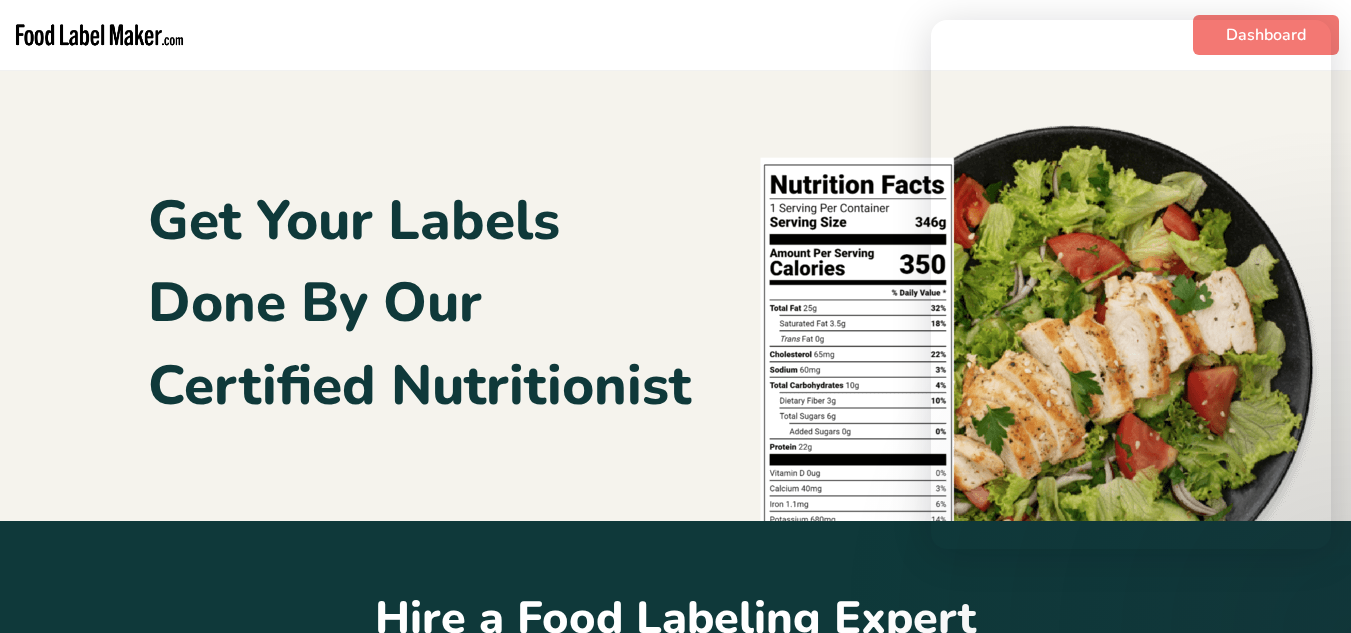 scroll, scrollTop: 0, scrollLeft: 0, axis: both 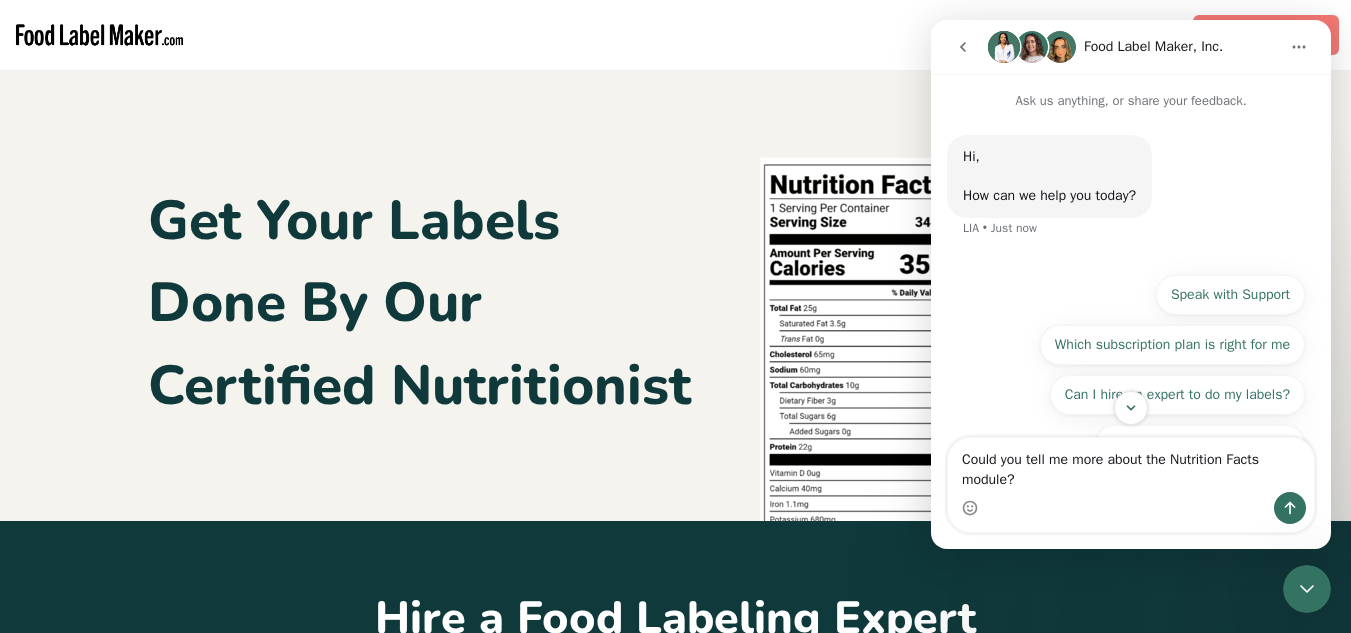 drag, startPoint x: 1774, startPoint y: 457, endPoint x: 850, endPoint y: 419, distance: 924.78107 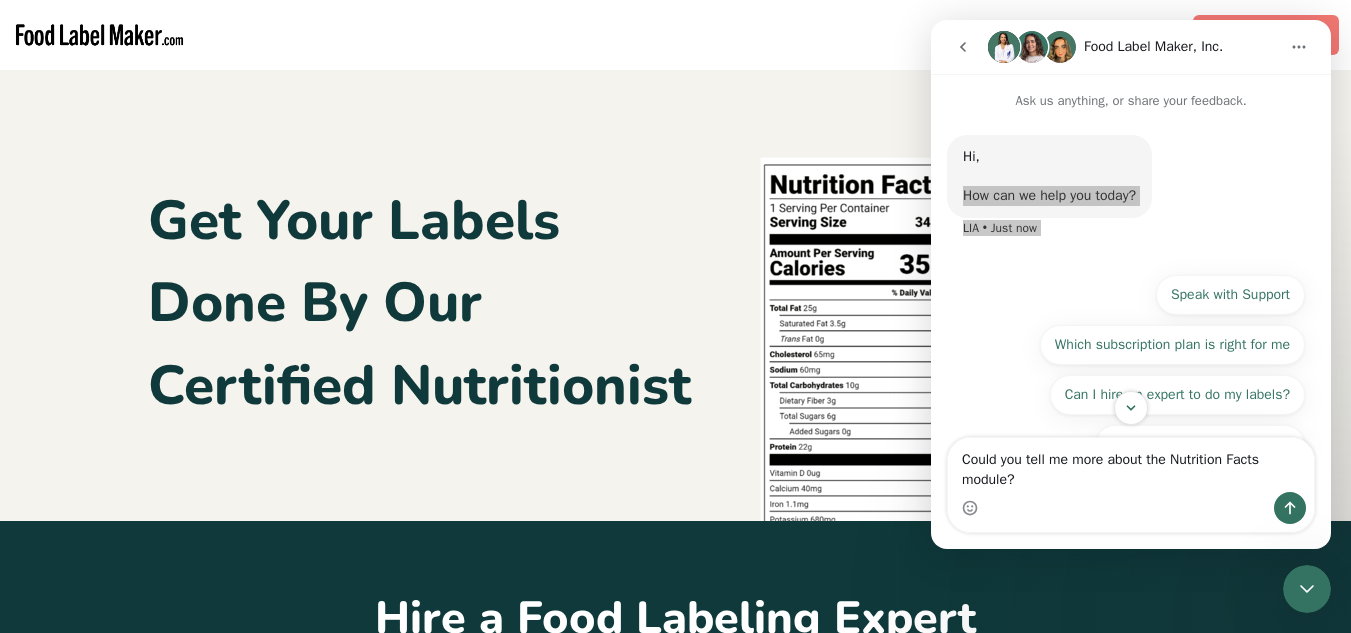 click at bounding box center (1031, 303) 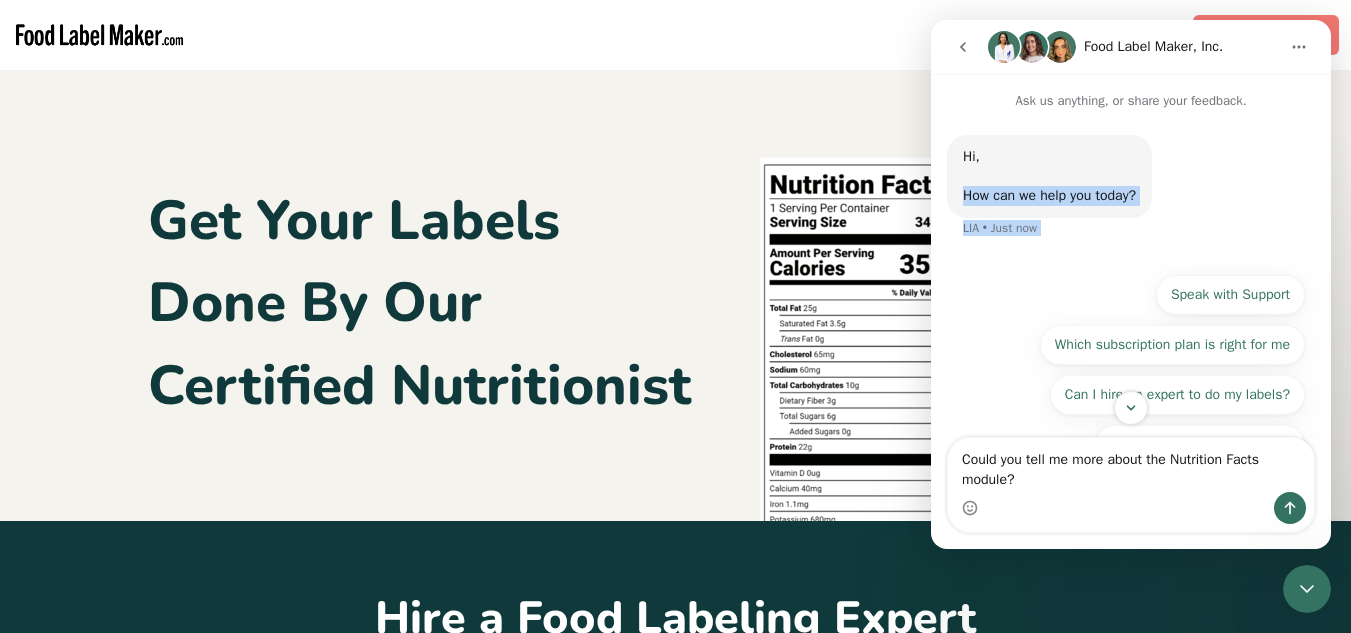 drag, startPoint x: 961, startPoint y: 41, endPoint x: 950, endPoint y: 44, distance: 11.401754 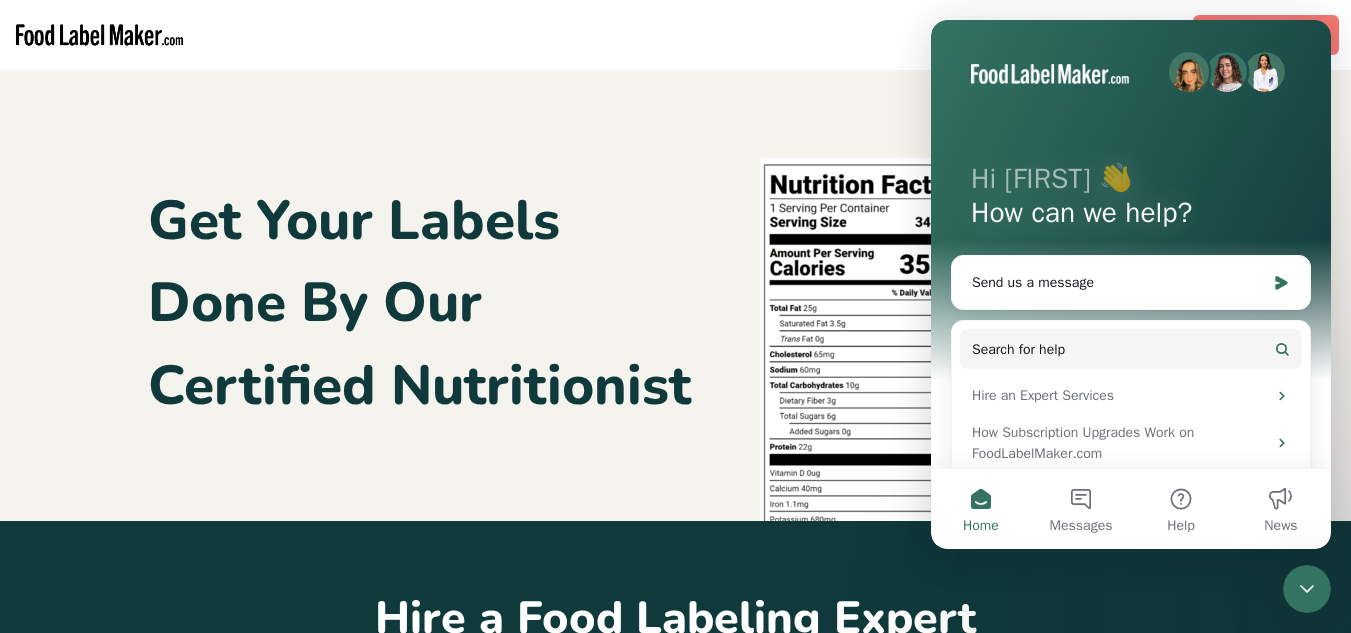 drag, startPoint x: 714, startPoint y: 146, endPoint x: 675, endPoint y: 163, distance: 42.544094 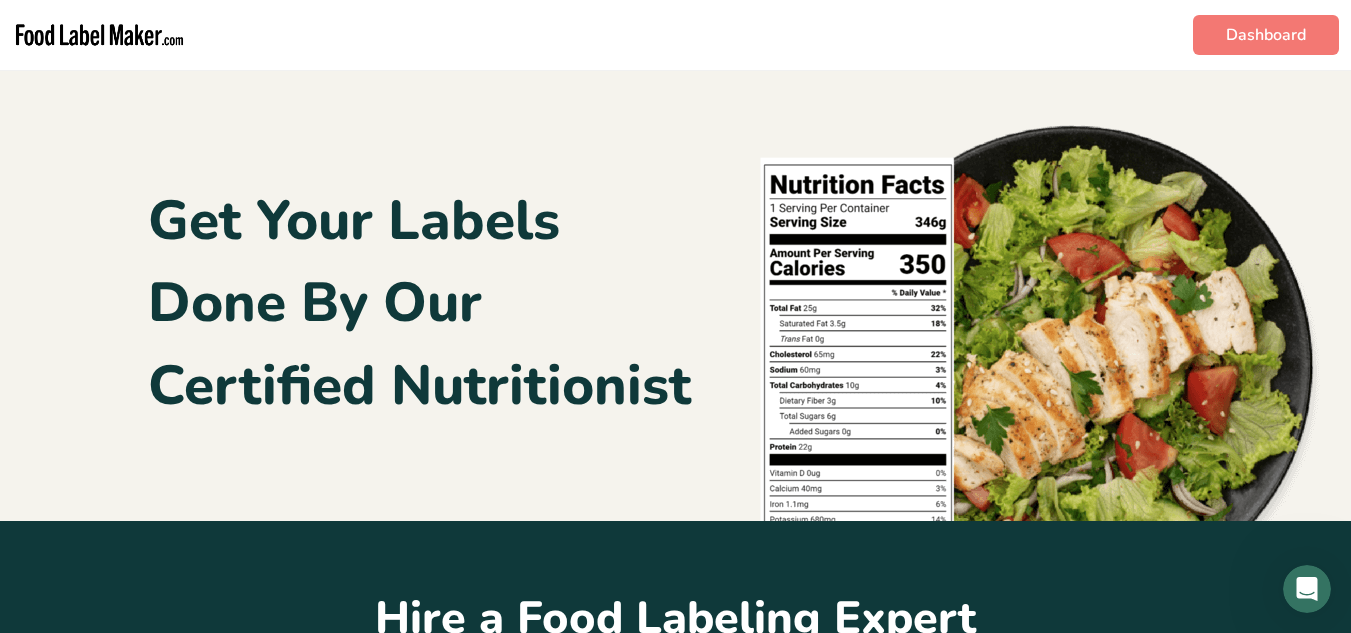 scroll, scrollTop: 0, scrollLeft: 0, axis: both 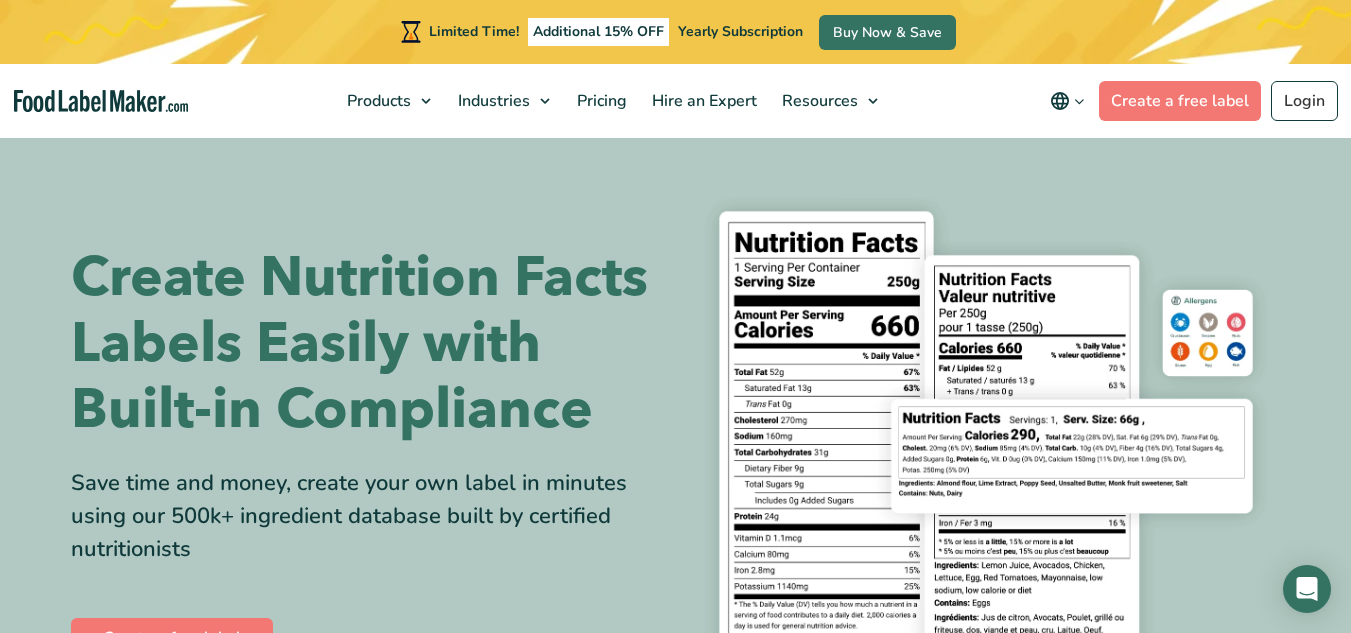 click at bounding box center (1079, 101) 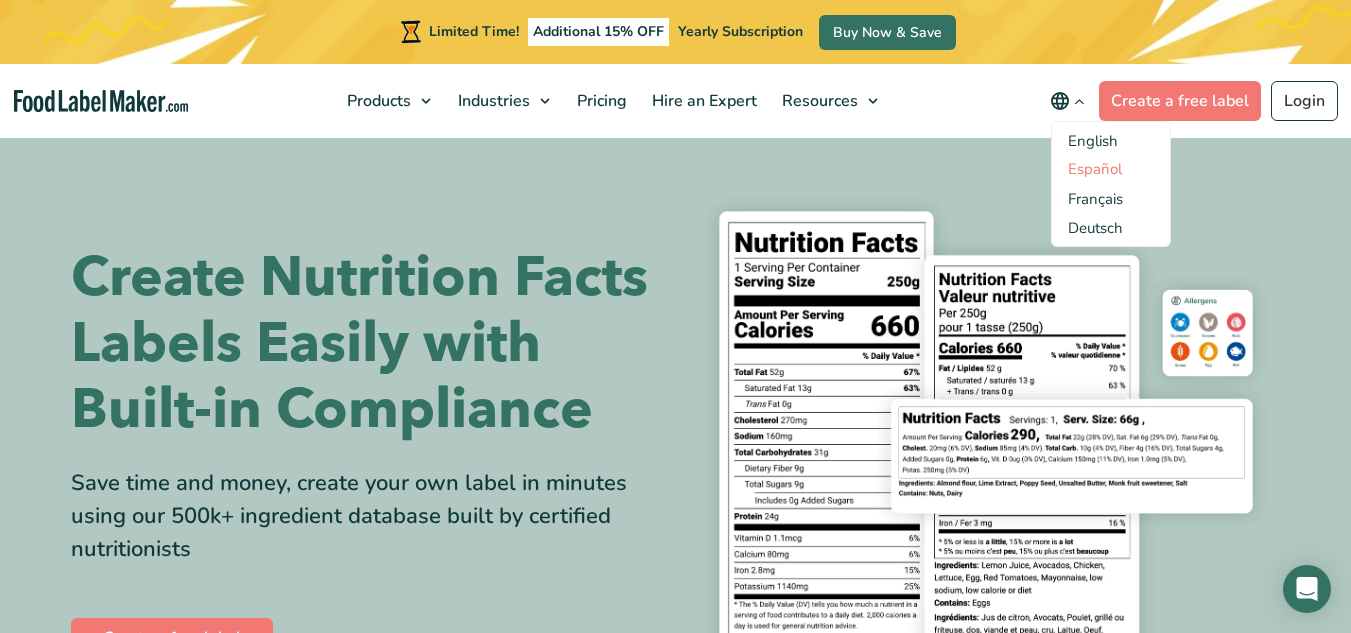 click on "Español" at bounding box center (1095, 169) 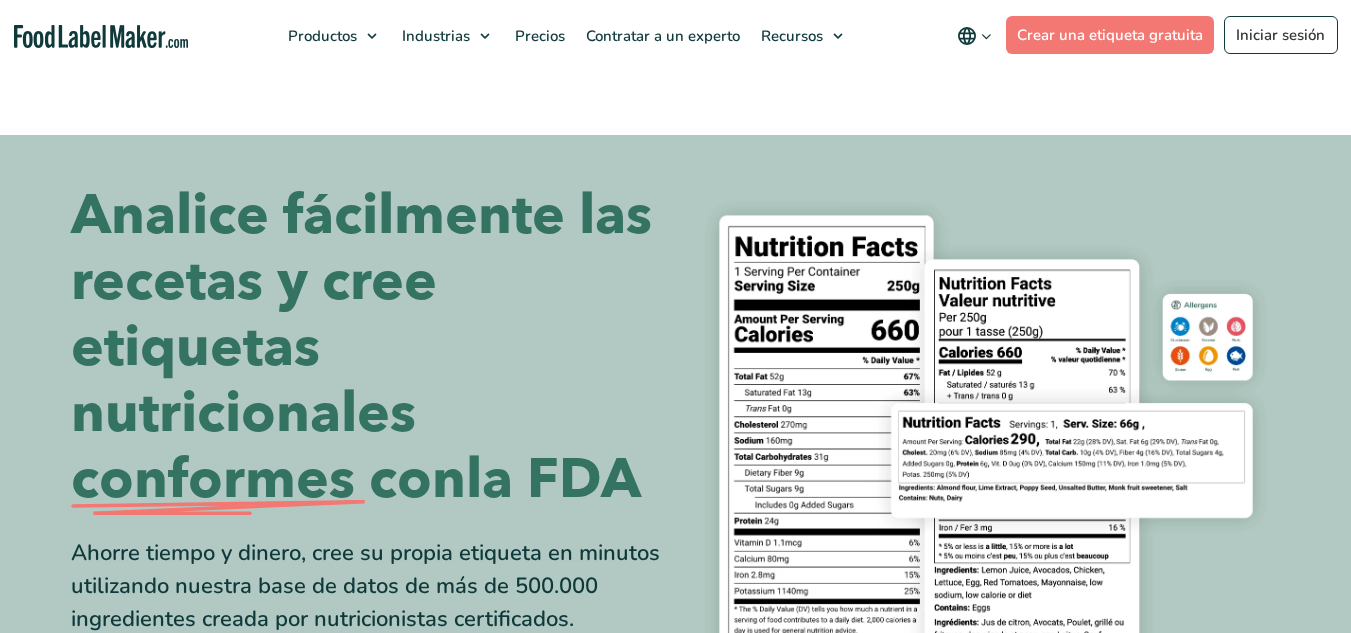 scroll, scrollTop: 0, scrollLeft: 0, axis: both 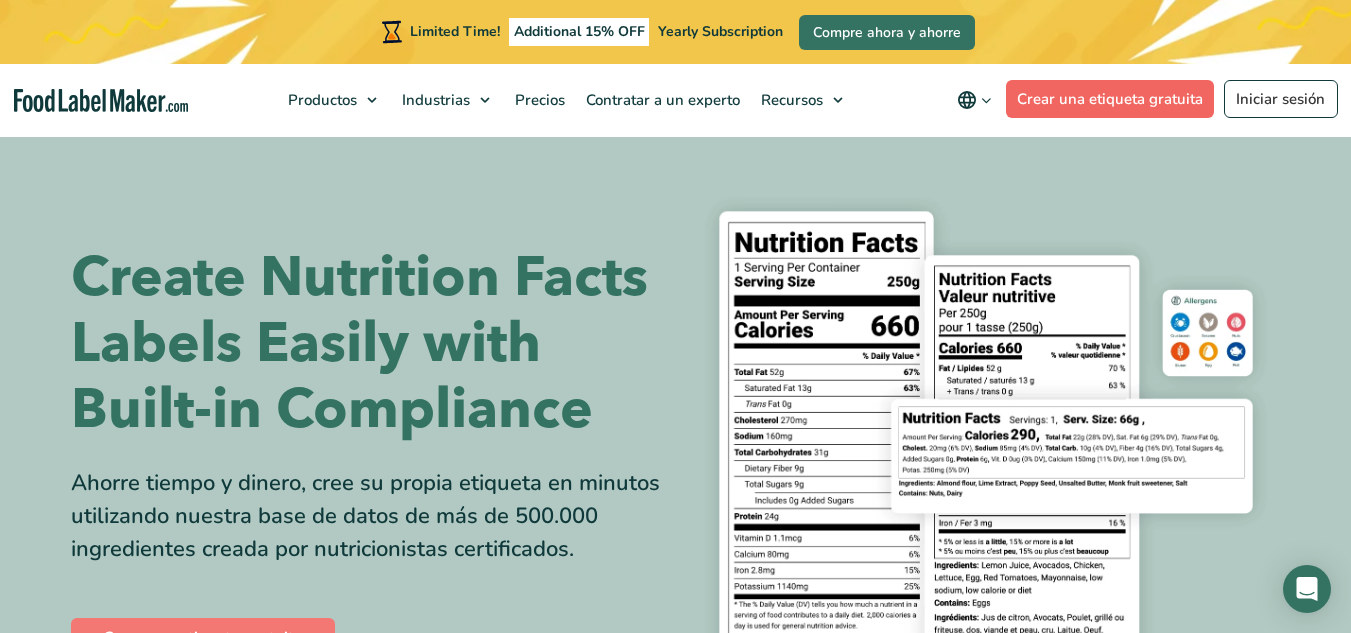click on "Limited Time!   Additional 15% OFF   Yearly Subscription
Compre ahora y ahorre" at bounding box center (675, 32) 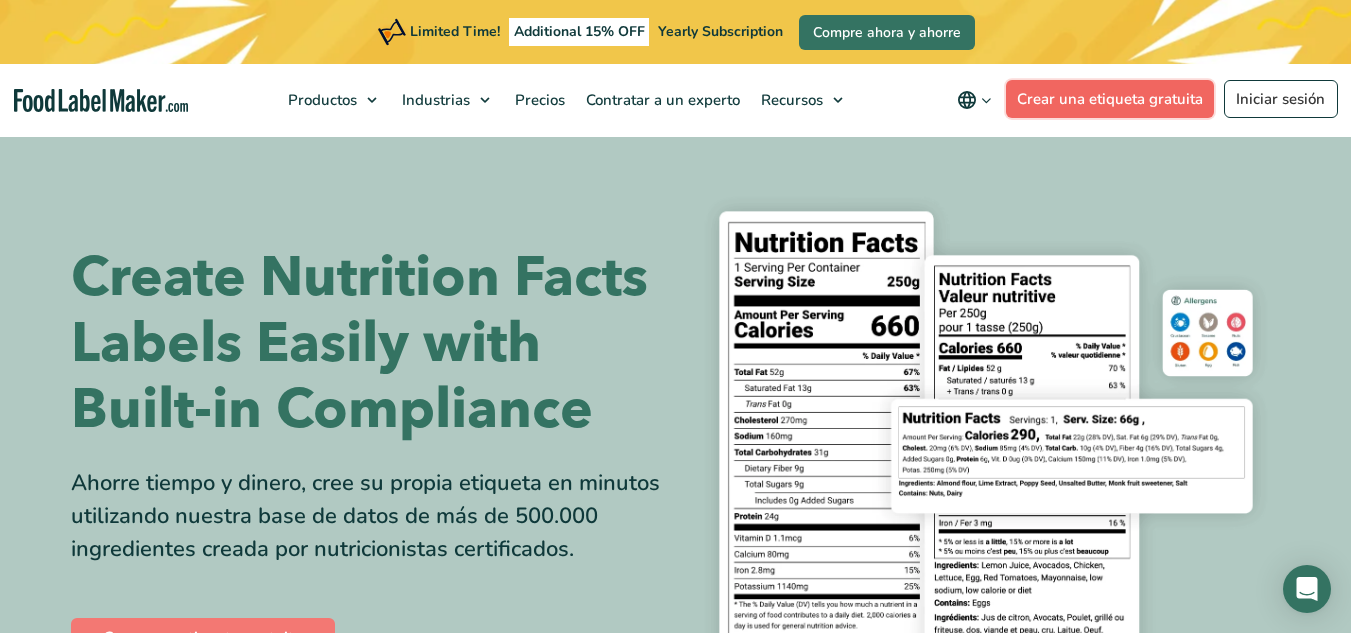 click on "Crear una etiqueta gratuita" at bounding box center (1110, 99) 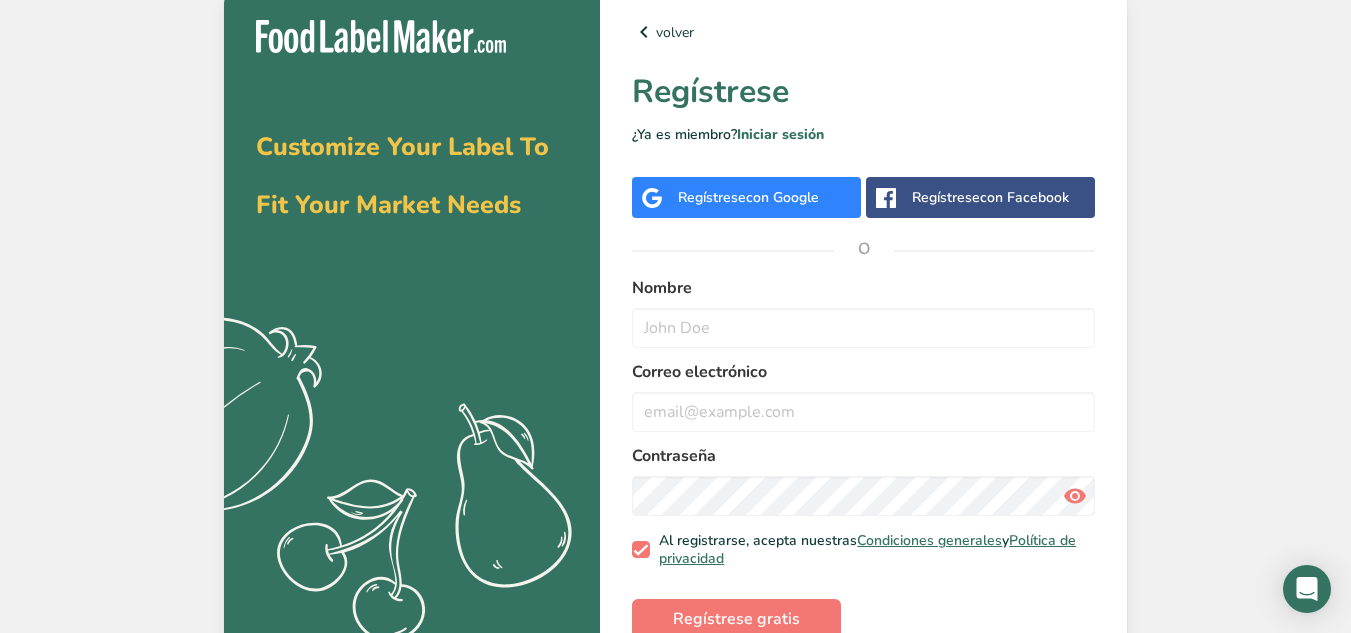 scroll, scrollTop: 0, scrollLeft: 0, axis: both 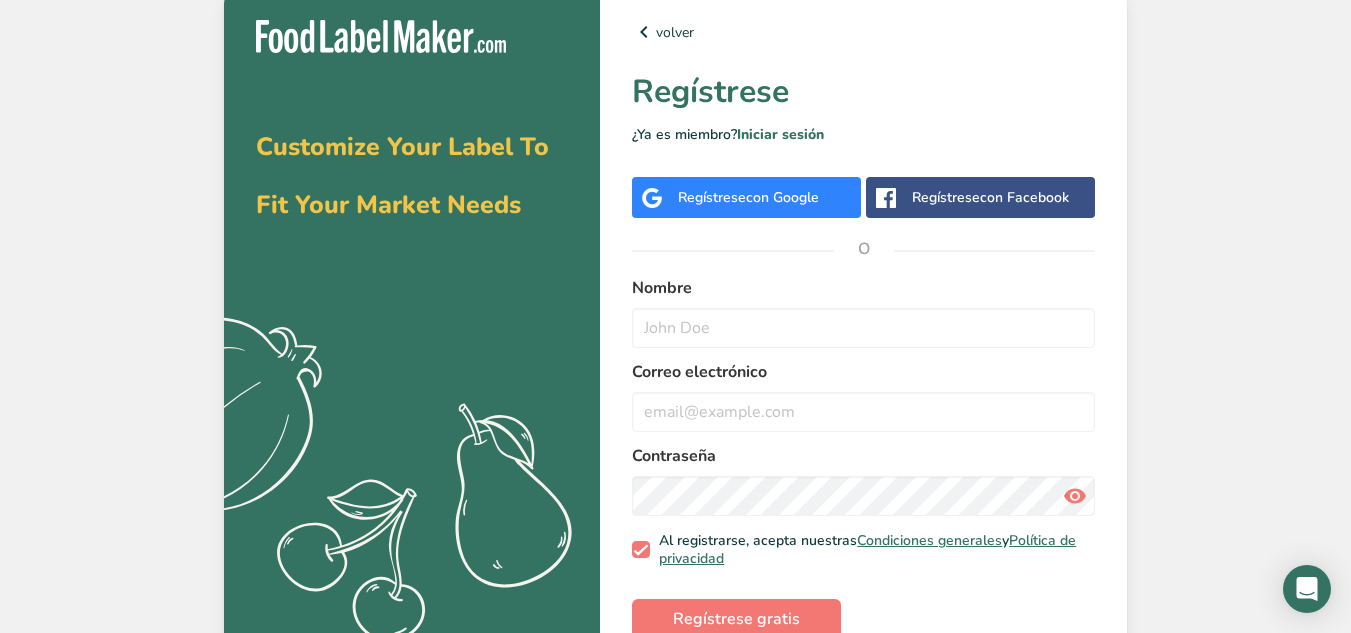 click on "con Google" at bounding box center [782, 197] 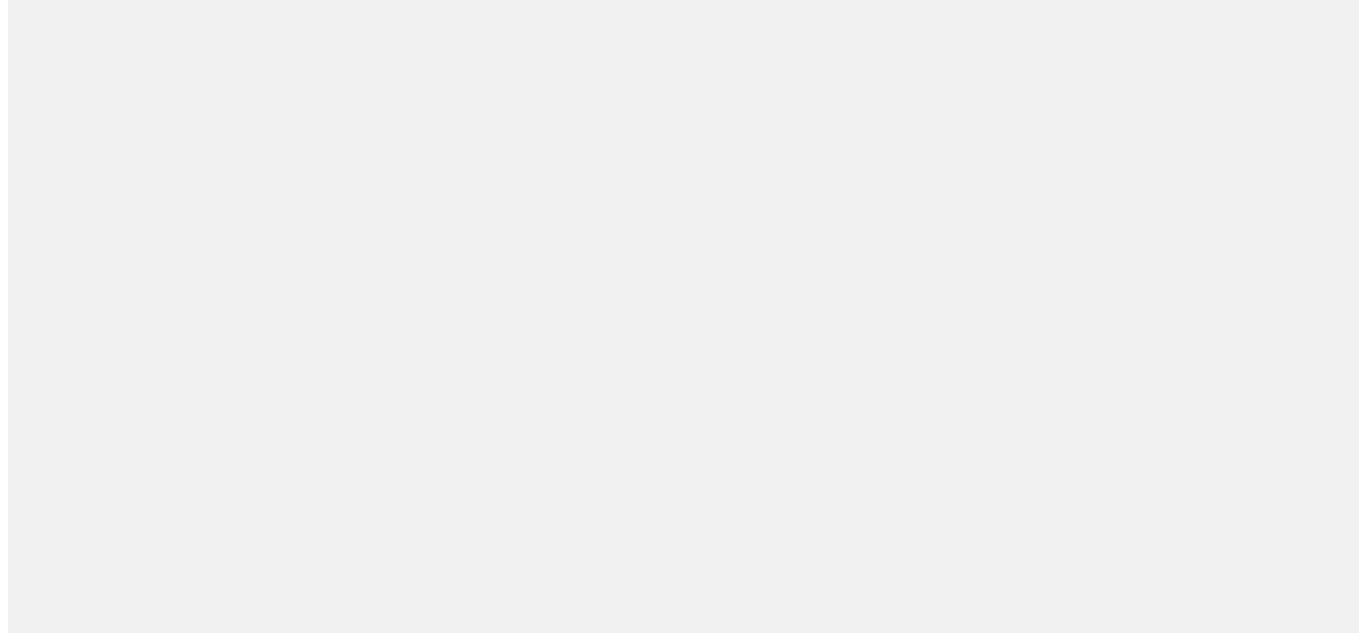 scroll, scrollTop: 0, scrollLeft: 0, axis: both 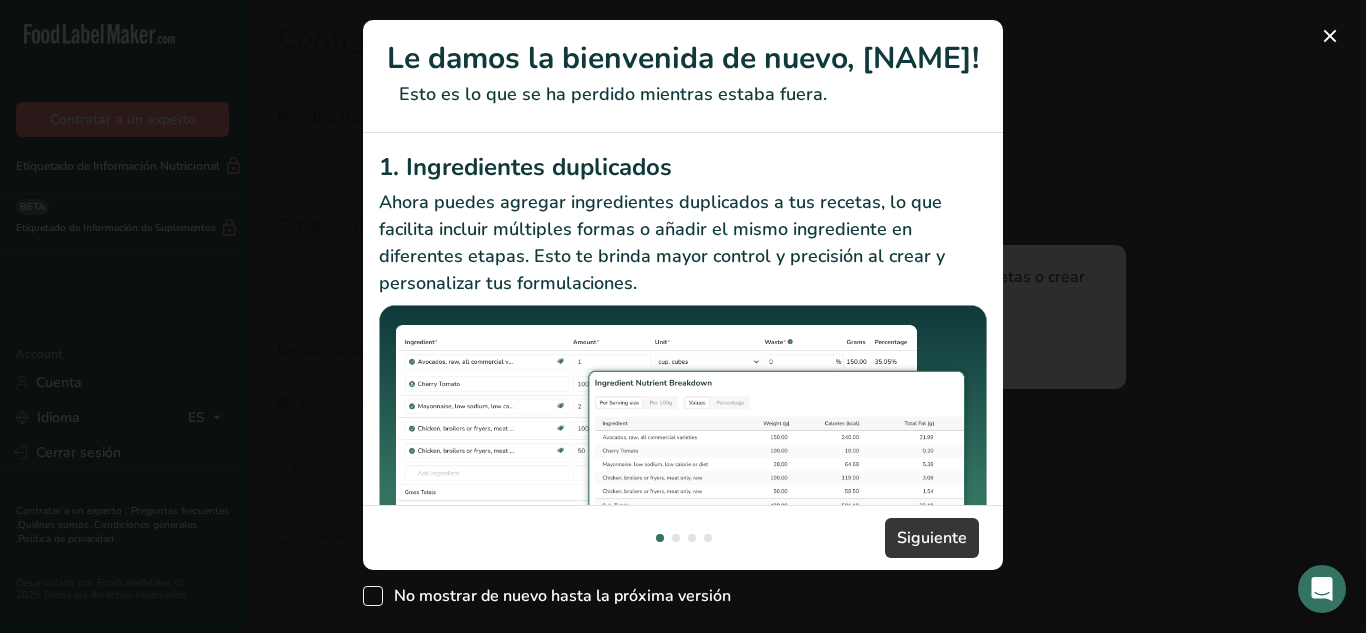 click at bounding box center (373, 596) 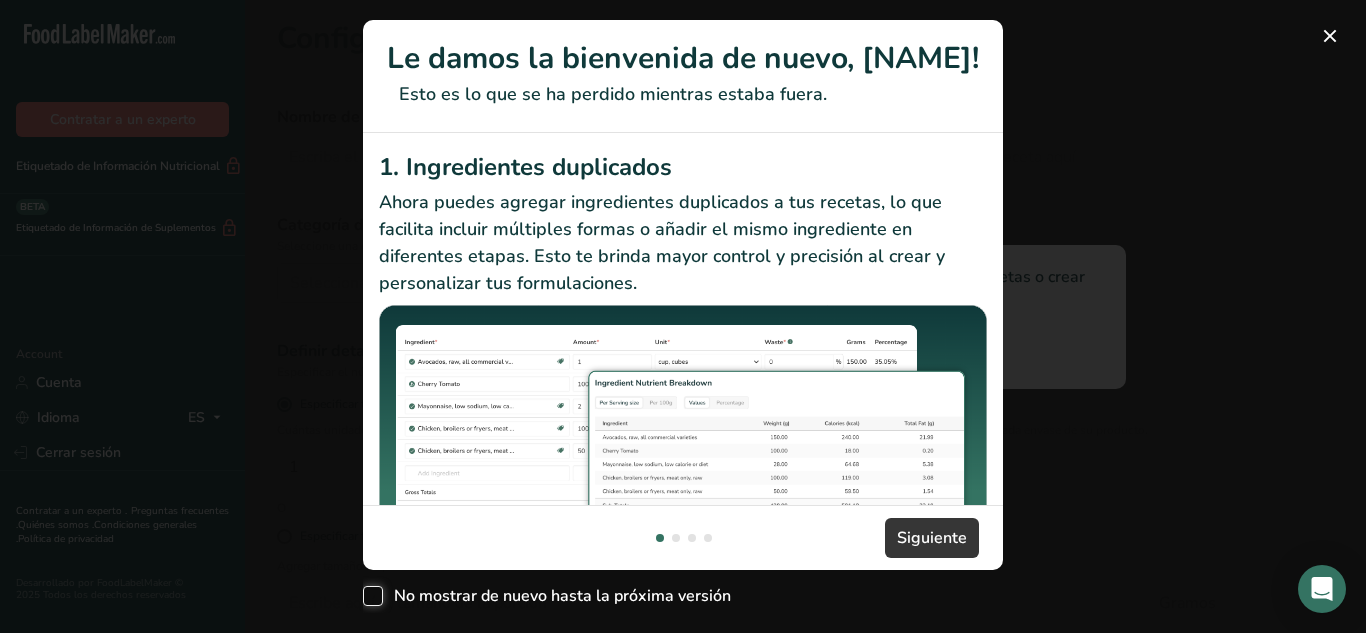 click on "No mostrar de nuevo hasta la próxima versión" at bounding box center [369, 596] 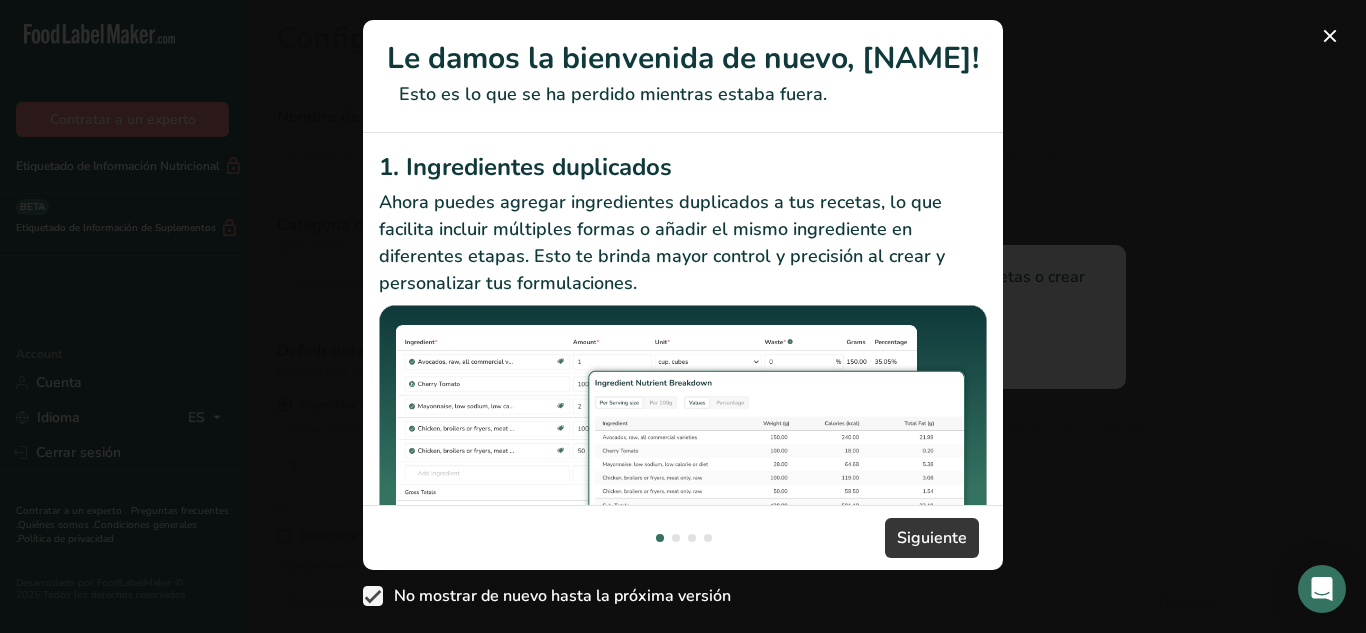 click on "Siguiente" at bounding box center (683, 537) 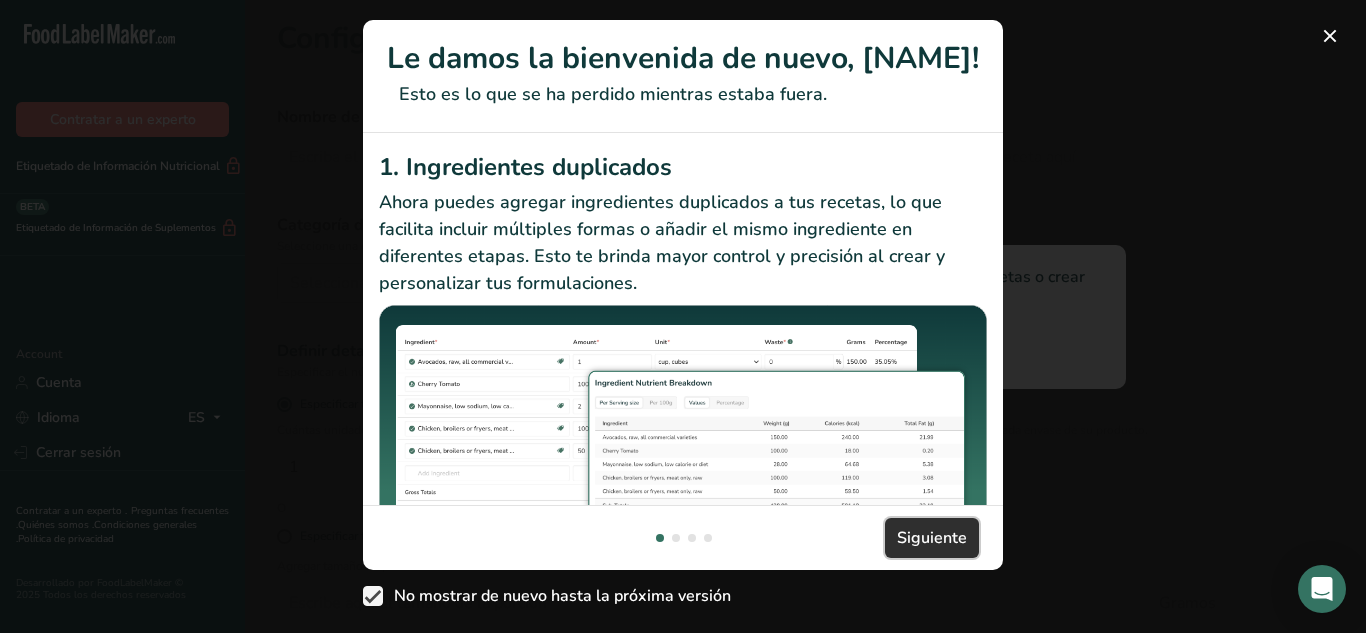 click on "Siguiente" at bounding box center [932, 538] 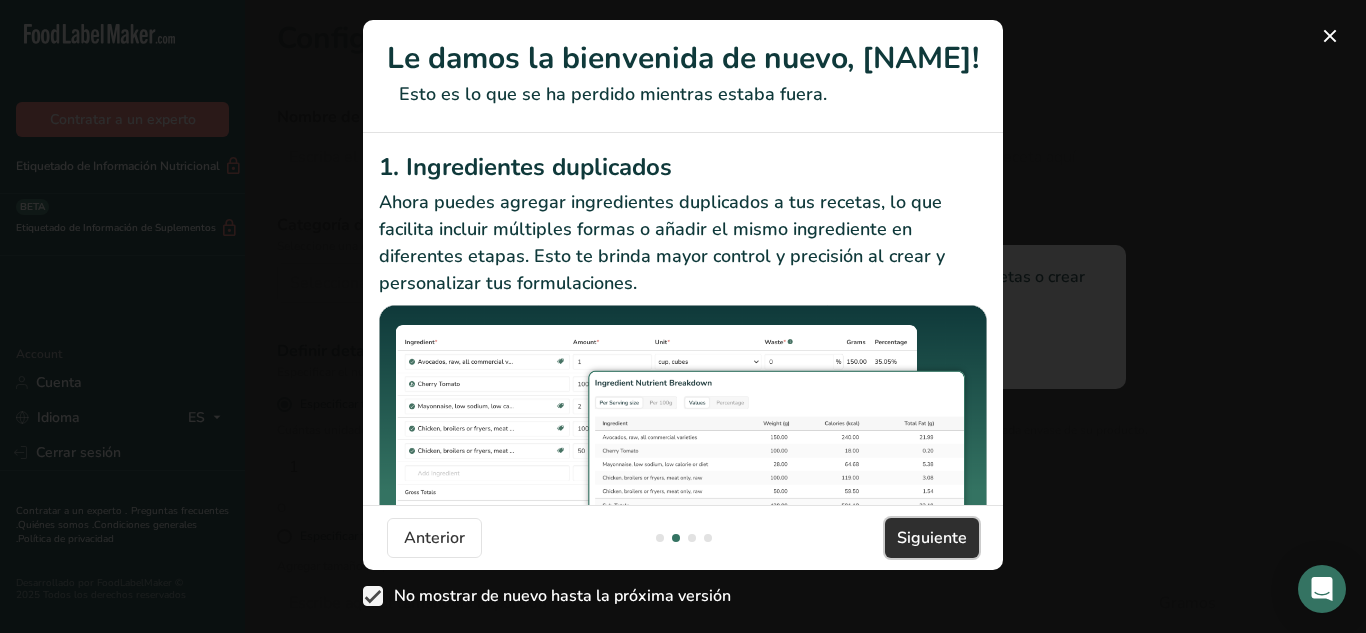 scroll, scrollTop: 0, scrollLeft: 625, axis: horizontal 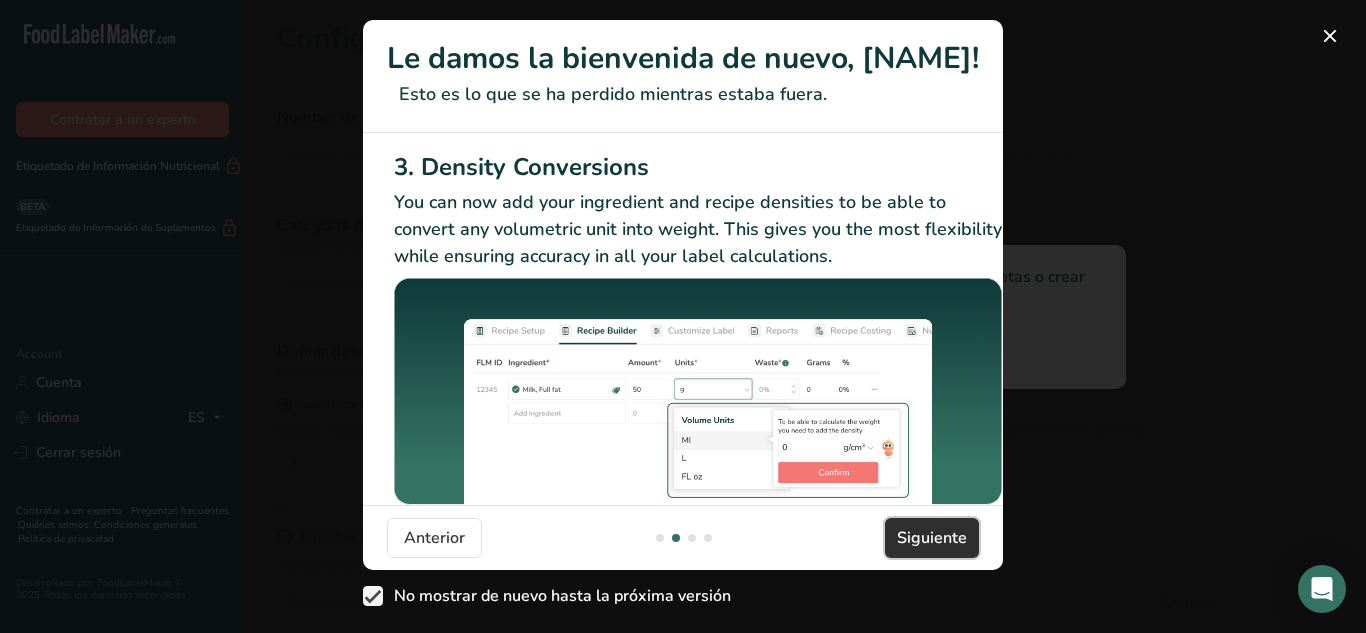 click on "Siguiente" at bounding box center [932, 538] 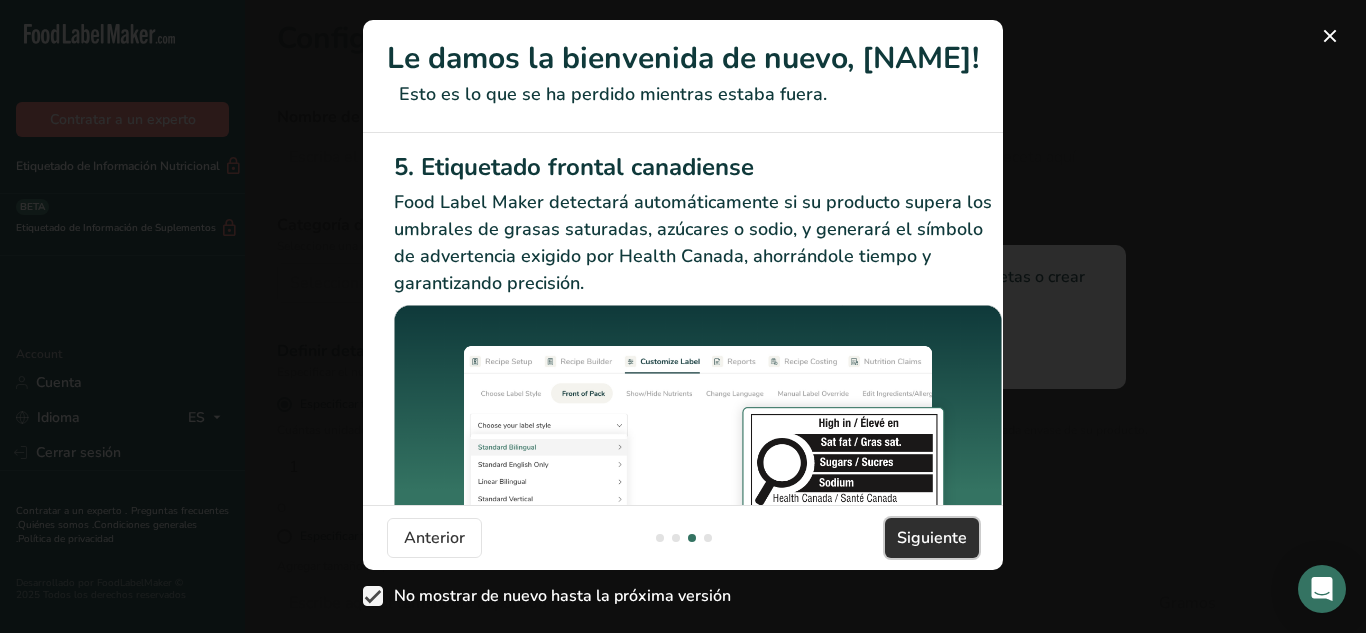 click on "Siguiente" at bounding box center (932, 538) 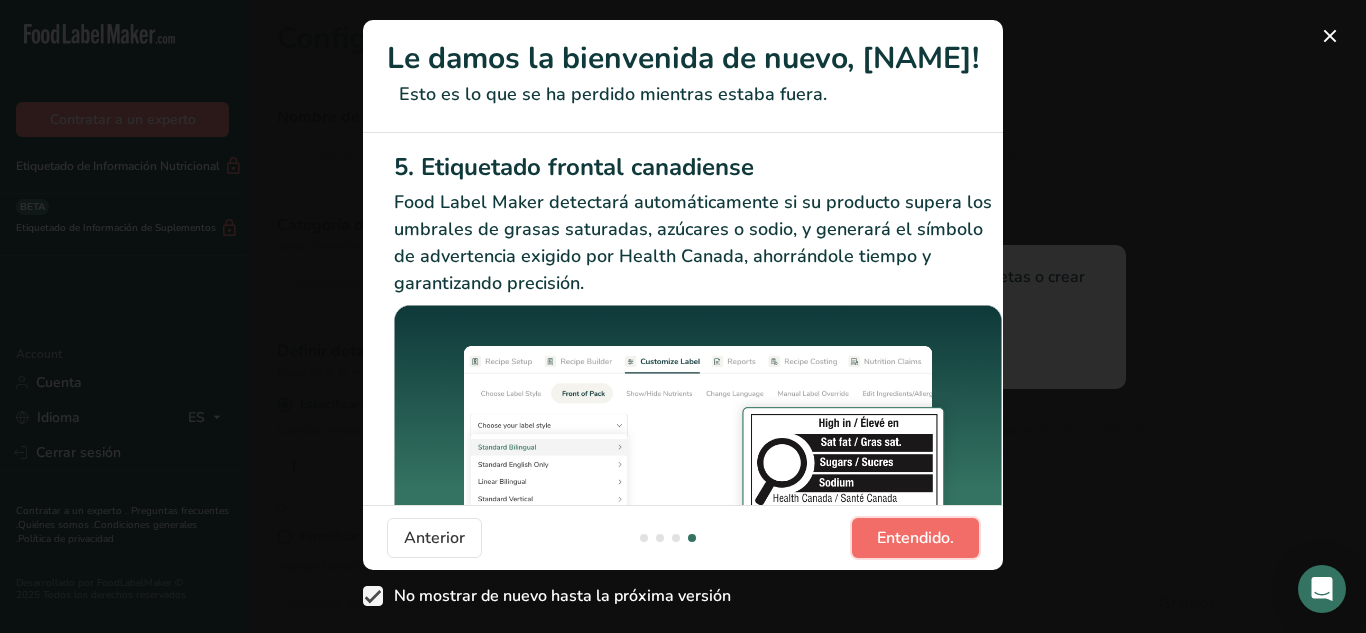 scroll, scrollTop: 0, scrollLeft: 1905, axis: horizontal 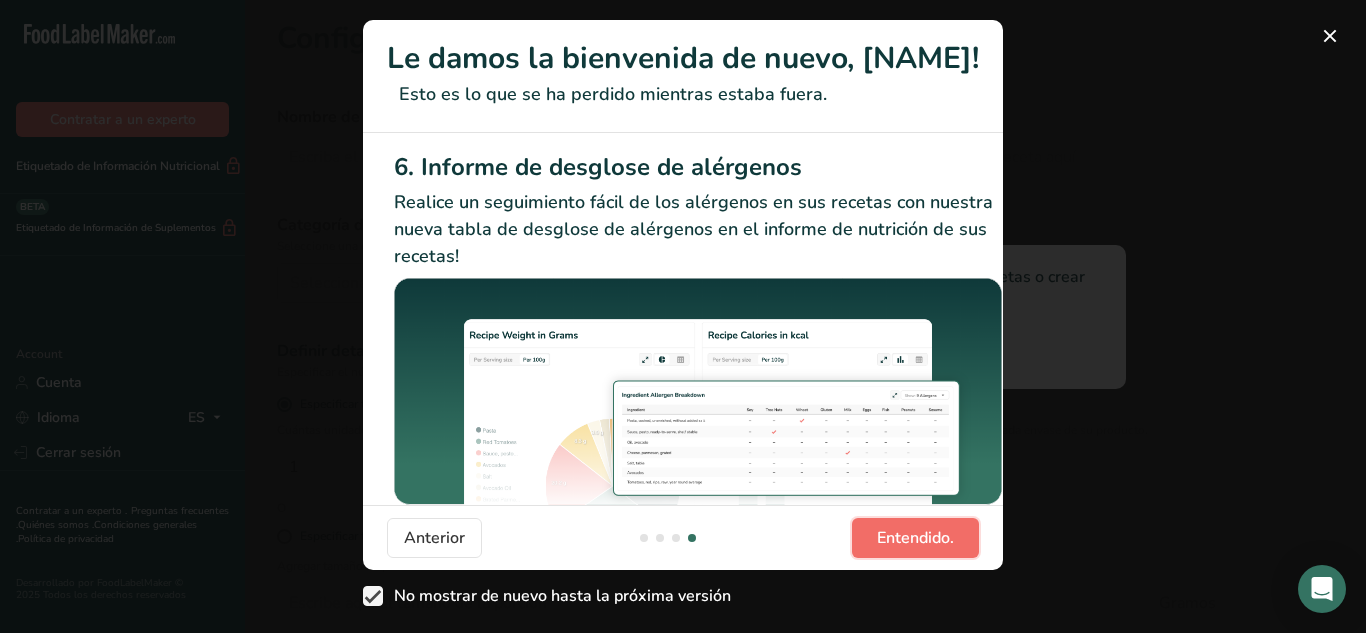 click on "Entendido." at bounding box center (915, 538) 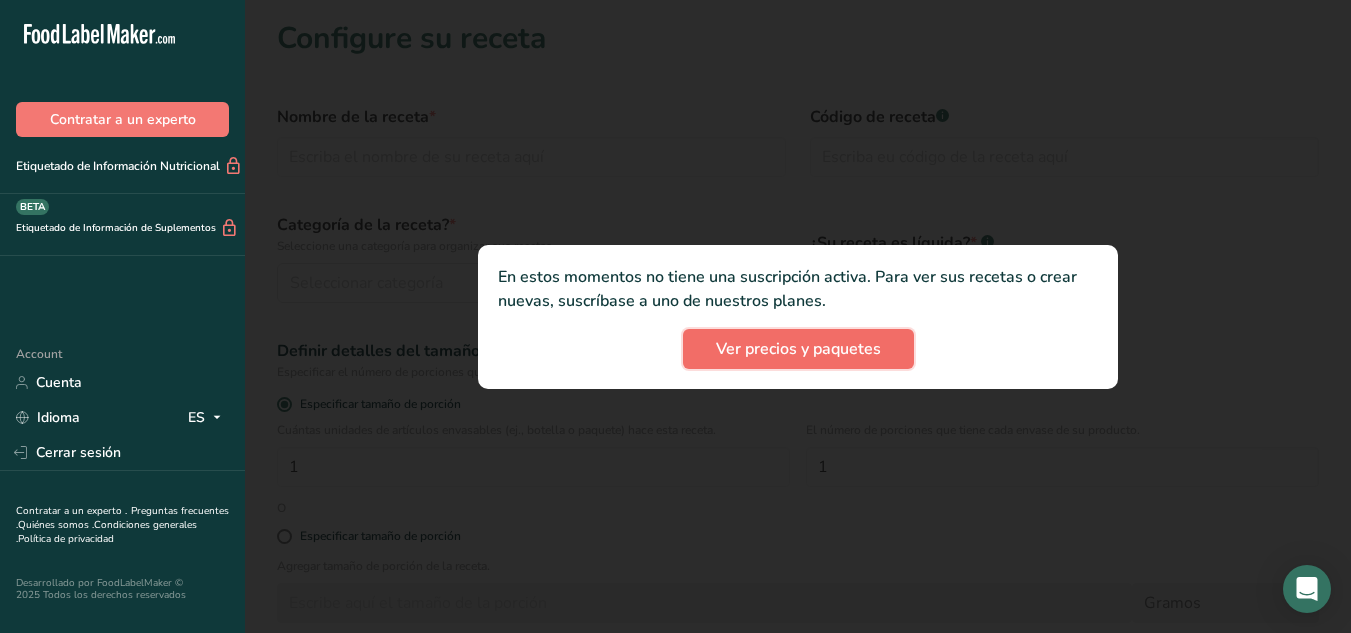click on "Ver precios y paquetes" at bounding box center [798, 349] 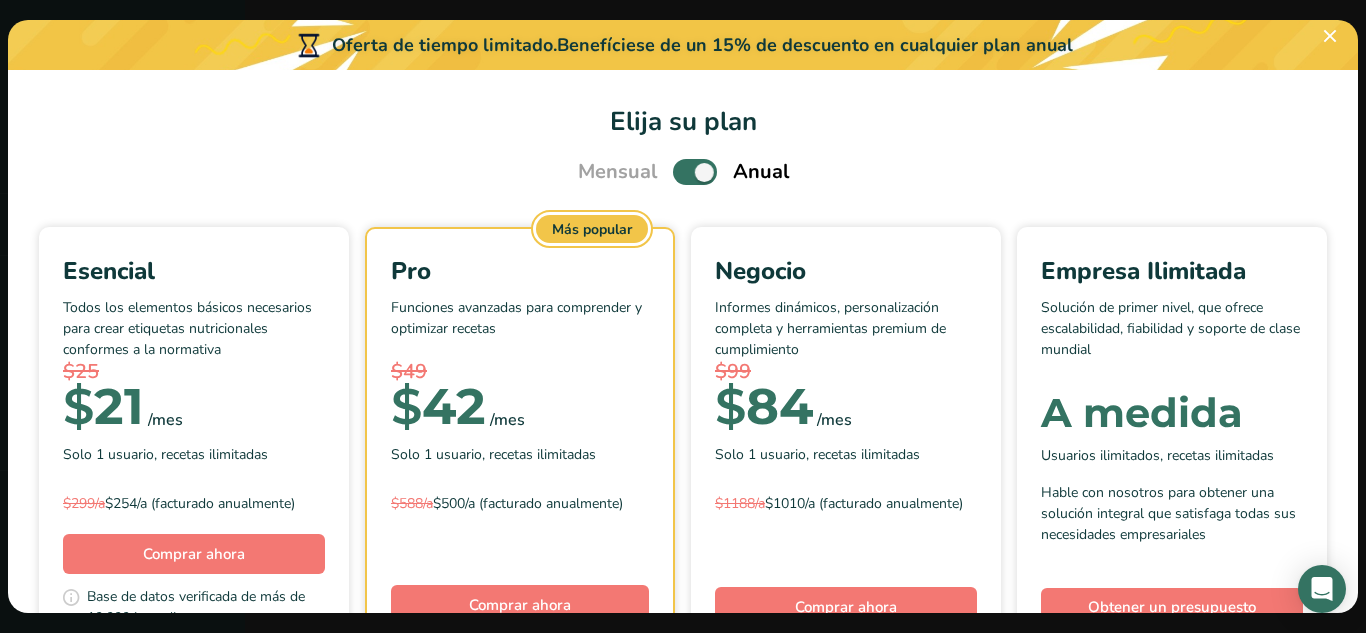 click at bounding box center [695, 171] 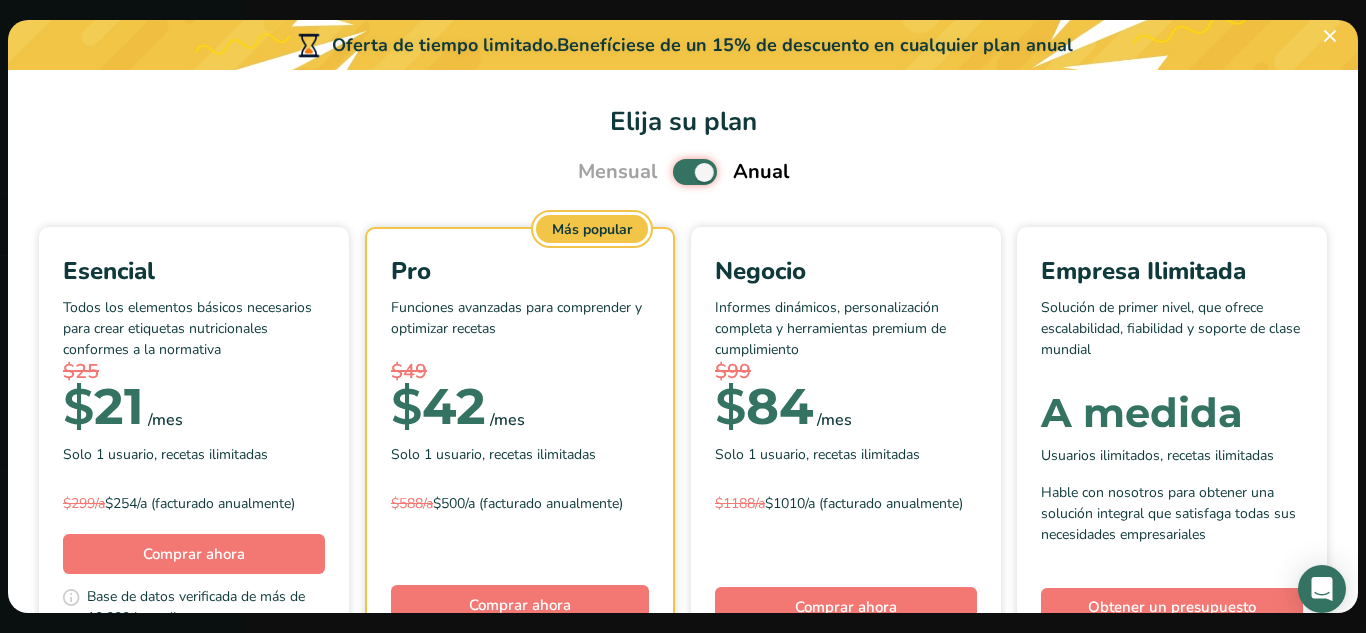 click at bounding box center (679, 172) 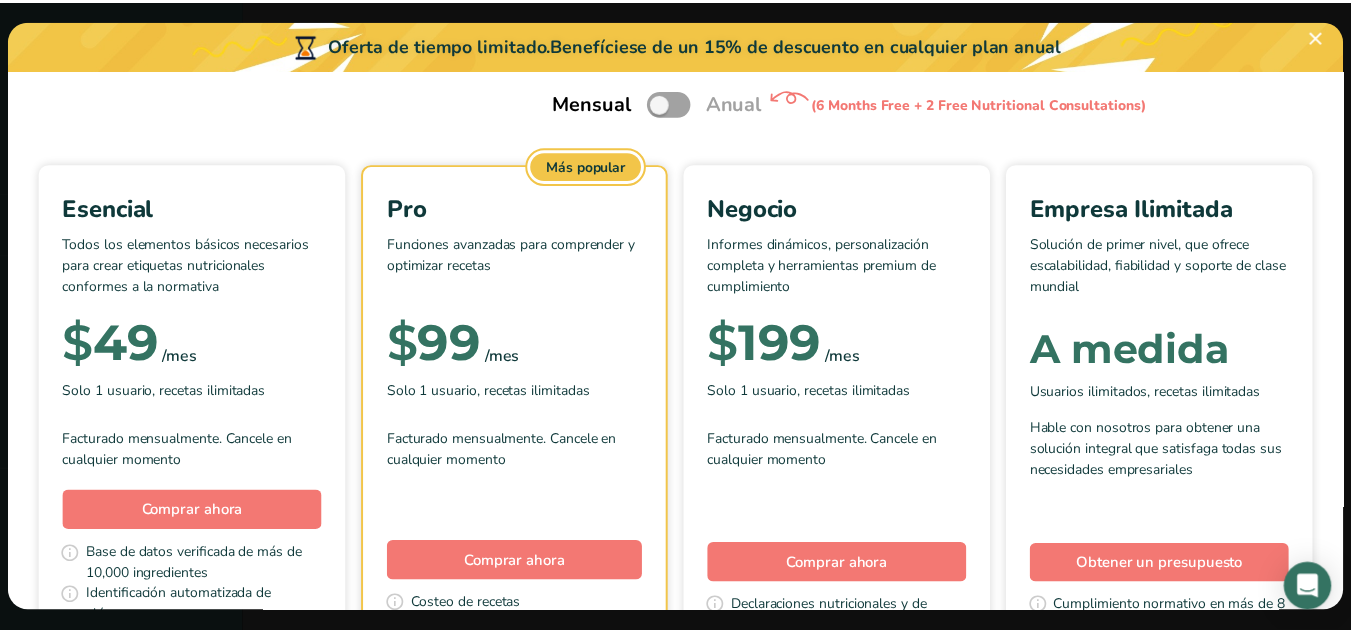 scroll, scrollTop: 98, scrollLeft: 0, axis: vertical 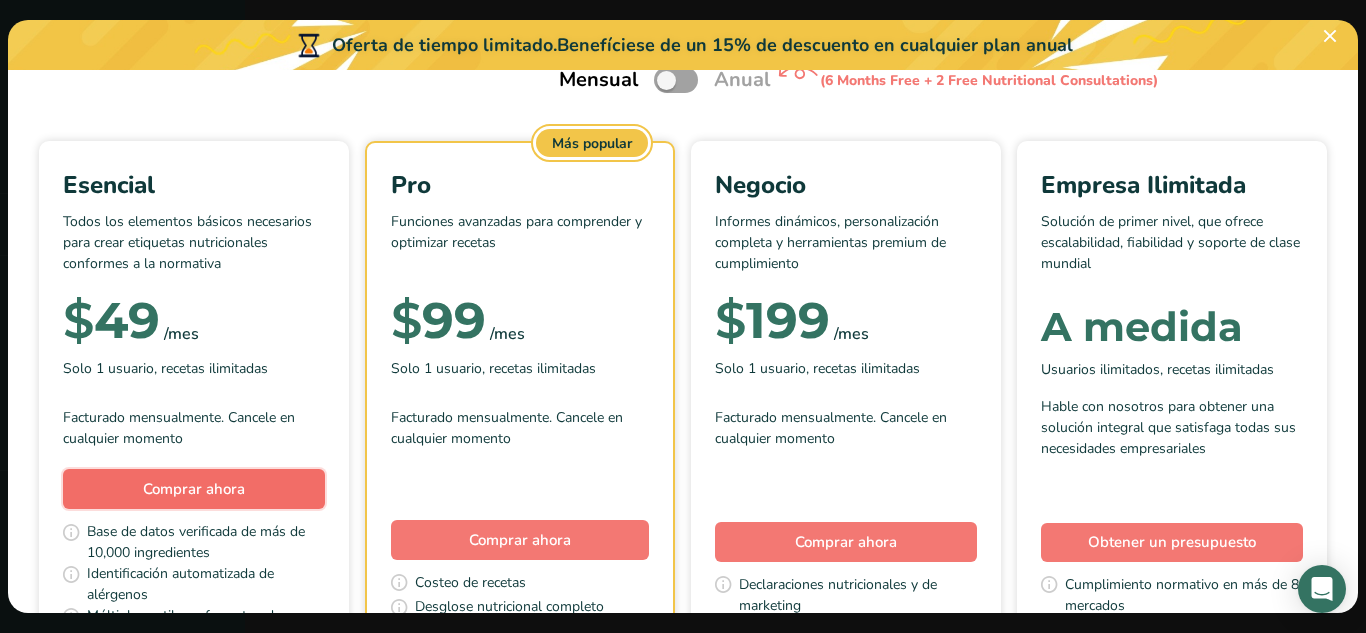 click on "Comprar ahora" at bounding box center [194, 489] 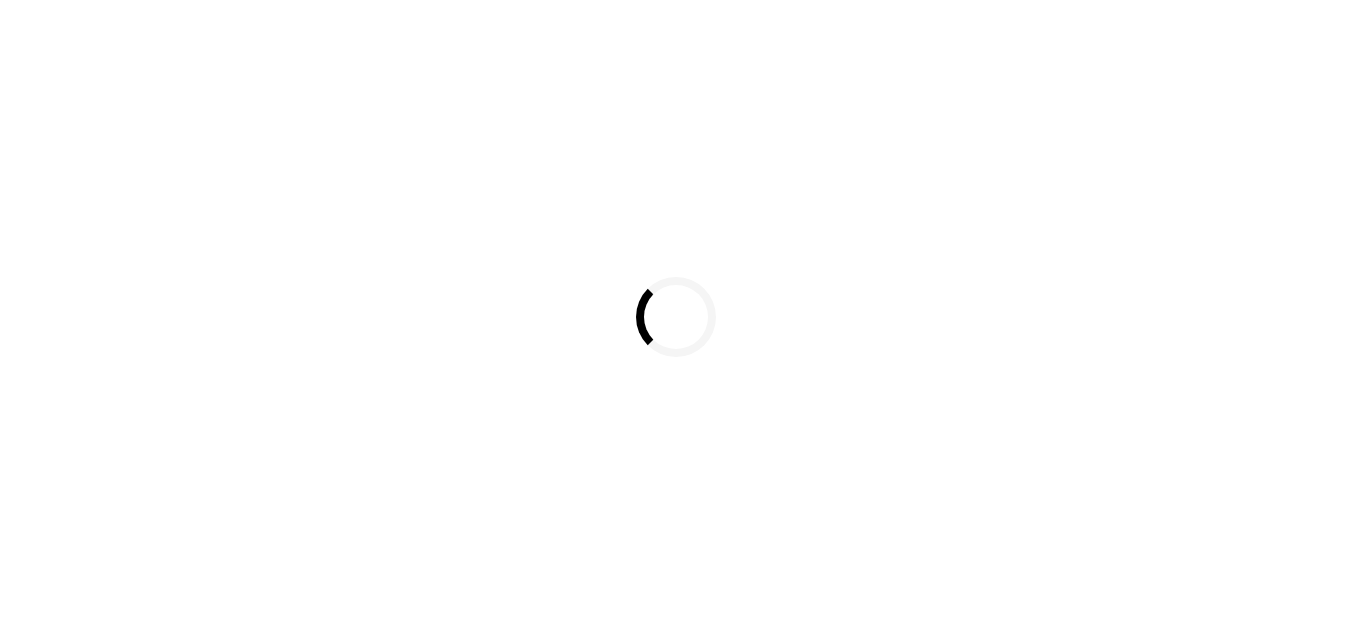 scroll, scrollTop: 0, scrollLeft: 0, axis: both 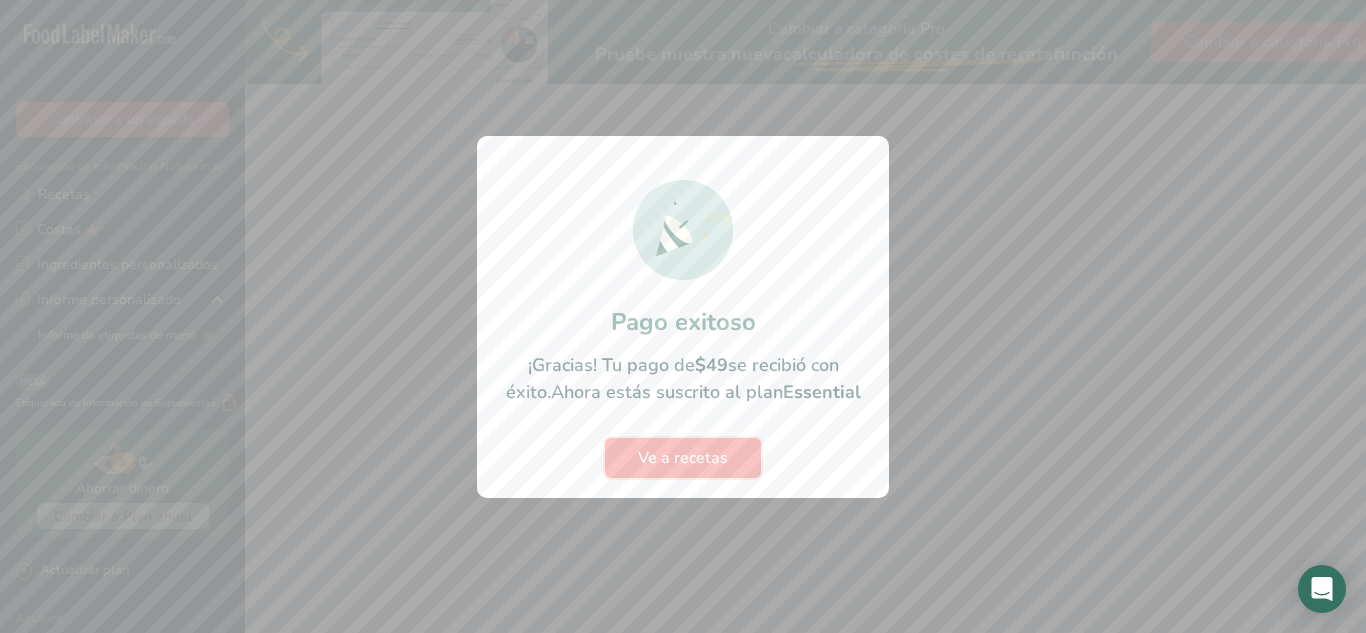 click on "Ve a recetas" at bounding box center (683, 458) 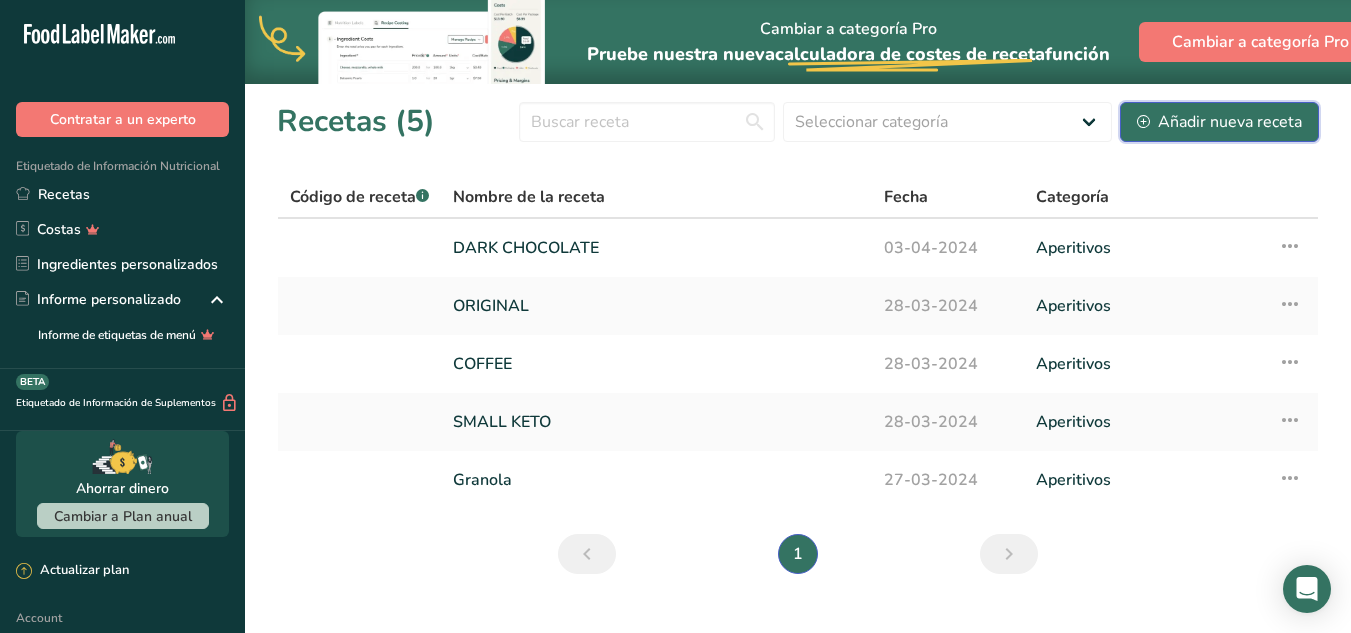 click on "Añadir nueva receta" at bounding box center [1219, 122] 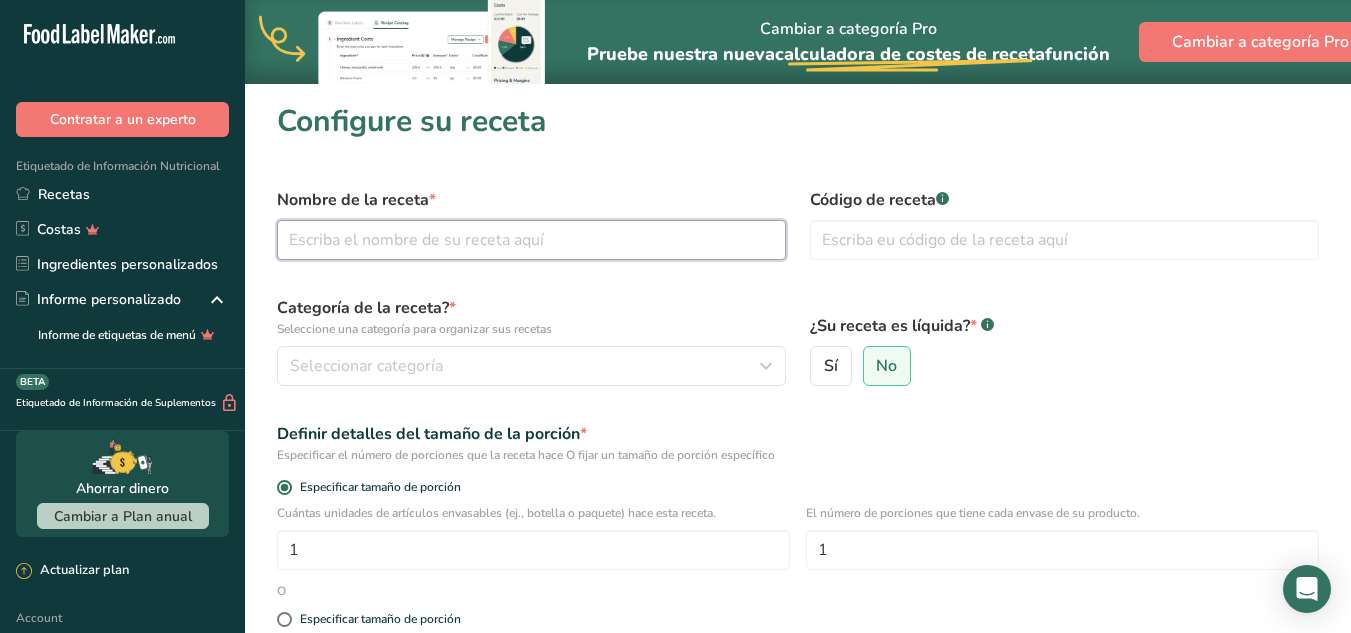 click at bounding box center (531, 240) 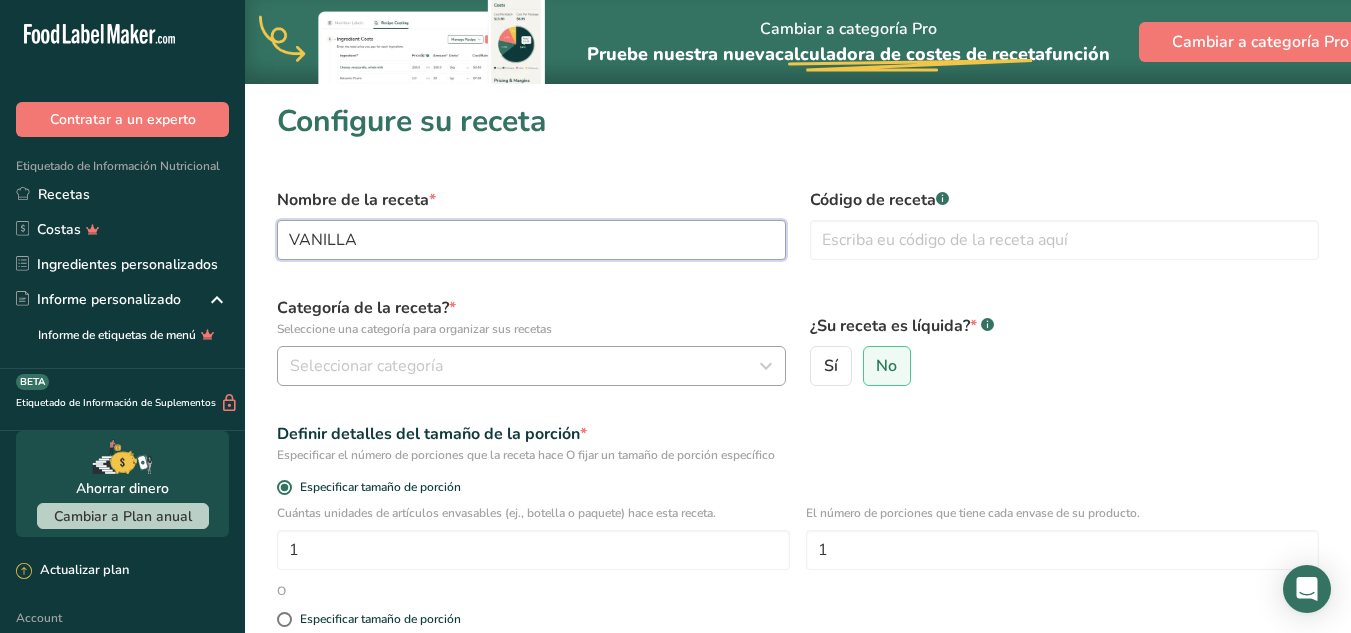 type on "VANILLA" 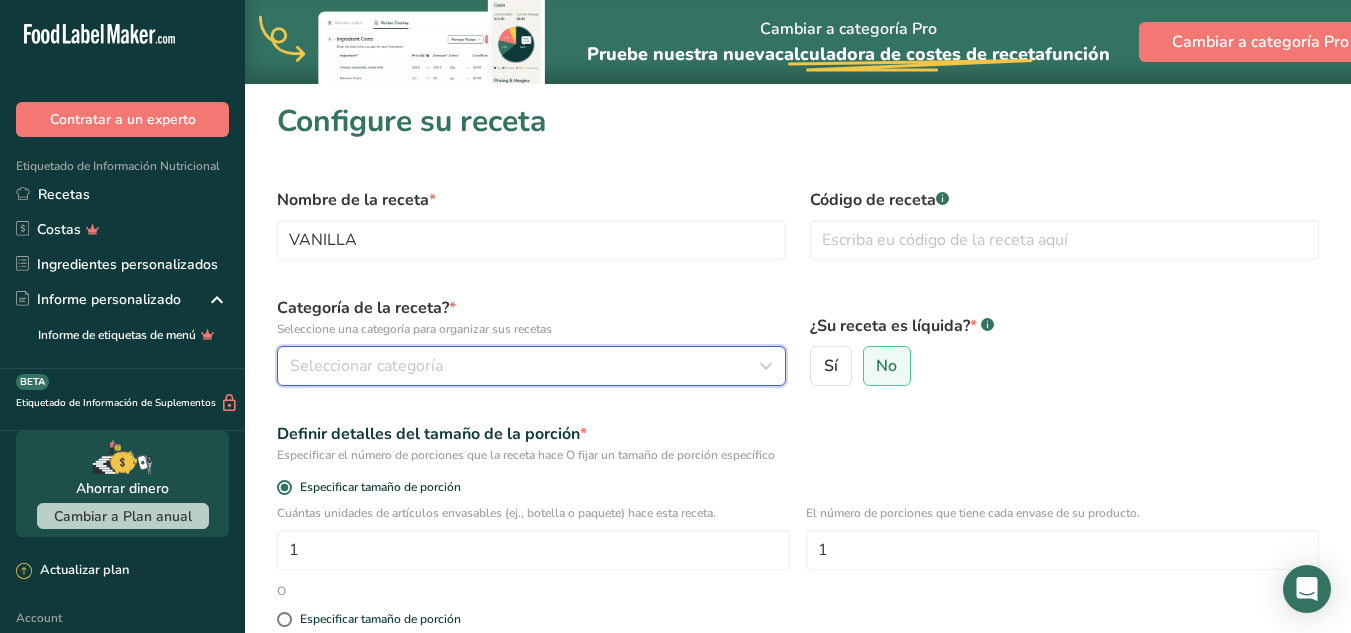 click on "Seleccionar categoría" at bounding box center [525, 366] 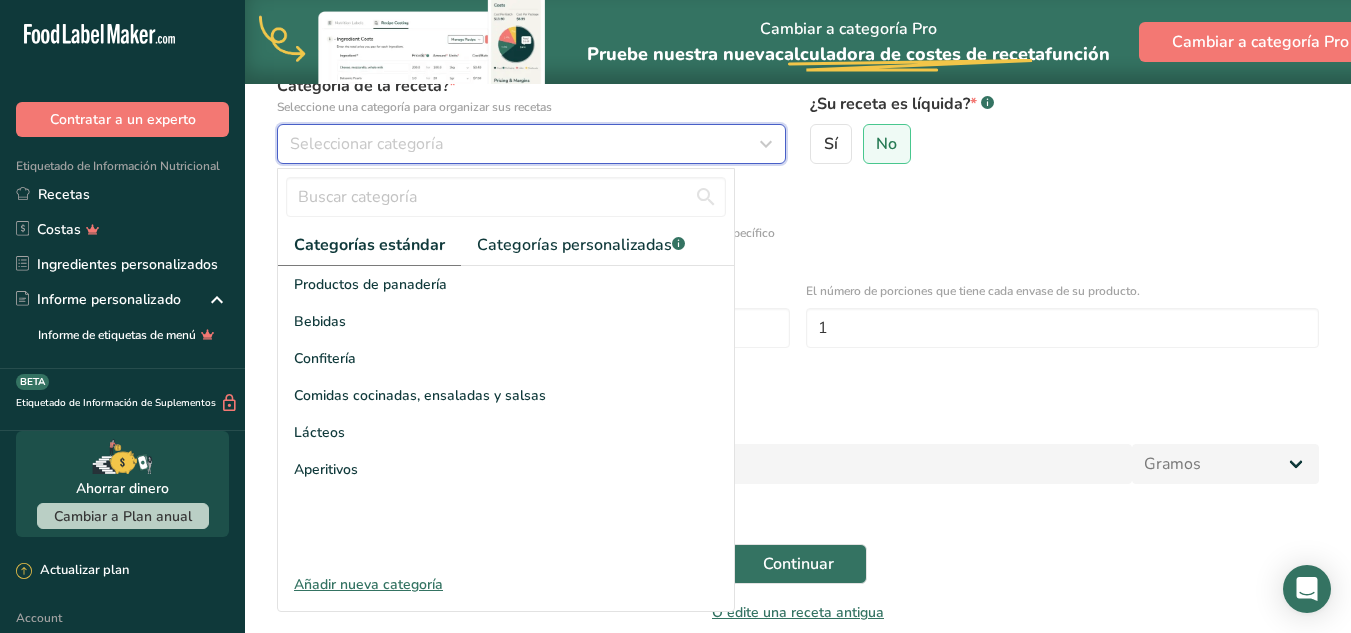 scroll, scrollTop: 225, scrollLeft: 0, axis: vertical 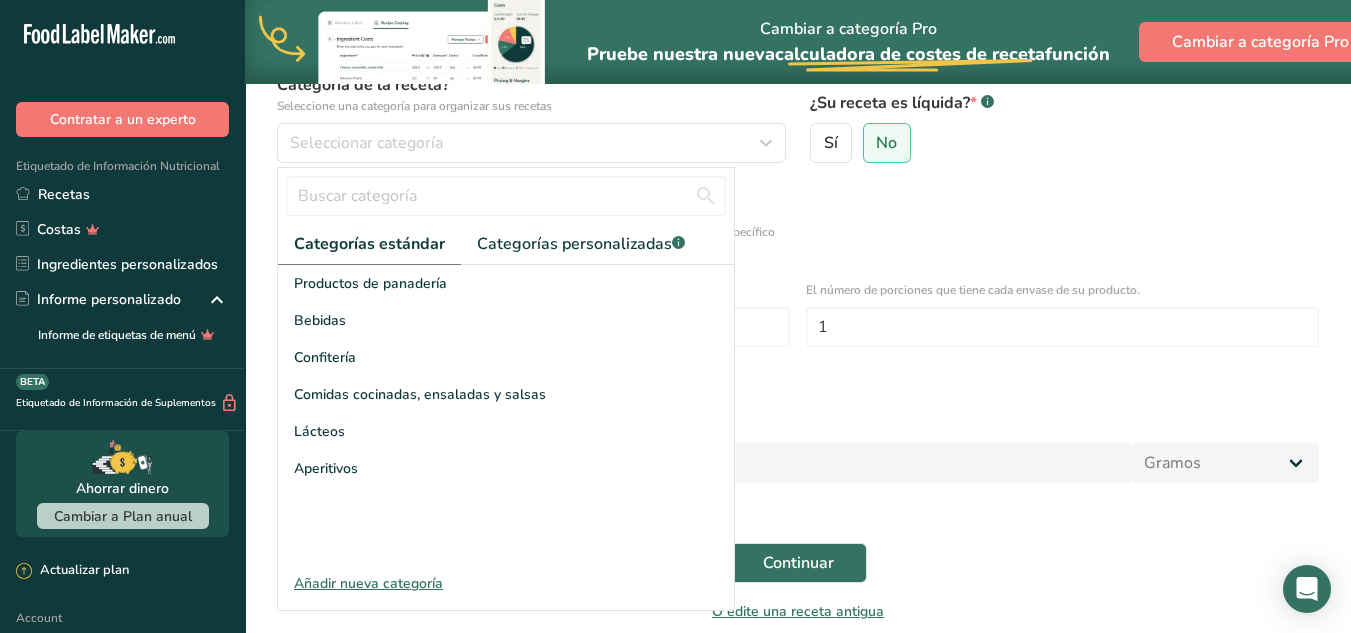 click on "Especificar tamaño de porción" at bounding box center [798, 397] 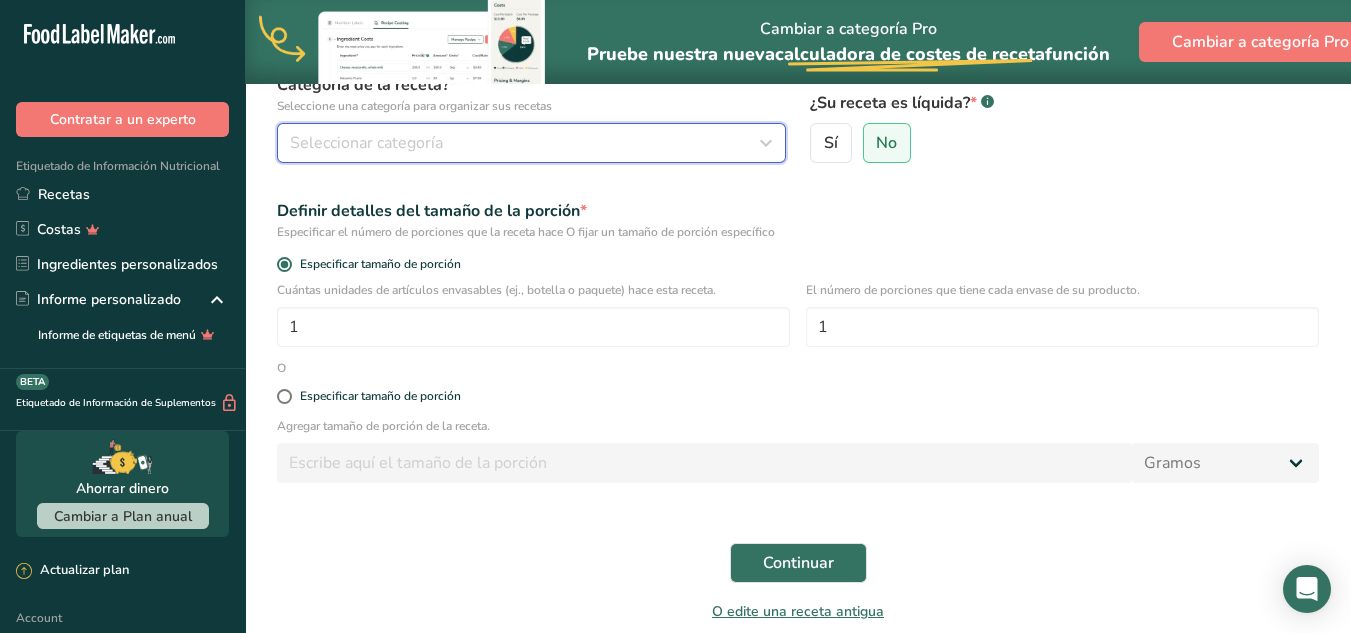 click at bounding box center [766, 143] 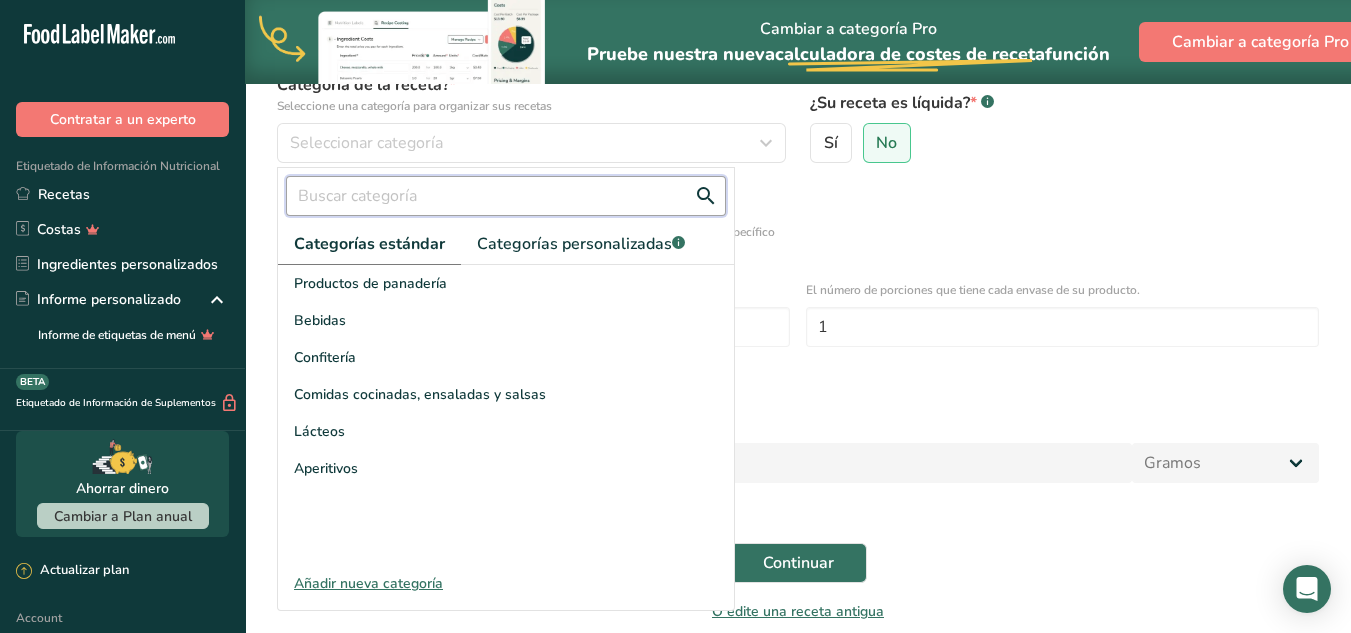click at bounding box center (506, 196) 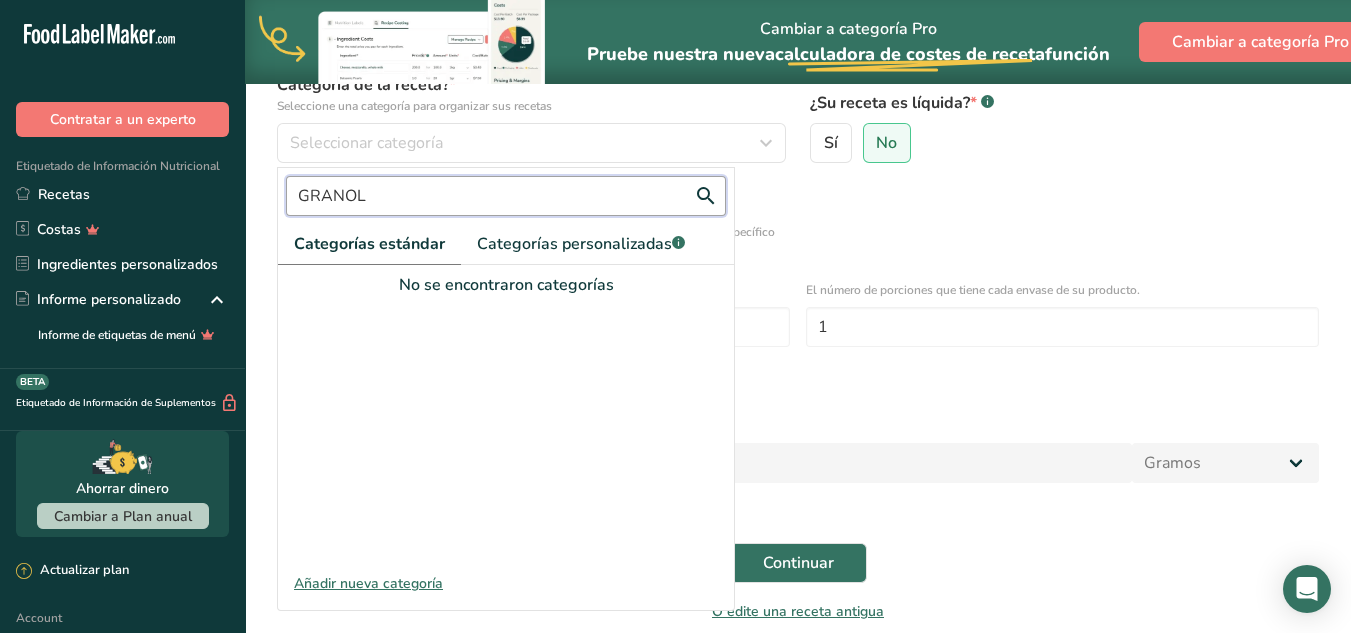 type on "GRANOLA" 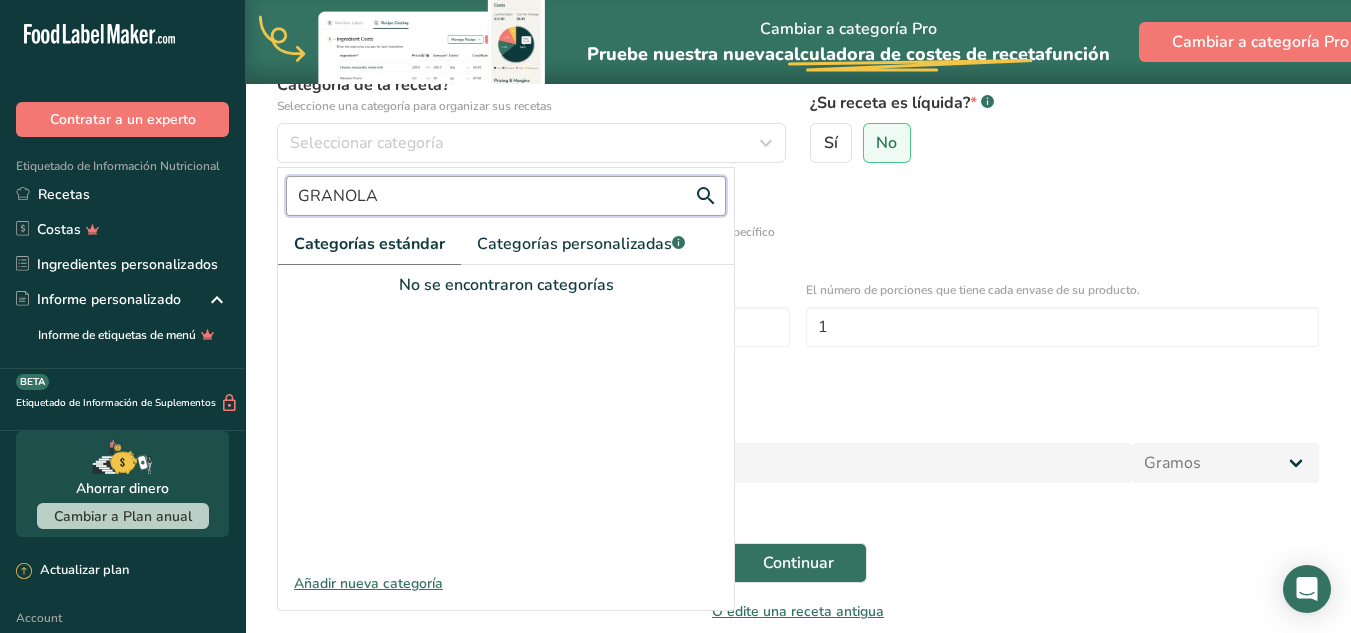 drag, startPoint x: 411, startPoint y: 200, endPoint x: 286, endPoint y: 195, distance: 125.09996 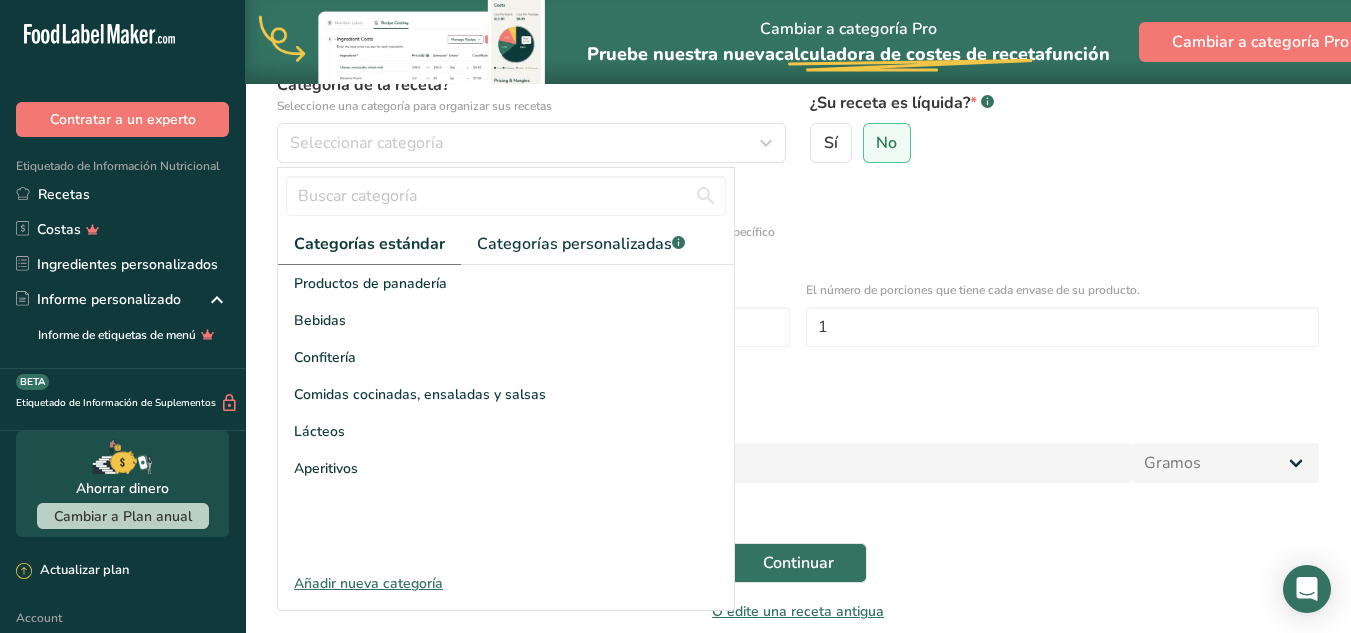 click on "Especificar el número de porciones que la receta hace O fijar un tamaño de porción específico" at bounding box center (798, 232) 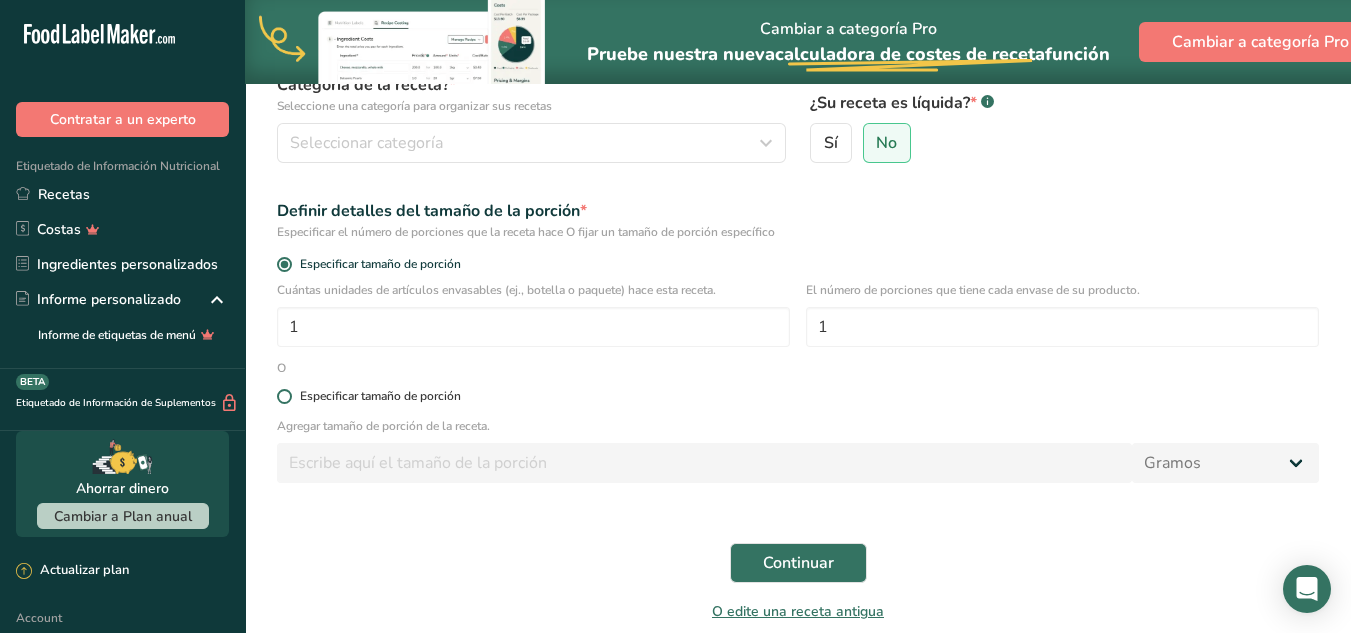 click at bounding box center (284, 396) 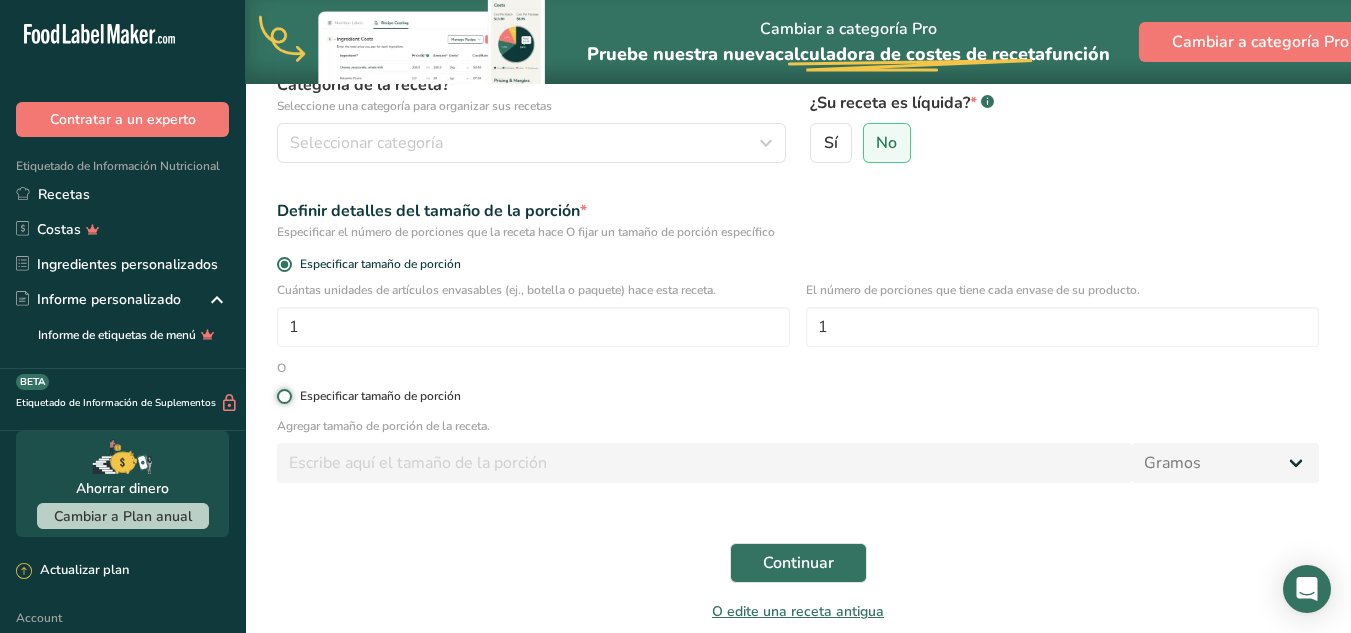 click on "Especificar tamaño de porción" at bounding box center (283, 396) 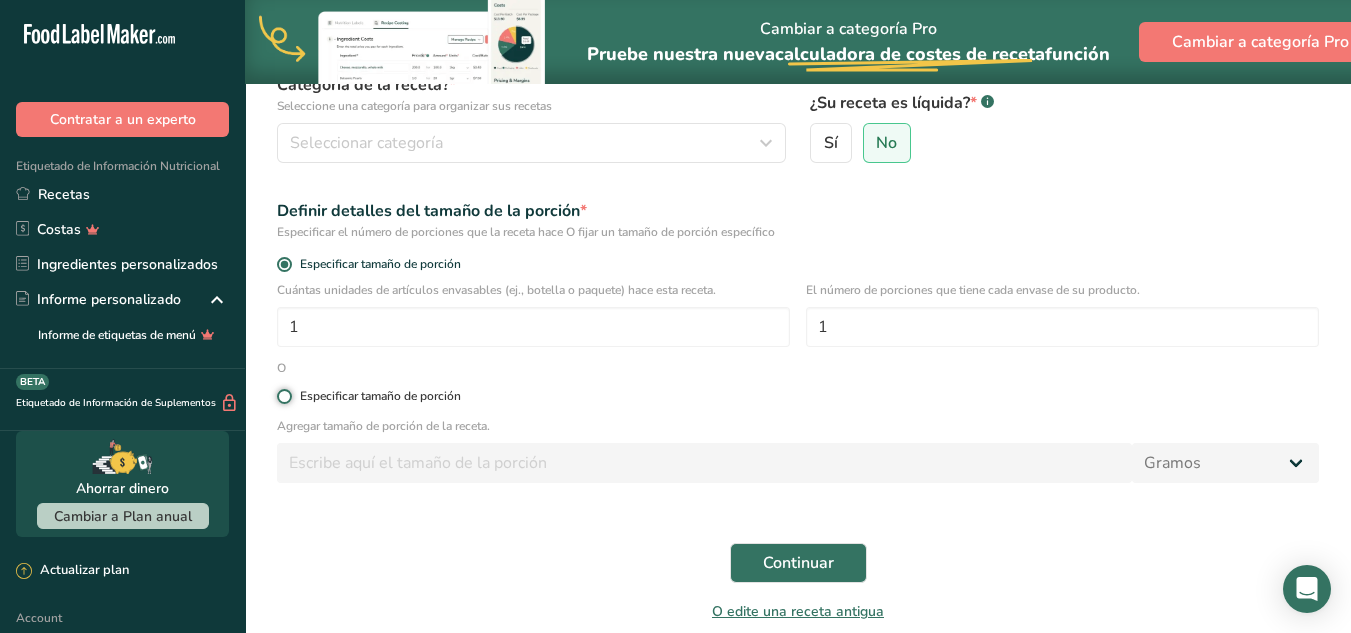radio on "true" 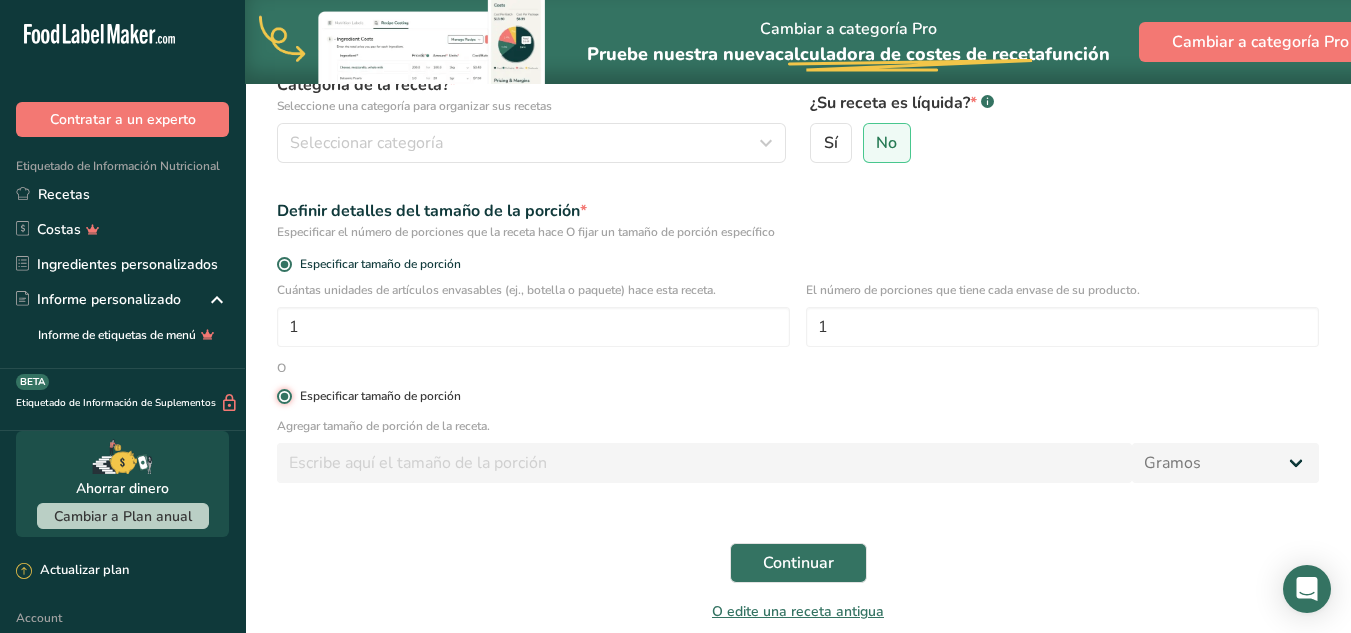 radio on "false" 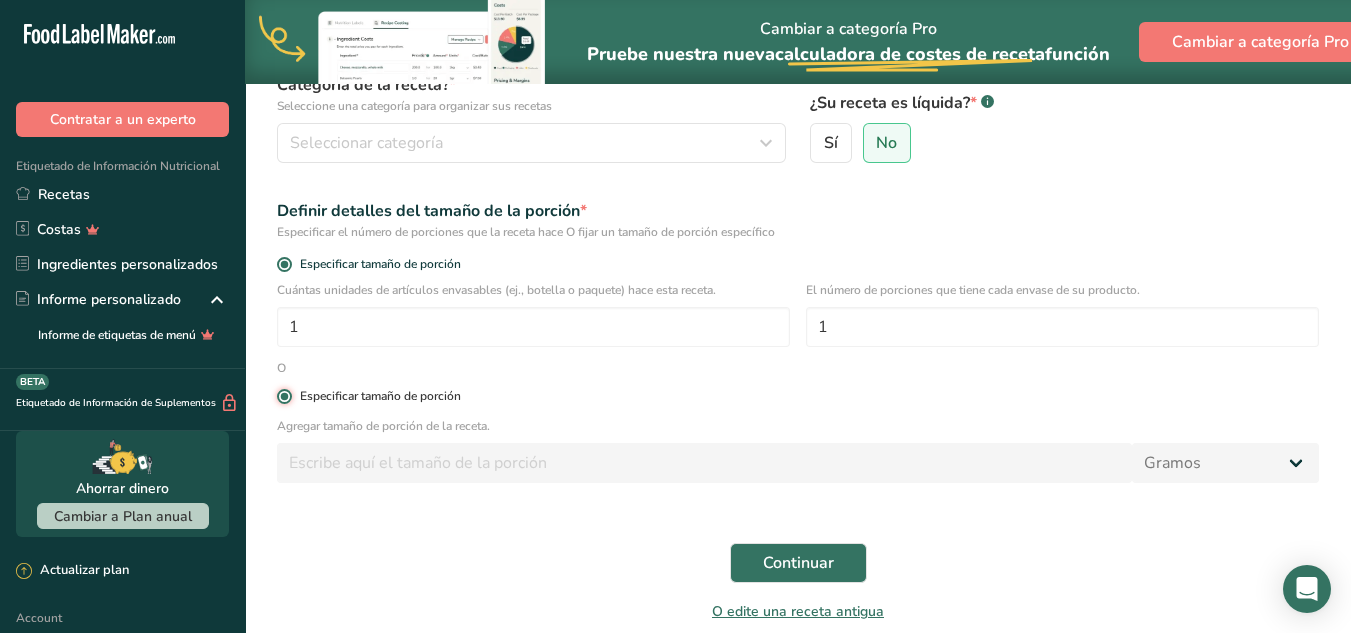 type 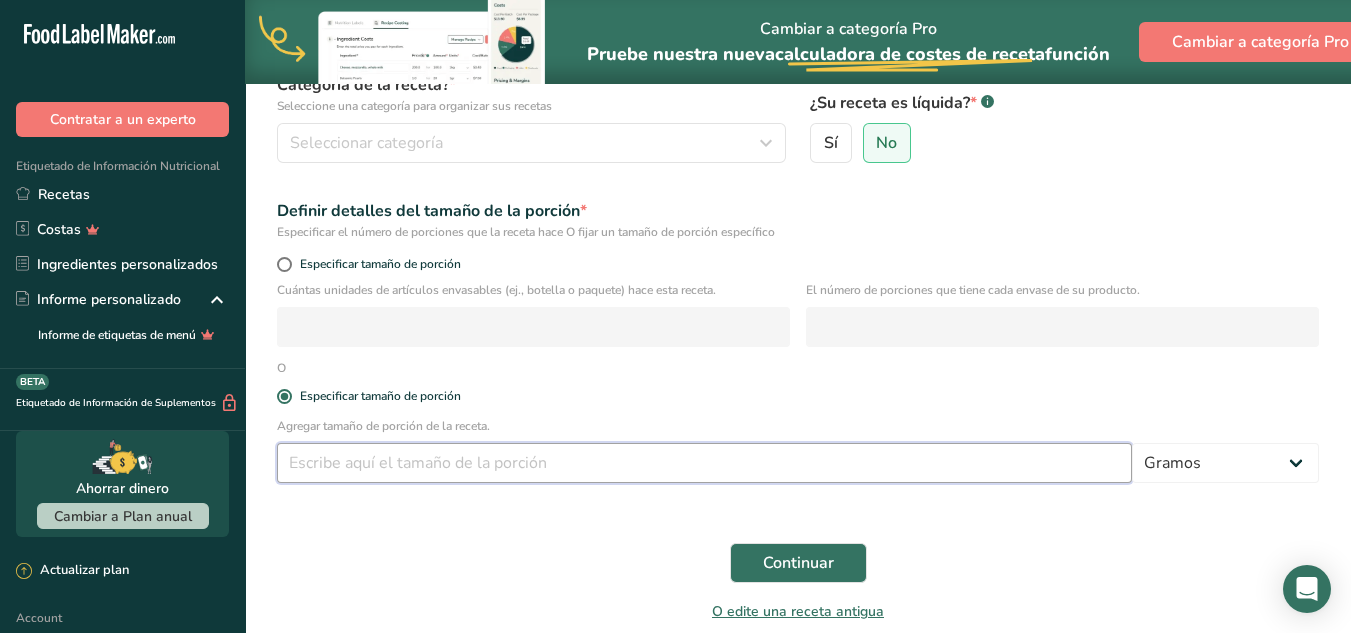 click at bounding box center (704, 463) 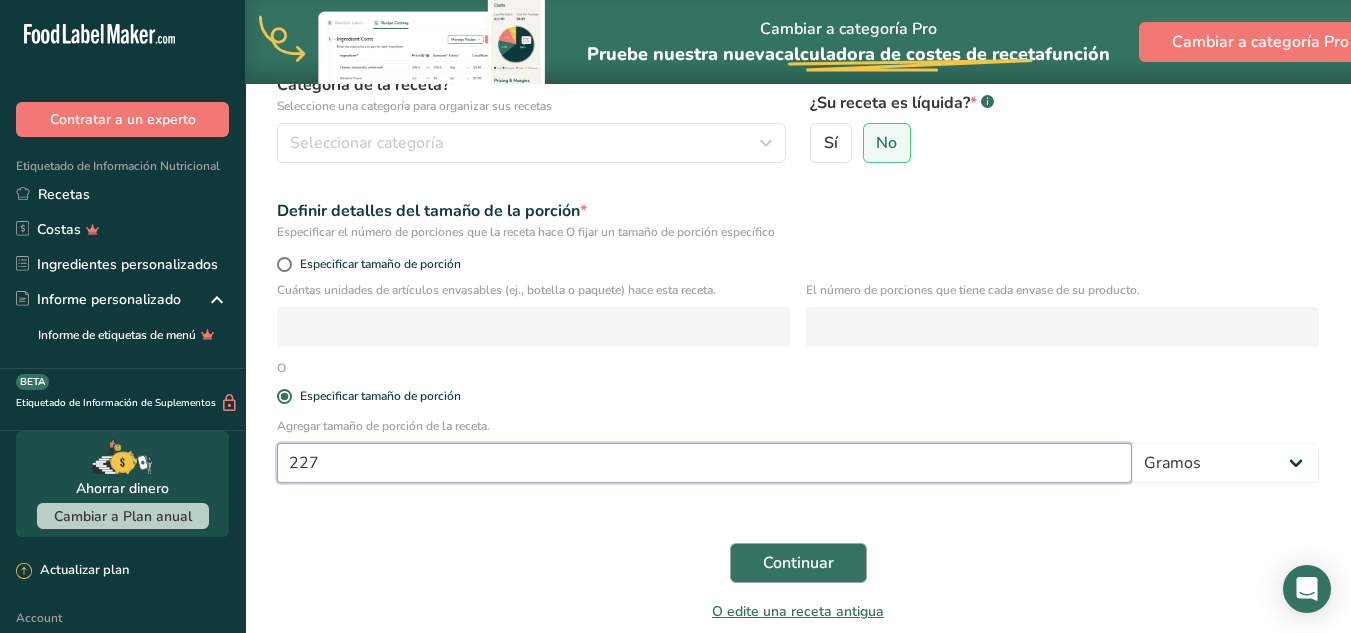 type on "227" 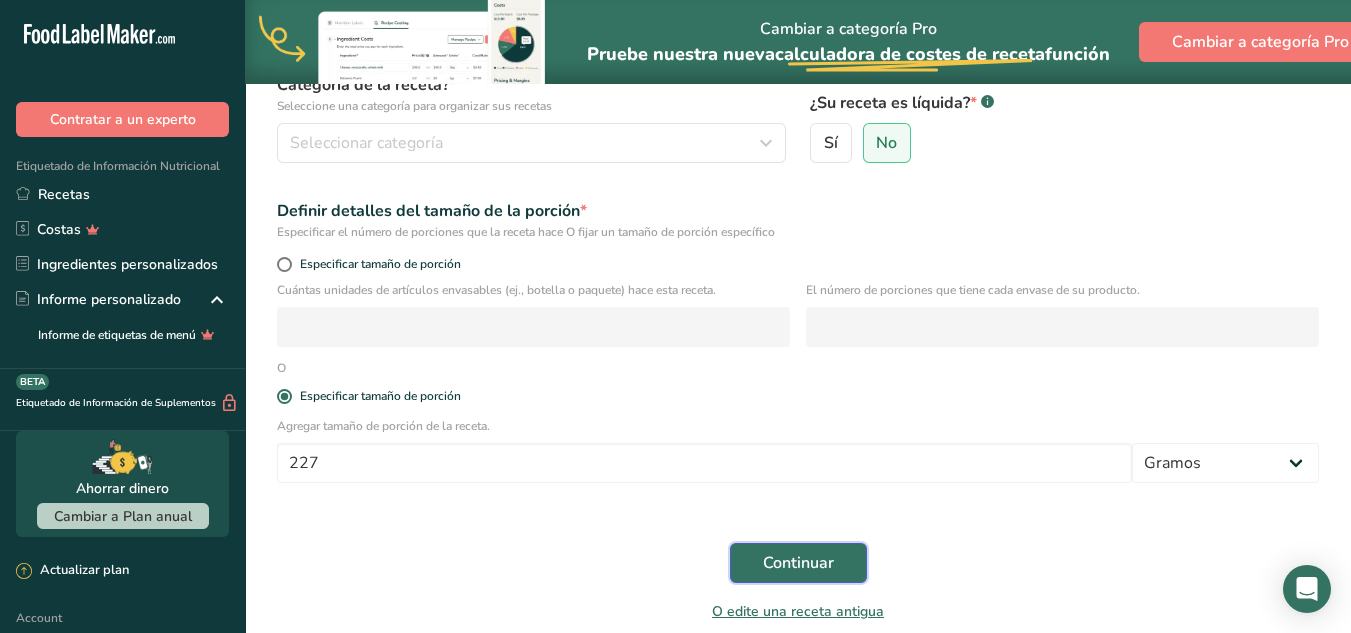 click on "Continuar" at bounding box center (798, 563) 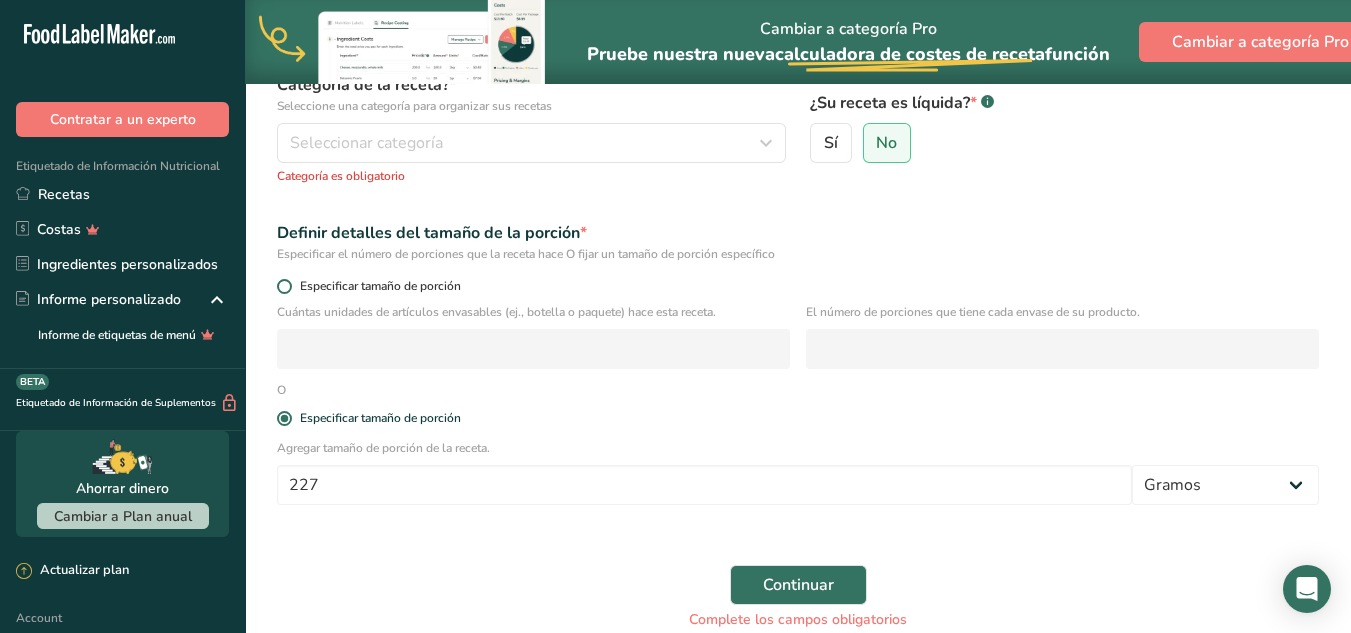 click at bounding box center (284, 286) 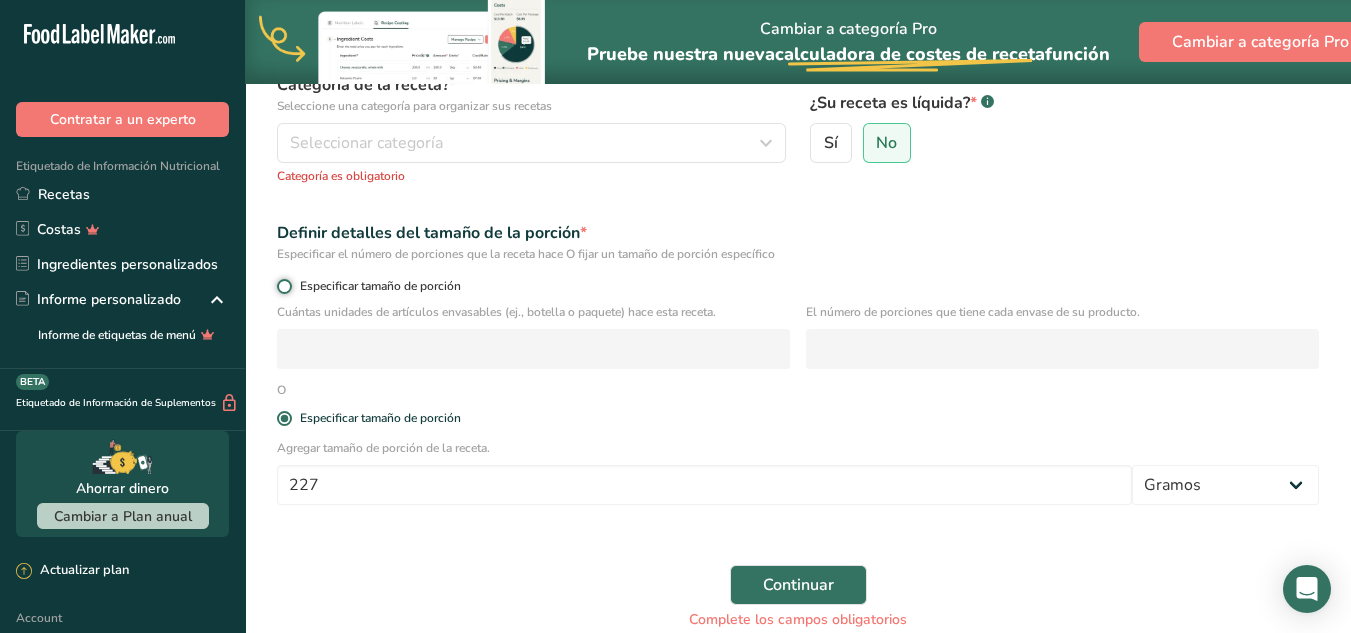 click on "Especificar tamaño de porción" at bounding box center (283, 286) 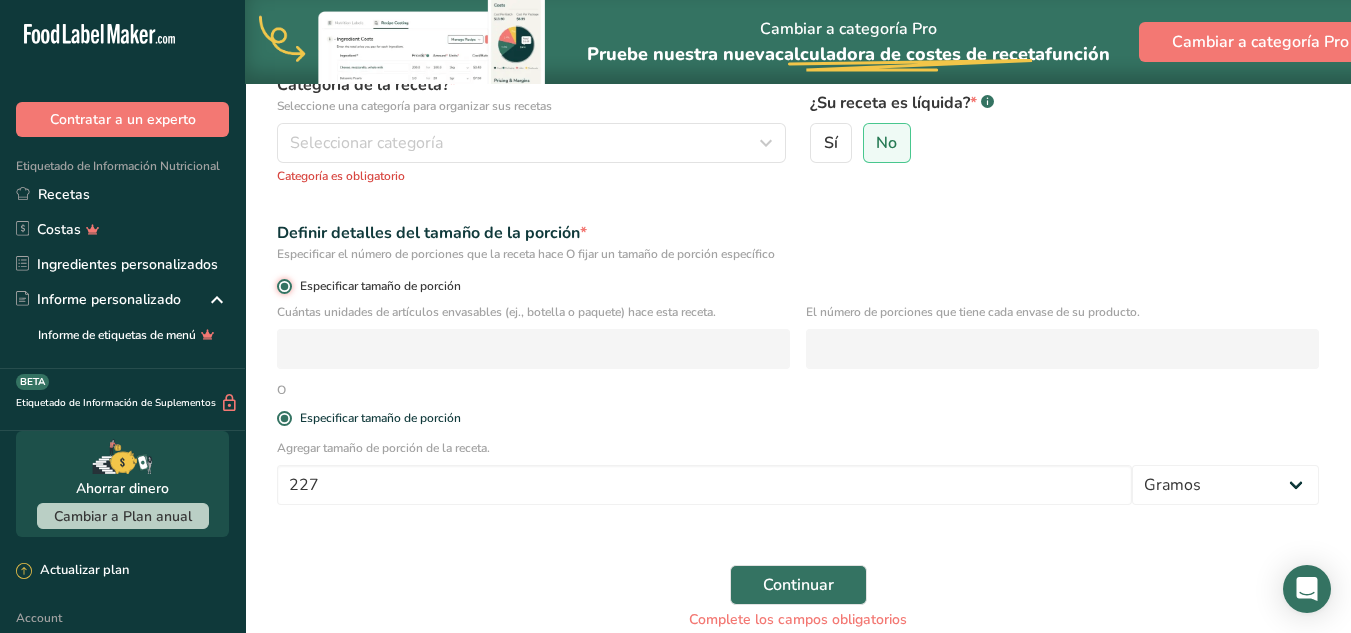 radio on "false" 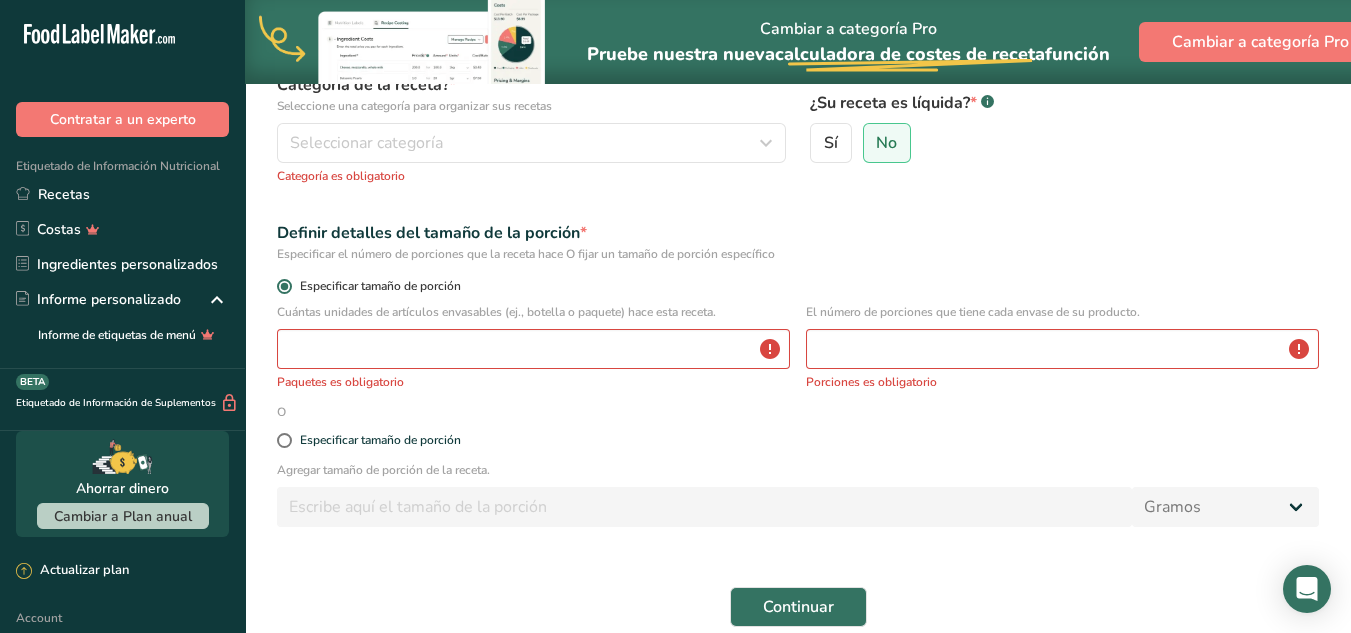 click at bounding box center (284, 286) 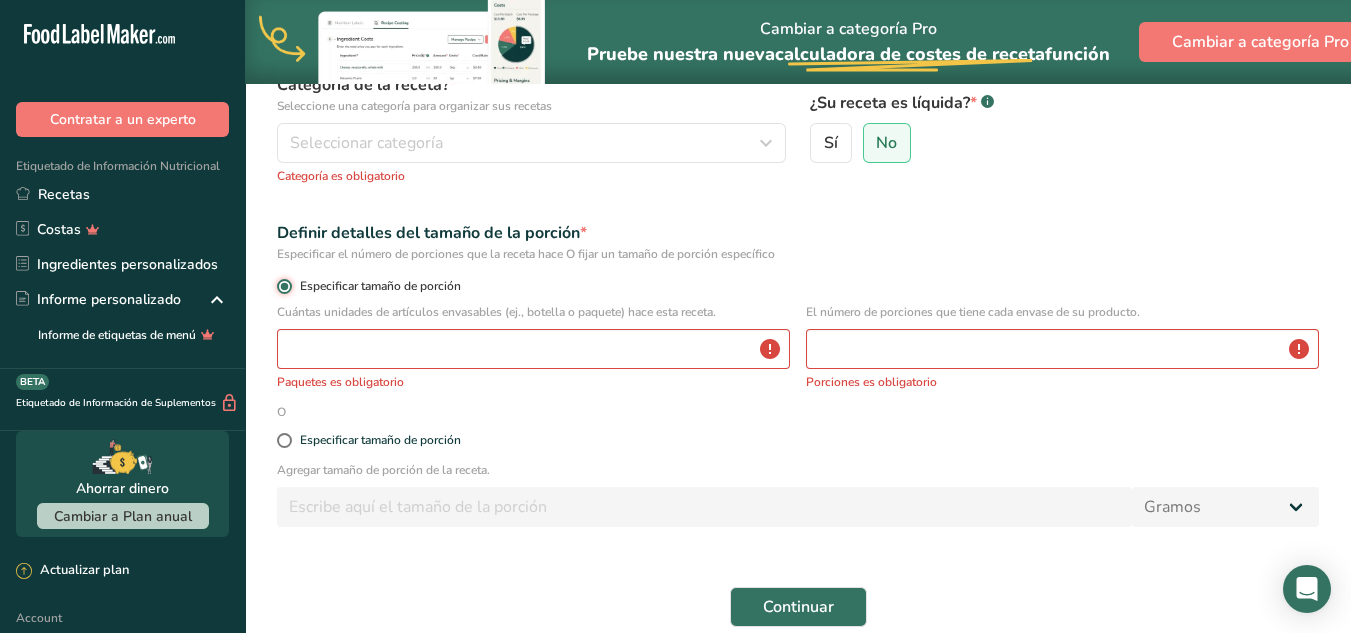 click on "Especificar tamaño de porción" at bounding box center (283, 286) 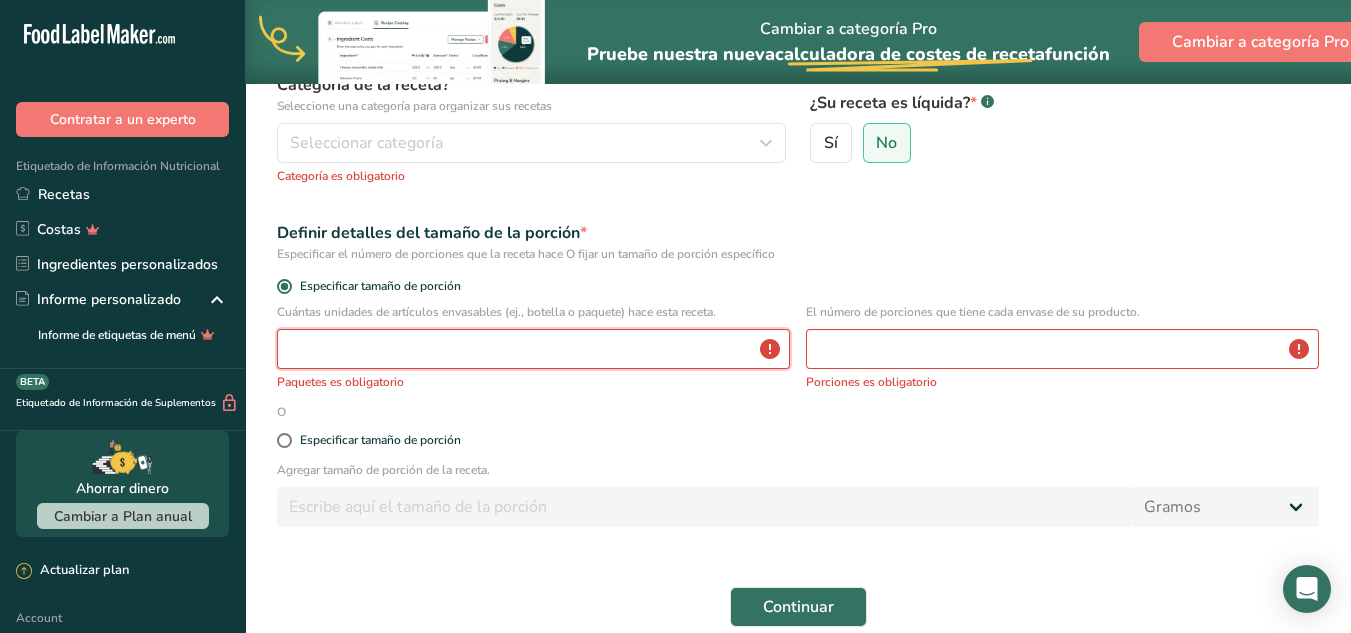 click at bounding box center [533, 349] 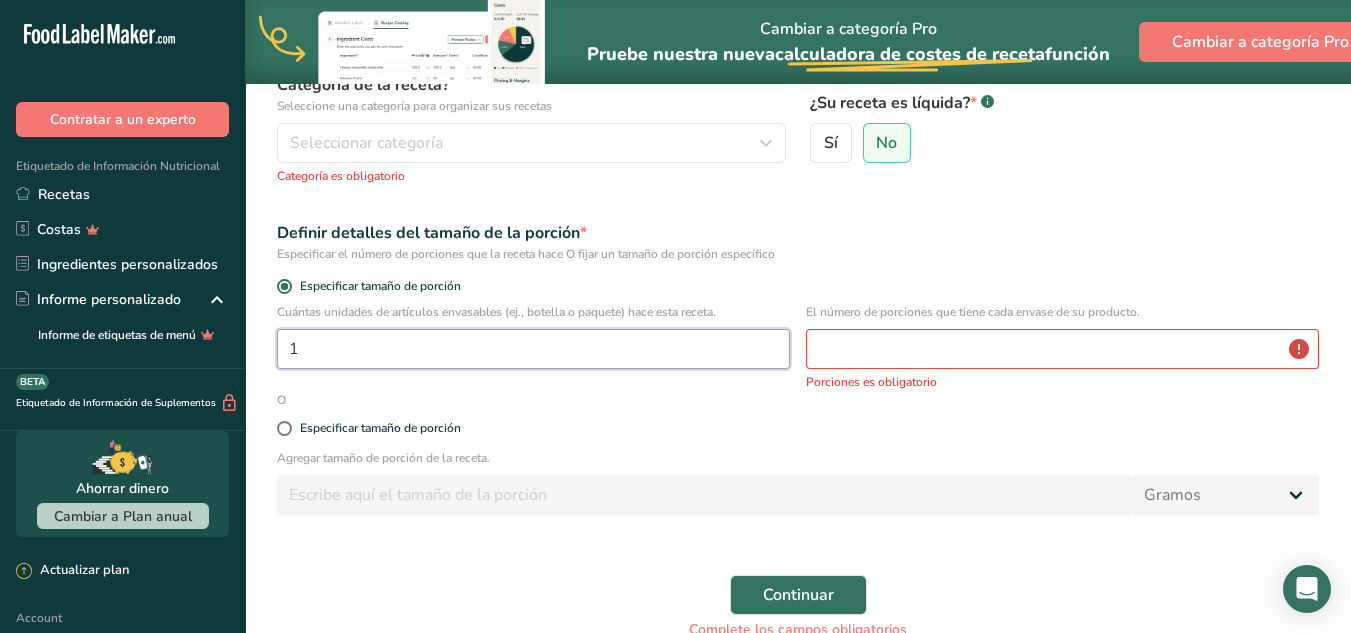 type on "1" 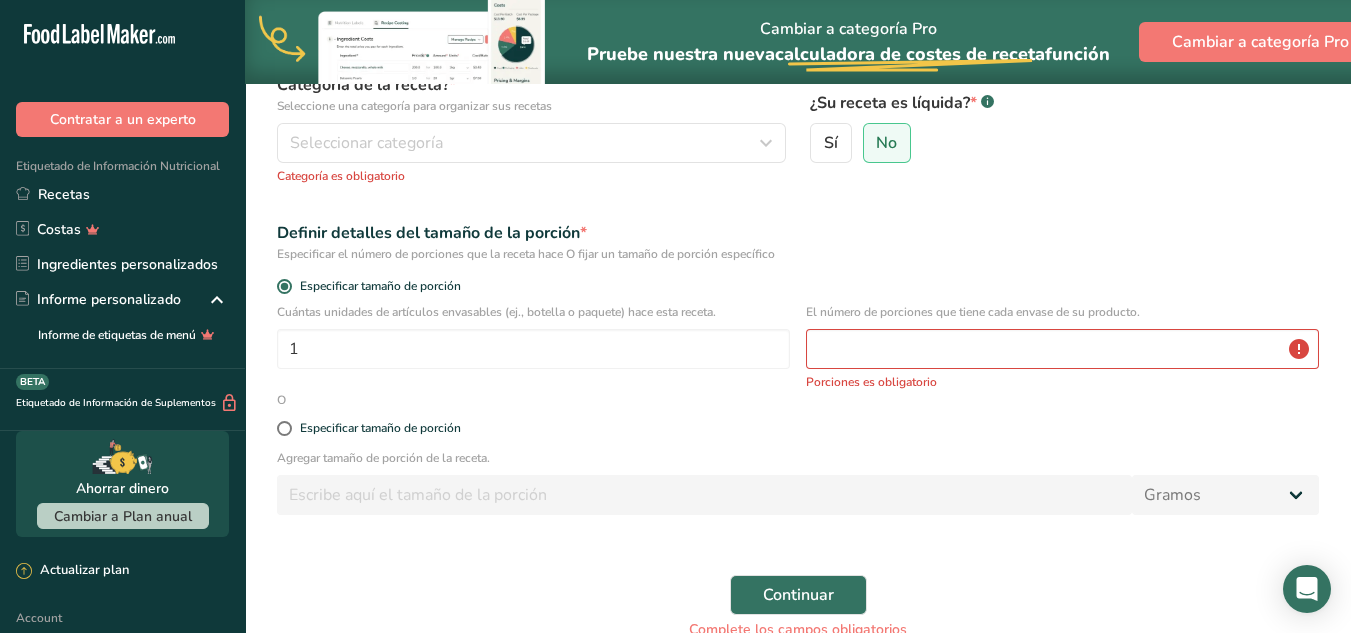 click on "El número de porciones que tiene cada envase de su producto.
Porciones es obligatorio" at bounding box center [1062, 347] 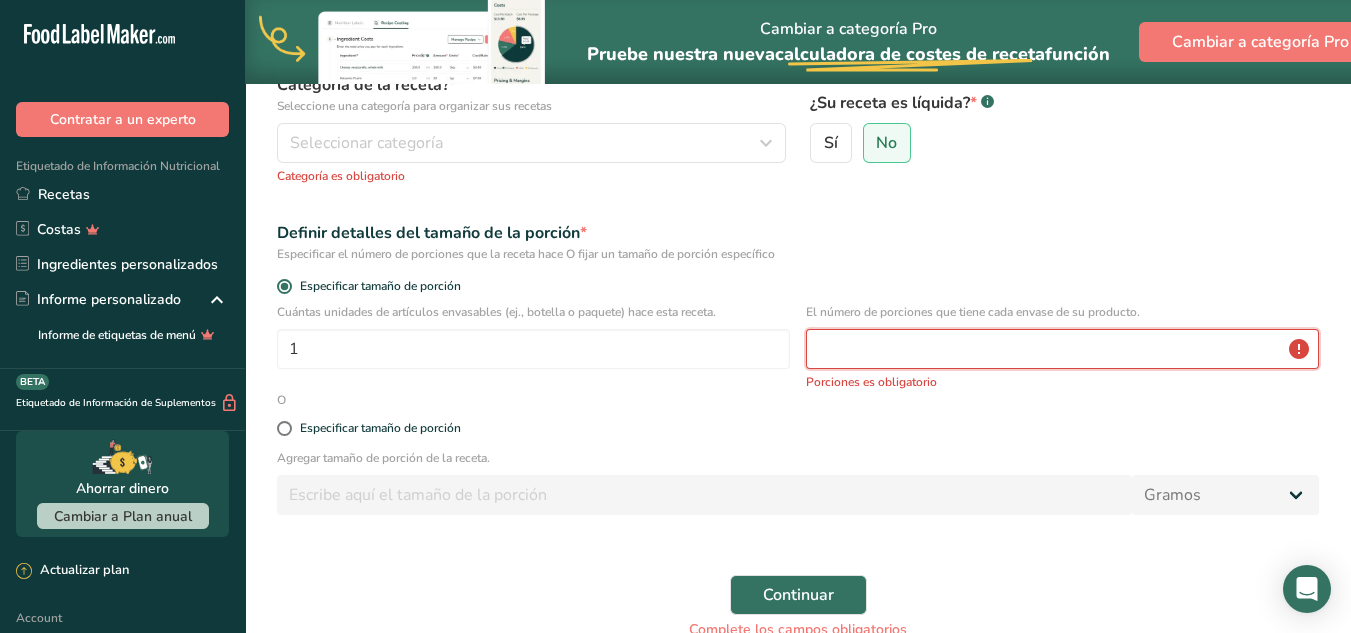 click at bounding box center (1062, 349) 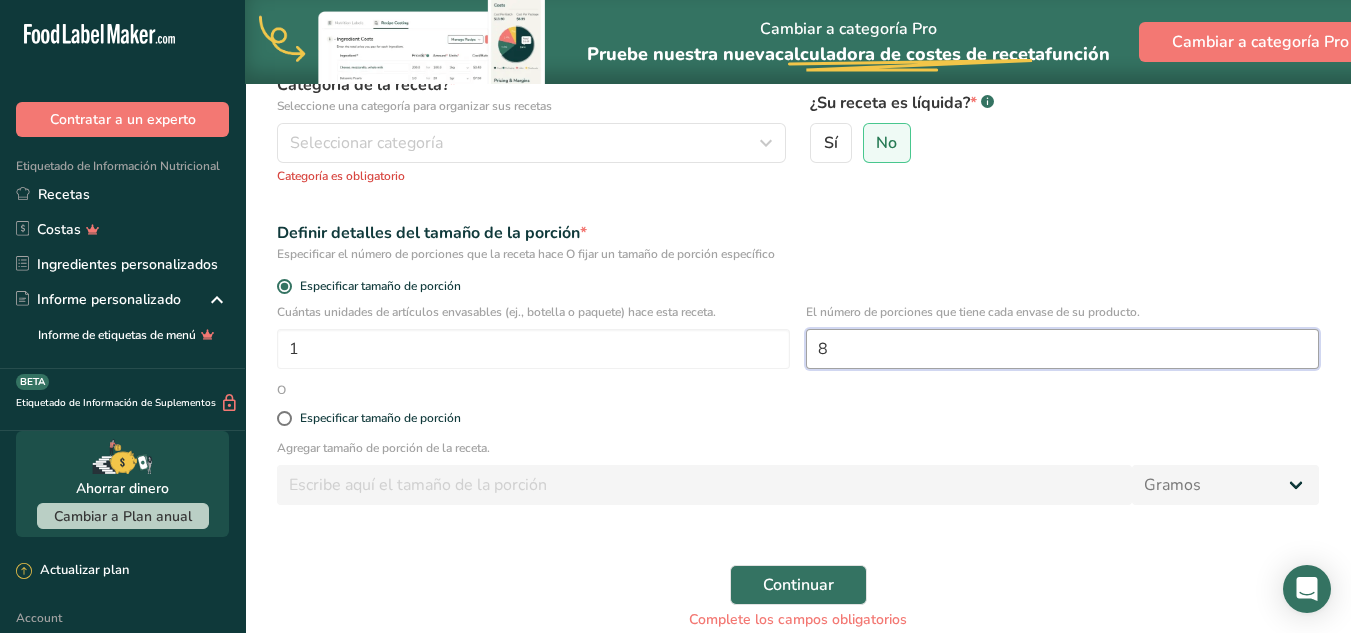 type on "8" 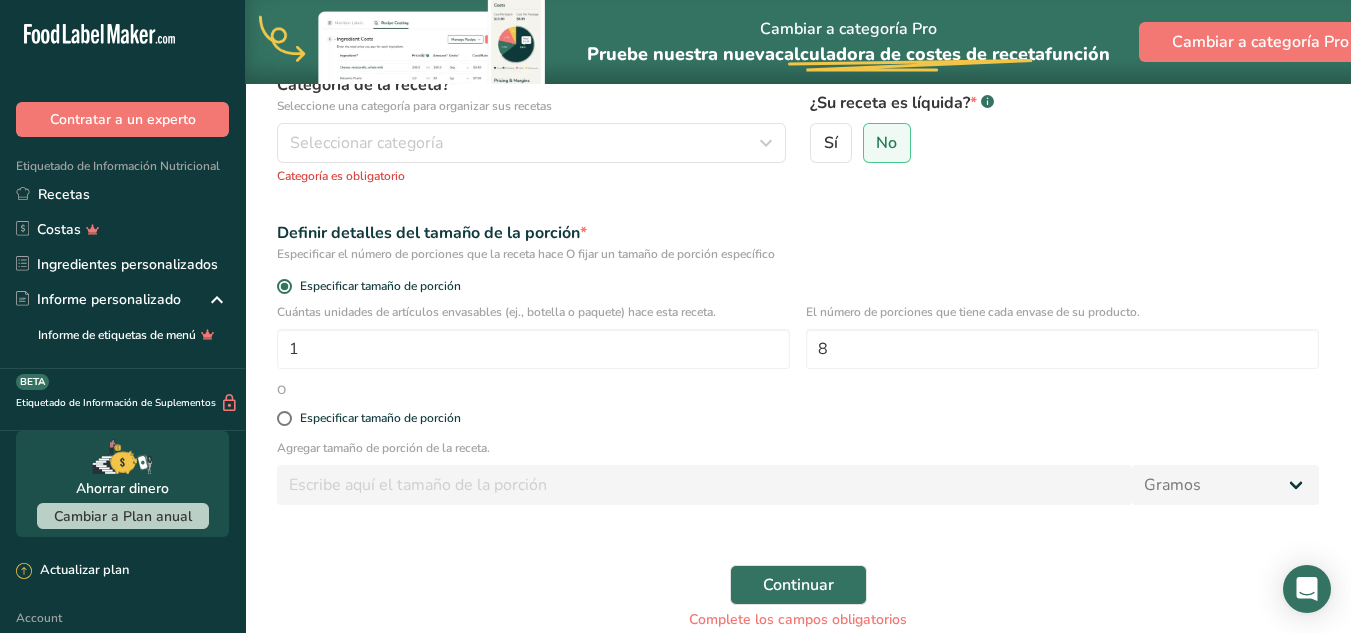 click on "Especificar tamaño de porción" at bounding box center (798, 419) 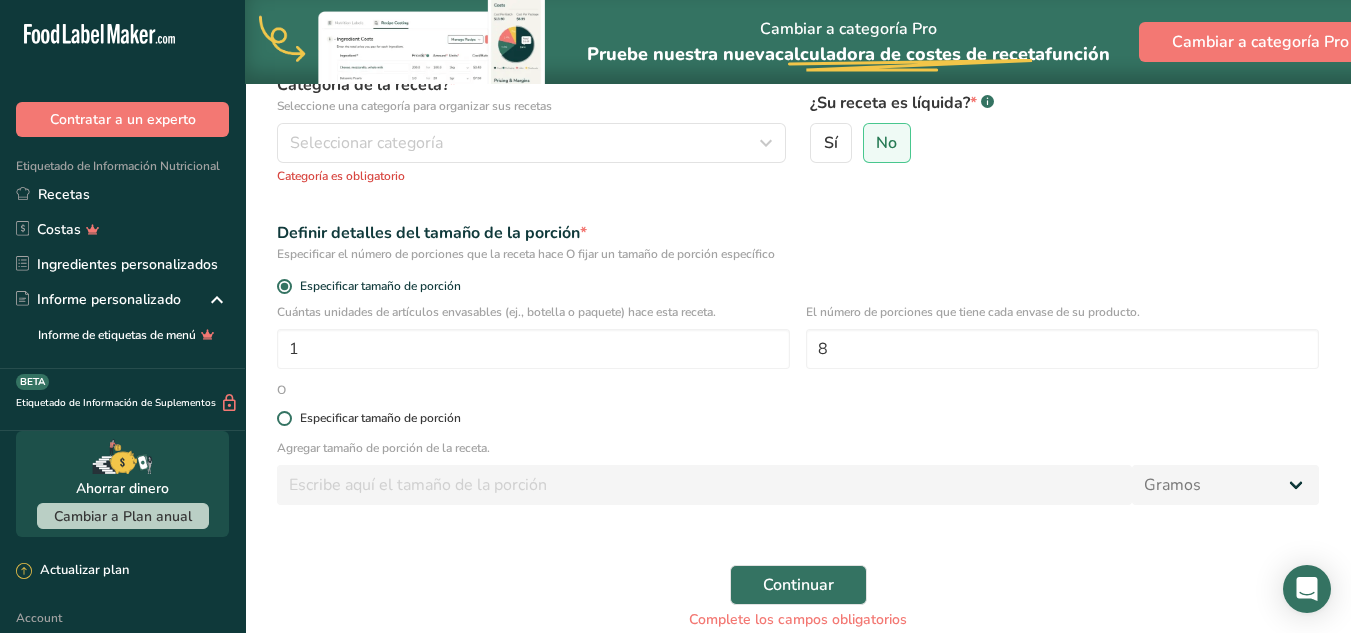 click at bounding box center (284, 418) 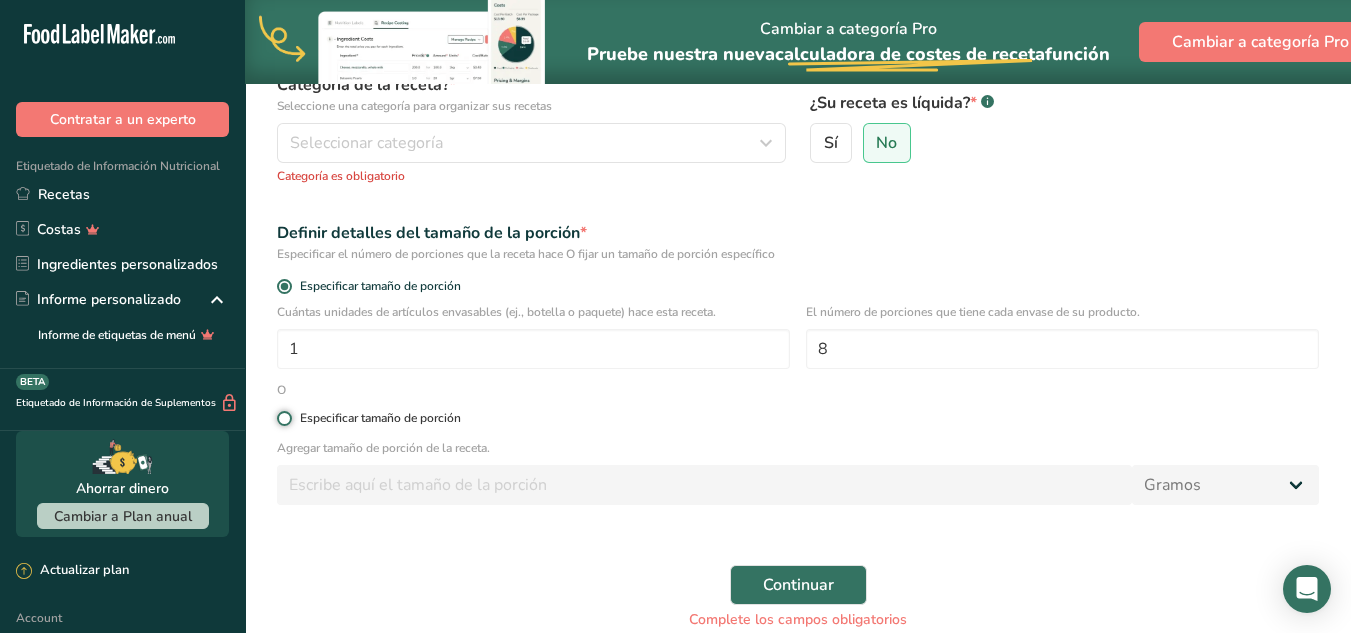click on "Especificar tamaño de porción" at bounding box center (283, 418) 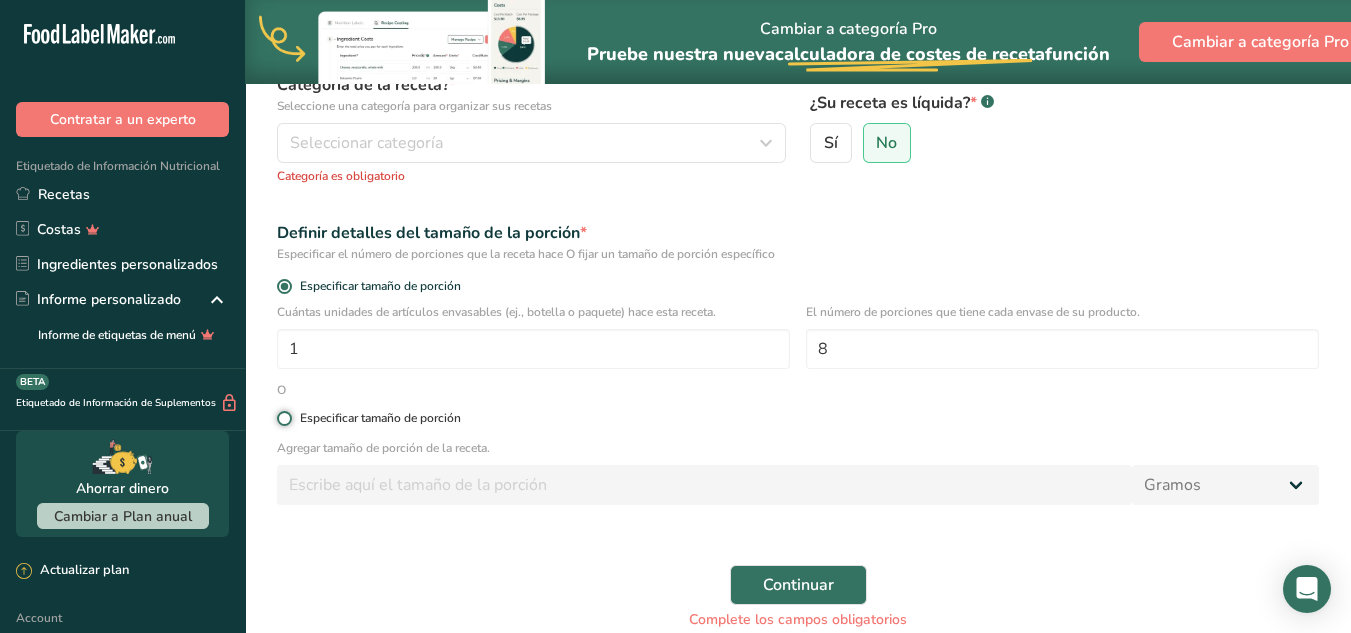radio on "true" 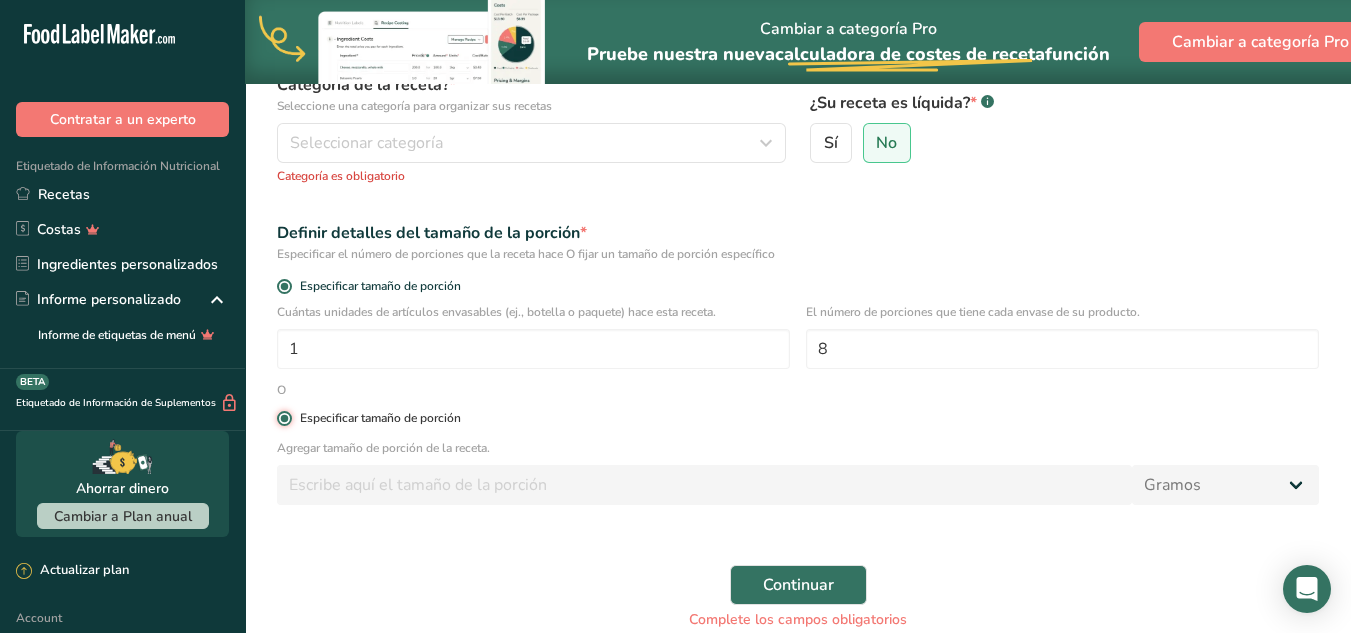 radio on "false" 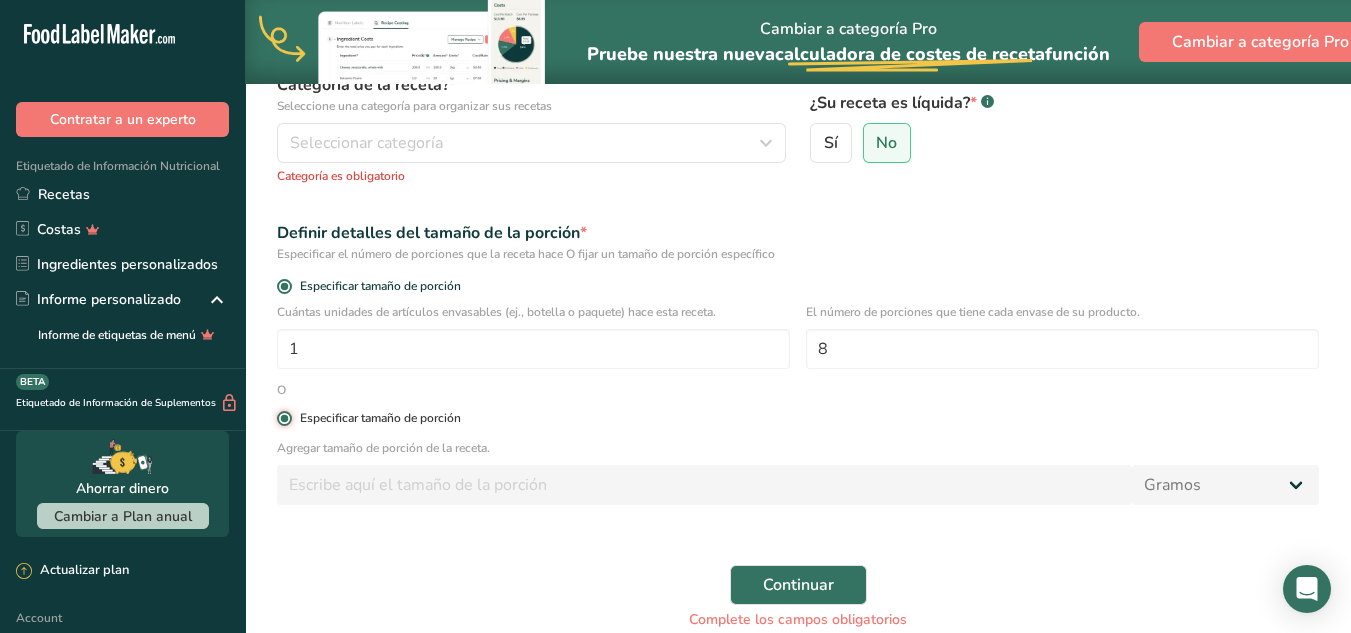 type 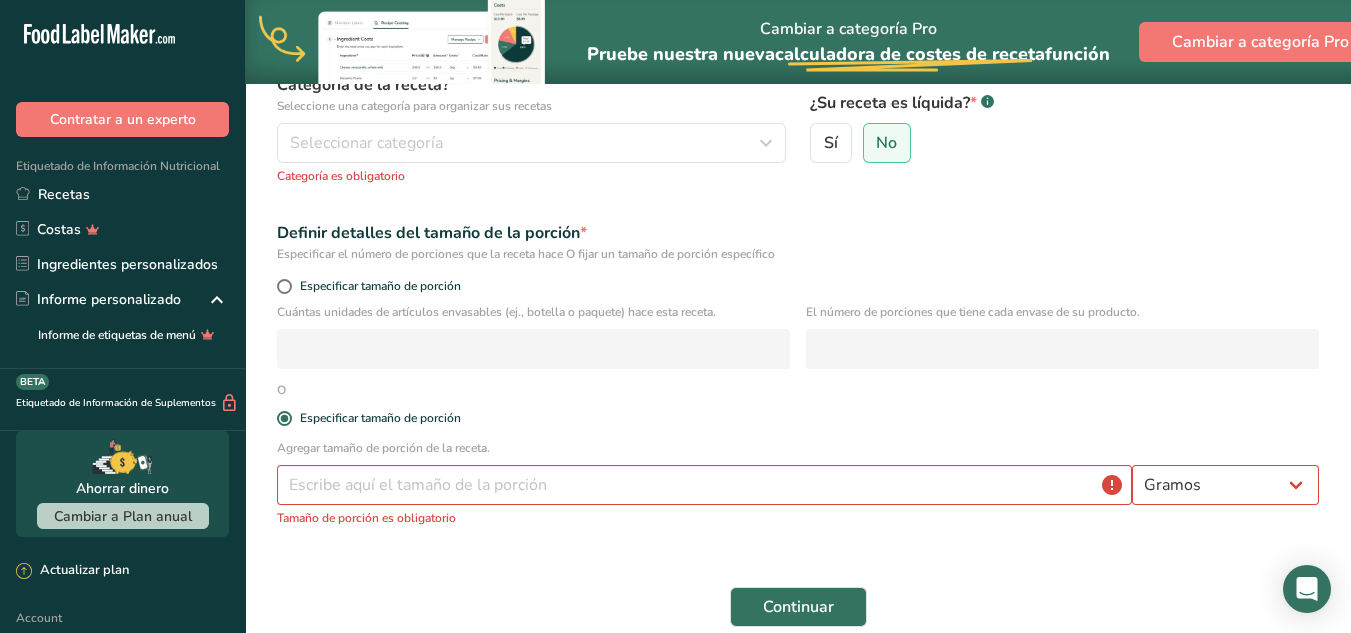 click on "Tamaño de porción es obligatorio" at bounding box center (798, 518) 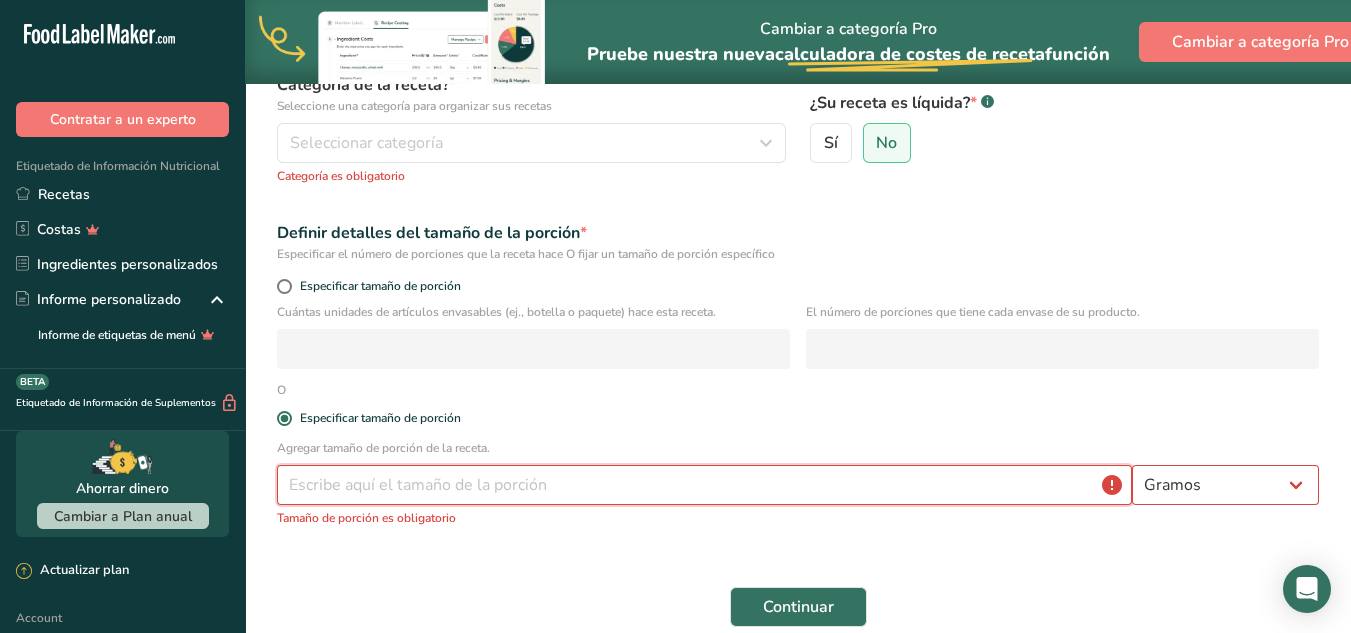 click at bounding box center (704, 485) 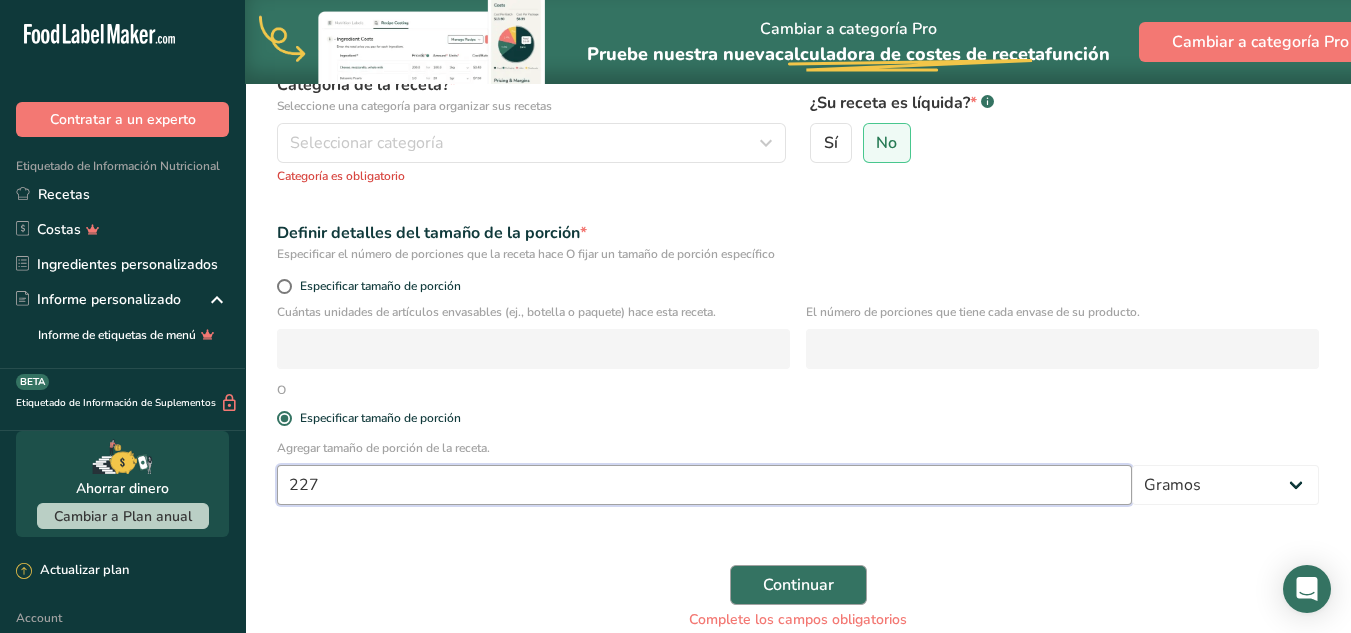 type on "227" 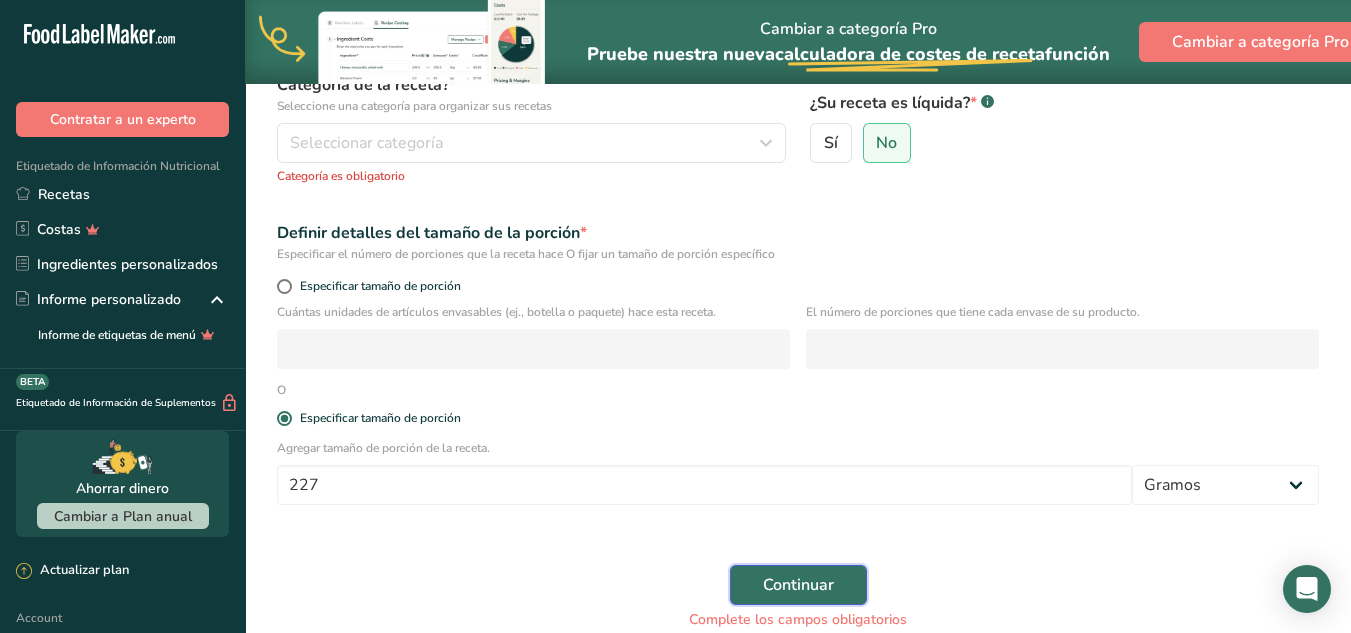 click on "Continuar" at bounding box center [798, 585] 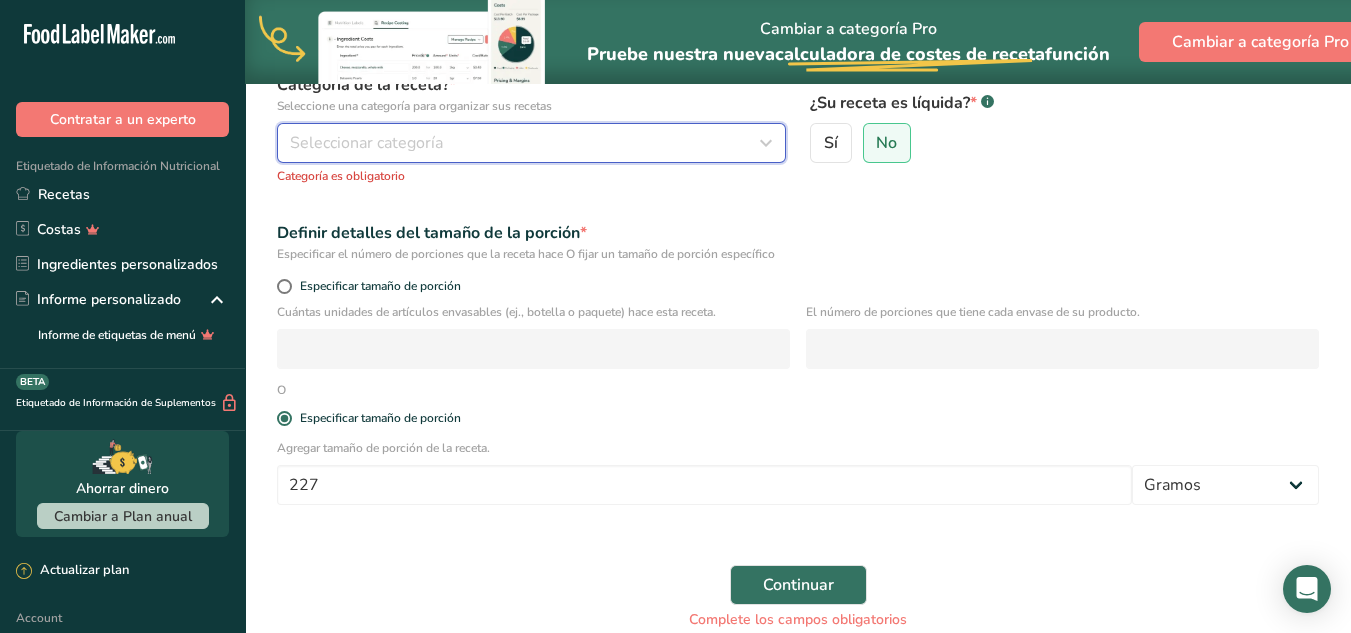 click on "Seleccionar categoría" at bounding box center (525, 143) 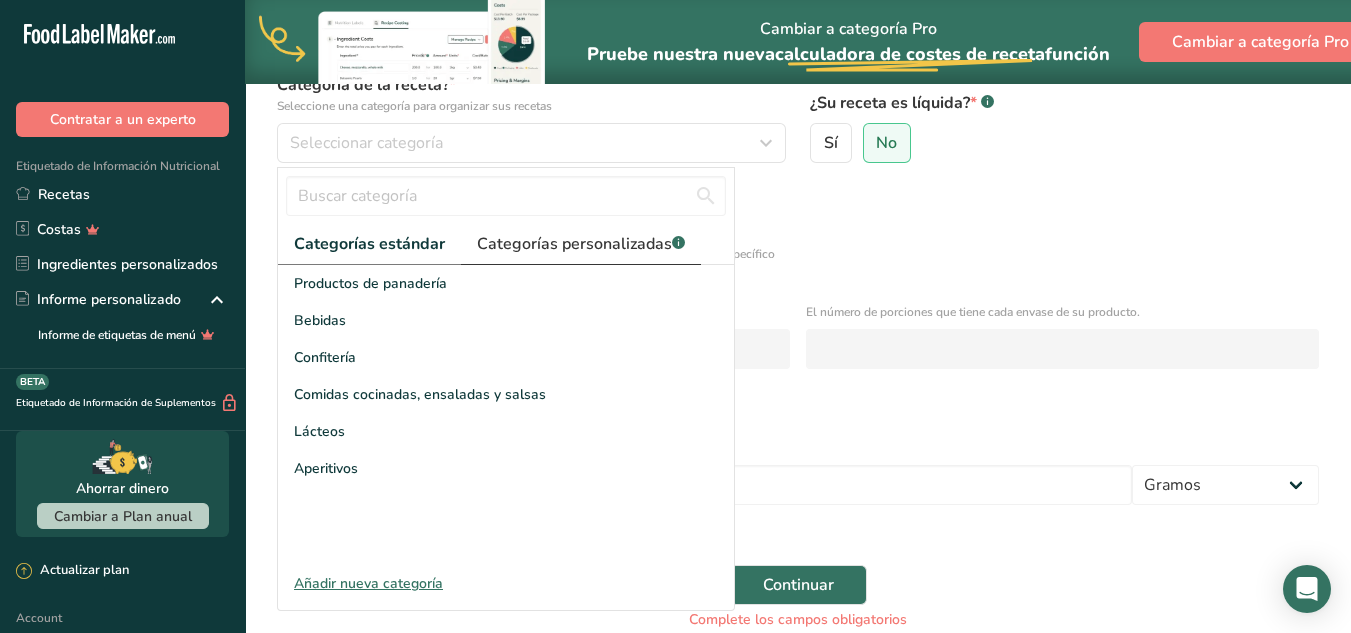 click on "Categorías personalizadas
.a-a{fill:#347362;}.b-a{fill:#fff;}" at bounding box center [581, 244] 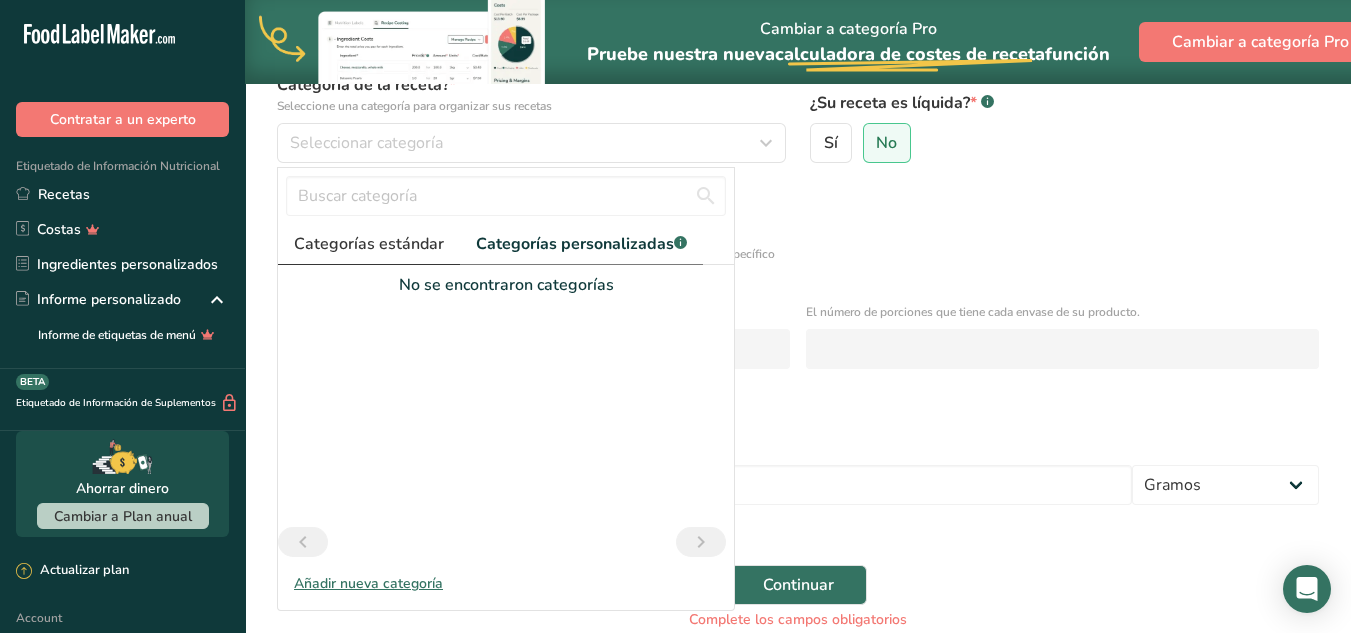 click on "Categorías estándar" at bounding box center (369, 244) 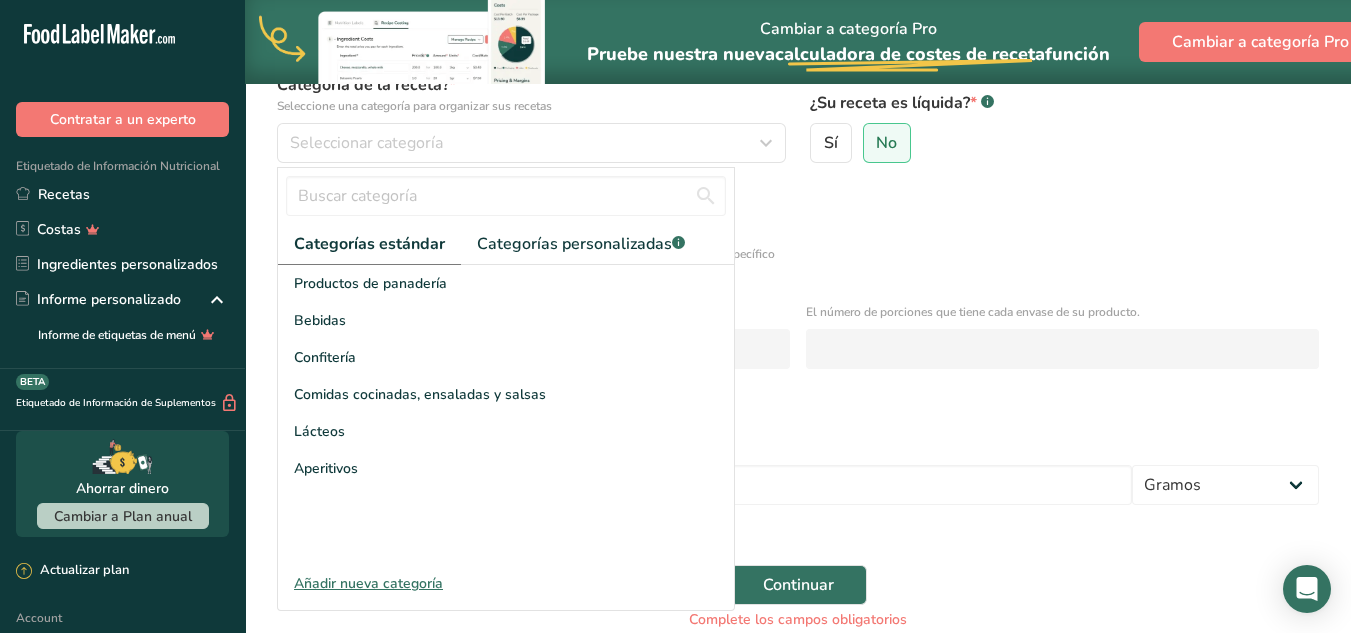 click on "Añadir nueva categoría" at bounding box center [506, 583] 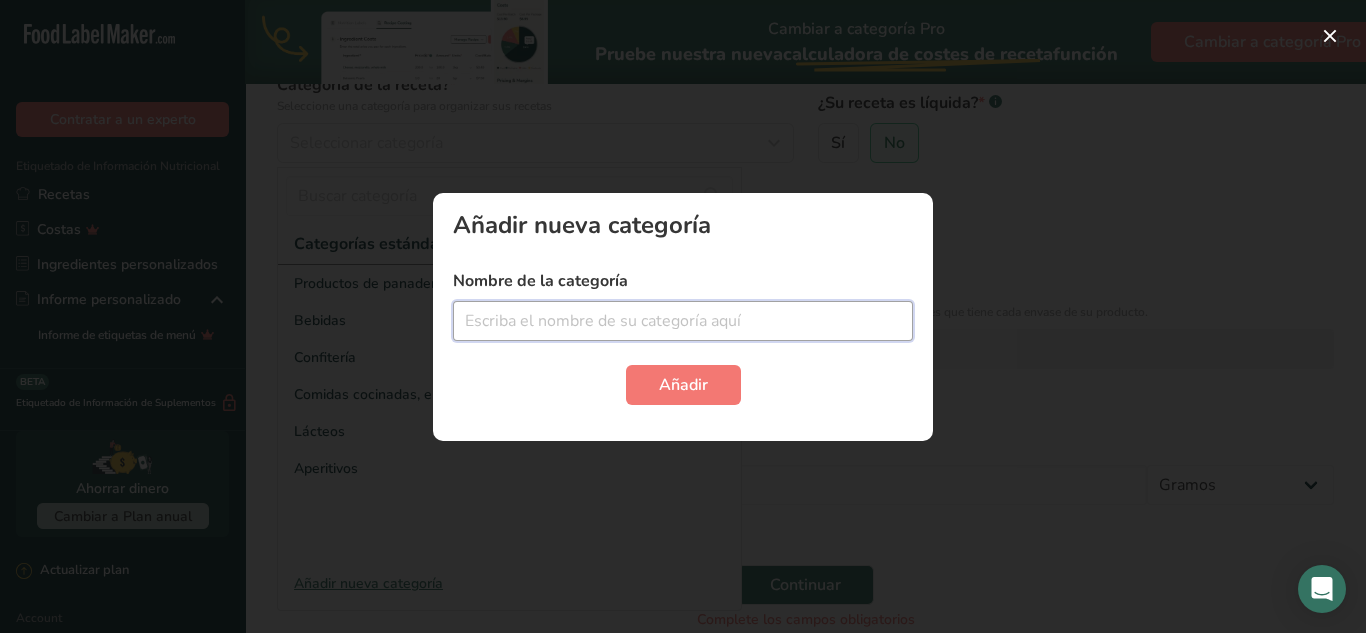 click at bounding box center (683, 321) 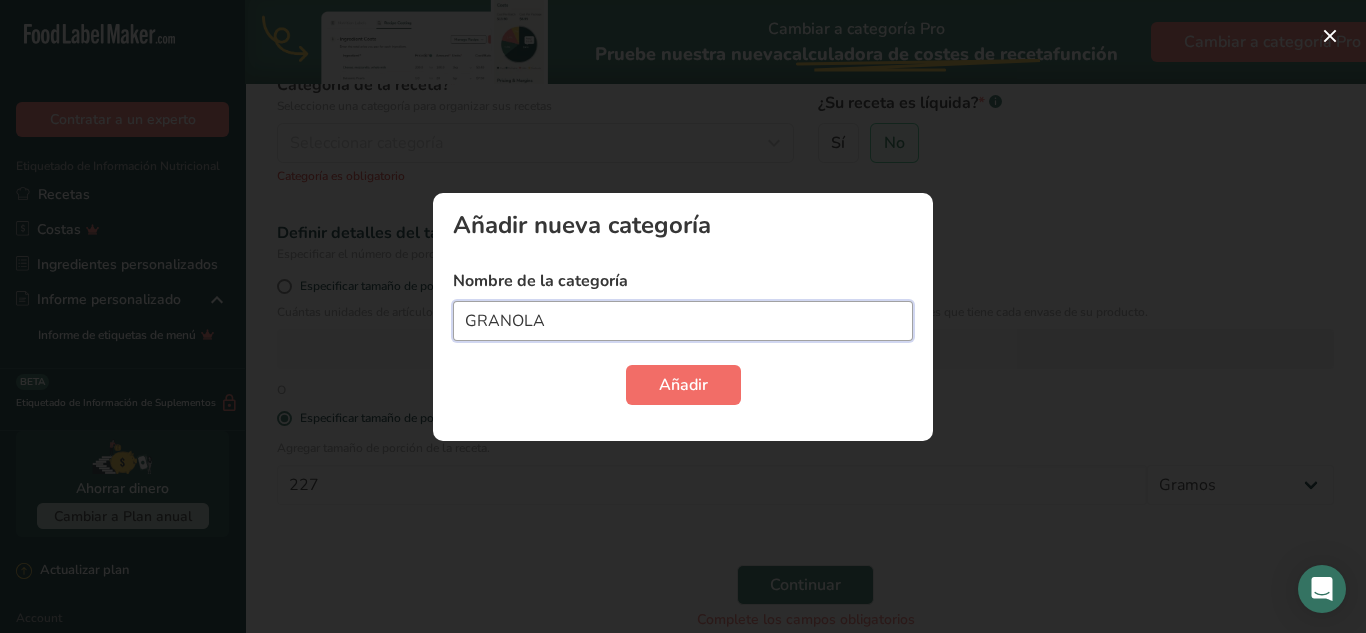 type on "GRANOLA" 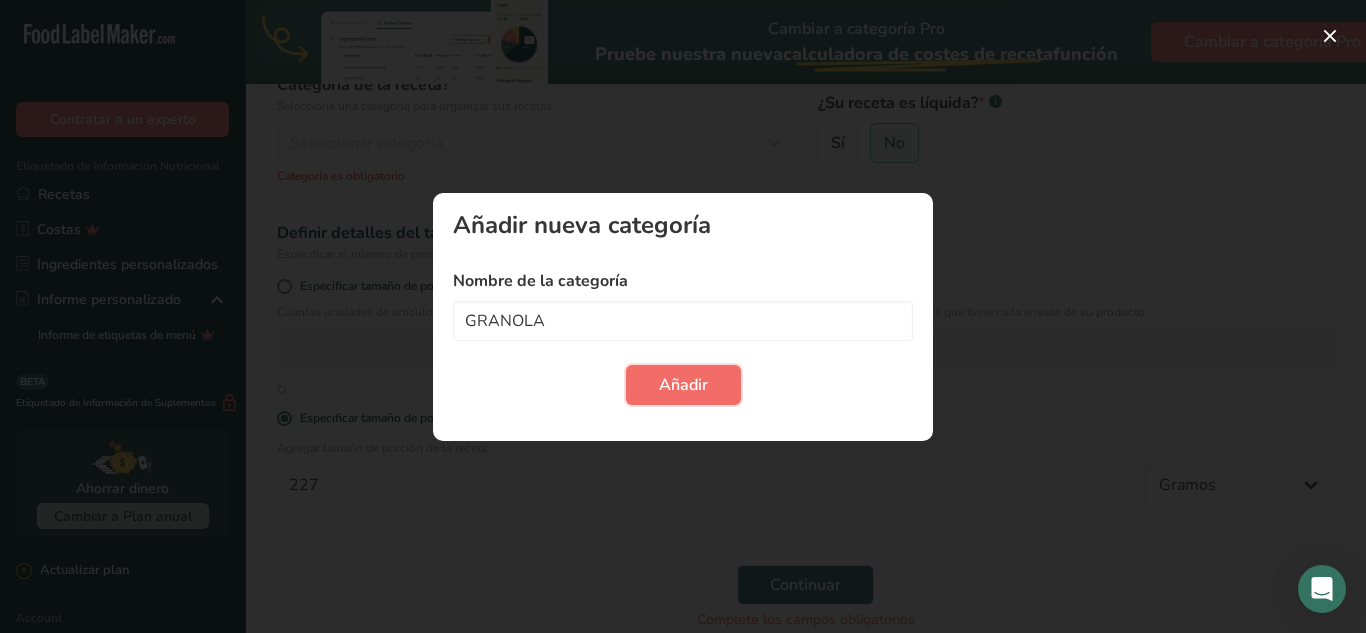 click on "Añadir" at bounding box center (683, 385) 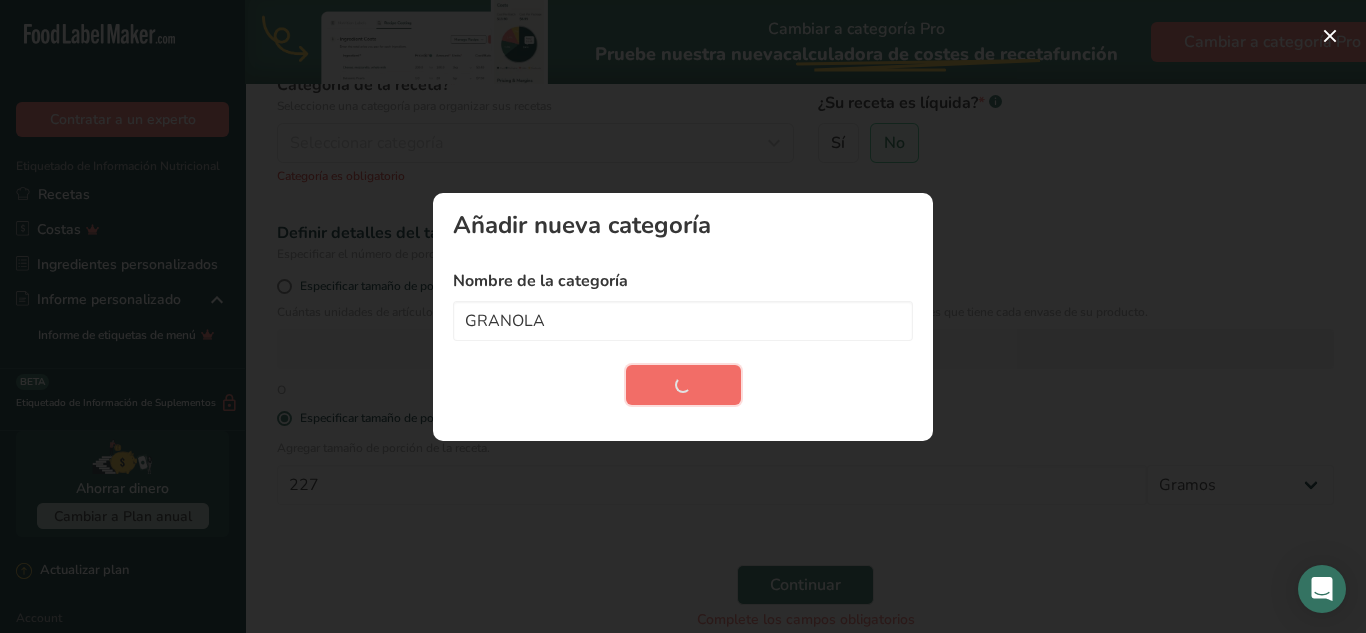 type 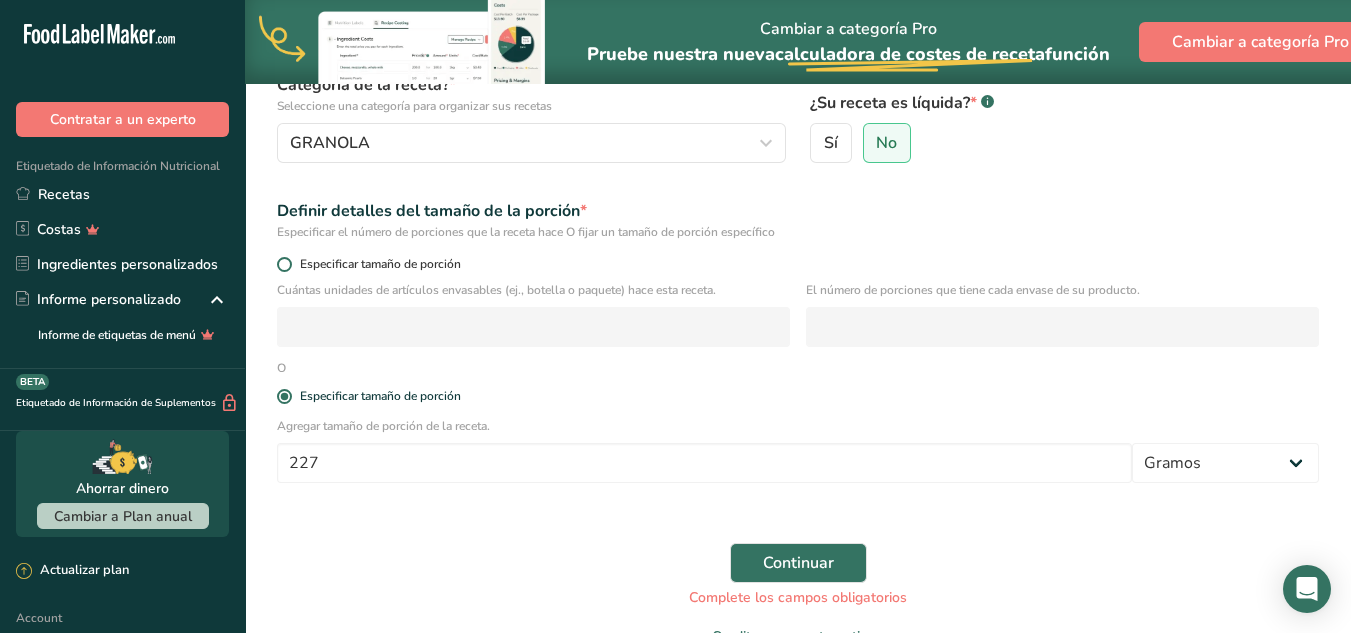 click at bounding box center [284, 264] 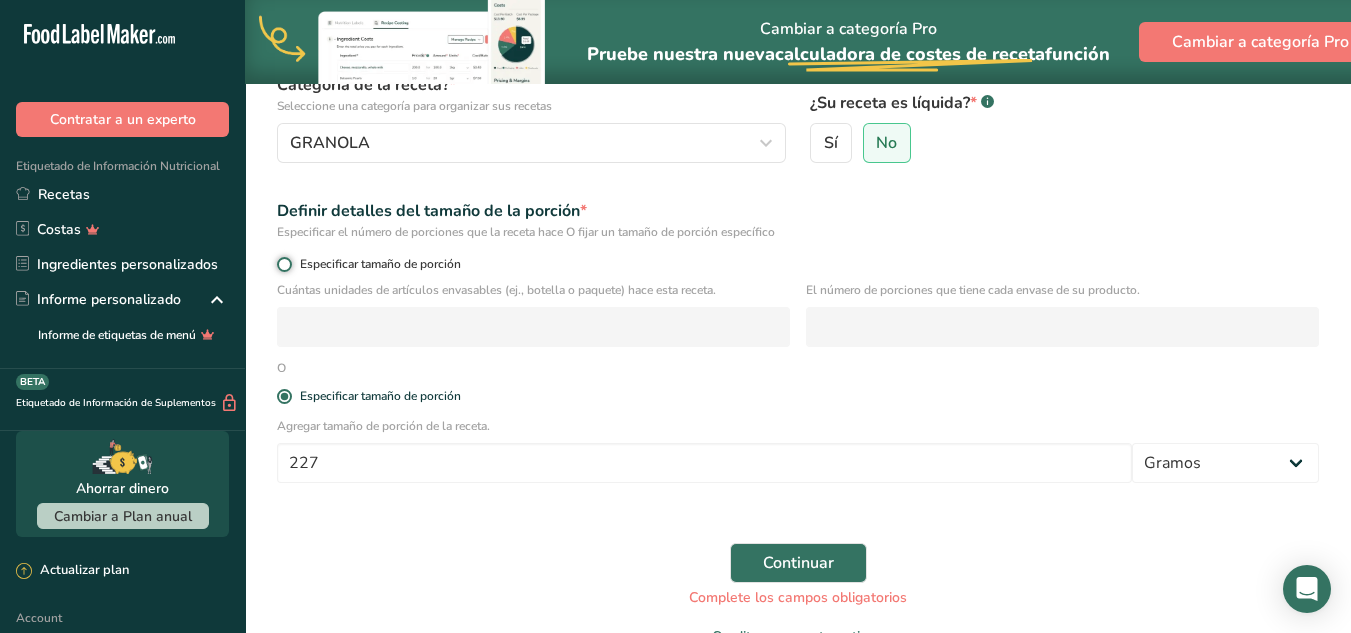 click on "Especificar tamaño de porción" at bounding box center (283, 264) 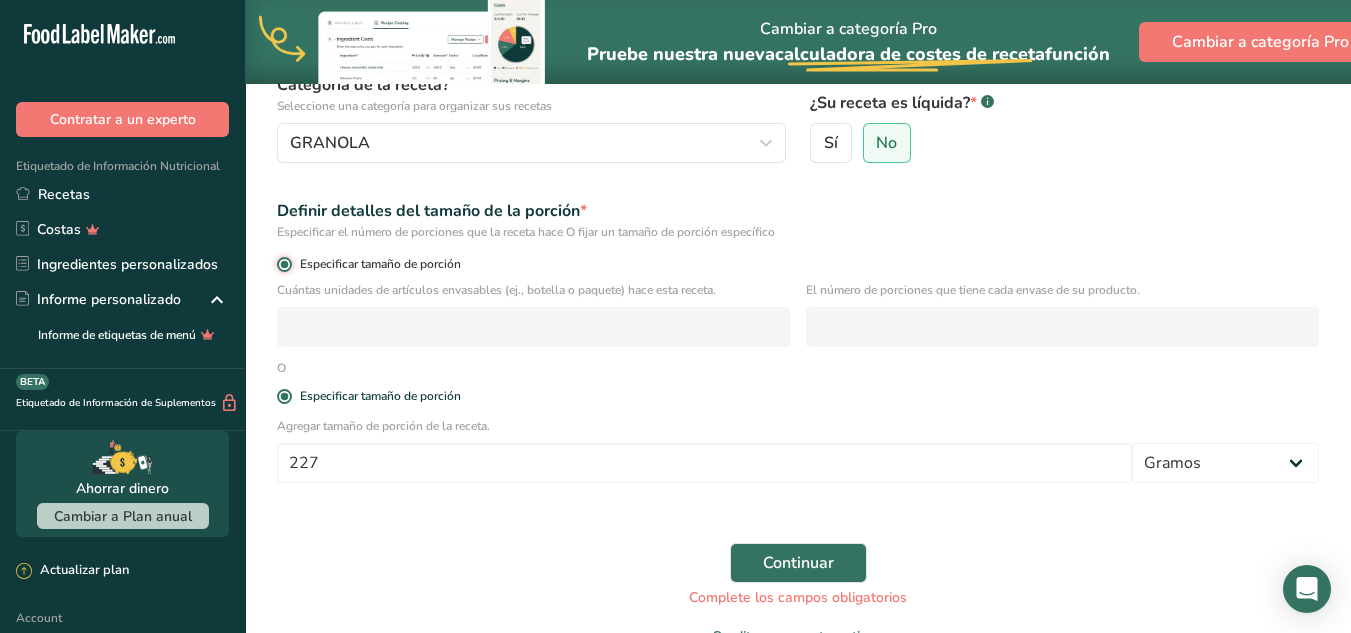 radio on "false" 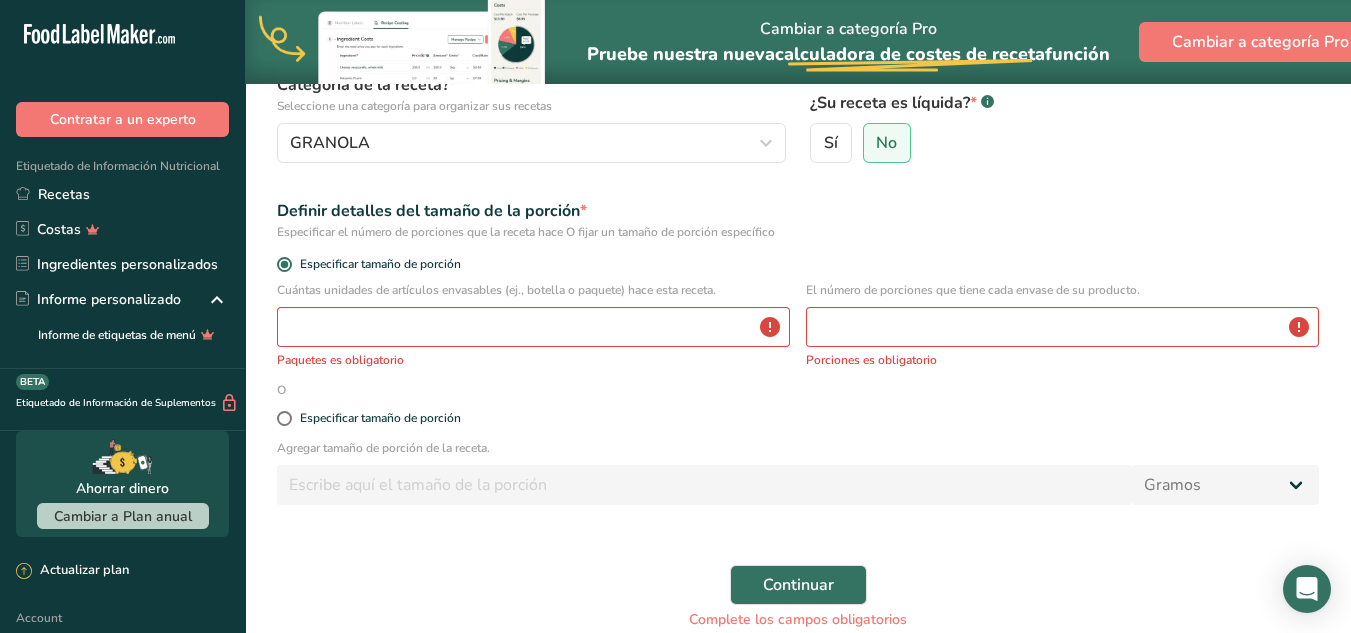 click on "Cuántas unidades de artículos envasables (ej., botella o paquete) hace esta receta.
Paquetes es obligatorio" at bounding box center [533, 325] 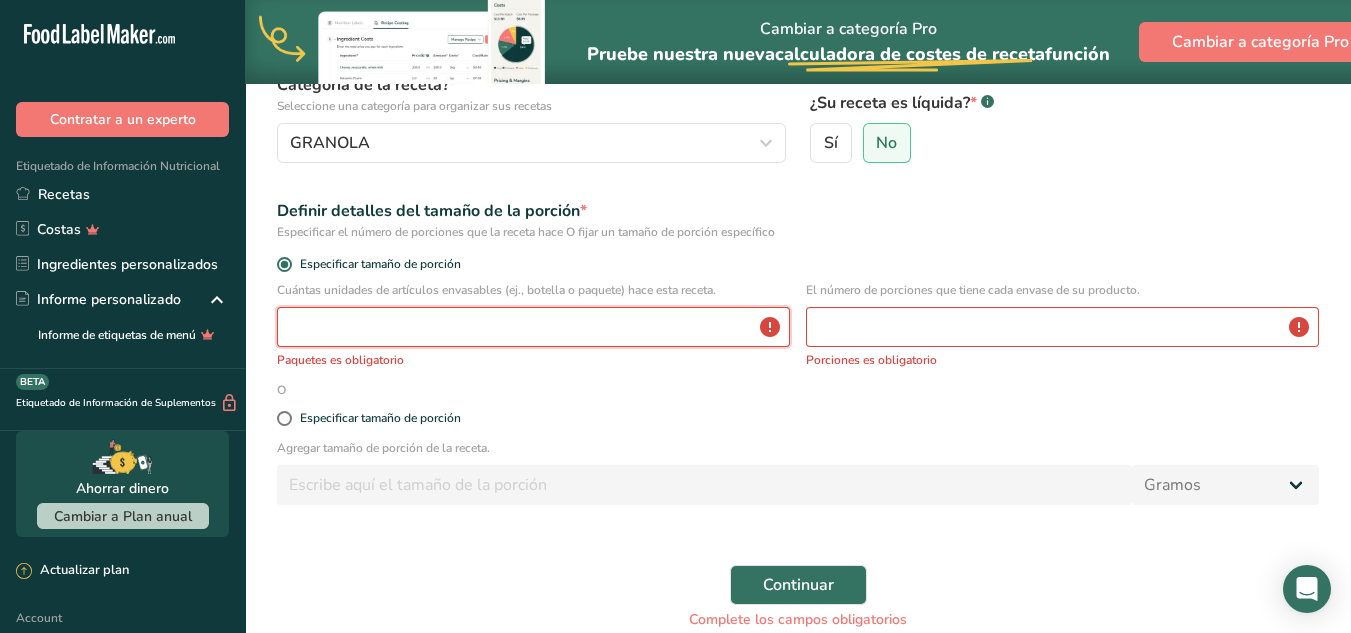 click at bounding box center [533, 327] 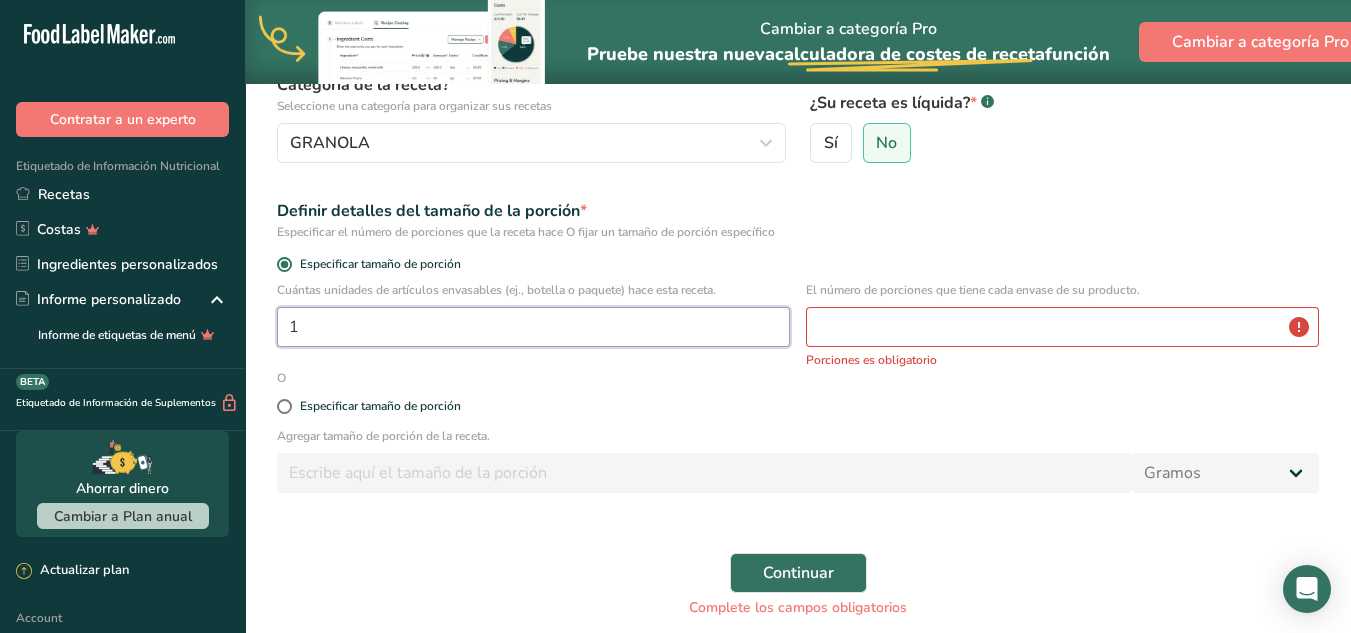 type on "1" 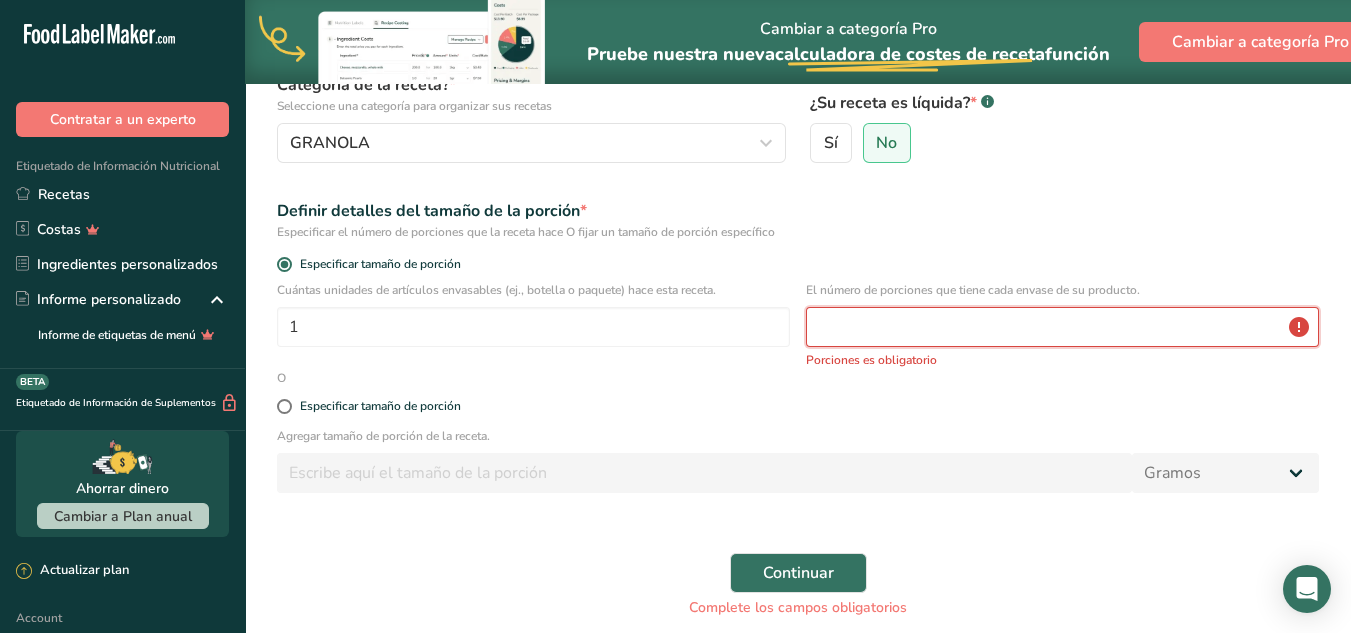 click at bounding box center [1062, 327] 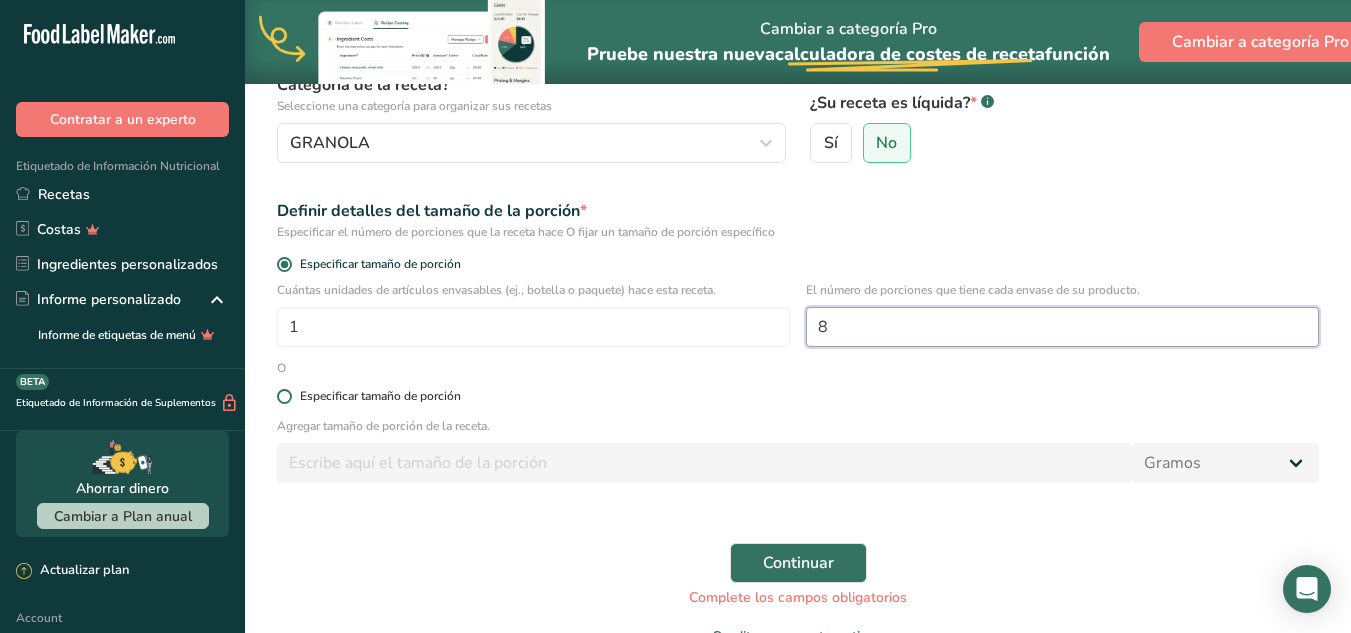 type on "8" 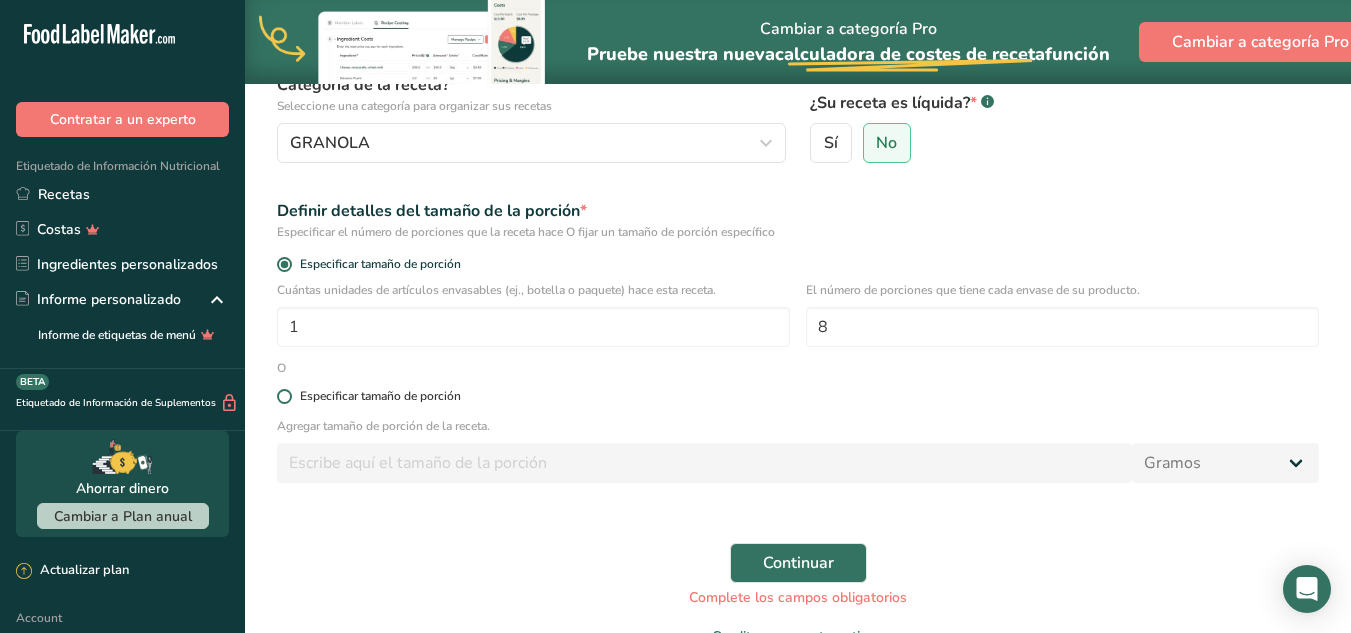 click at bounding box center [284, 396] 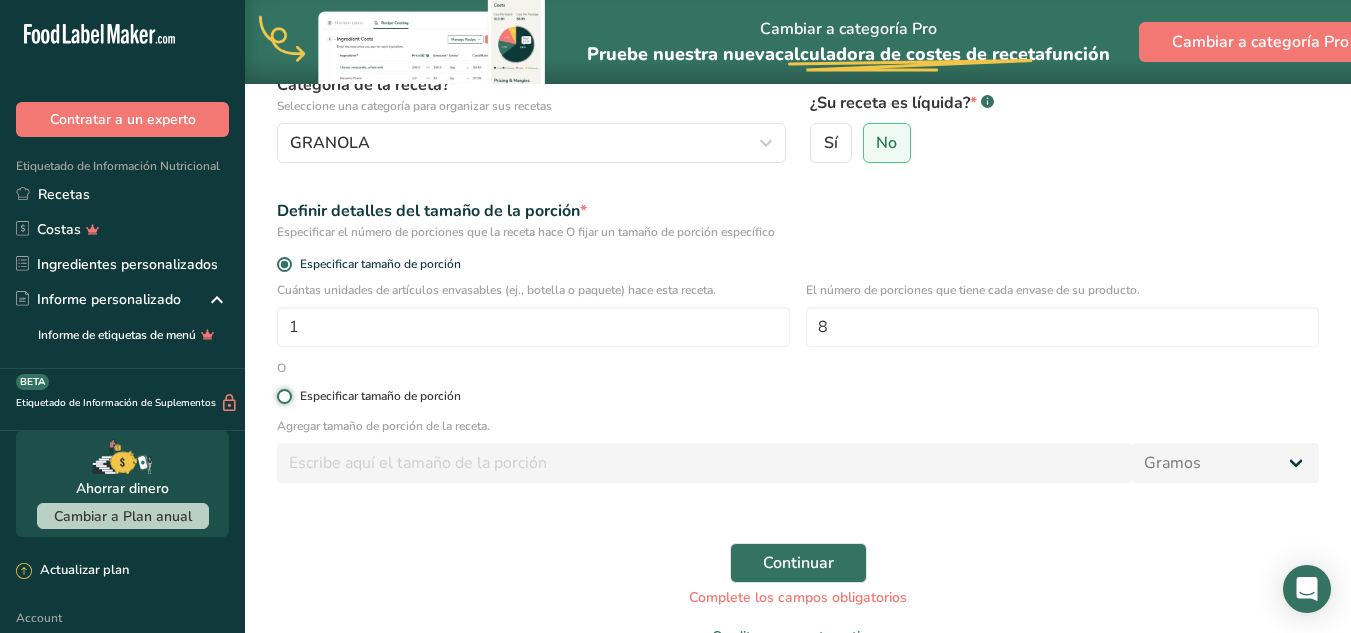click on "Especificar tamaño de porción" at bounding box center [283, 396] 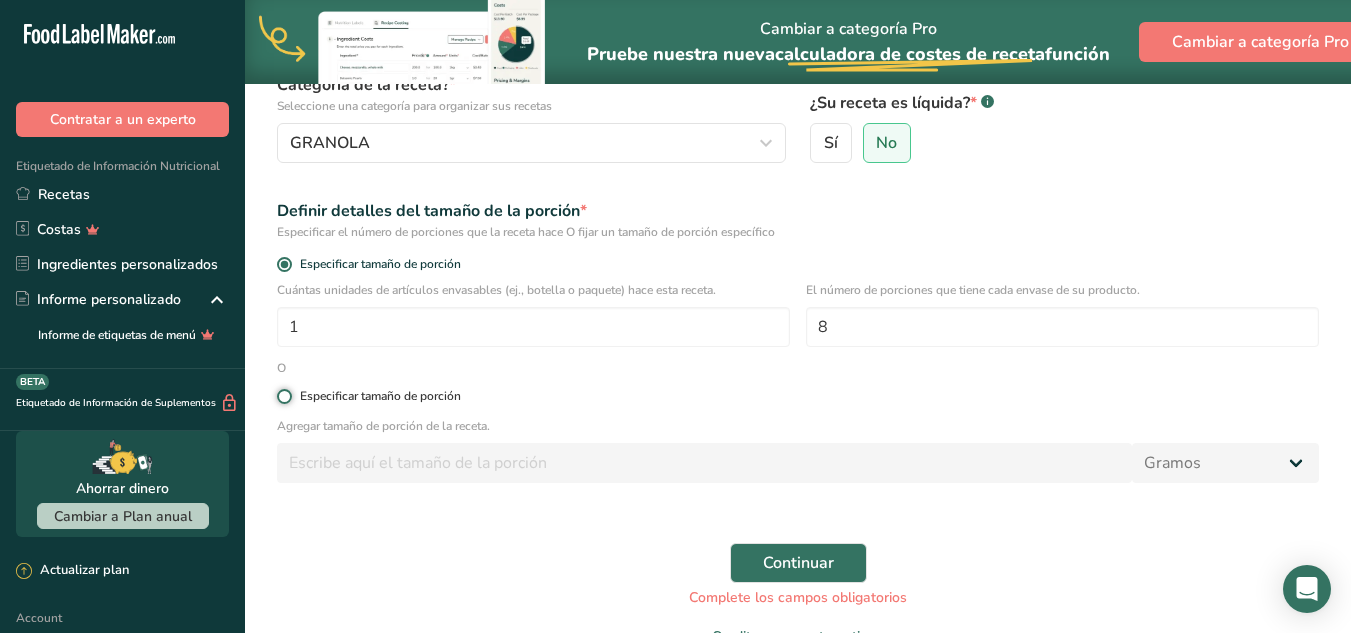 radio on "true" 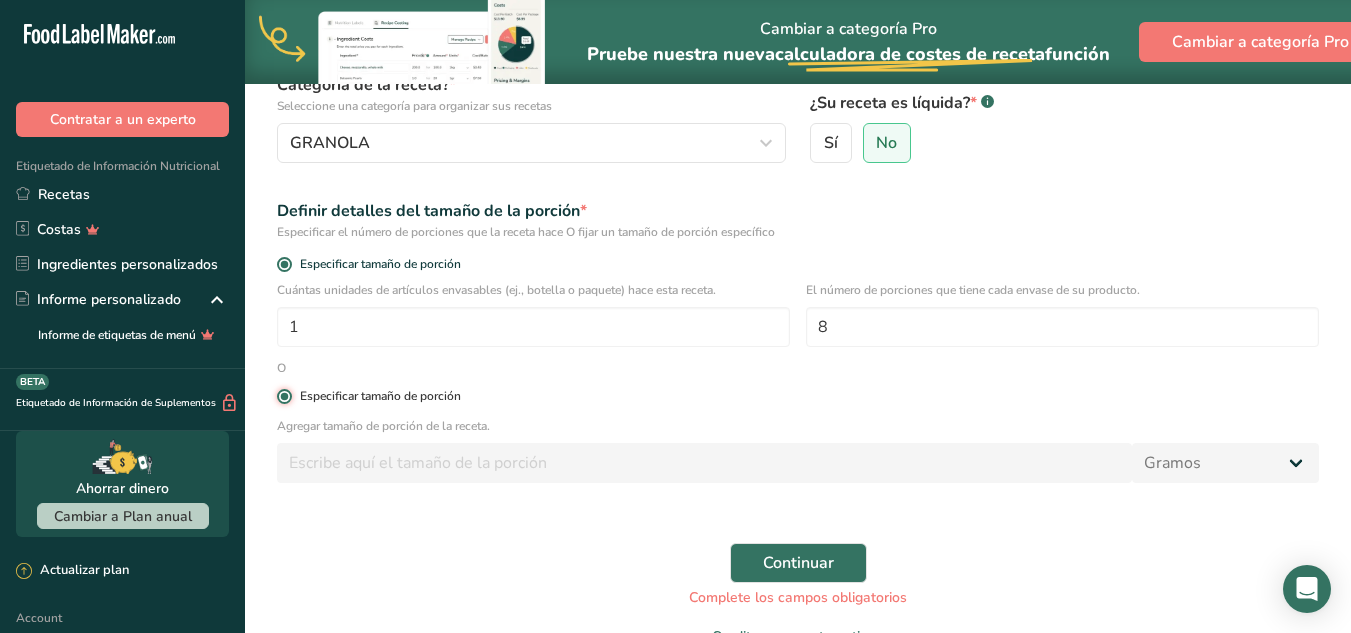radio on "false" 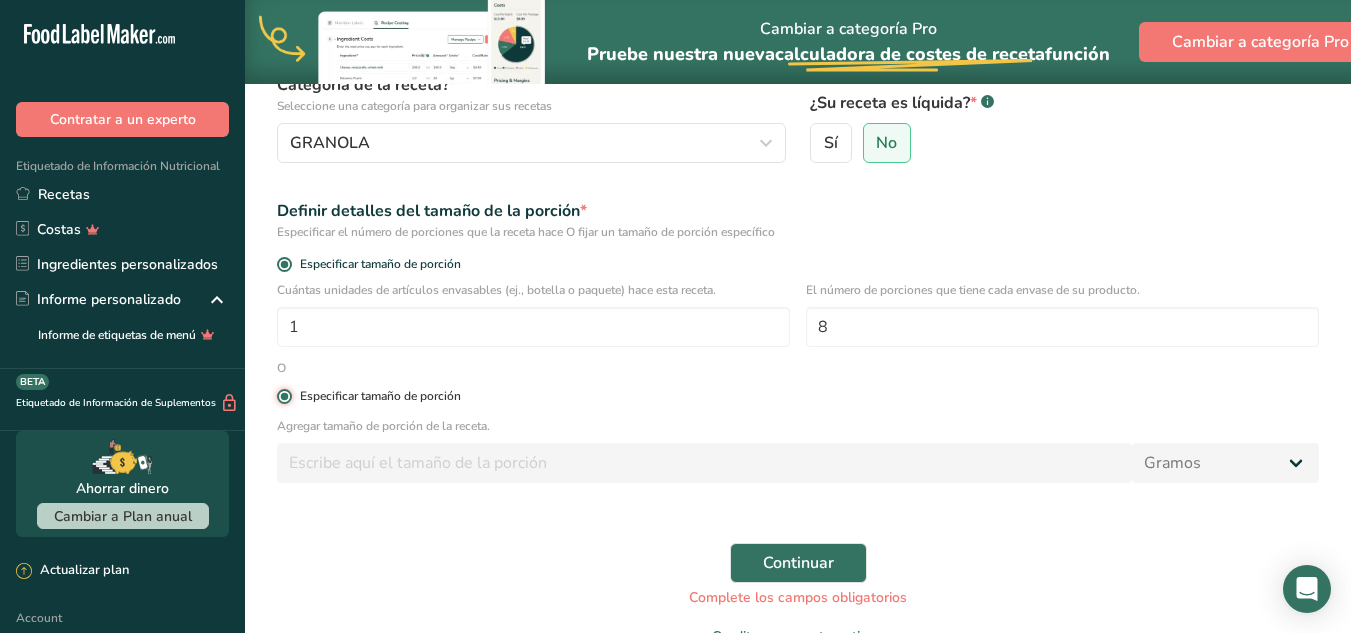 type 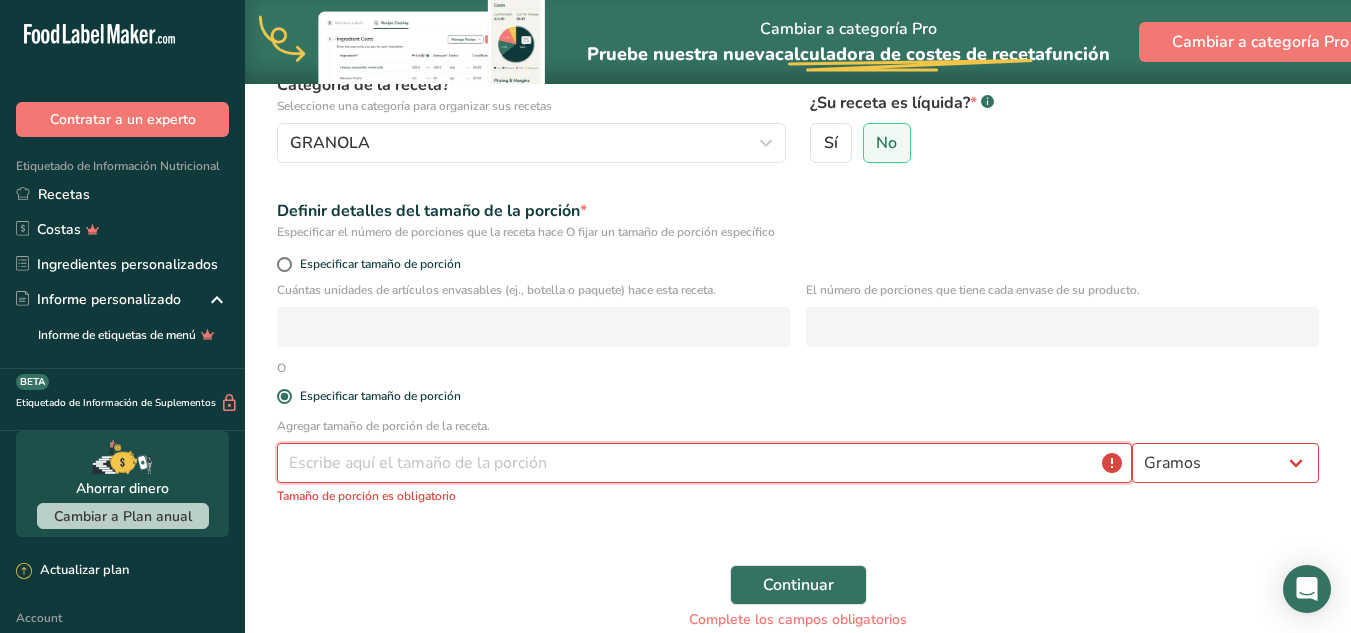click at bounding box center [704, 463] 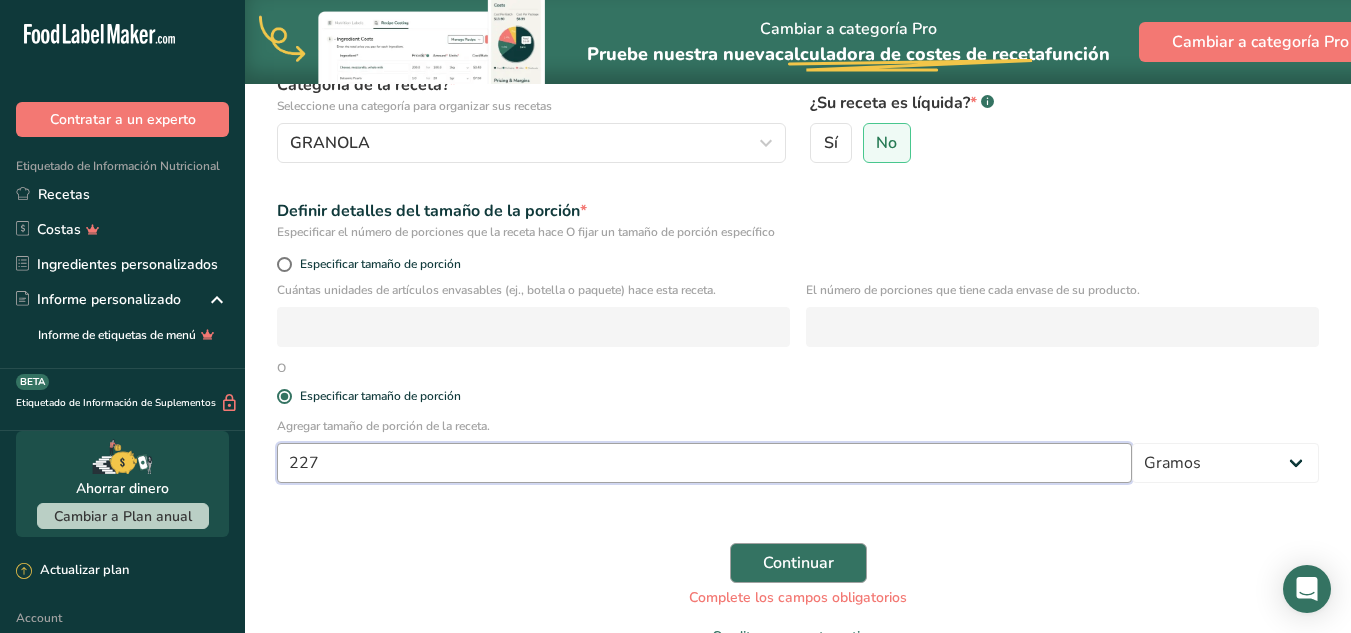 type on "227" 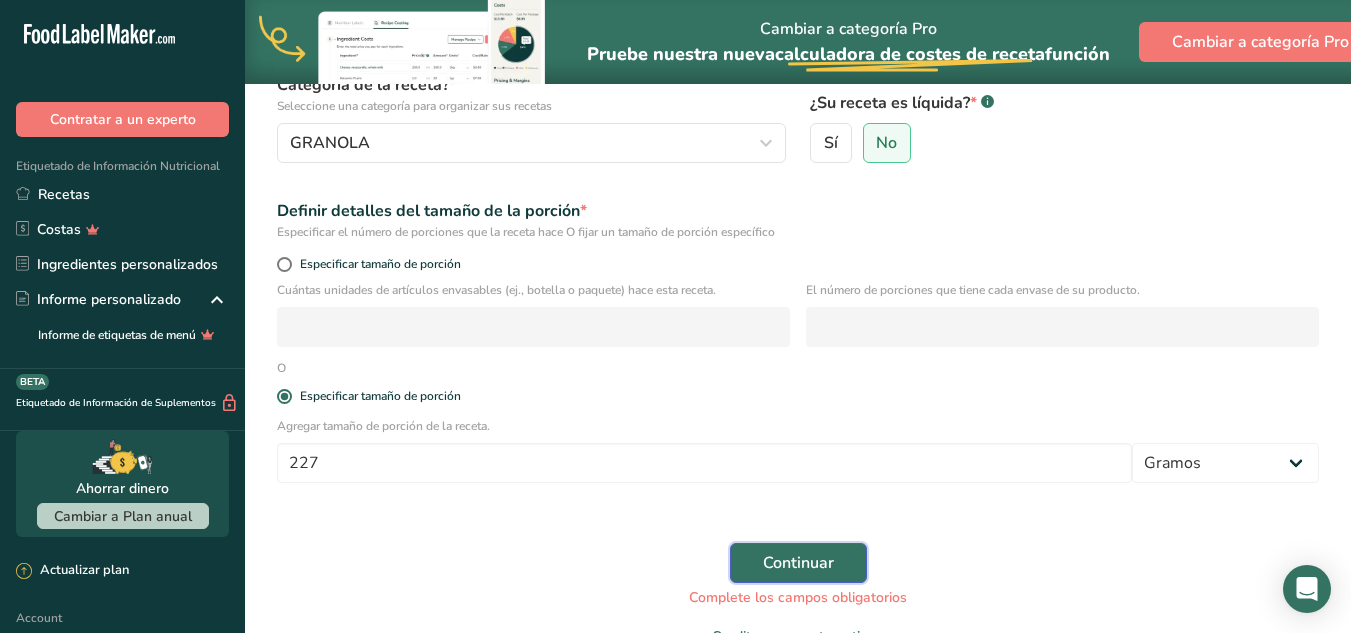 click on "Continuar" at bounding box center [798, 563] 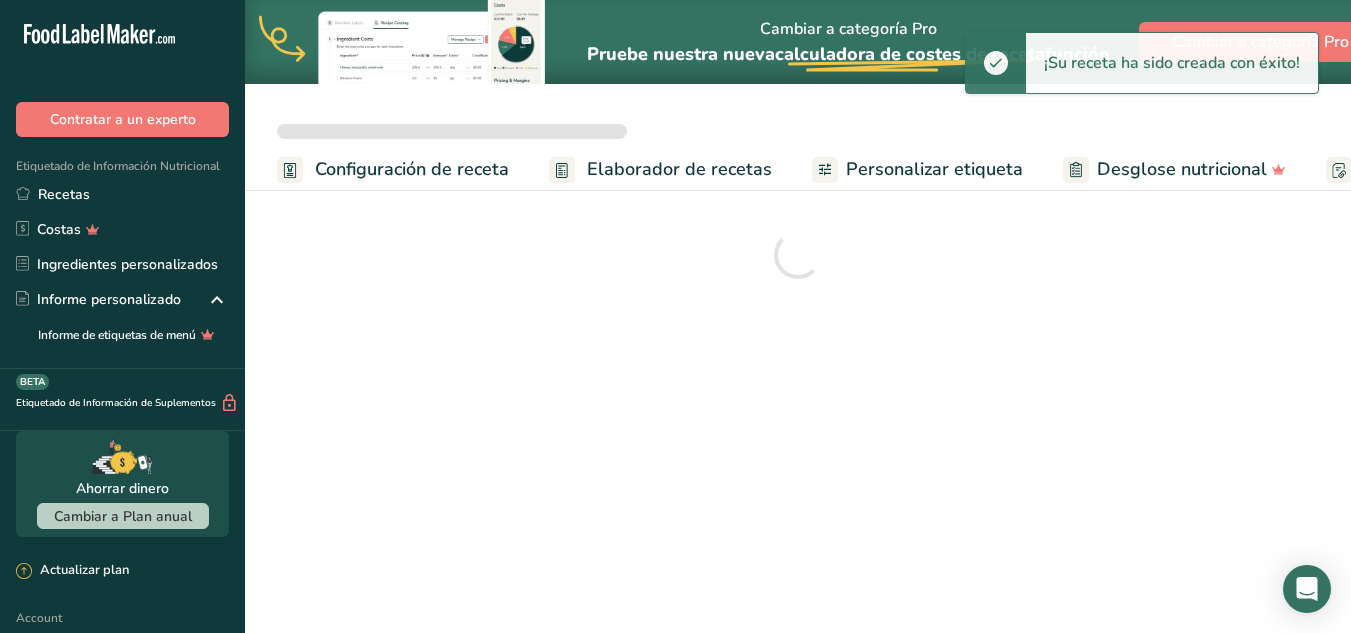 scroll, scrollTop: 0, scrollLeft: 0, axis: both 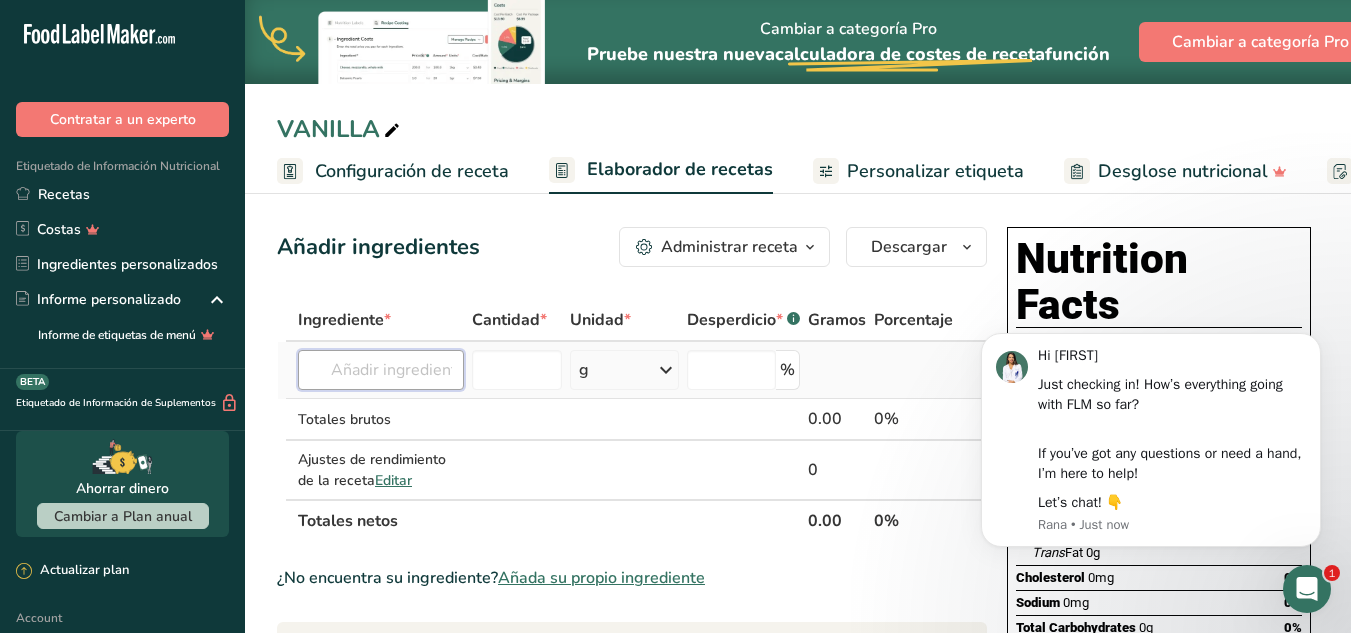 click at bounding box center [381, 370] 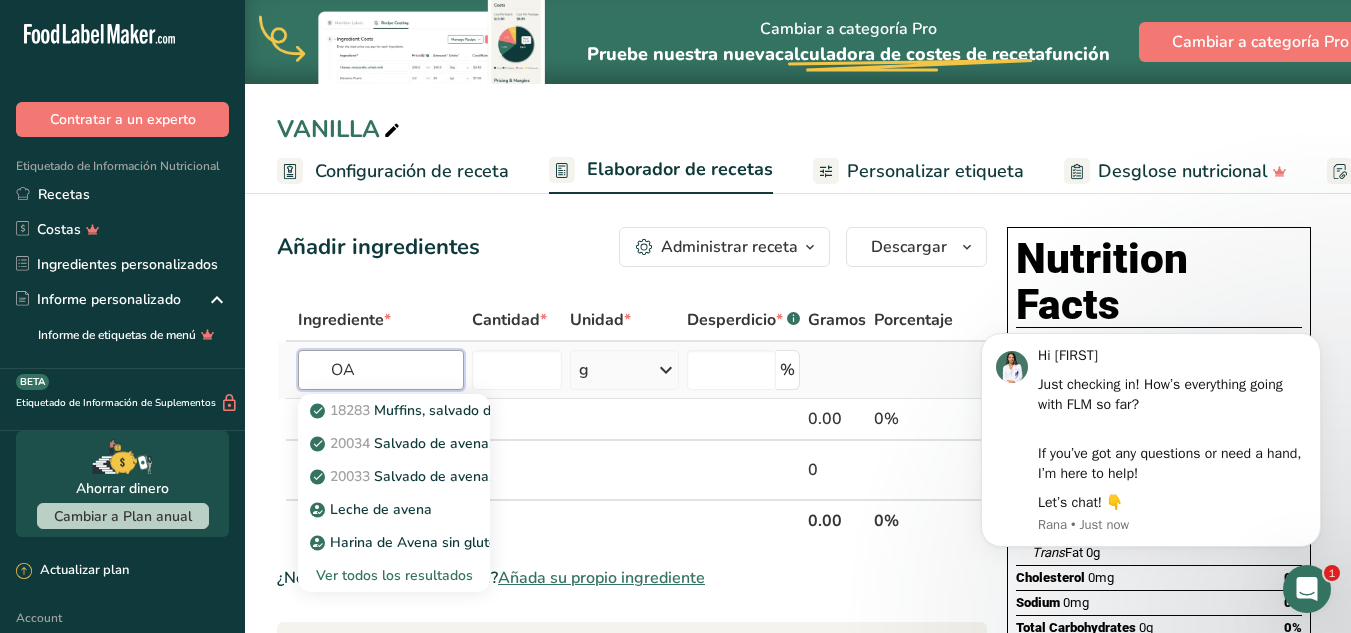 type on "O" 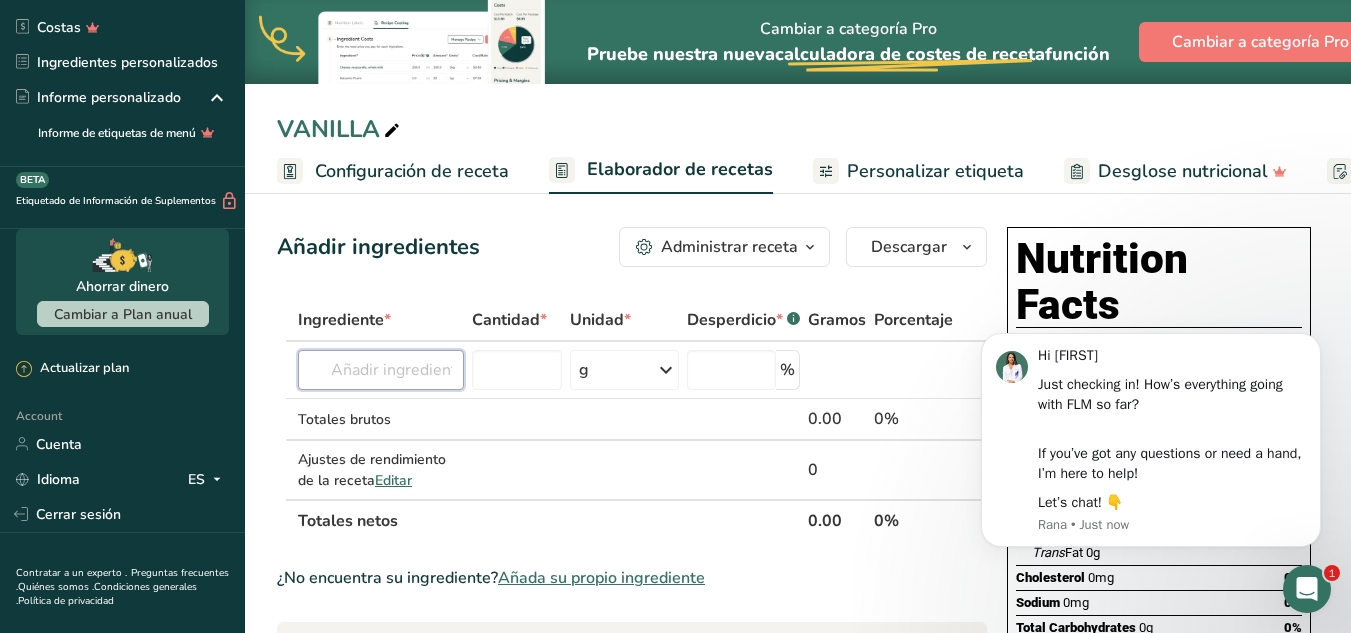 scroll, scrollTop: 248, scrollLeft: 0, axis: vertical 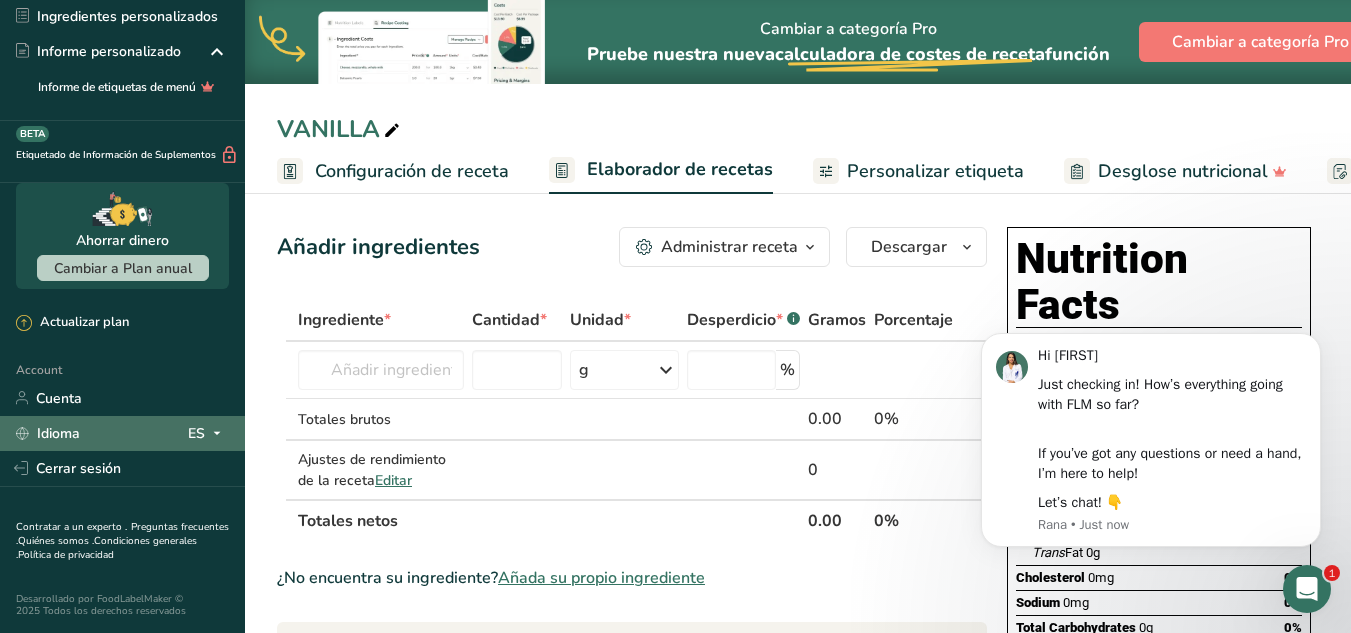 click on "ES" at bounding box center (208, 433) 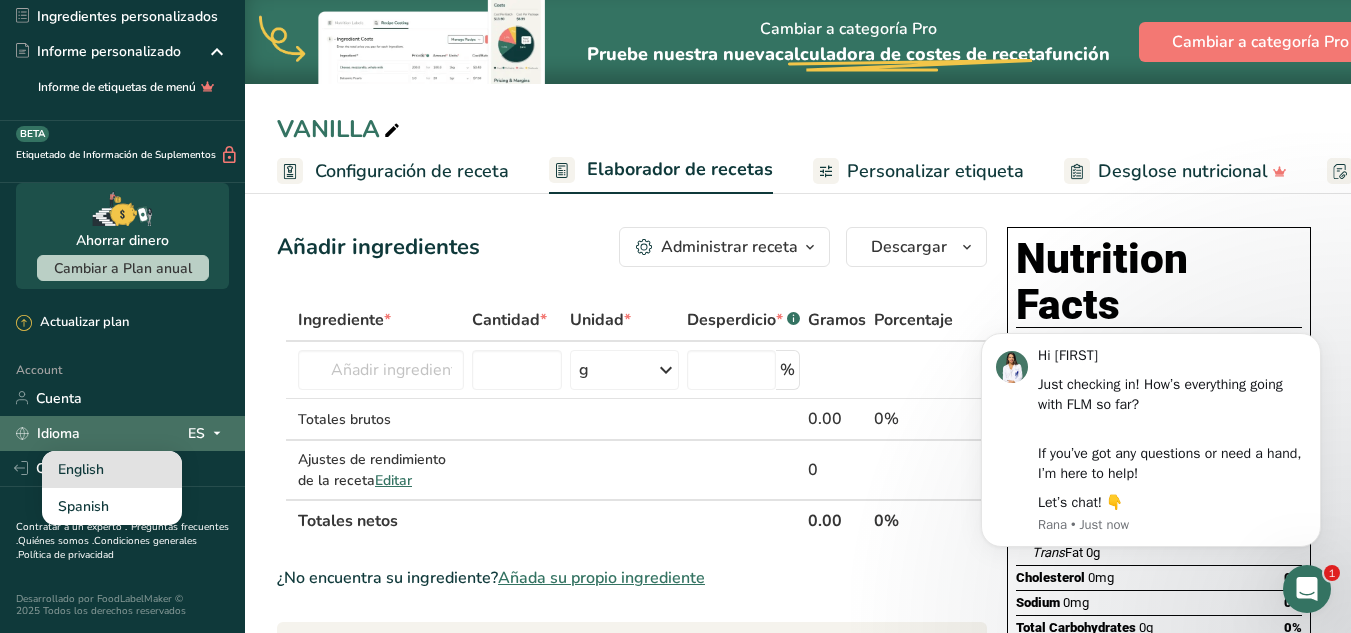 drag, startPoint x: 81, startPoint y: 492, endPoint x: 55, endPoint y: 474, distance: 31.622776 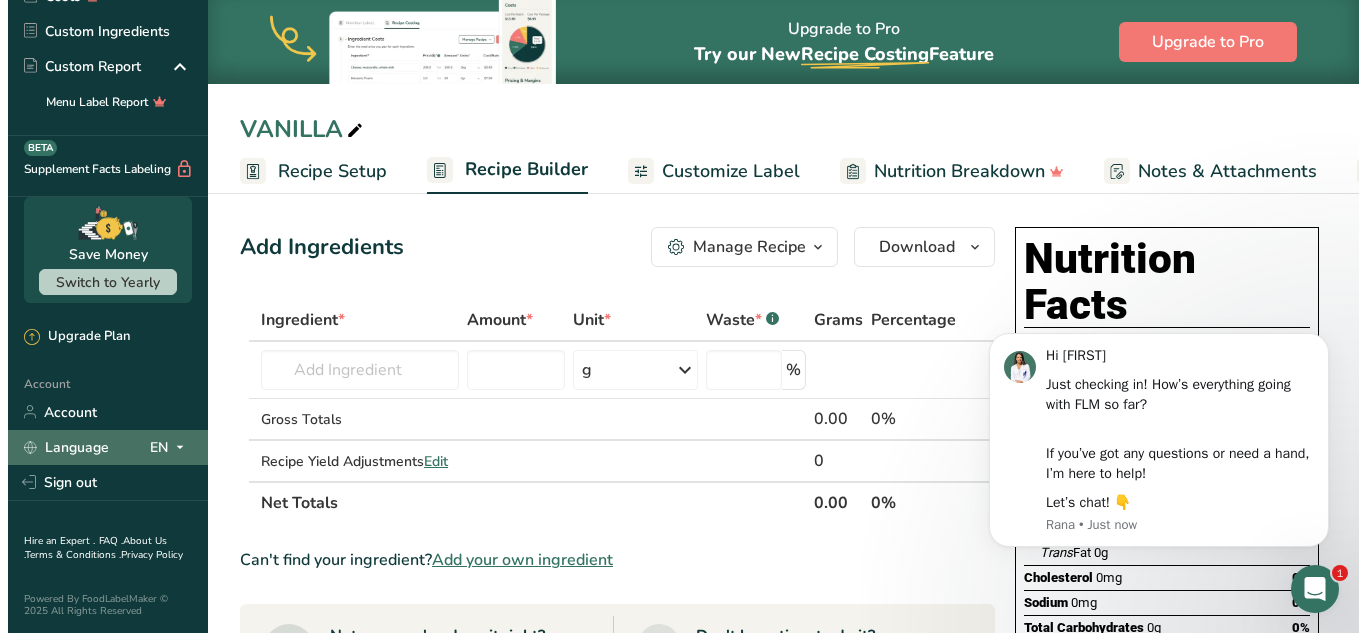scroll, scrollTop: 247, scrollLeft: 0, axis: vertical 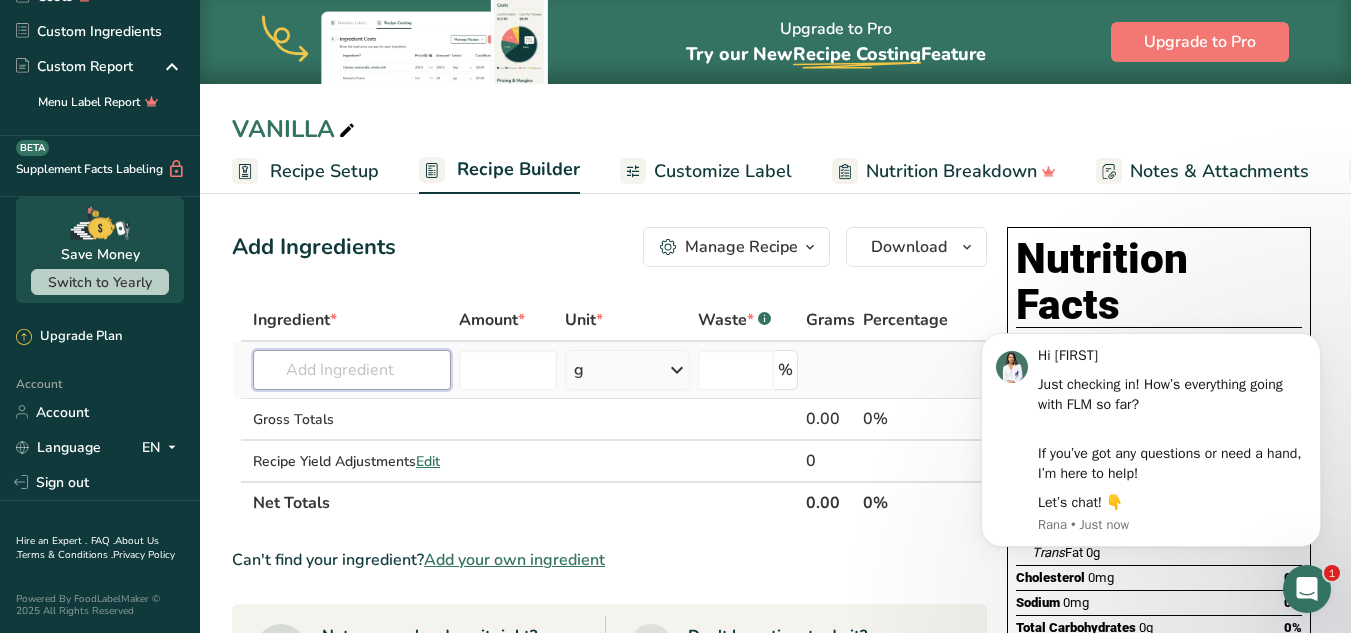 click at bounding box center (352, 370) 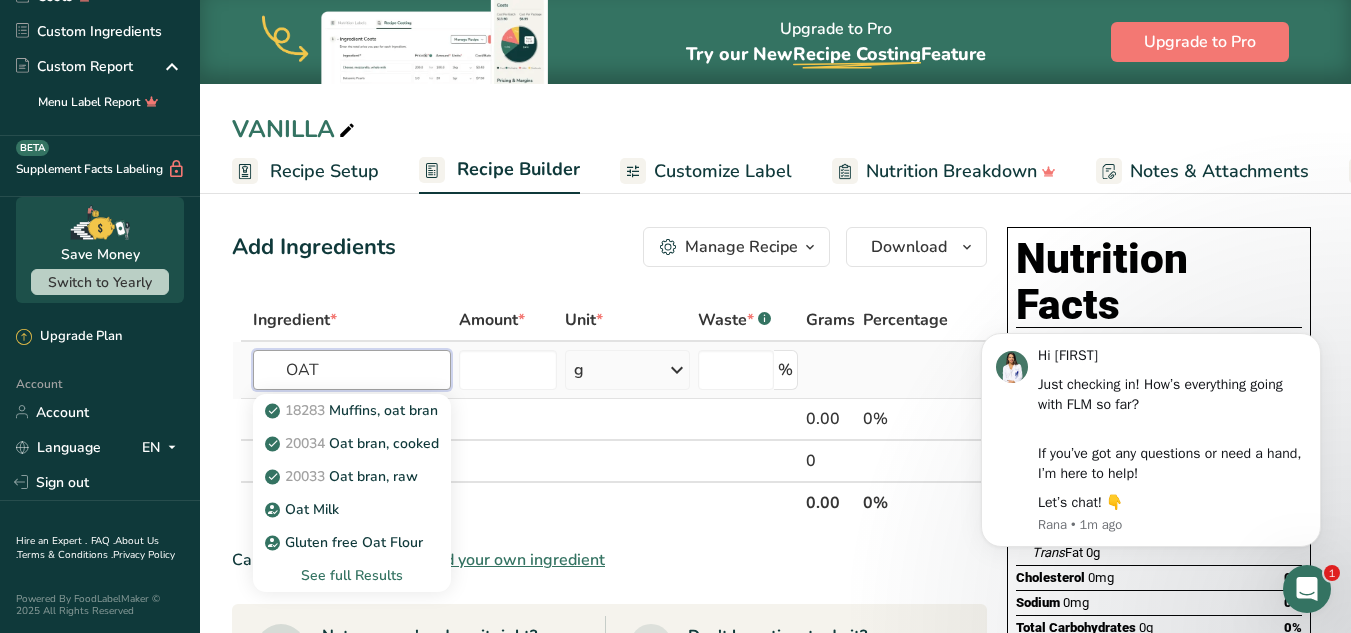 type on "OAT" 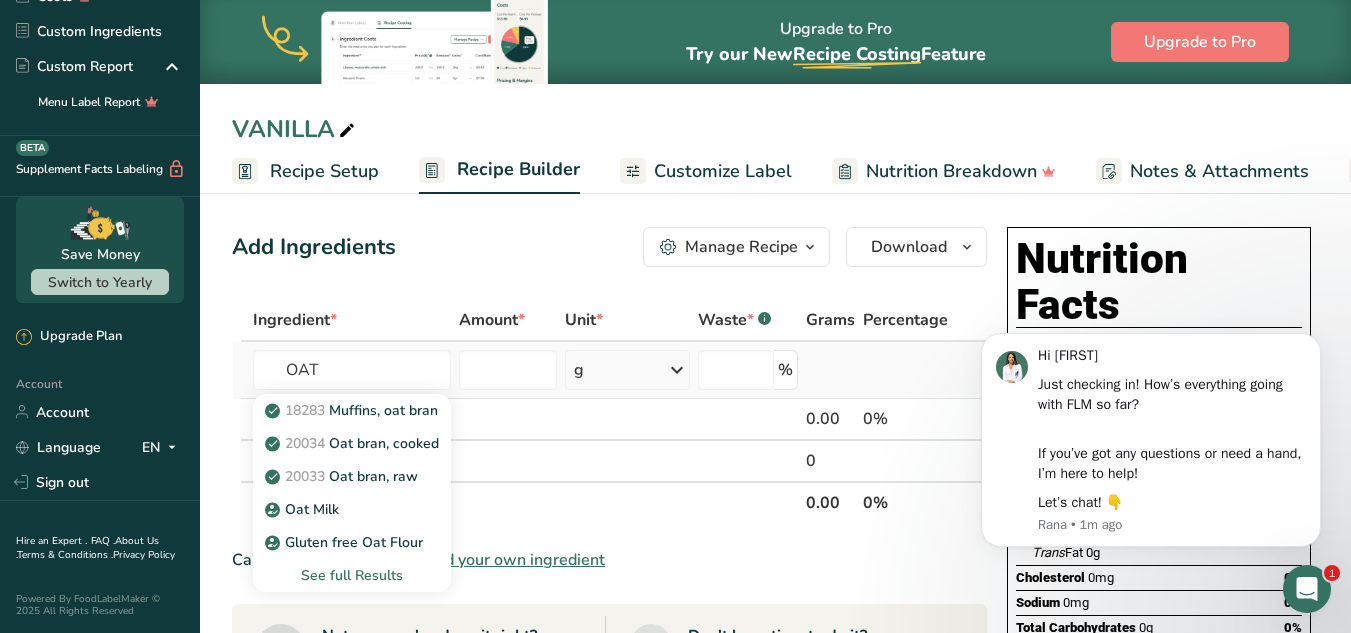 type 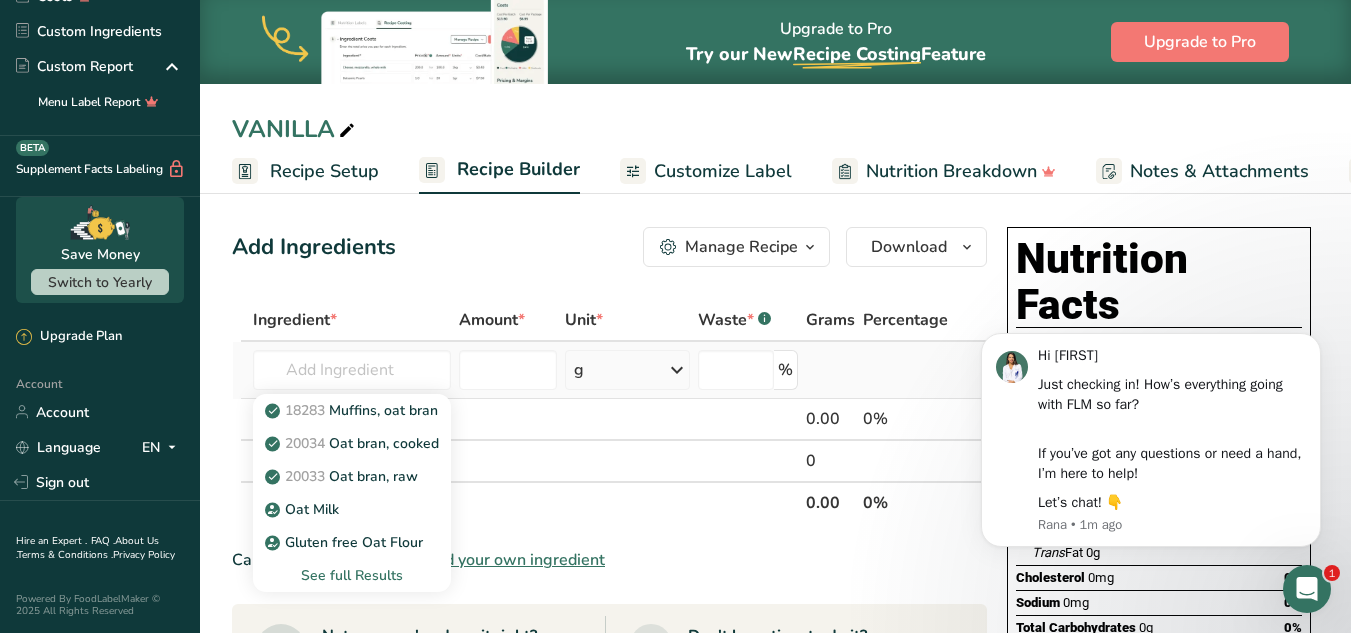 click on "See full Results" at bounding box center [352, 575] 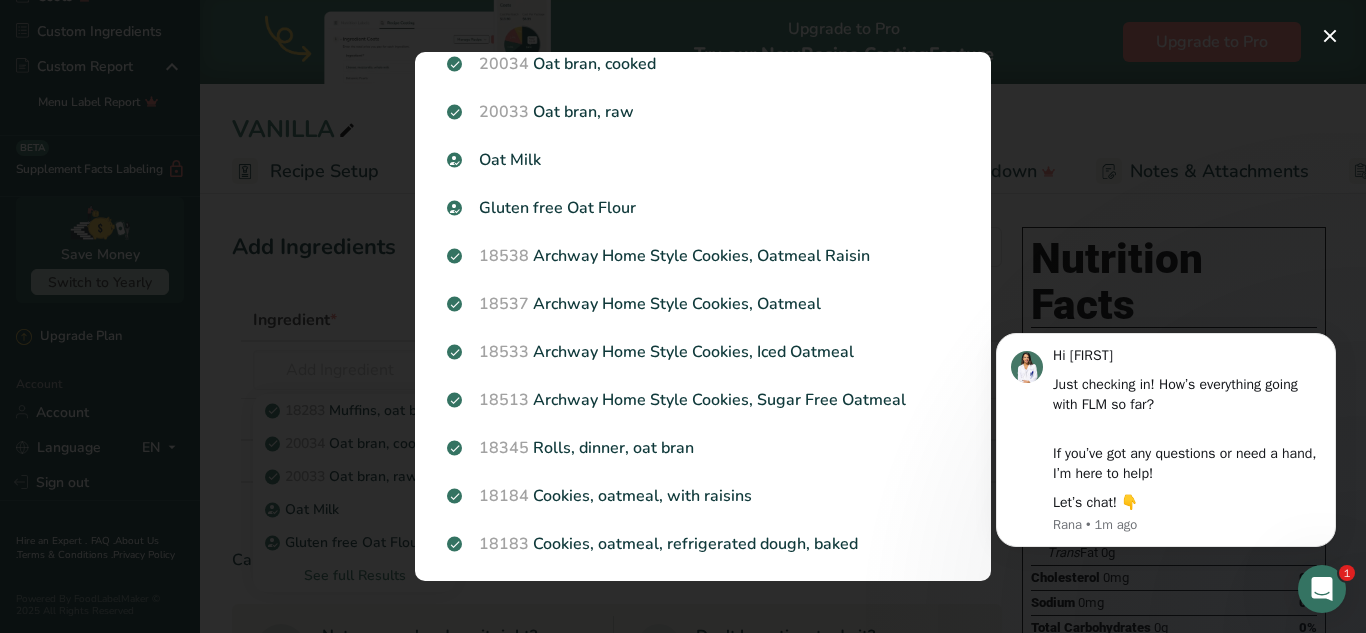 scroll, scrollTop: 0, scrollLeft: 0, axis: both 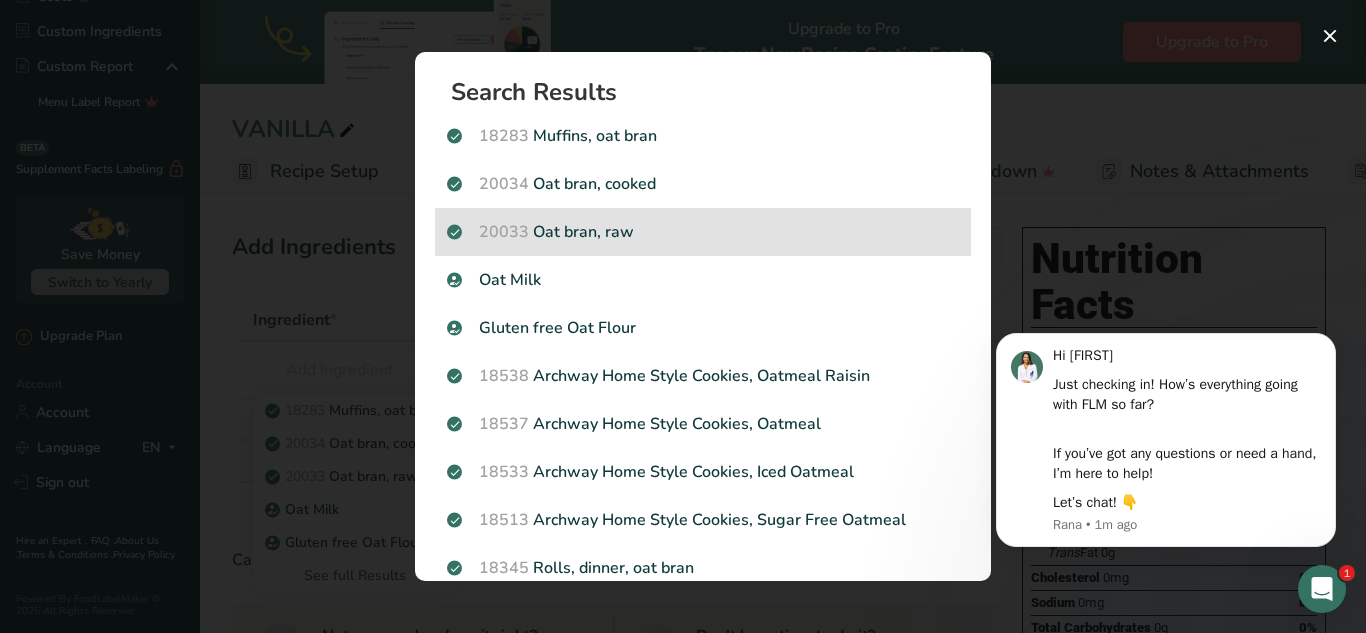 click on "20033
Oat bran, raw" at bounding box center (703, 232) 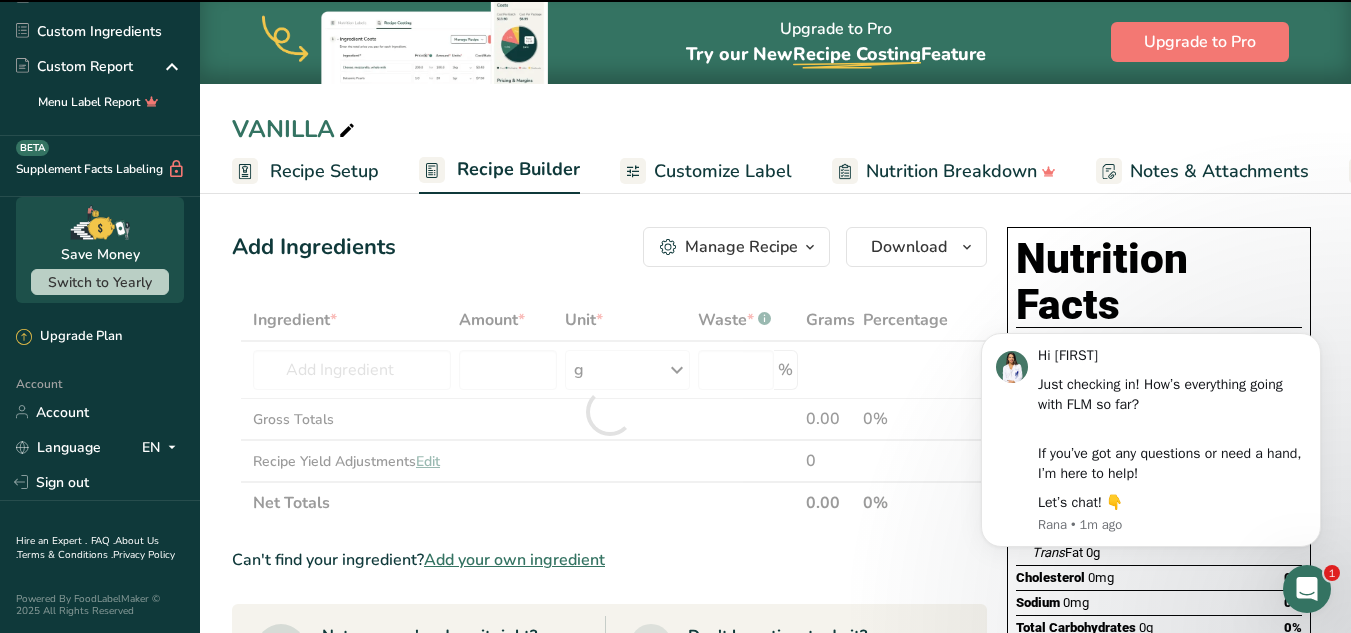 type on "0" 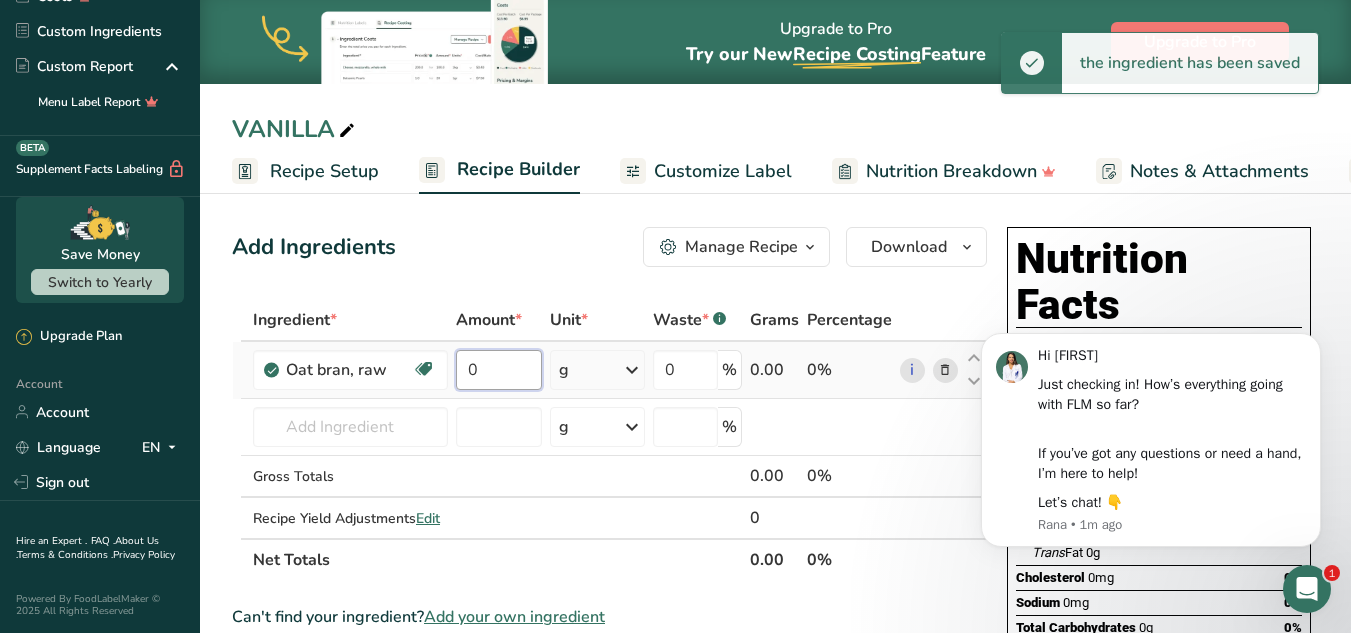 click on "0" at bounding box center [499, 370] 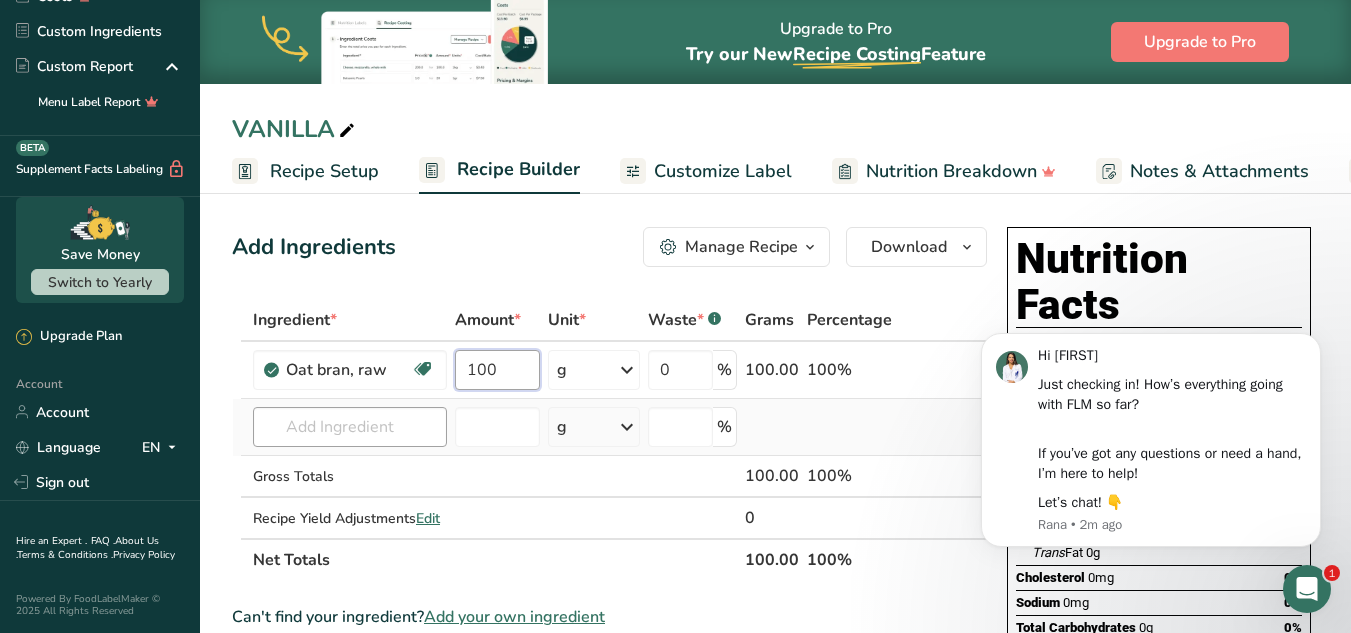 type on "100" 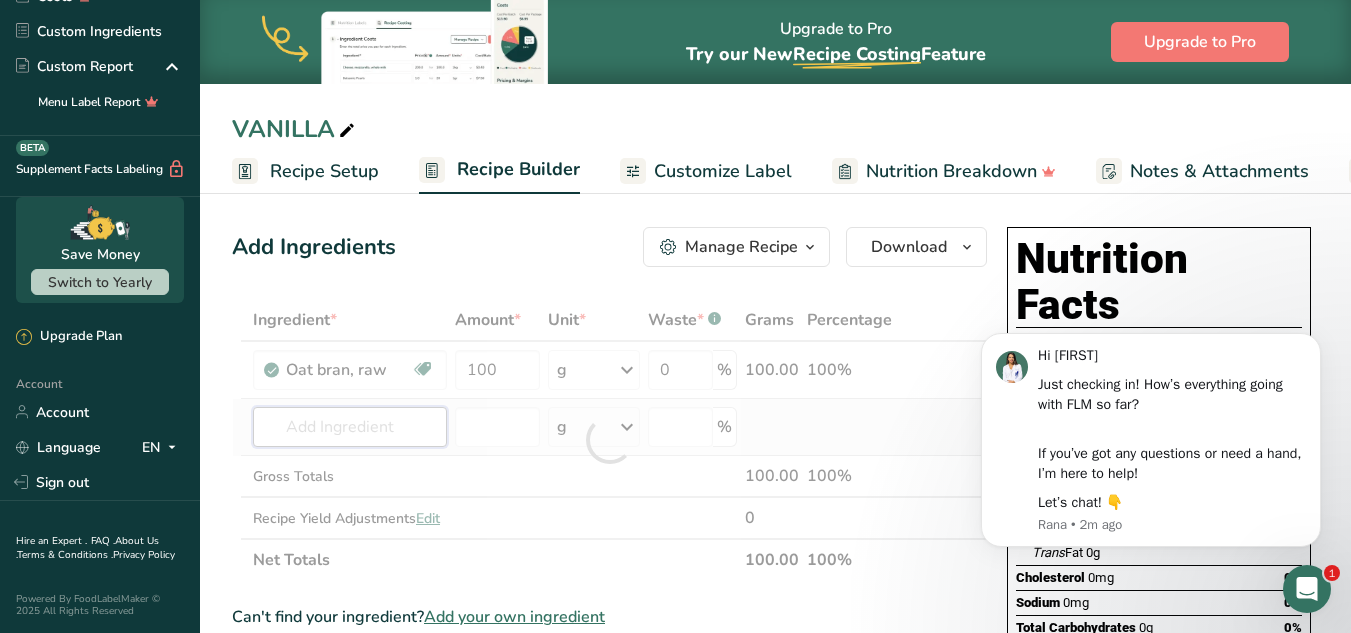 click on "Ingredient *
Amount *
Unit *
Waste *   .a-a{fill:#347362;}.b-a{fill:#fff;}          Grams
Percentage
Oat bran, raw
Dairy free
Gluten free
Vegan
Vegetarian
Soy free
100
g
Portions
1 cup
Weight Units
g
kg
mg
See more
Volume Units
l
Volume units require a density conversion. If you know your ingredient's density enter it below. Otherwise, click on "RIA" our AI Regulatory bot - she will be able to help you
lb/ft3
g/cm3
Confirm
mL
lb/ft3
g/cm3" at bounding box center [609, 440] 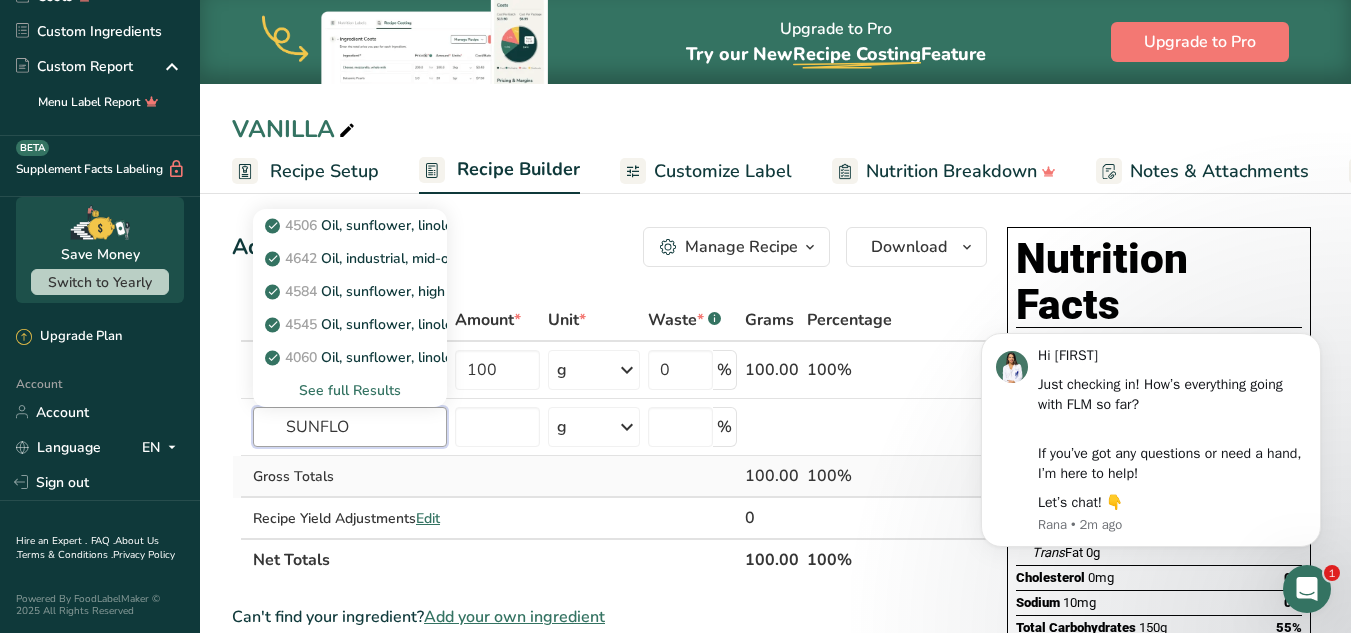 drag, startPoint x: 379, startPoint y: 438, endPoint x: 346, endPoint y: 456, distance: 37.589893 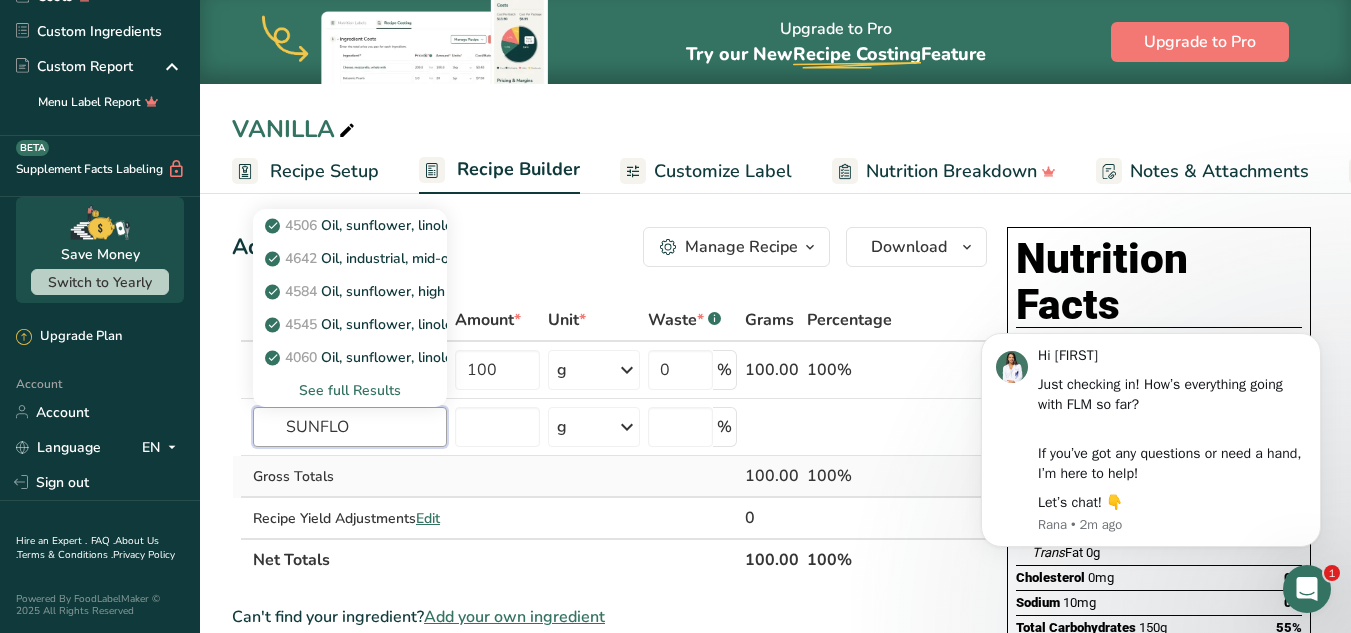 click on "Oat bran, raw
Dairy free
Gluten free
Vegan
Vegetarian
Soy free
100
g
Portions
1 cup
Weight Units
g
kg
mg
See more
Volume Units
l
Volume units require a density conversion. If you know your ingredient's density enter it below. Otherwise, click on "RIA" our AI Regulatory bot - she will be able to help you
lb/ft3
g/cm3
Confirm
mL
Volume units require a density conversion. If you know your ingredient's density enter it below. Otherwise, click on "RIA" our AI Regulatory bot - she will be able to help you
lb/ft3" at bounding box center [609, 440] 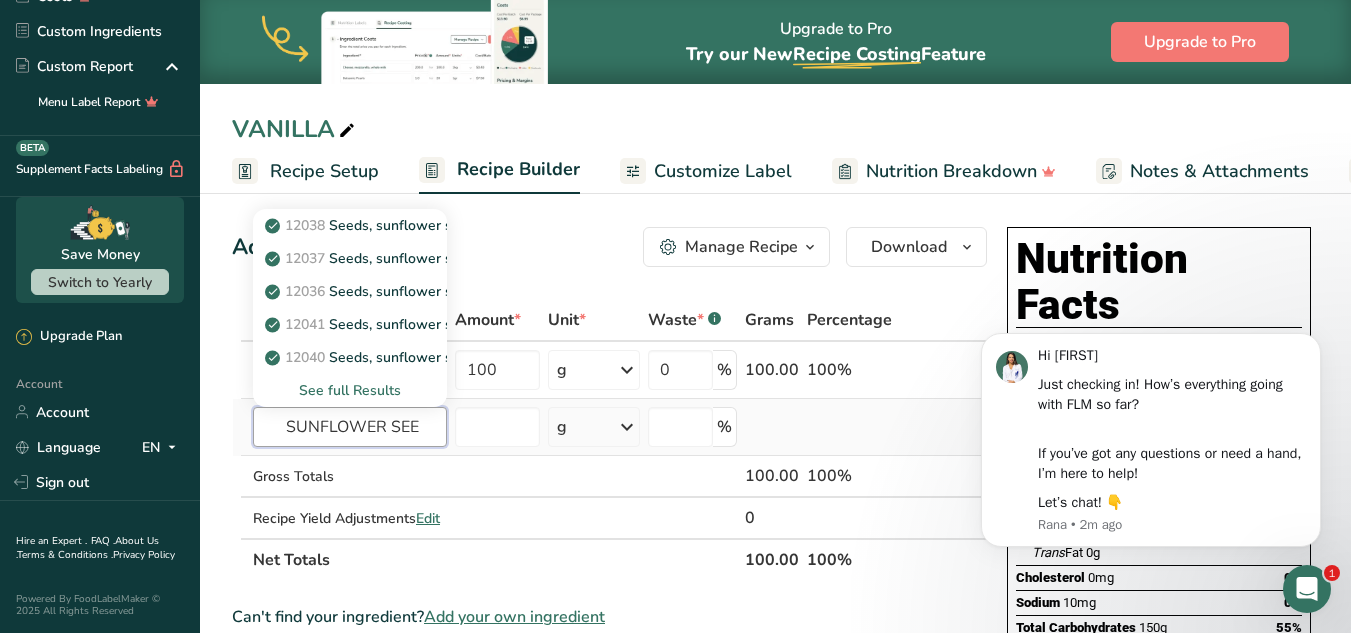type on "SUNFLOWER SEE" 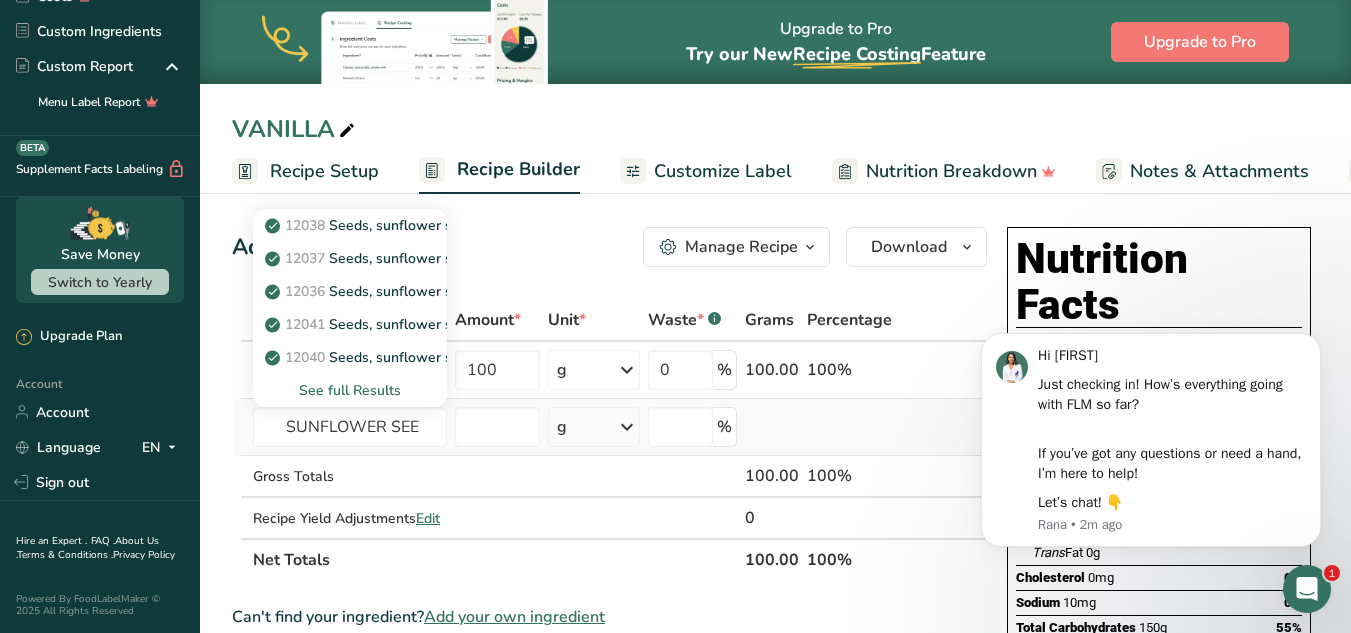 type 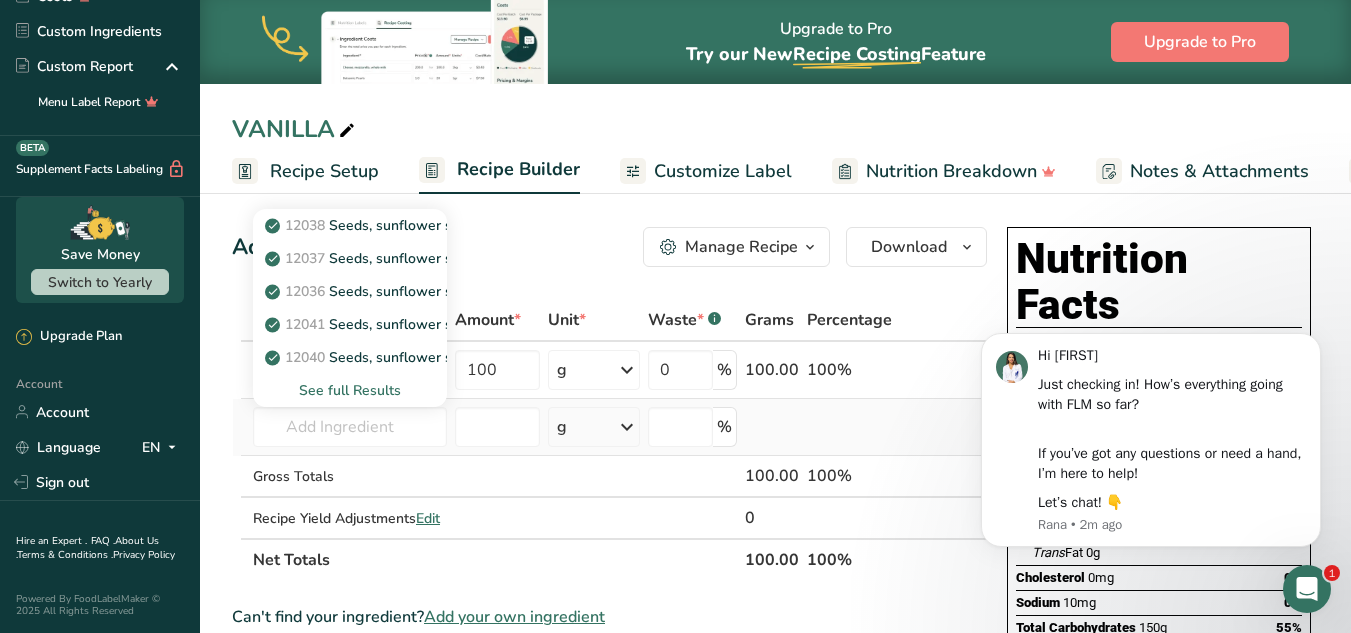 click on "See full Results" at bounding box center (350, 390) 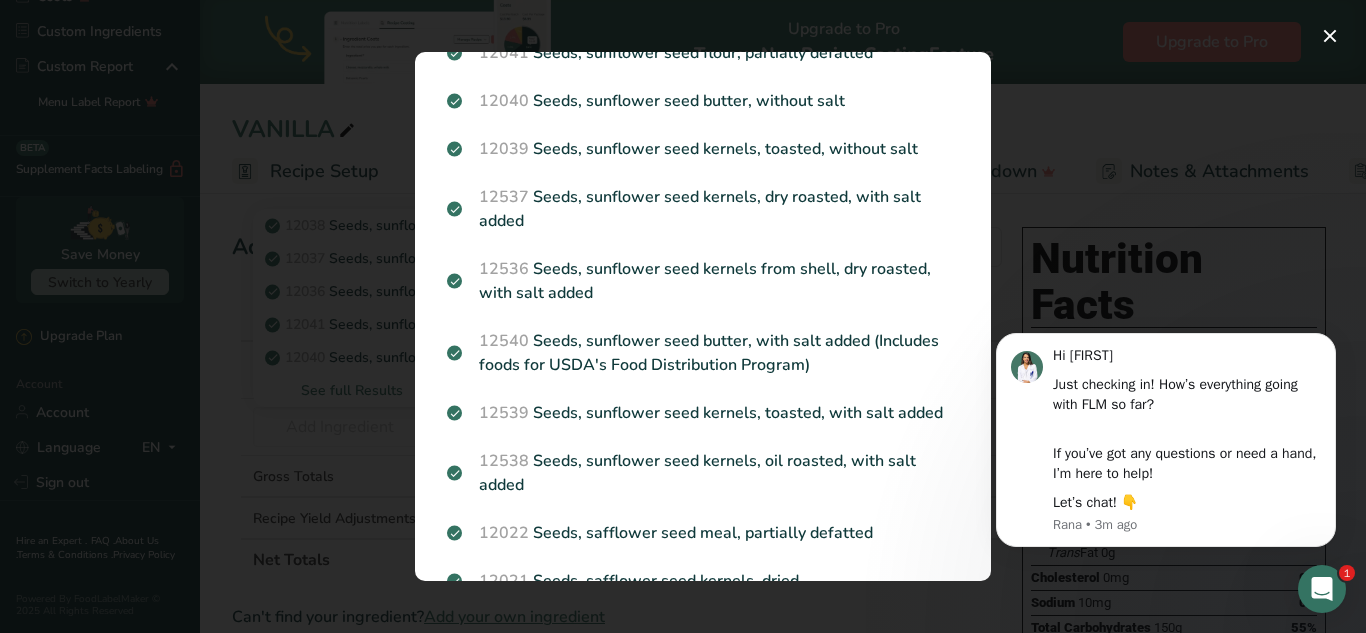 scroll, scrollTop: 271, scrollLeft: 0, axis: vertical 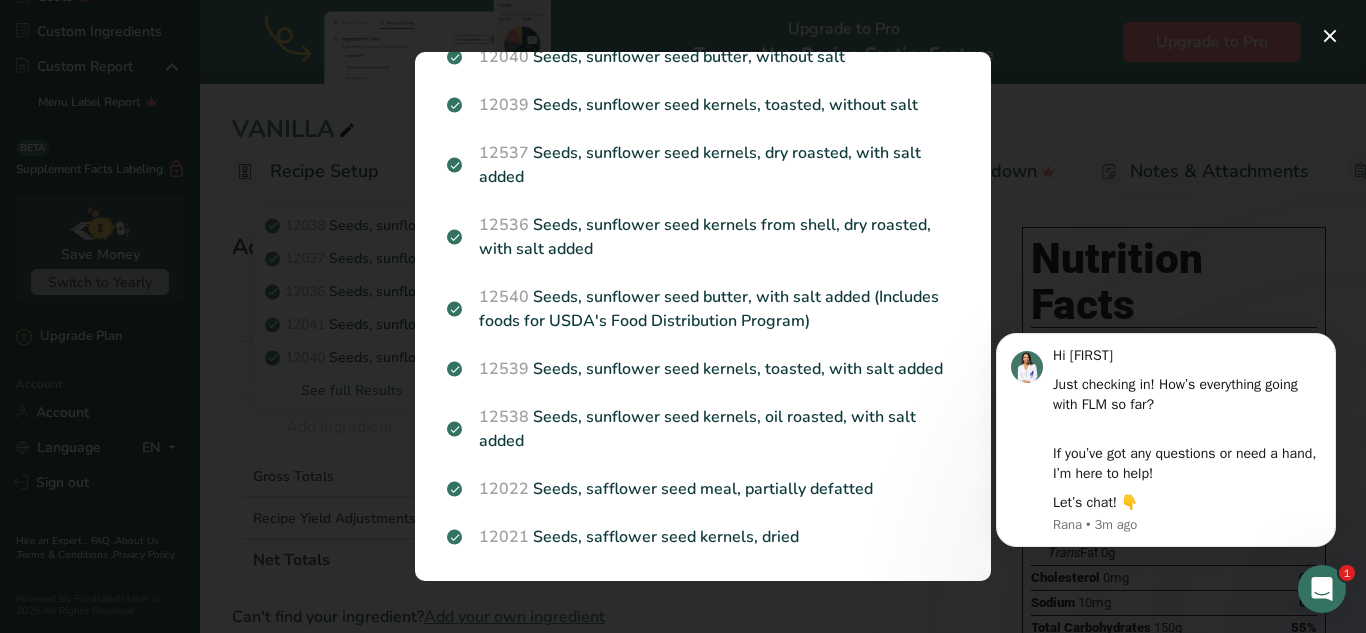 drag, startPoint x: 971, startPoint y: 383, endPoint x: 984, endPoint y: 292, distance: 91.92388 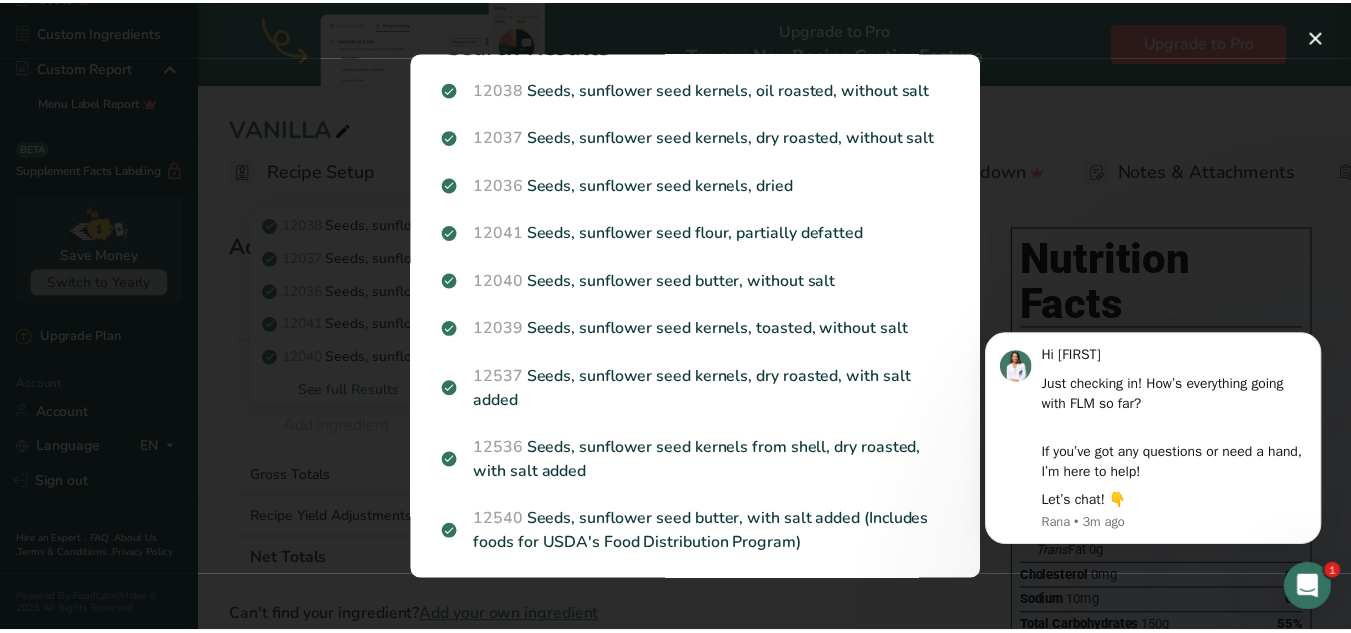 scroll, scrollTop: 0, scrollLeft: 0, axis: both 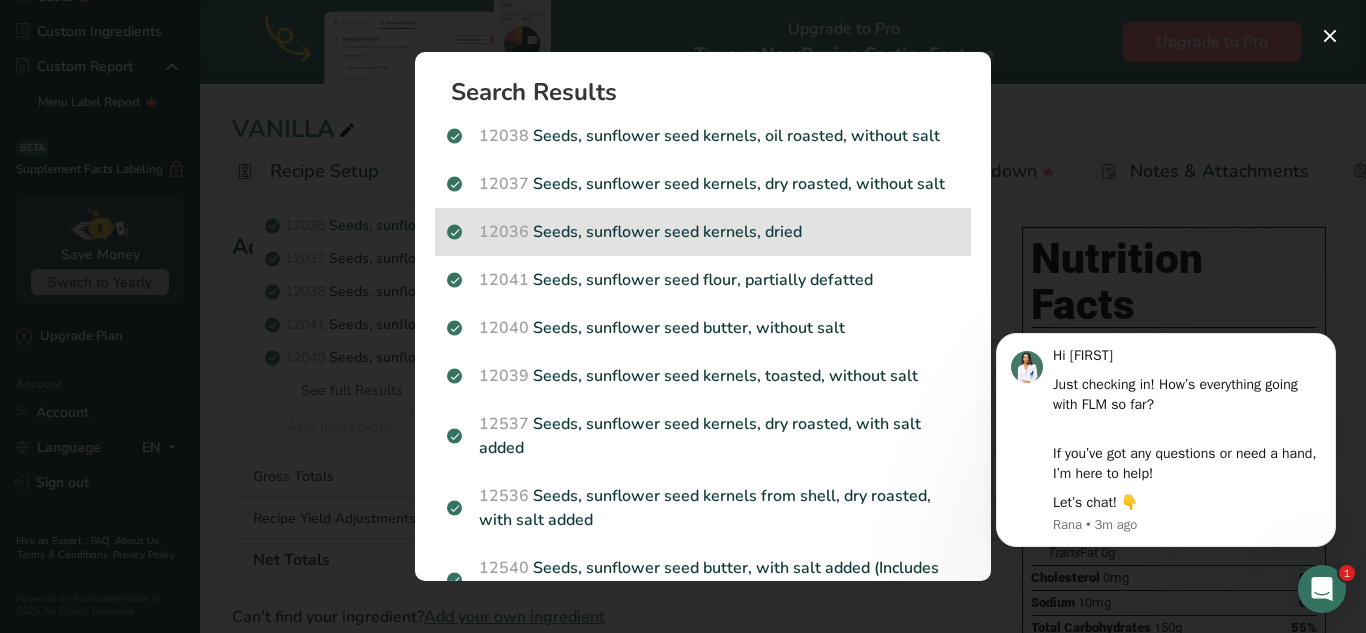 click on "12036
Seeds, sunflower seed kernels, dried" at bounding box center [703, 232] 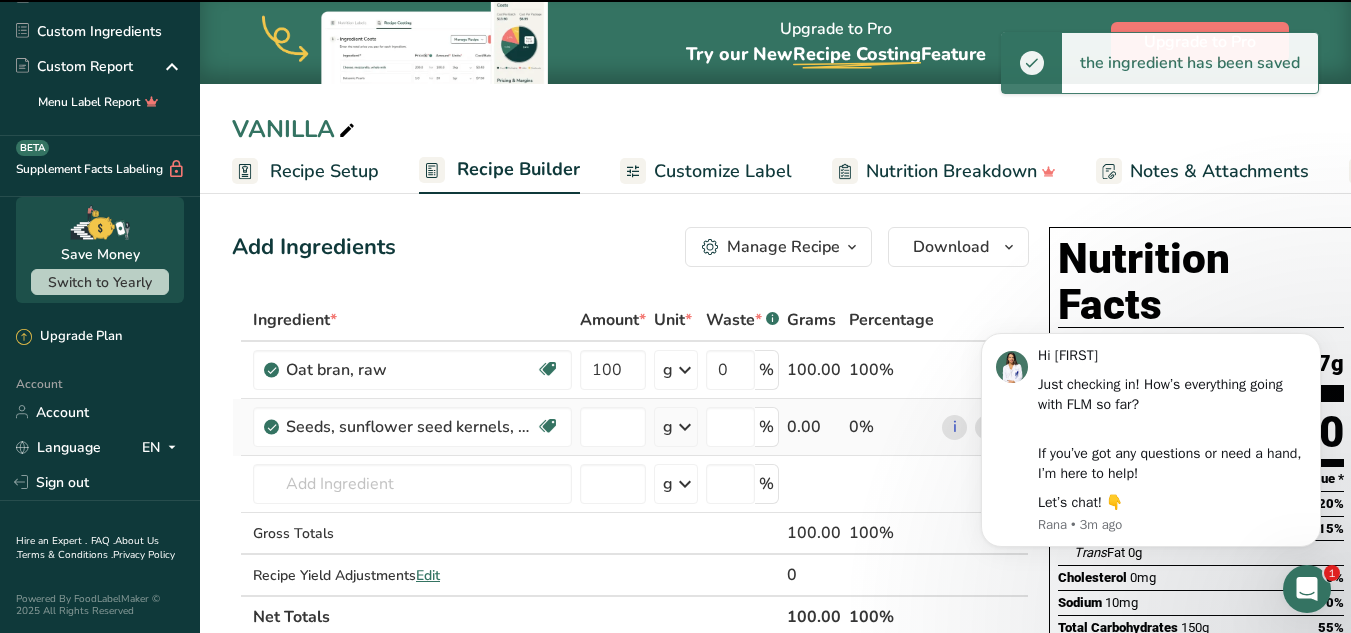 type on "0" 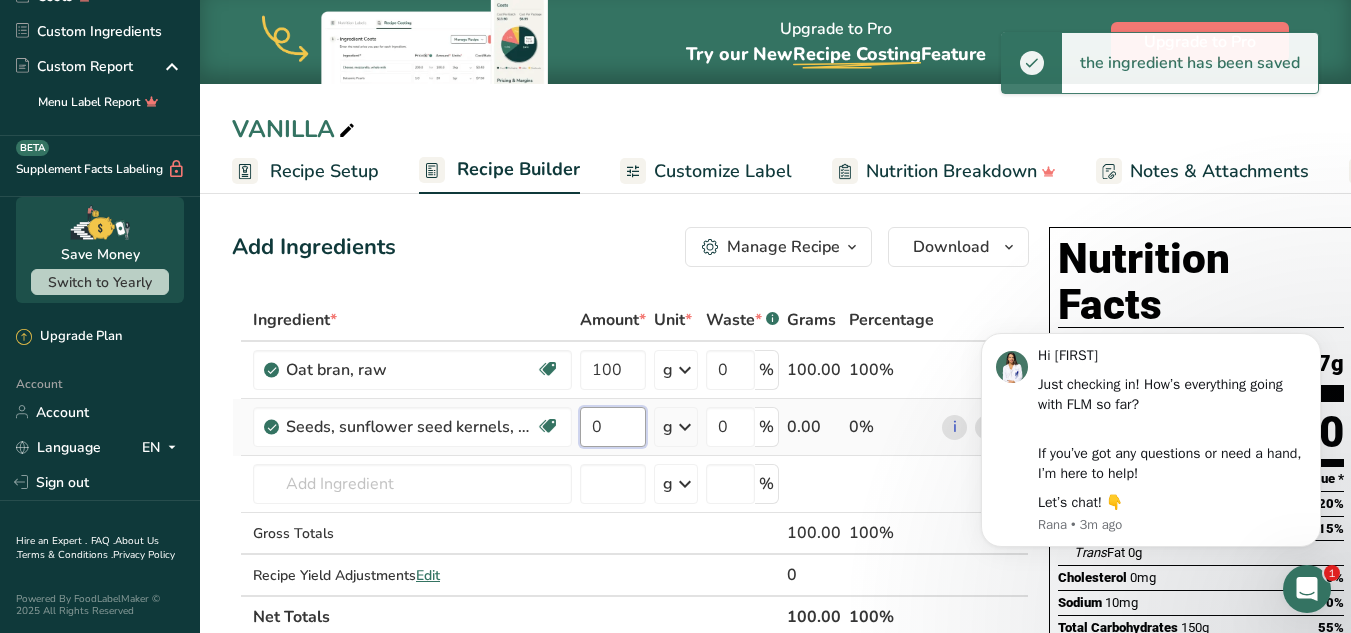 click on "0" at bounding box center (613, 427) 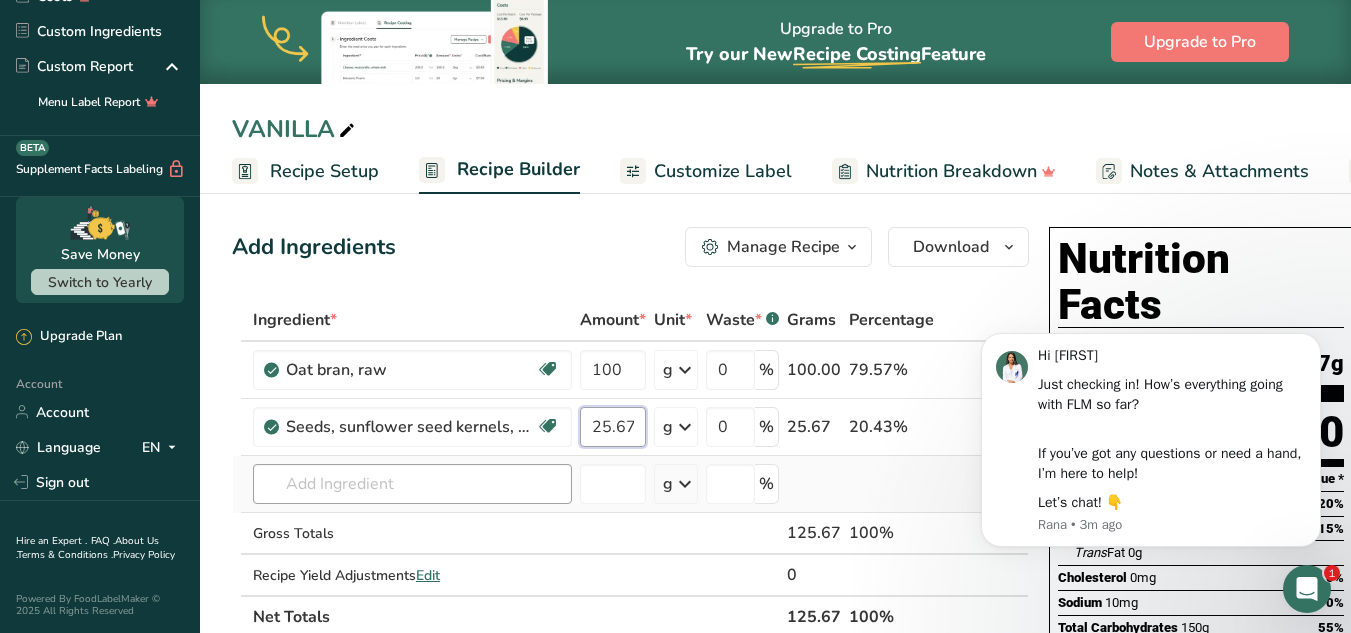 type on "25.67" 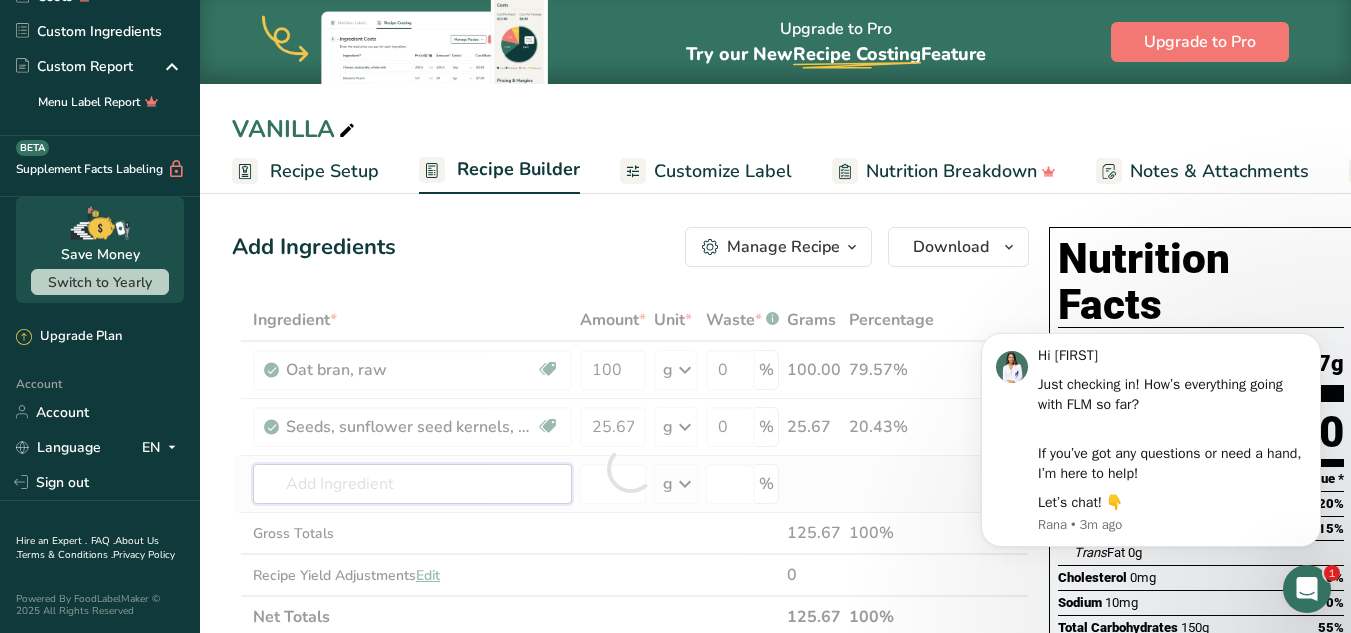 click on "Ingredient *
Amount *
Unit *
Waste *   .a-a{fill:#347362;}.b-a{fill:#fff;}          Grams
Percentage
Oat bran, raw
Dairy free
Gluten free
Vegan
Vegetarian
Soy free
100
g
Portions
1 cup
Weight Units
g
kg
mg
See more
Volume Units
l
Volume units require a density conversion. If you know your ingredient's density enter it below. Otherwise, click on "RIA" our AI Regulatory bot - she will be able to help you
lb/ft3
g/cm3
Confirm
mL
lb/ft3
g/cm3" at bounding box center (630, 468) 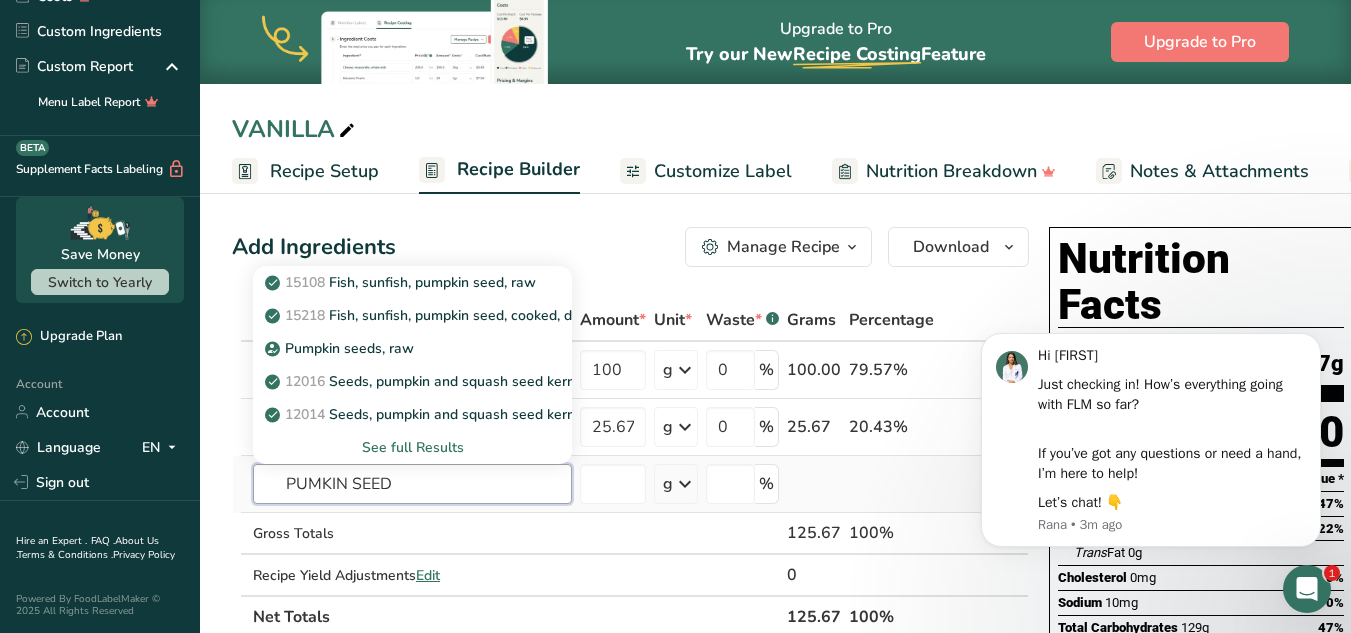 type on "PUMKIN SEED" 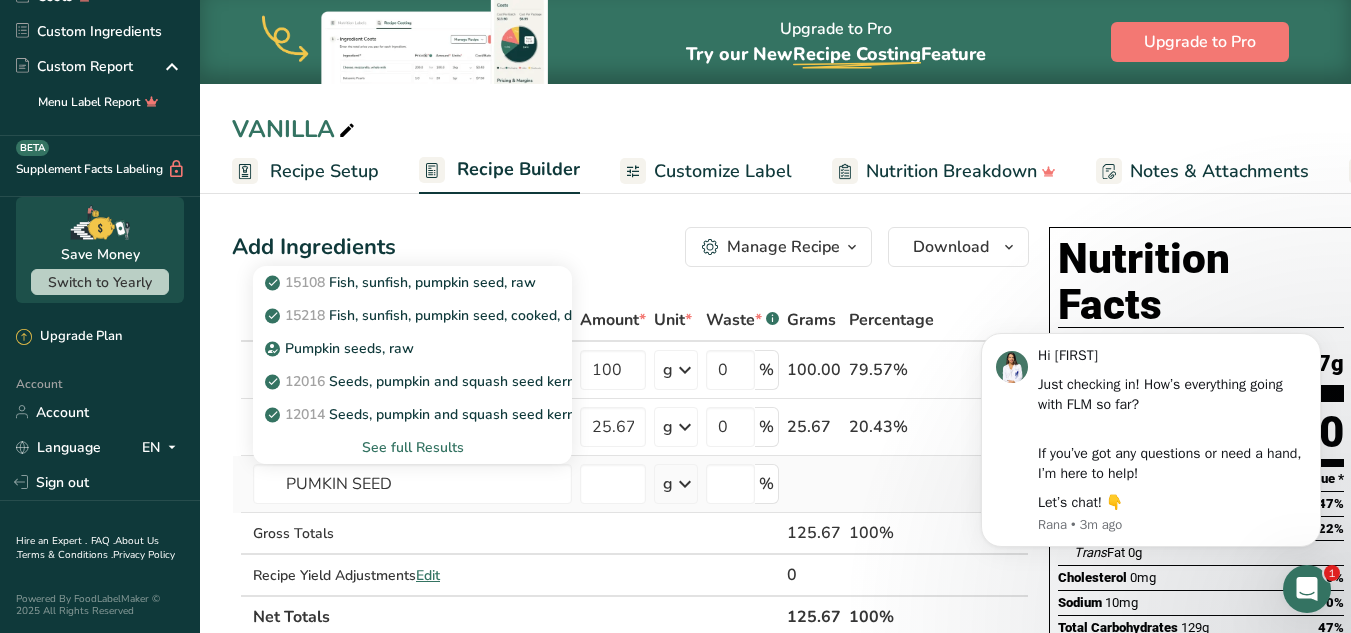 type 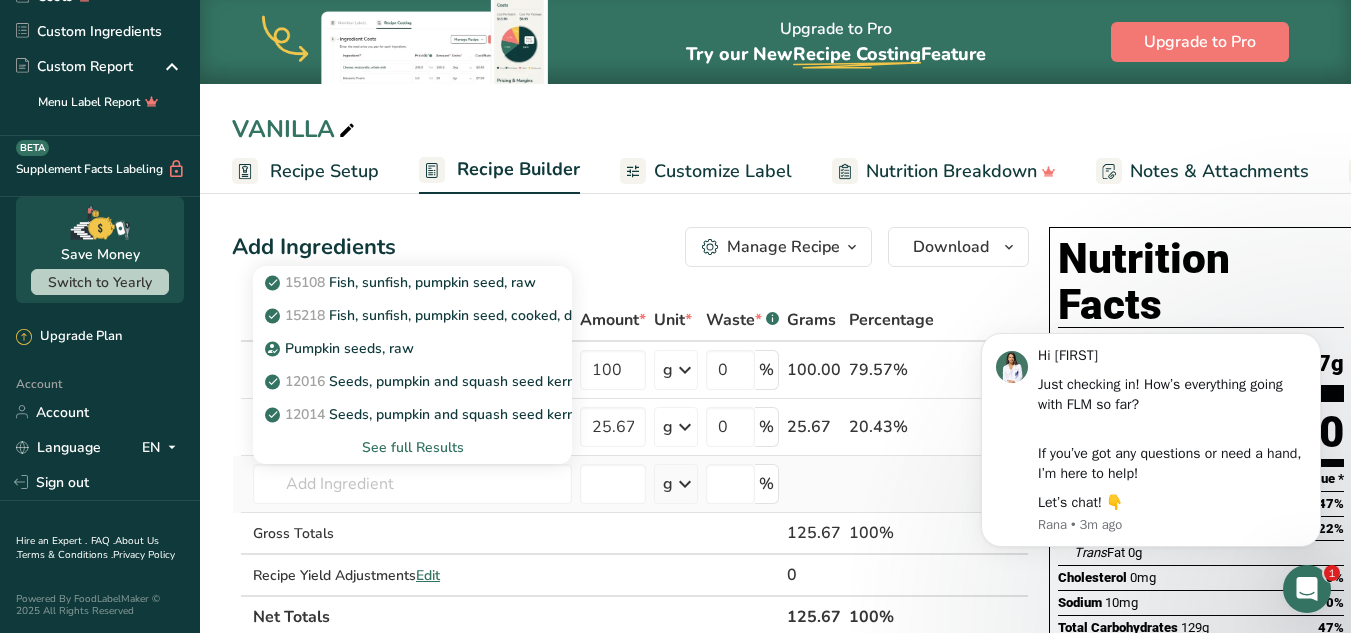 click on "See full Results" at bounding box center [412, 447] 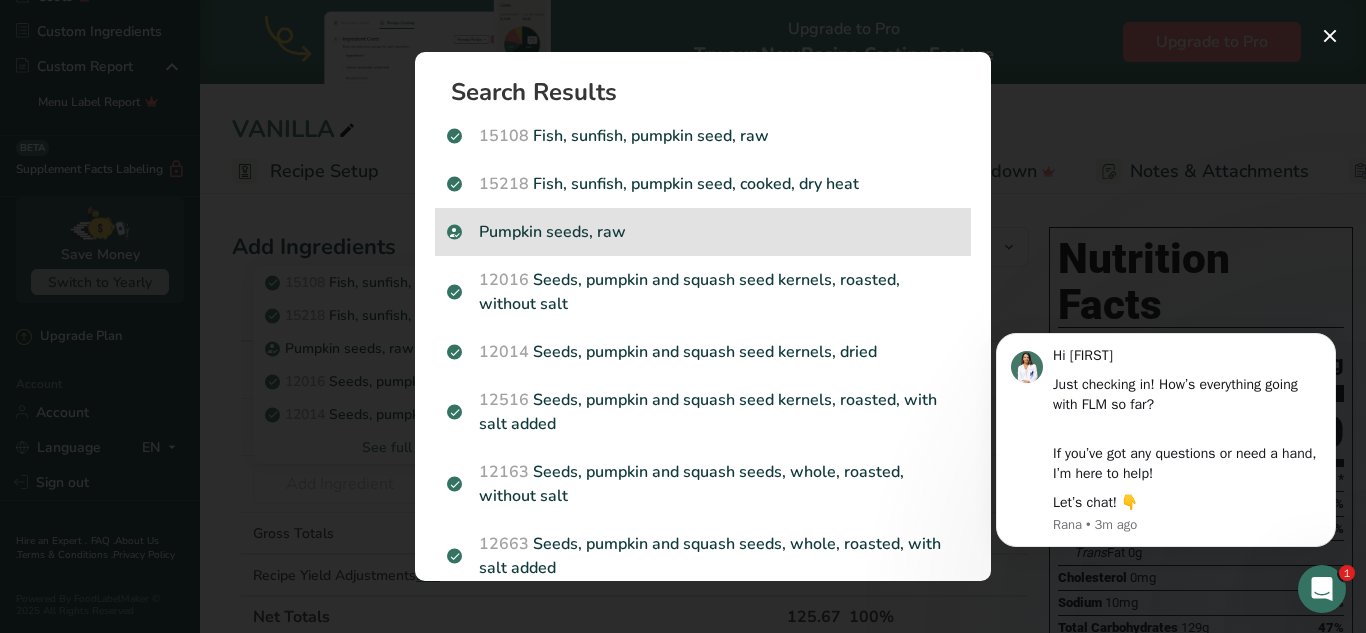 click on "Pumpkin seeds, raw" at bounding box center [703, 232] 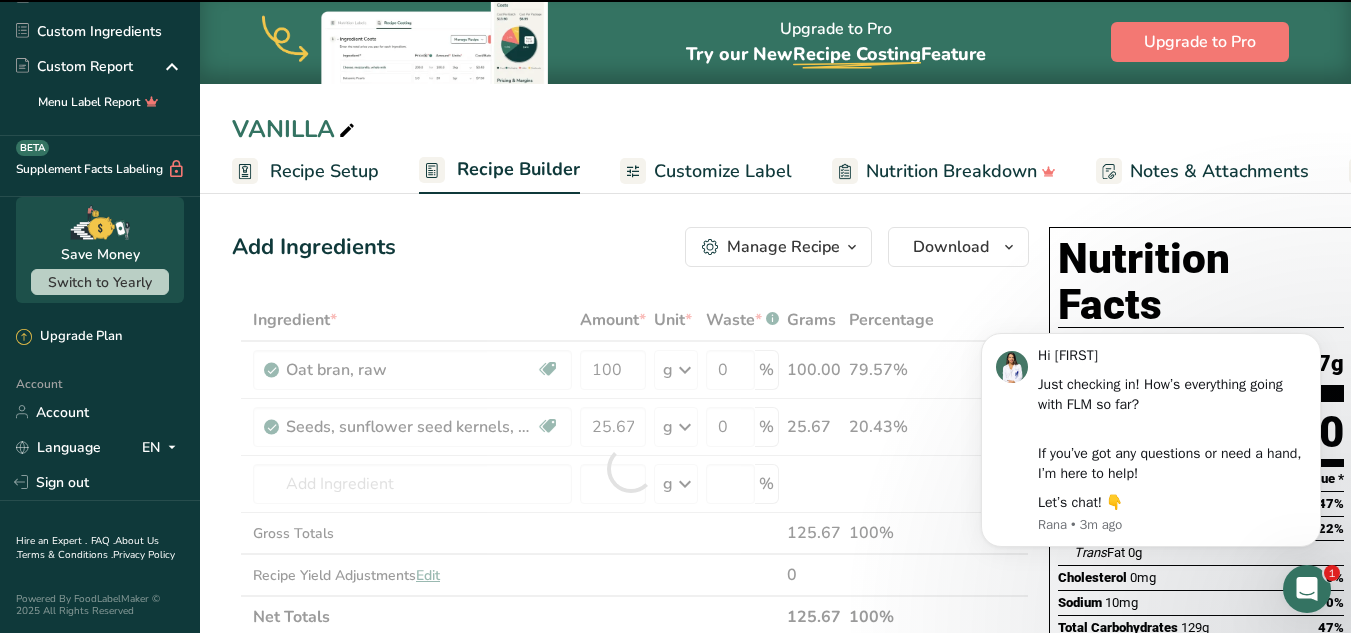 type on "0" 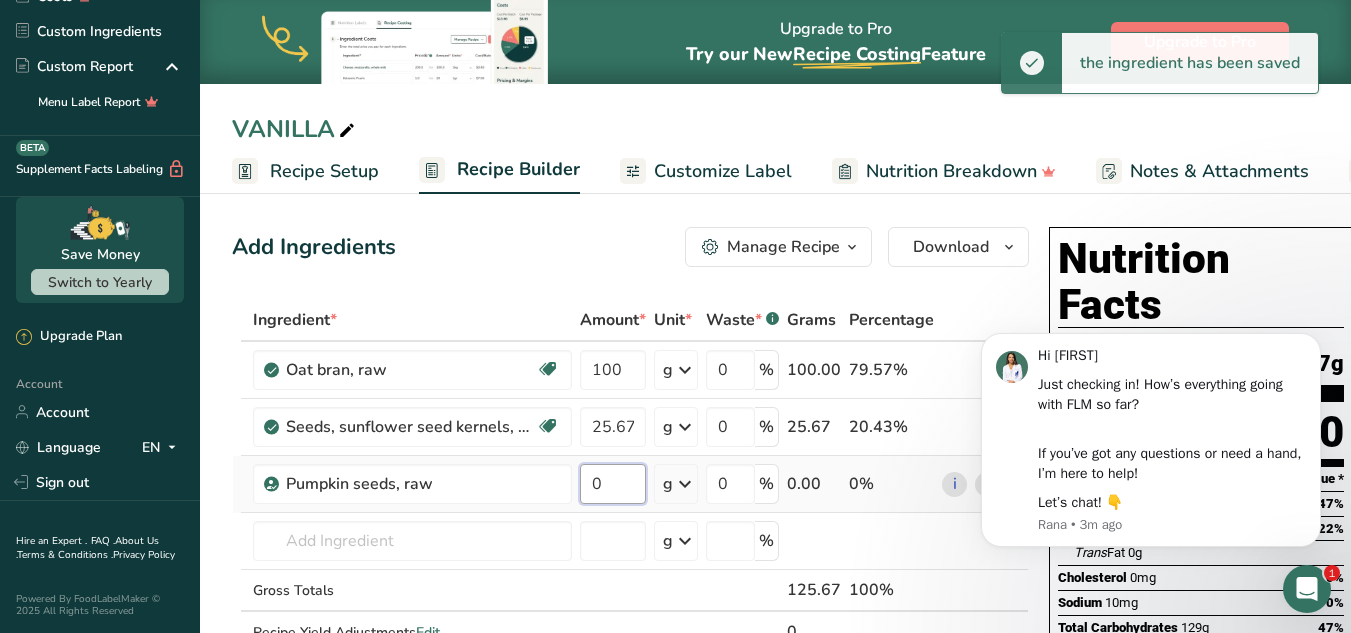 click on "0" at bounding box center (613, 484) 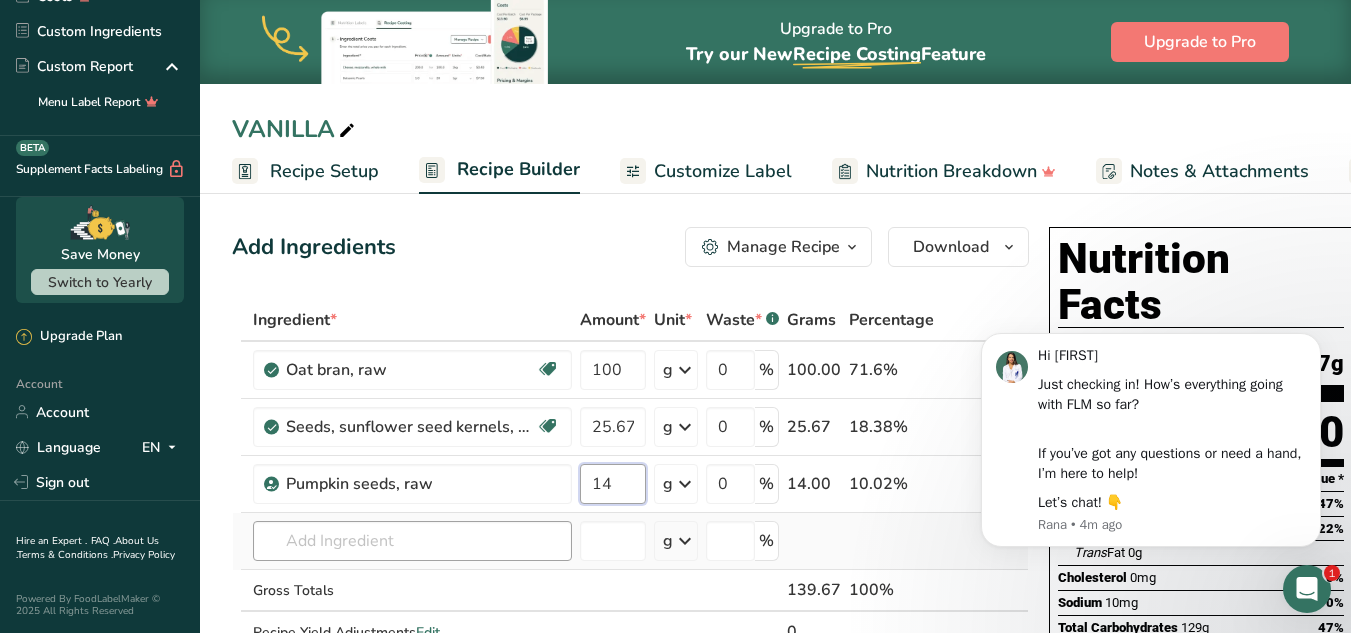 type on "14" 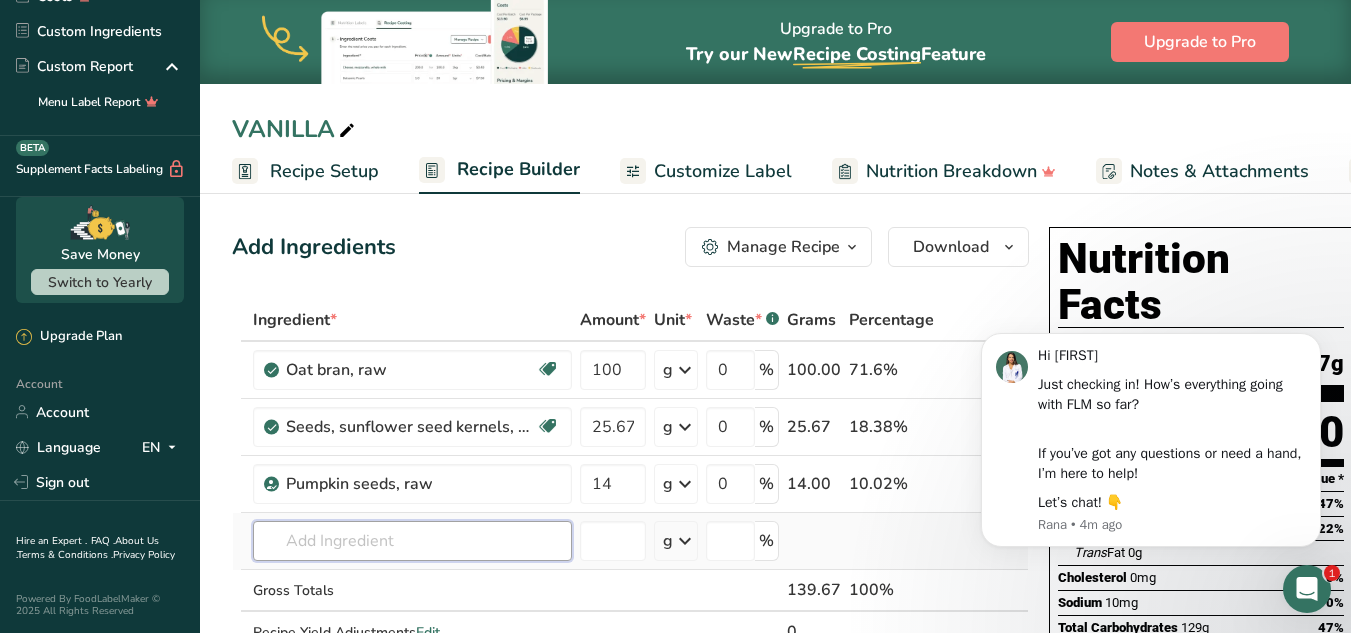 click on "Ingredient *
Amount *
Unit *
Waste *   .a-a{fill:#347362;}.b-a{fill:#fff;}          Grams
Percentage
Oat bran, raw
Dairy free
Gluten free
Vegan
Vegetarian
Soy free
100
g
Portions
1 cup
Weight Units
g
kg
mg
See more
Volume Units
l
Volume units require a density conversion. If you know your ingredient's density enter it below. Otherwise, click on "RIA" our AI Regulatory bot - she will be able to help you
lb/ft3
g/cm3
Confirm
mL
lb/ft3
g/cm3" at bounding box center [630, 497] 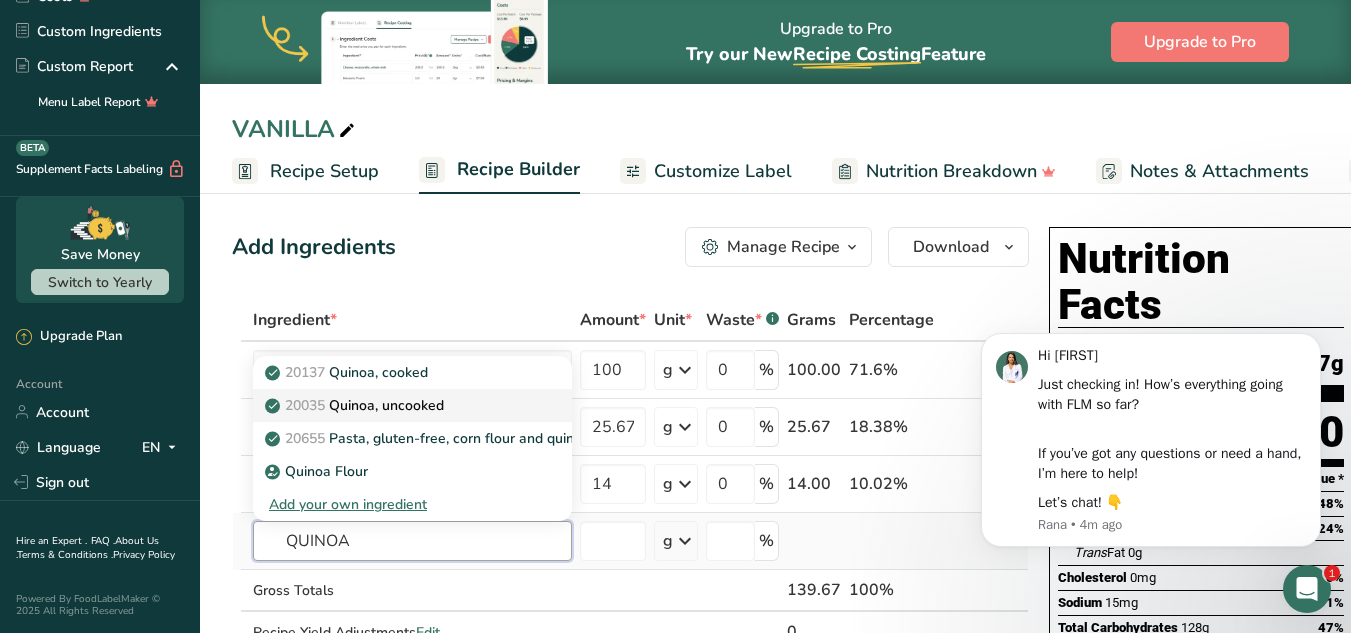 type on "QUINOA" 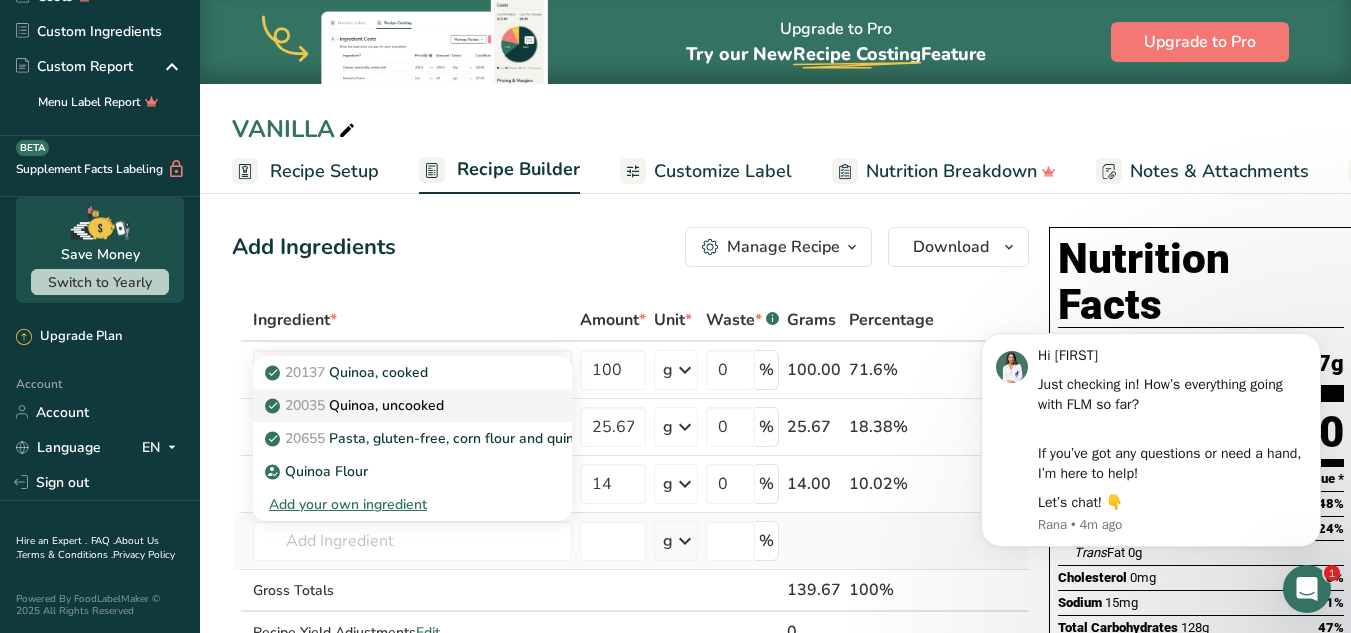 click on "20035
Quinoa, uncooked" at bounding box center [356, 405] 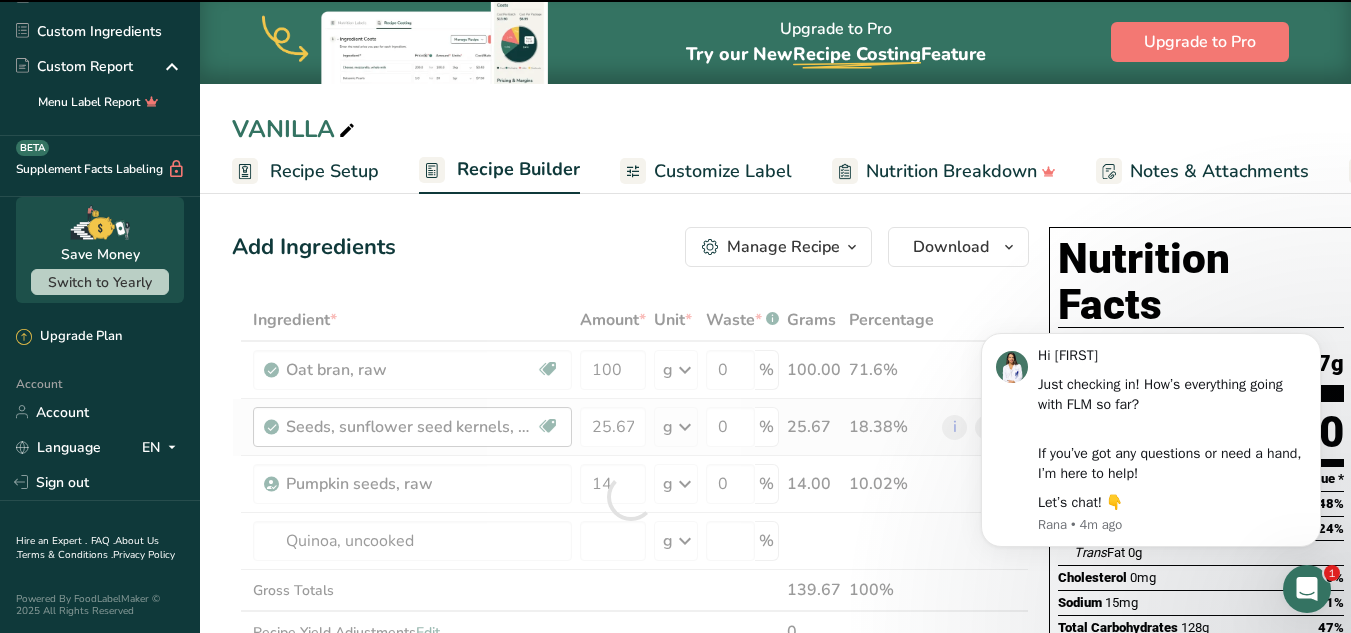 type on "0" 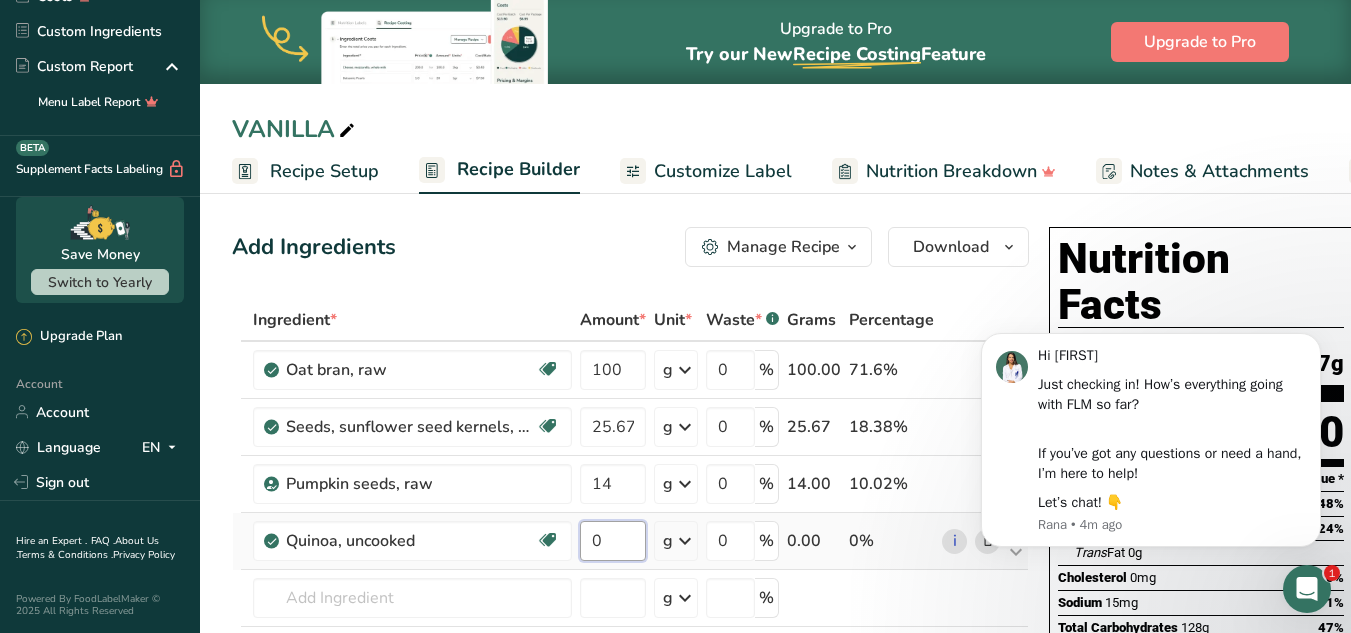 click on "0" at bounding box center (613, 541) 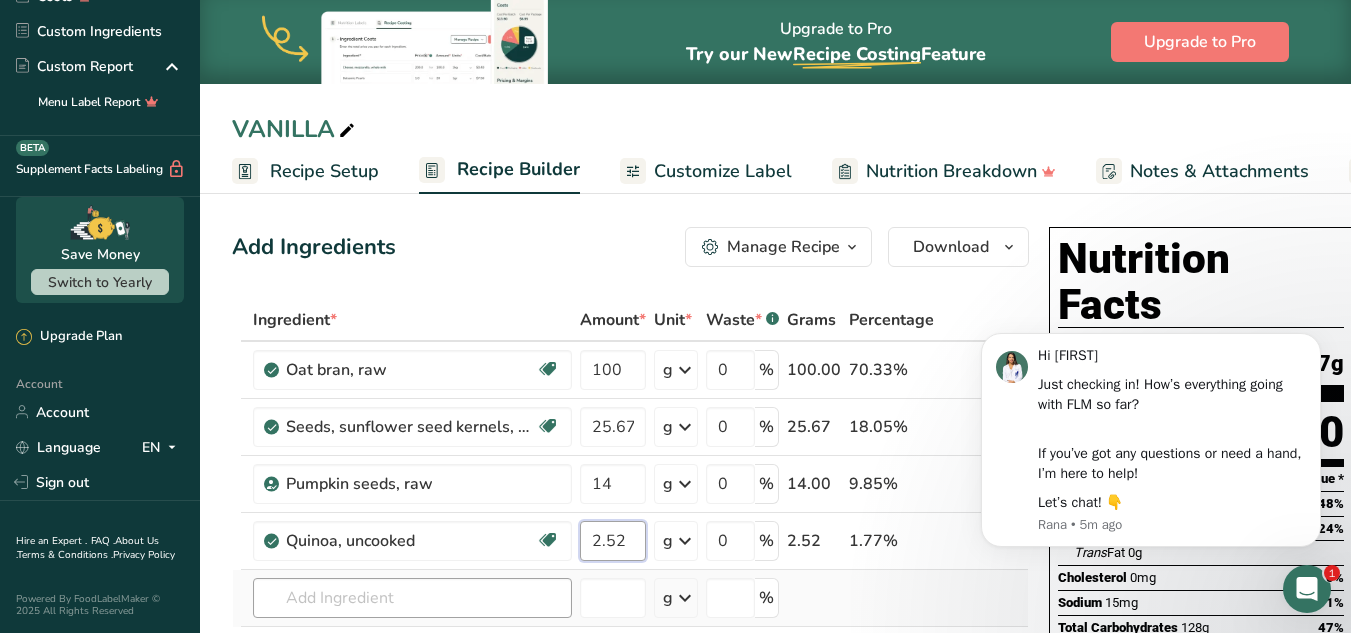 type on "2.52" 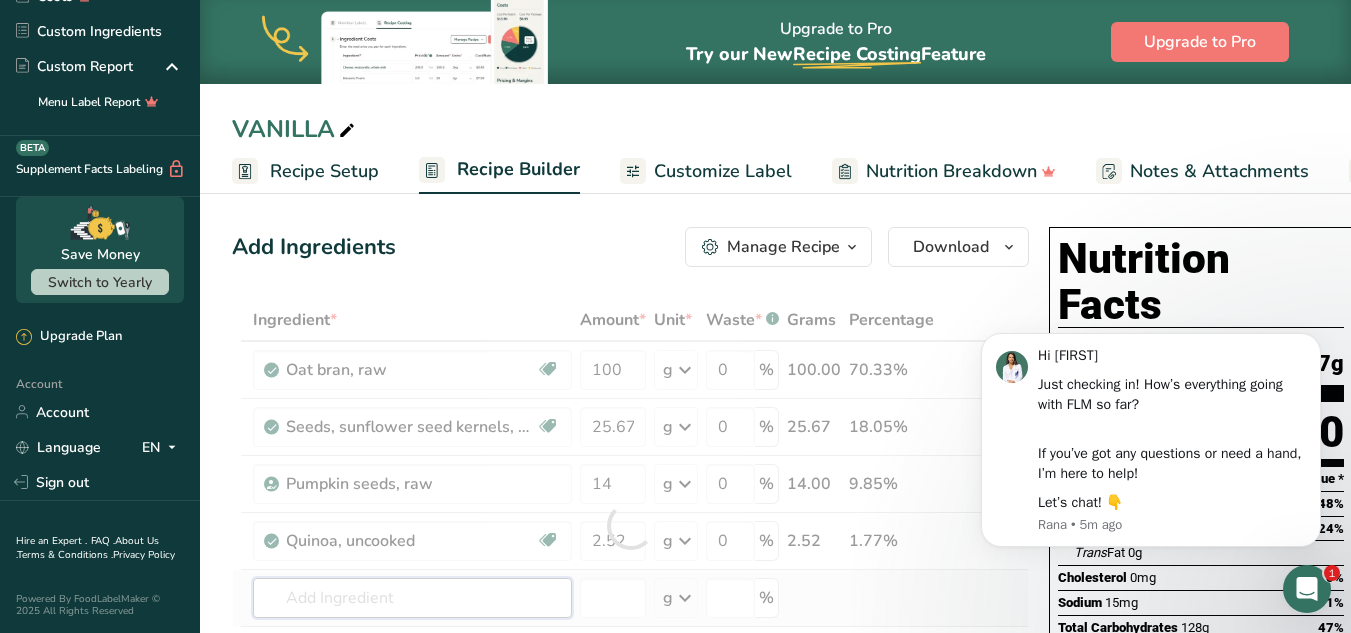 click on "Ingredient *
Amount *
Unit *
Waste *   .a-a{fill:#347362;}.b-a{fill:#fff;}          Grams
Percentage
Oat bran, raw
Dairy free
Gluten free
Vegan
Vegetarian
Soy free
100
g
Portions
1 cup
Weight Units
g
kg
mg
See more
Volume Units
l
Volume units require a density conversion. If you know your ingredient's density enter it below. Otherwise, click on "RIA" our AI Regulatory bot - she will be able to help you
lb/ft3
g/cm3
Confirm
mL
lb/ft3
g/cm3" at bounding box center (630, 525) 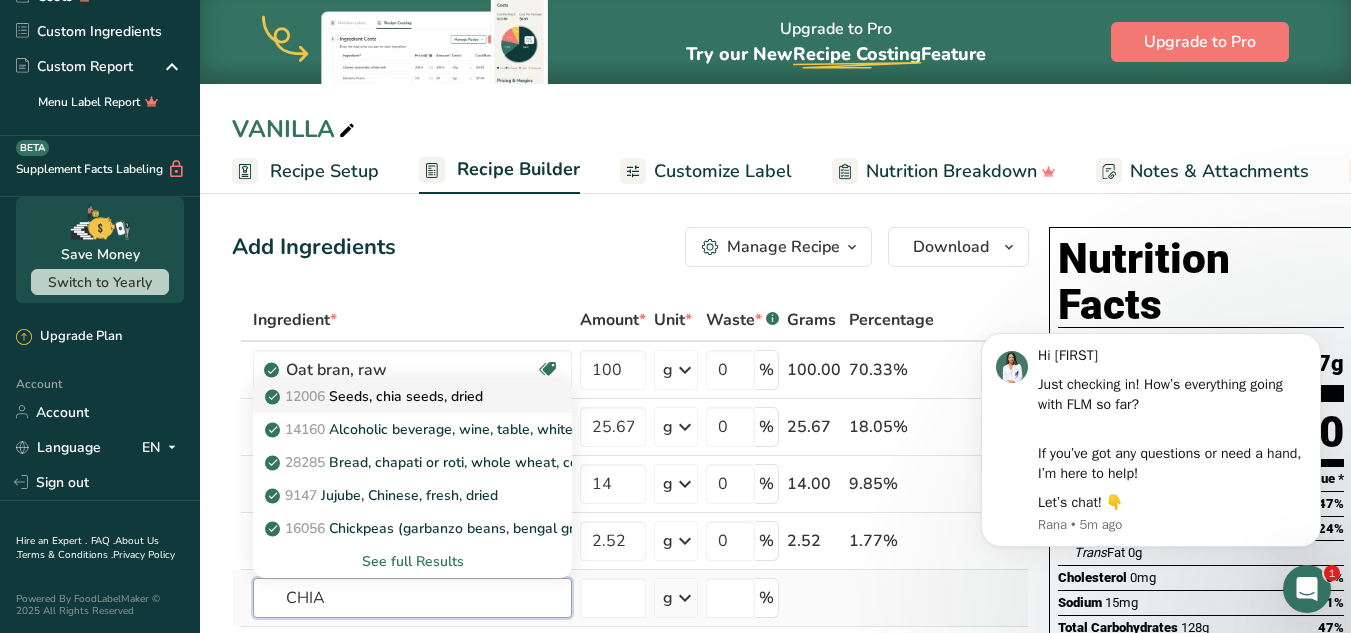type on "CHIA" 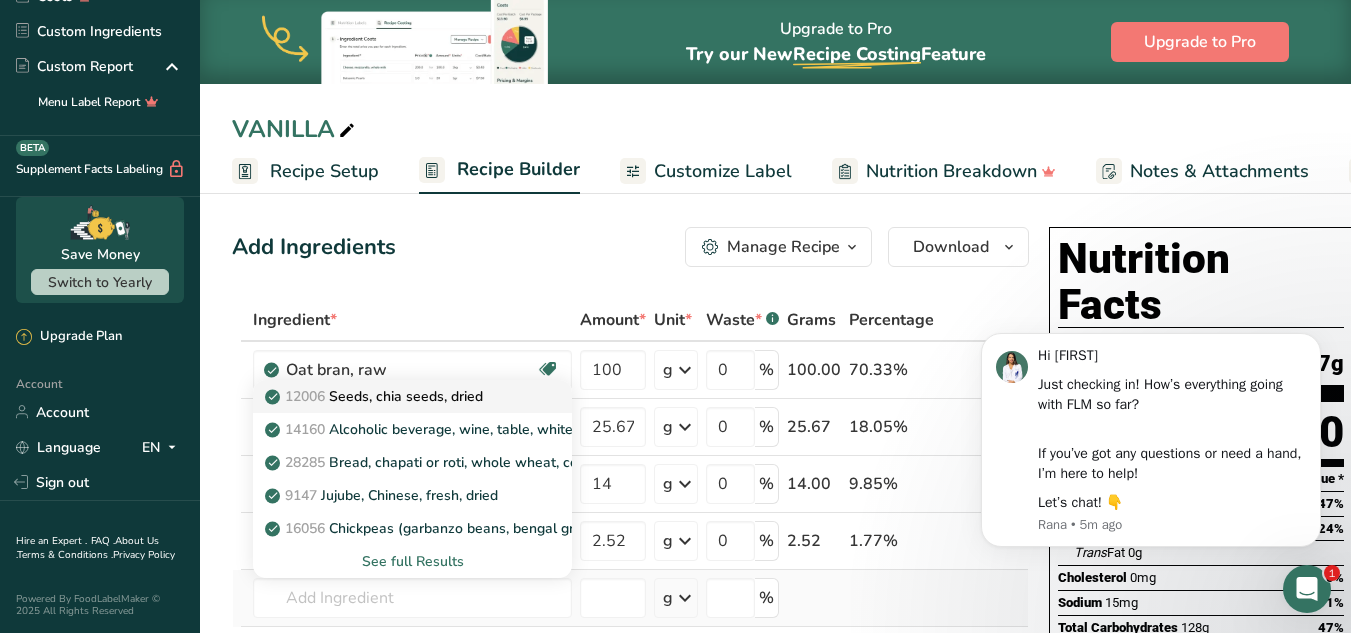 click on "12006
Seeds, chia seeds, dried" at bounding box center [376, 396] 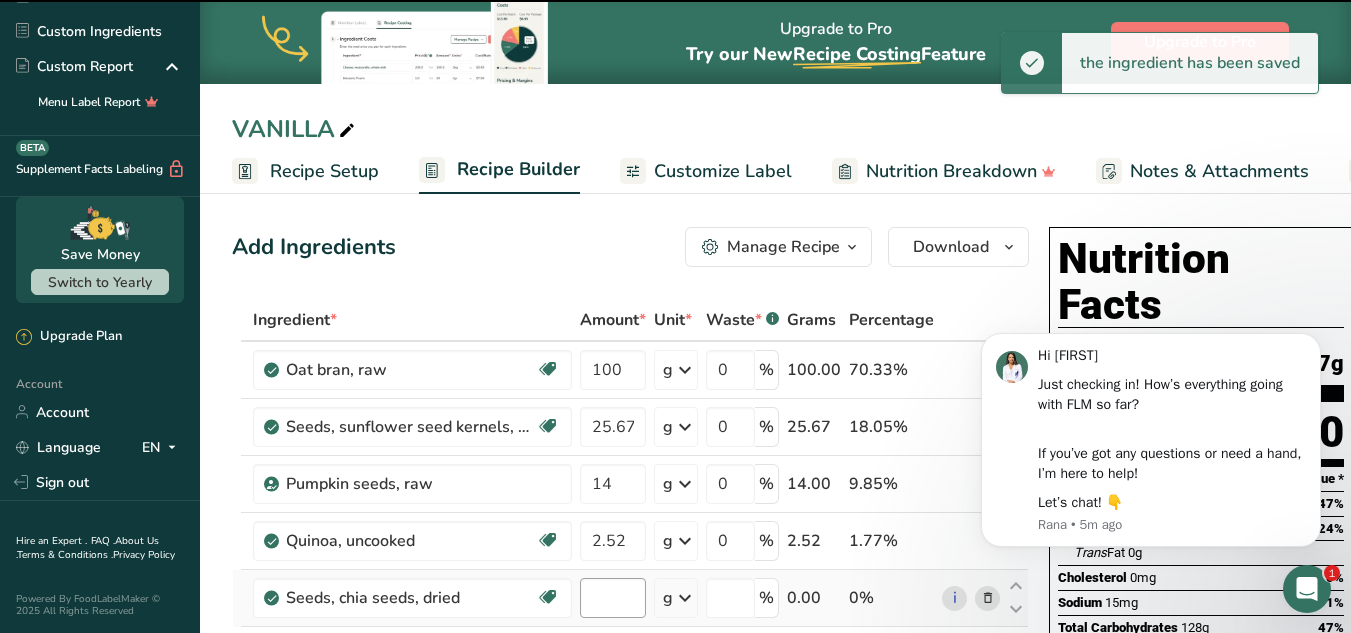 type on "0" 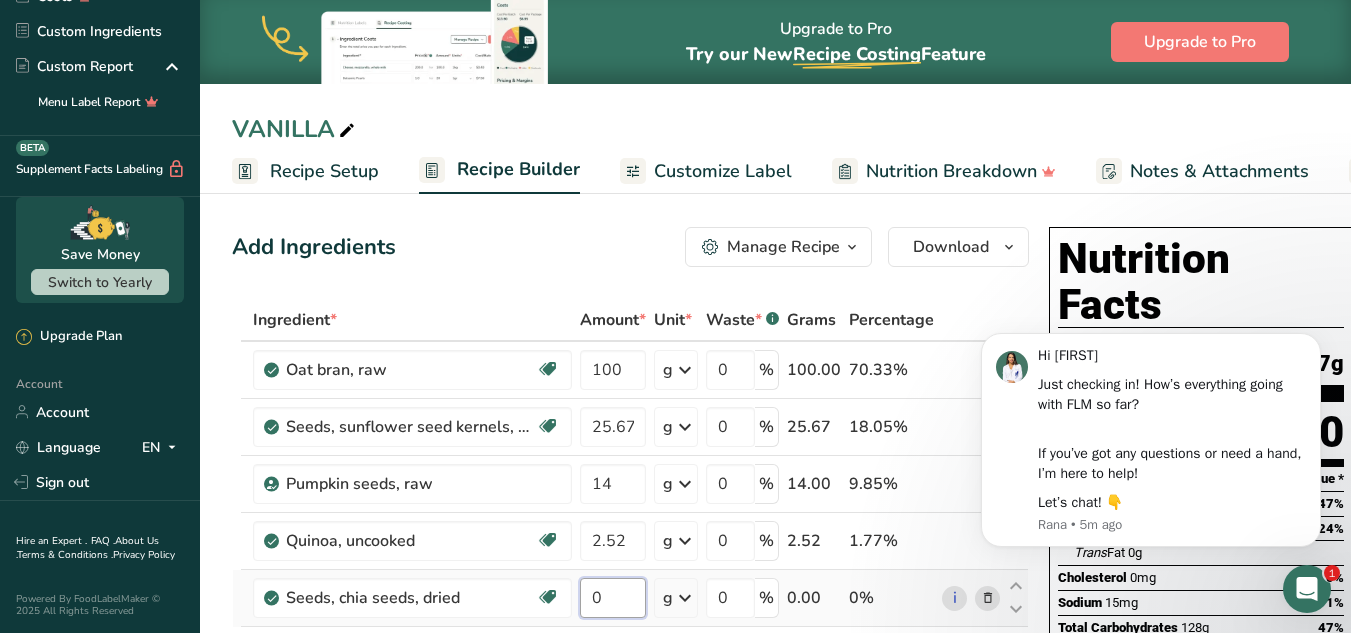 drag, startPoint x: 614, startPoint y: 603, endPoint x: 585, endPoint y: 601, distance: 29.068884 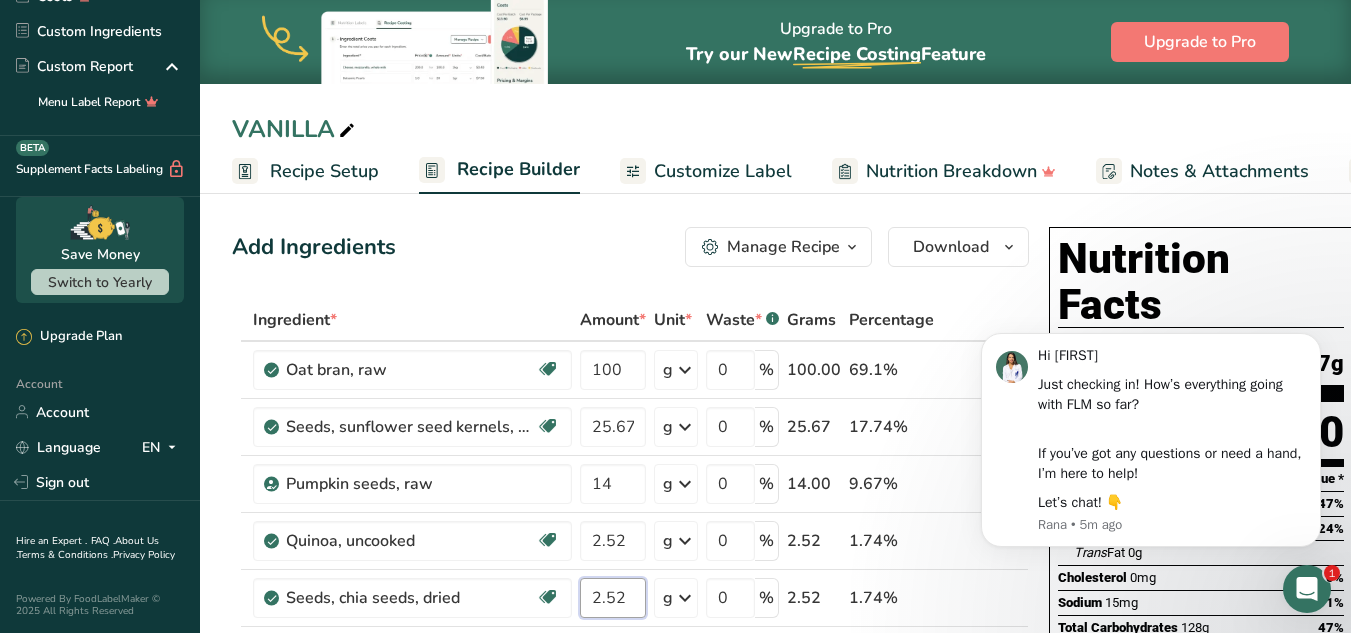 type on "2.52" 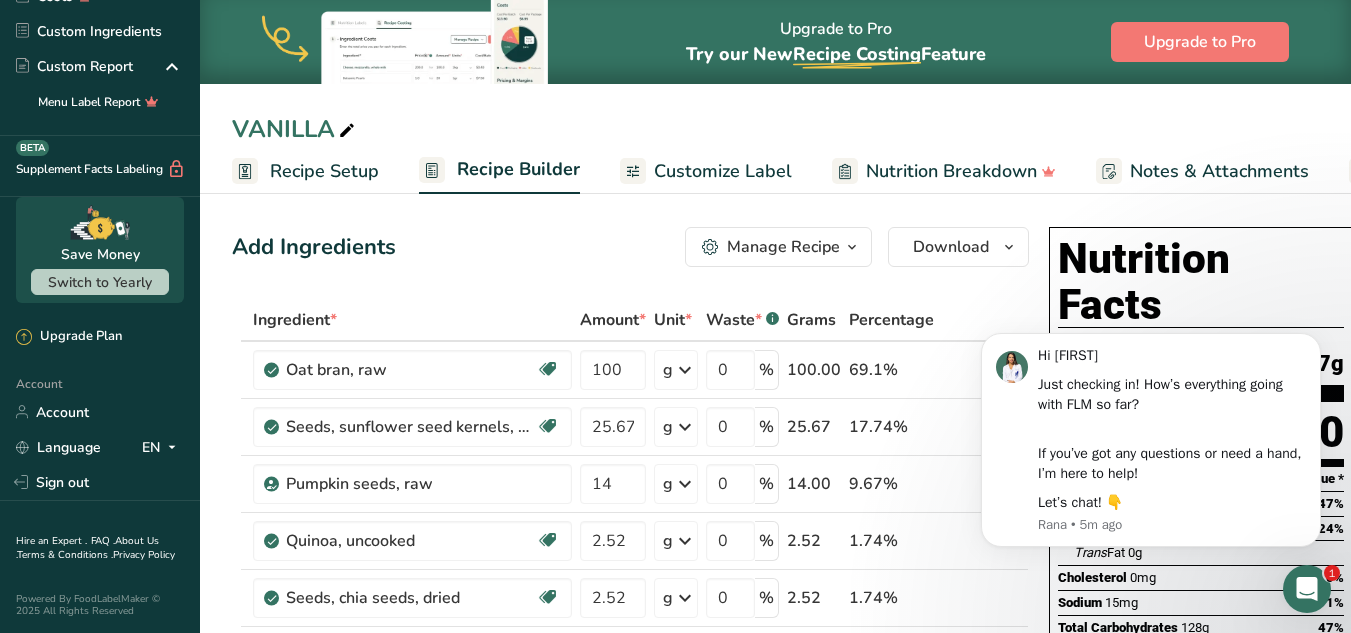 click on "Nutrition Facts
About 1 Serving Per Container
Serving Size
227g
Amount Per Serving
Calories
990
% Daily Value *
Total Fat
37g
47%
Saturated Fat
5g
24%
Trans  Fat
0g
Cholesterol
0mg
0%
Sodium
15mg
1%
Total Carbohydrates
128g
47%
Dietary Fiber
33g
116%" at bounding box center (1201, 589) 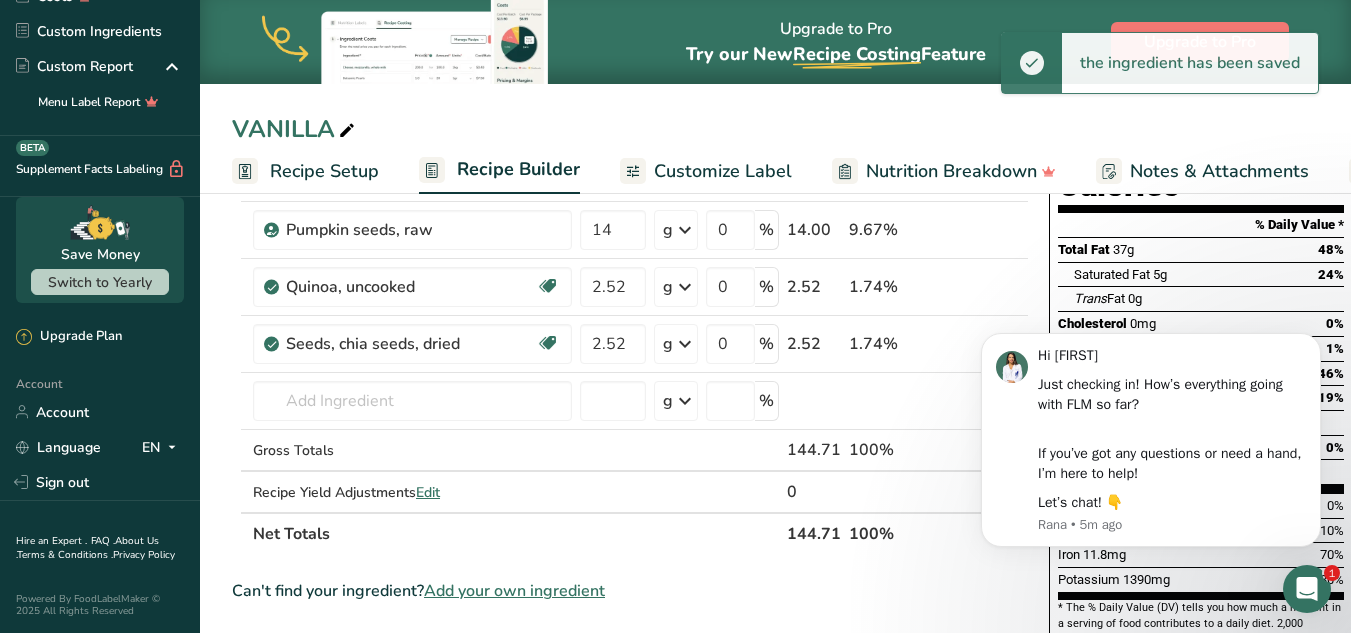 scroll, scrollTop: 246, scrollLeft: 0, axis: vertical 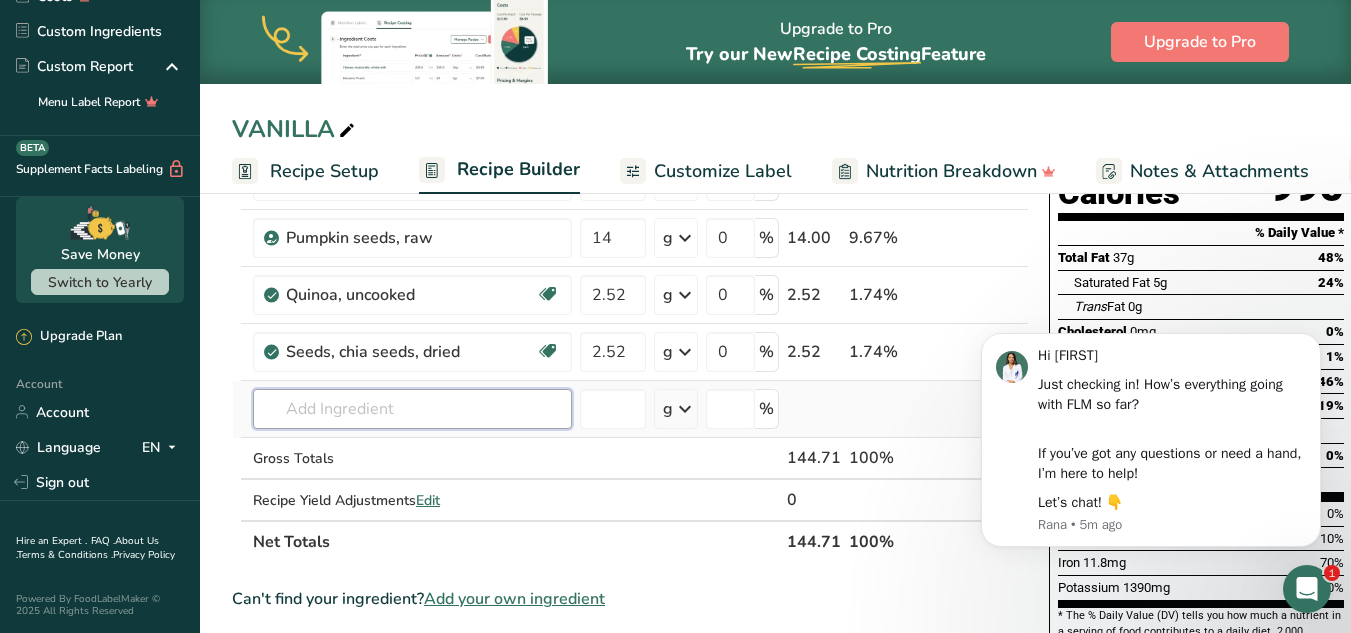 click at bounding box center (412, 409) 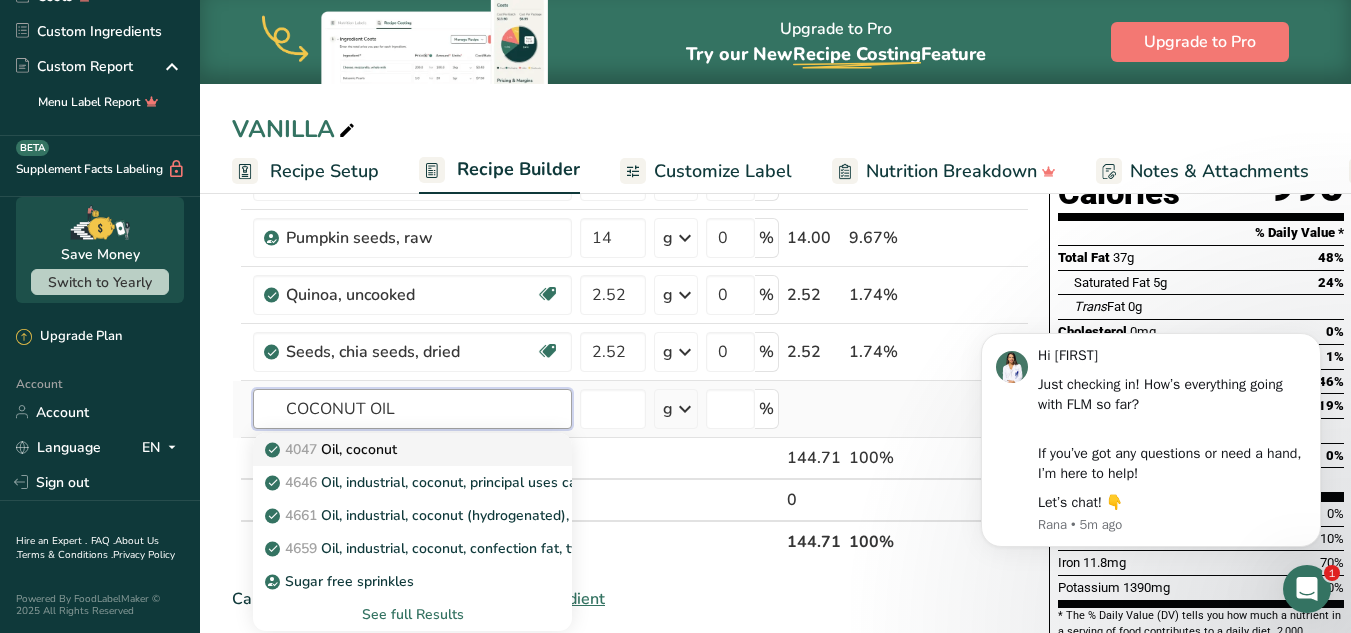 type on "COCONUT OIL" 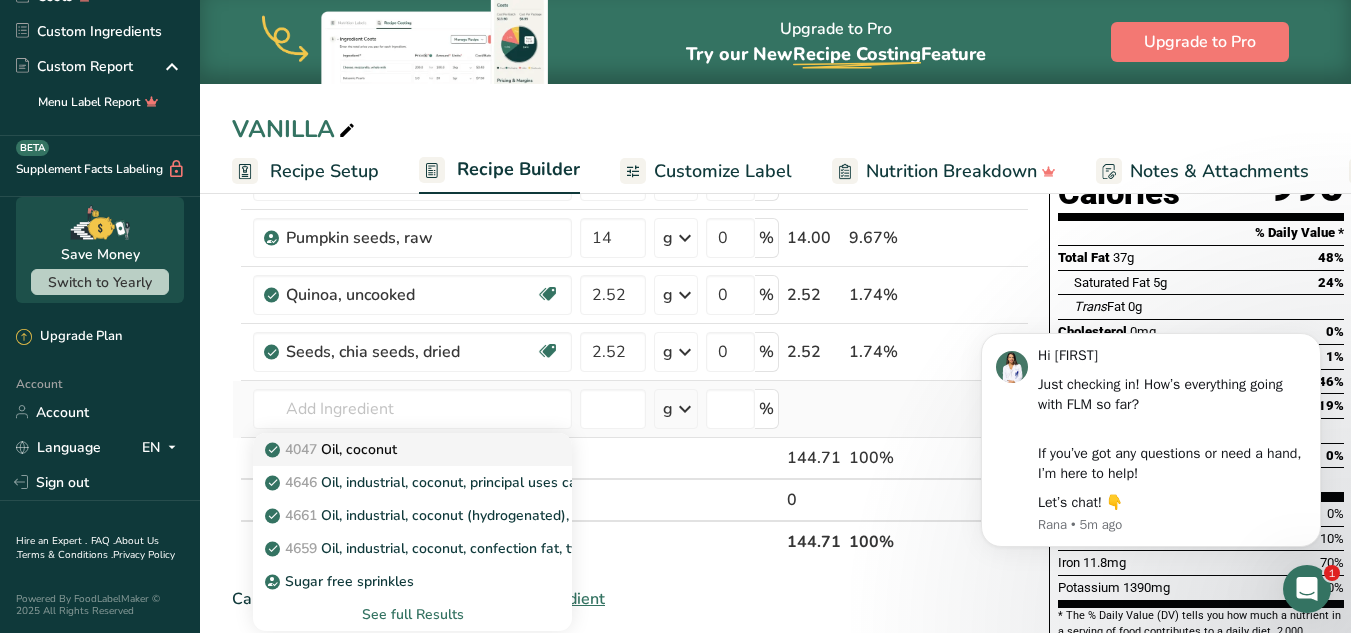 click on "4047
Oil, coconut" at bounding box center [333, 449] 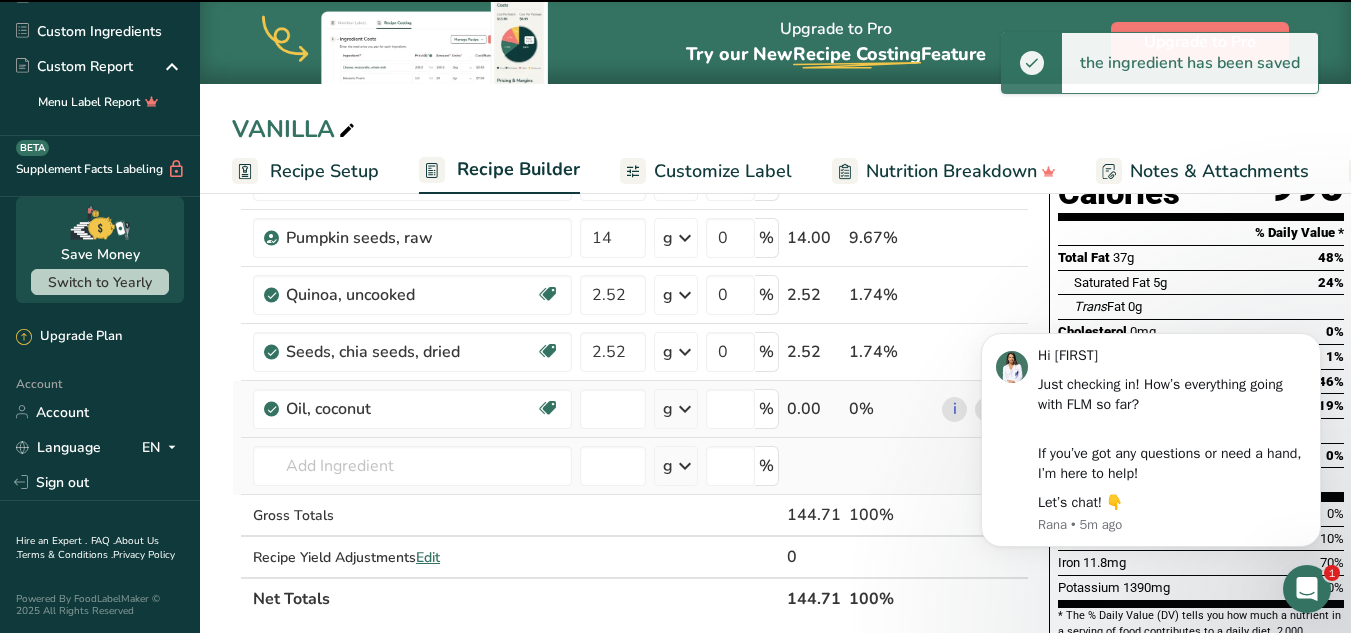 type on "0" 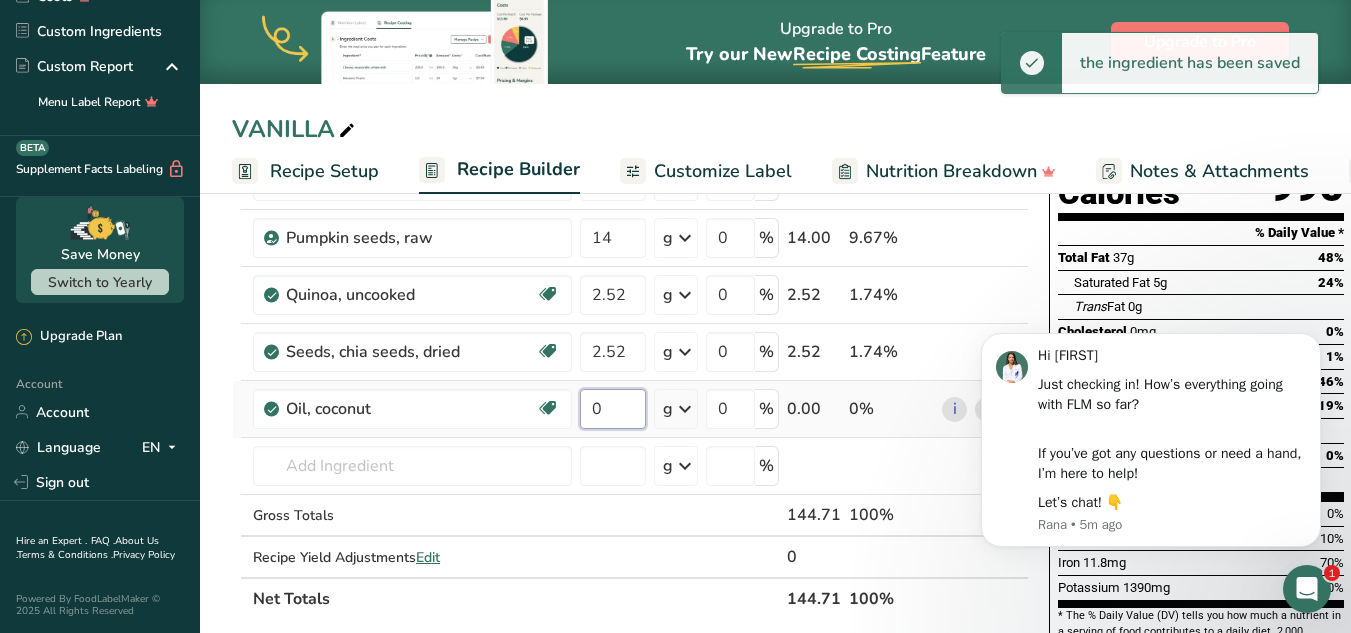 click on "0" at bounding box center (613, 409) 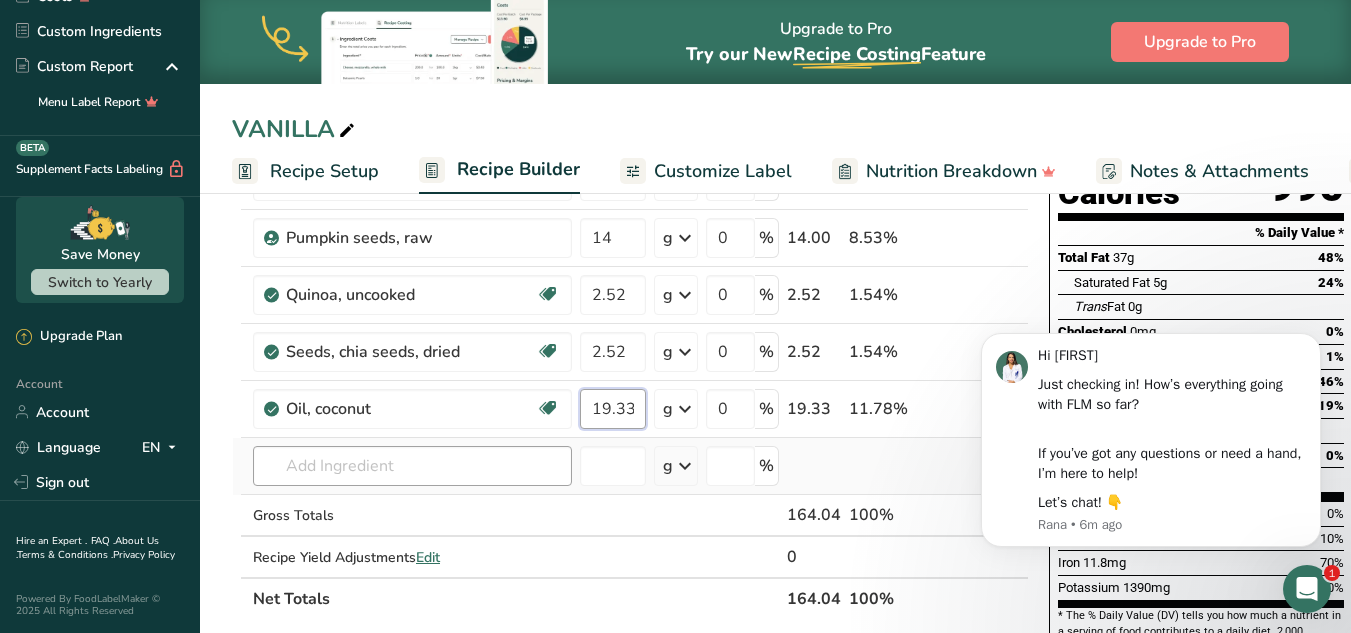 type on "19.33" 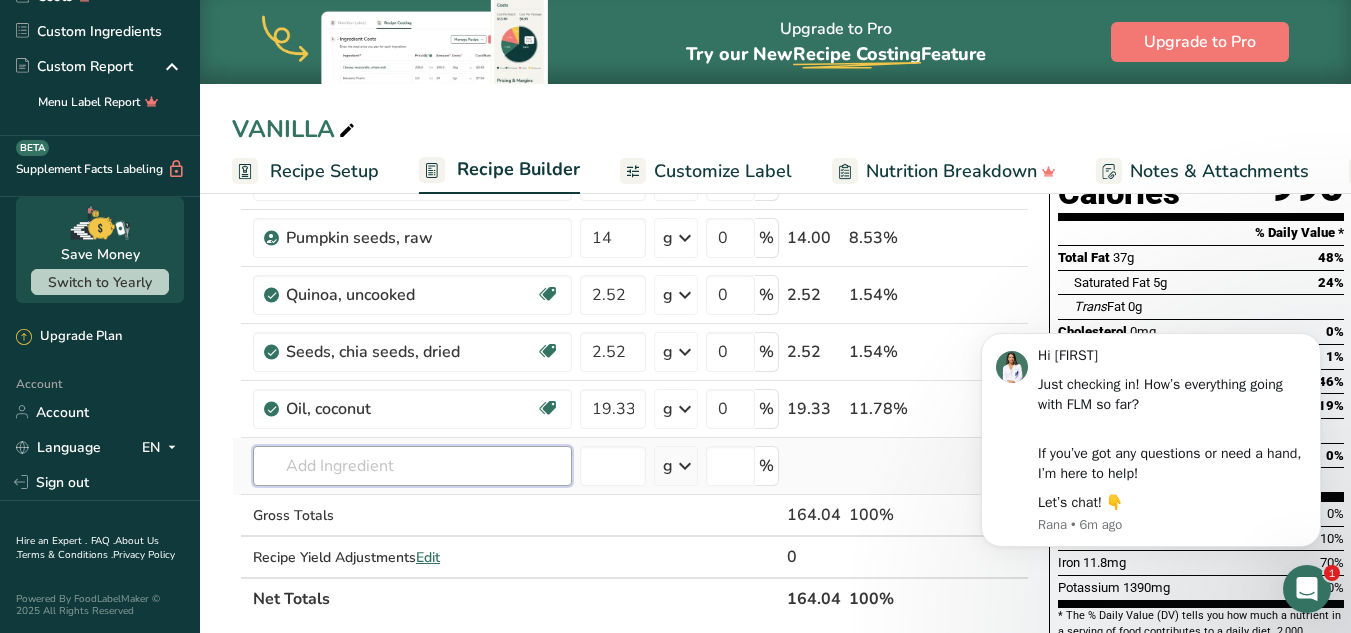 click on "Ingredient *
Amount *
Unit *
Waste *   .a-a{fill:#347362;}.b-a{fill:#fff;}          Grams
Percentage
Oat bran, raw
Dairy free
Gluten free
Vegan
Vegetarian
Soy free
100
g
Portions
1 cup
Weight Units
g
kg
mg
See more
Volume Units
l
Volume units require a density conversion. If you know your ingredient's density enter it below. Otherwise, click on "RIA" our AI Regulatory bot - she will be able to help you
lb/ft3
g/cm3
Confirm
mL
lb/ft3
g/cm3" at bounding box center [630, 336] 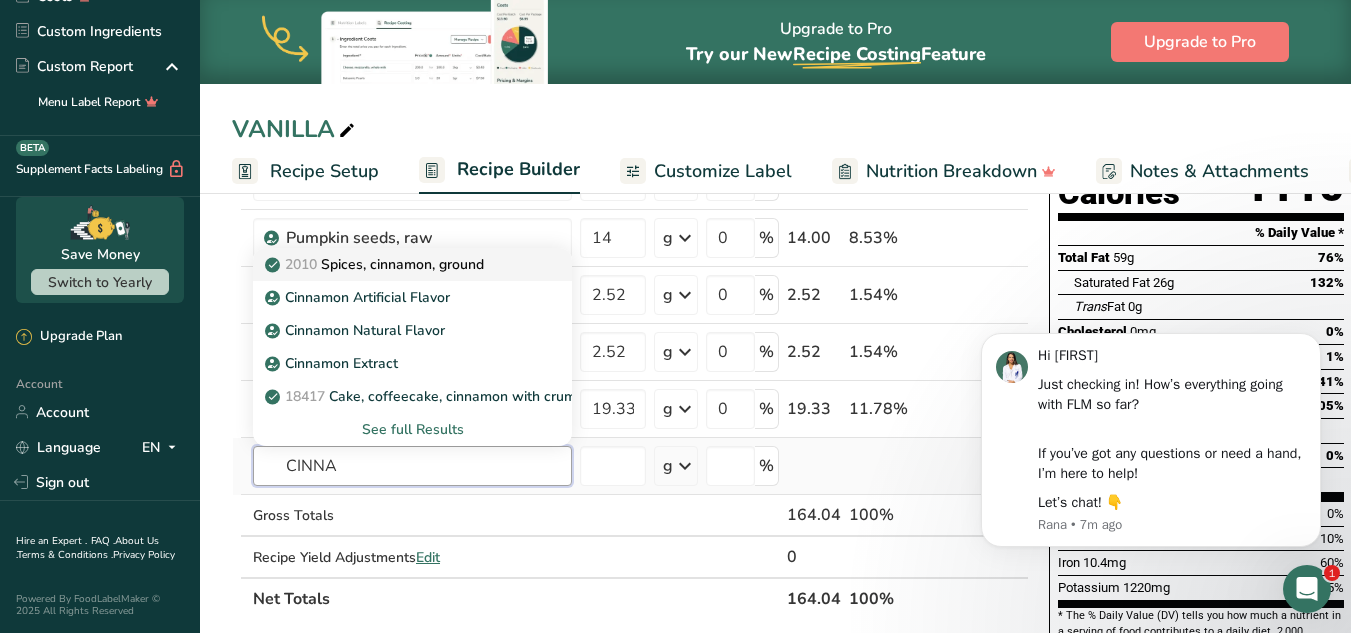 type on "CINNA" 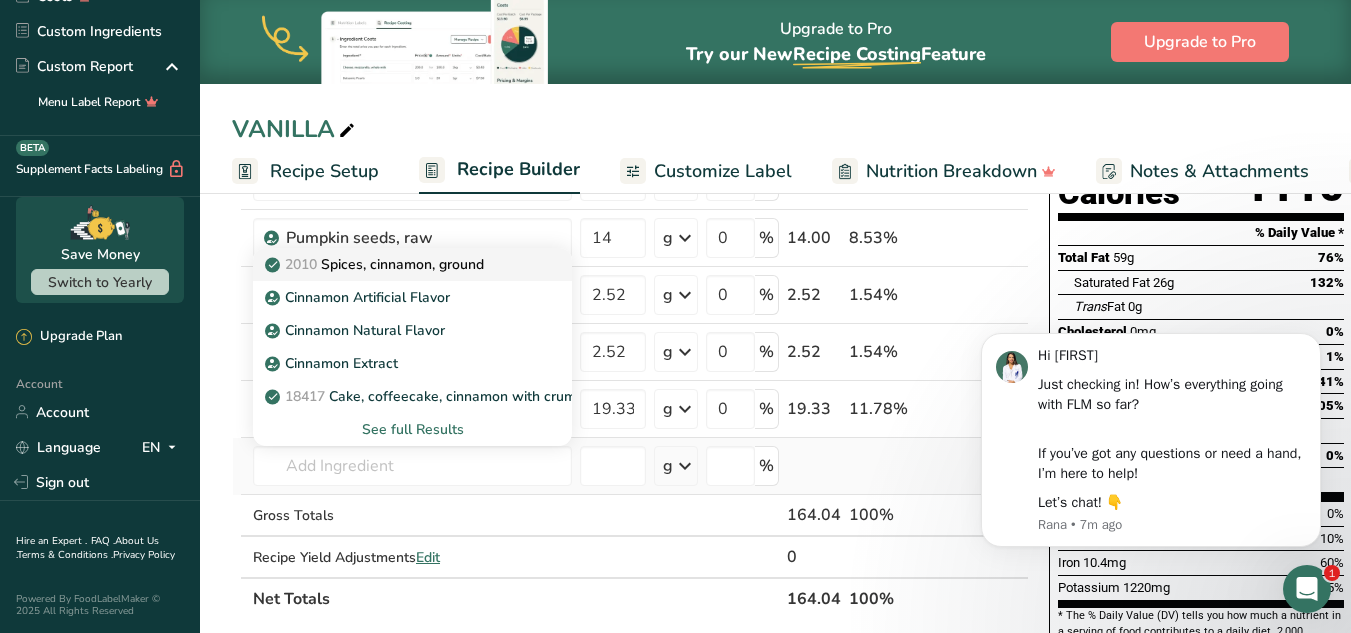 click on "2010
Spices, cinnamon, ground" at bounding box center (376, 264) 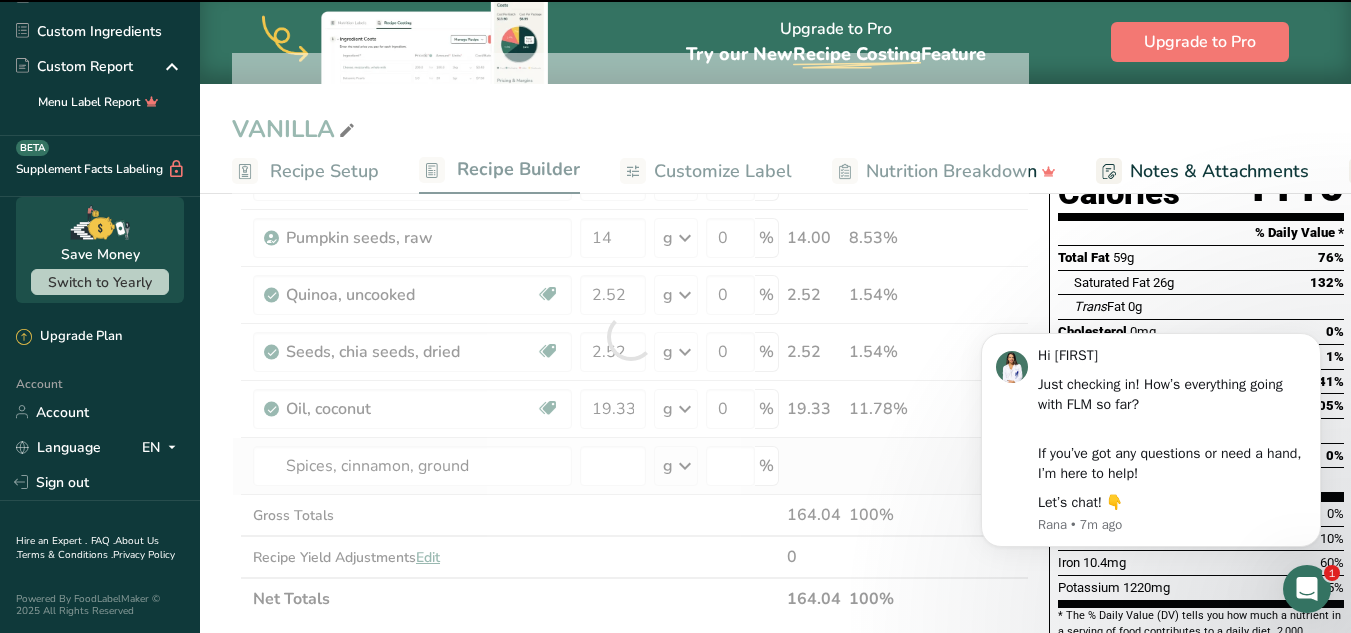 type on "0" 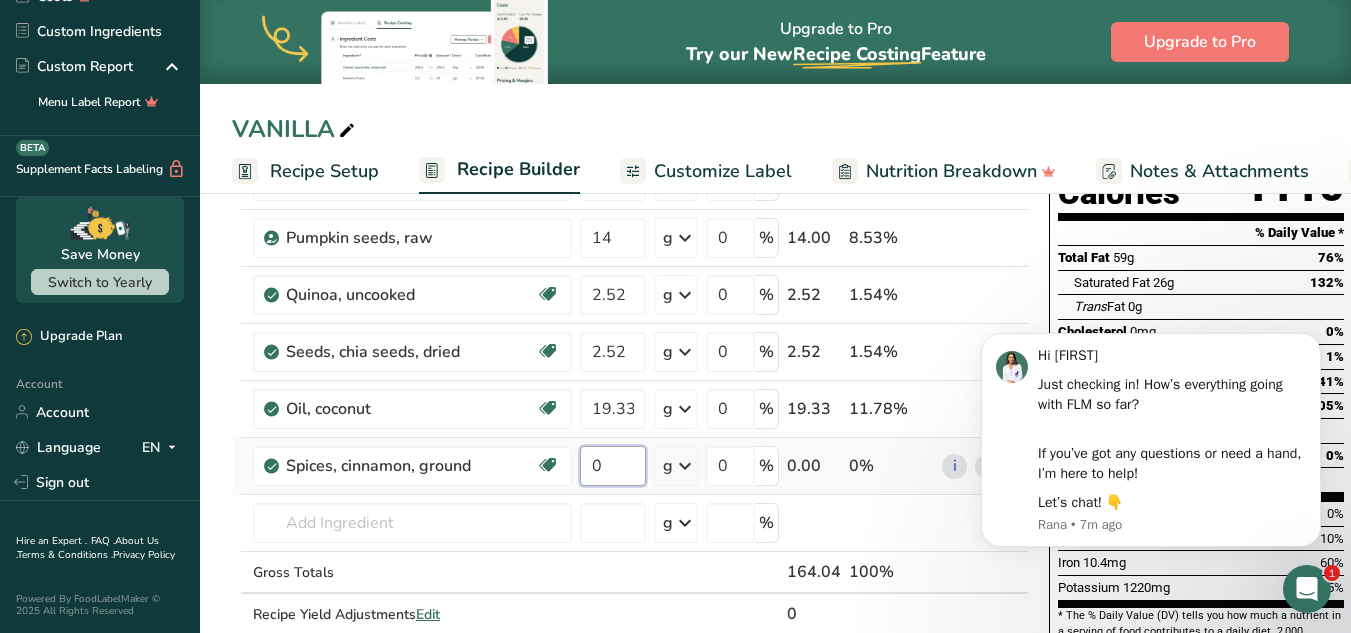 drag, startPoint x: 604, startPoint y: 478, endPoint x: 585, endPoint y: 476, distance: 19.104973 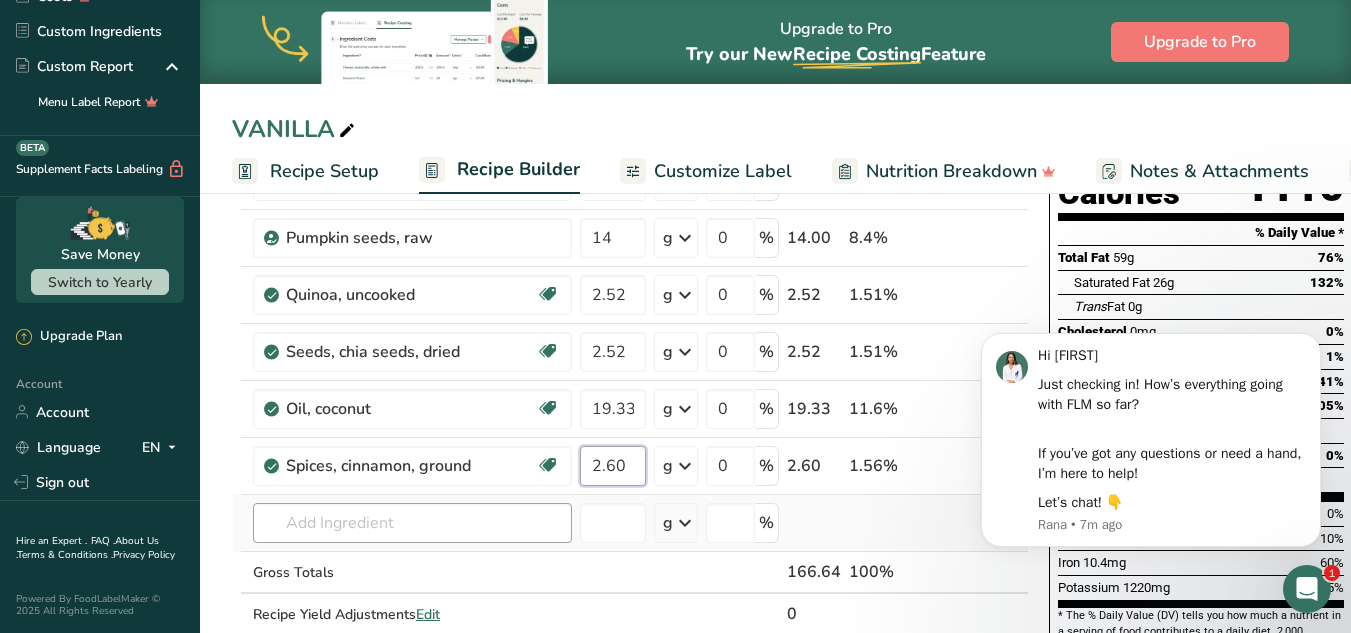 type on "2.60" 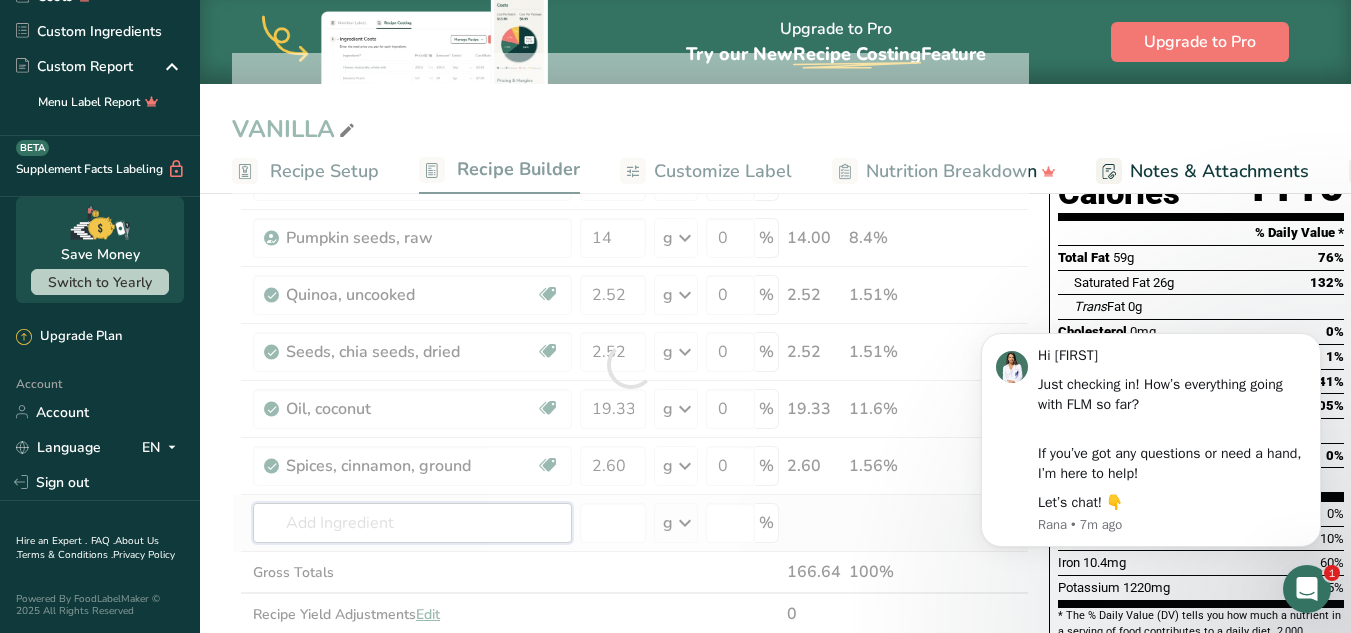 click on "Ingredient *
Amount *
Unit *
Waste *   .a-a{fill:#347362;}.b-a{fill:#fff;}          Grams
Percentage
Oat bran, raw
Dairy free
Gluten free
Vegan
Vegetarian
Soy free
100
g
Portions
1 cup
Weight Units
g
kg
mg
See more
Volume Units
l
Volume units require a density conversion. If you know your ingredient's density enter it below. Otherwise, click on "RIA" our AI Regulatory bot - she will be able to help you
lb/ft3
g/cm3
Confirm
mL
lb/ft3
g/cm3" at bounding box center (630, 365) 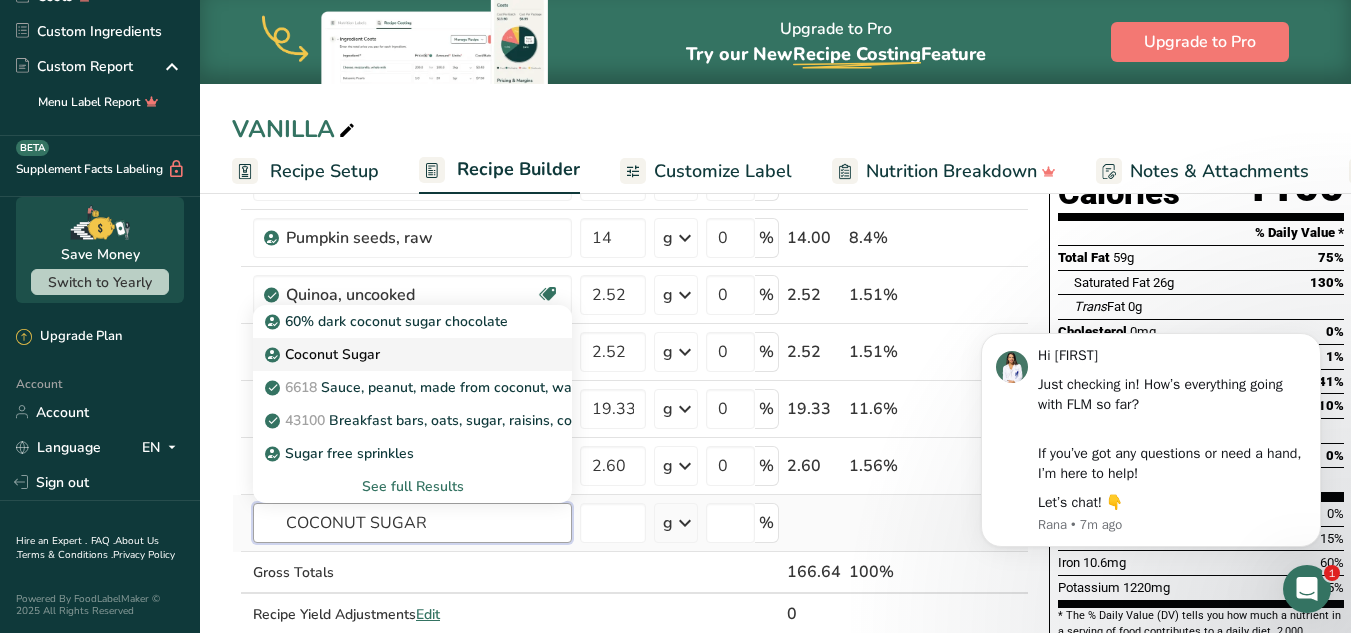 type on "COCONUT SUGAR" 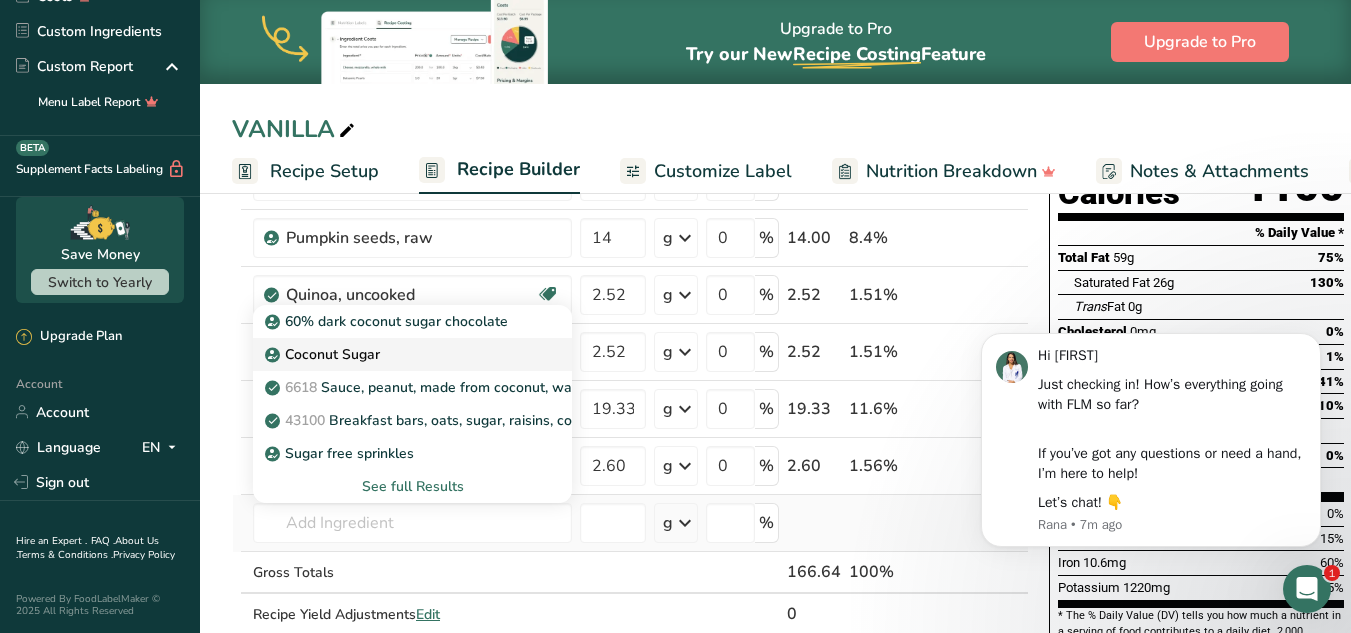 click on "Coconut Sugar" at bounding box center (324, 354) 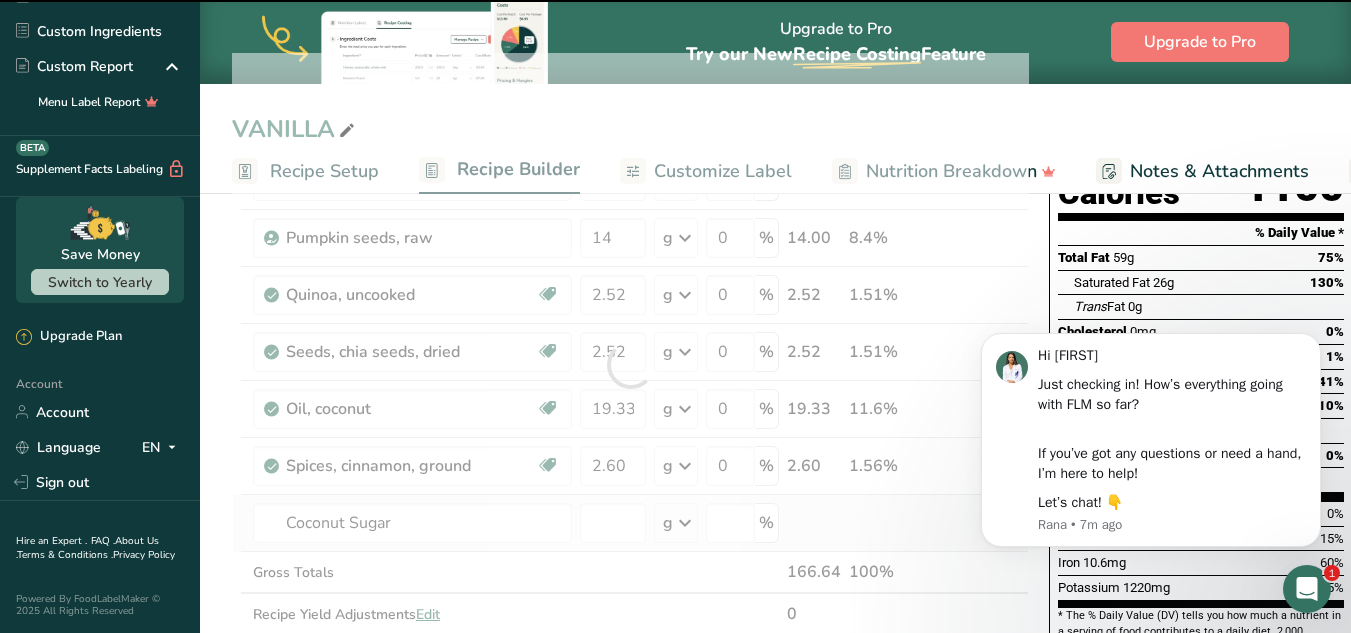 type on "0" 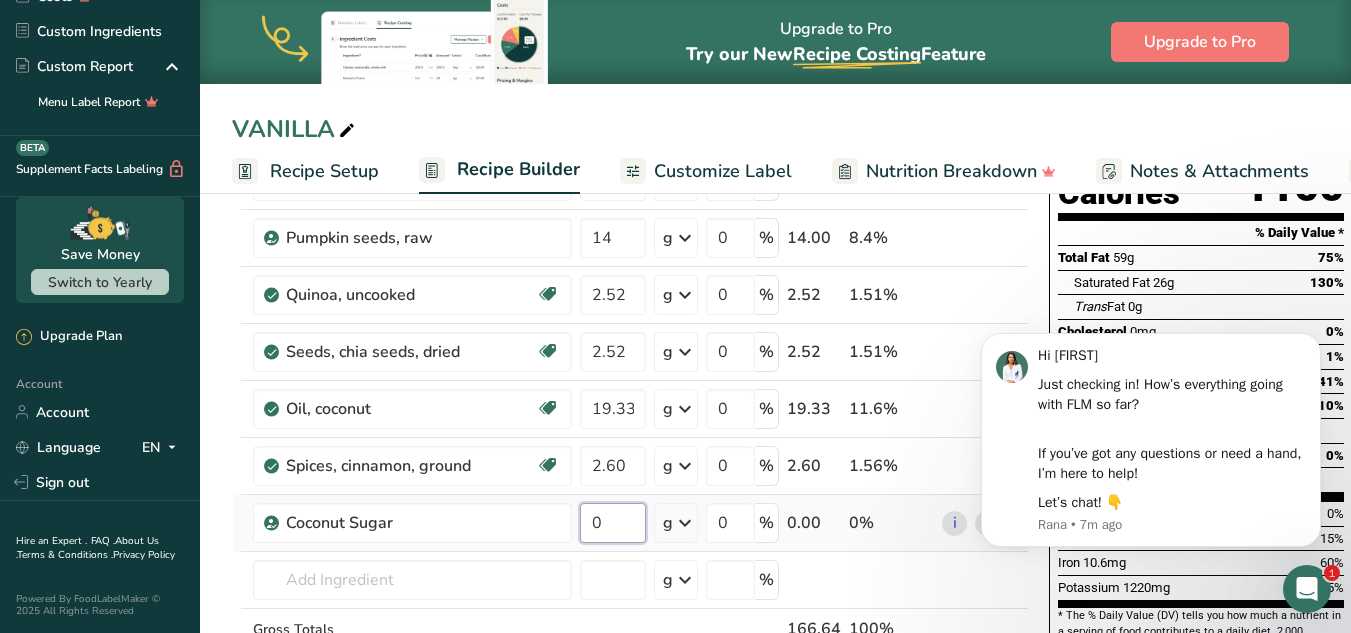 drag, startPoint x: 610, startPoint y: 538, endPoint x: 588, endPoint y: 524, distance: 26.076809 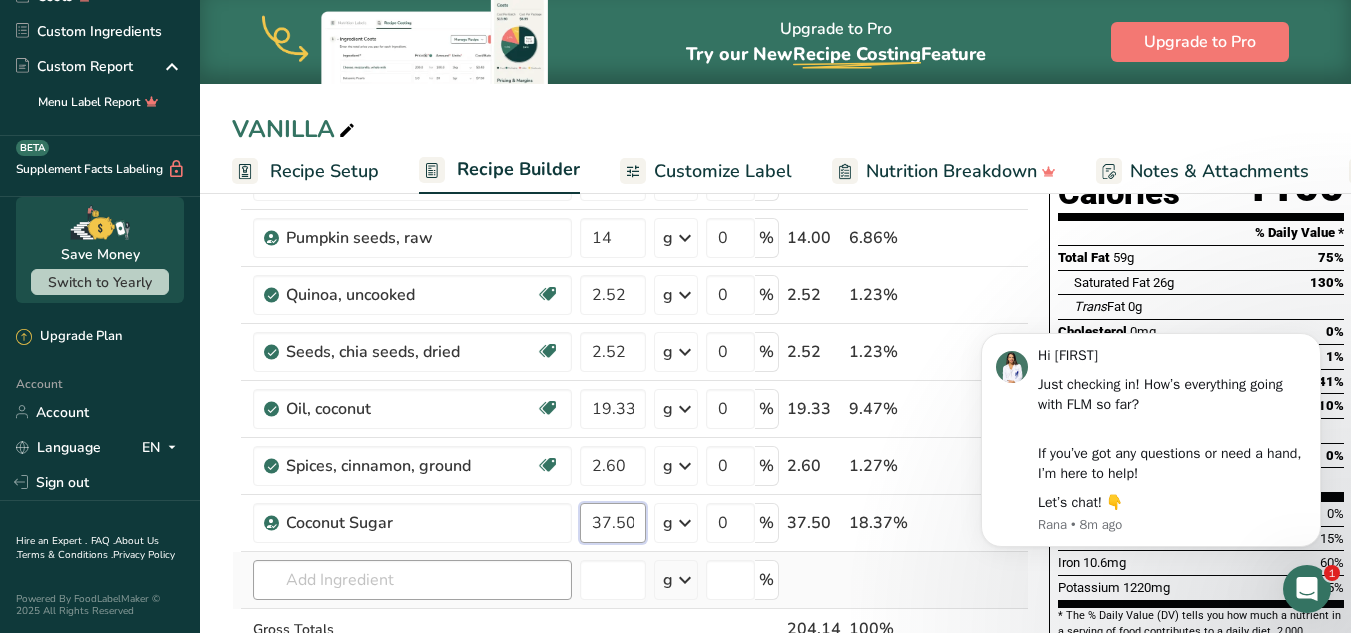 type on "37.50" 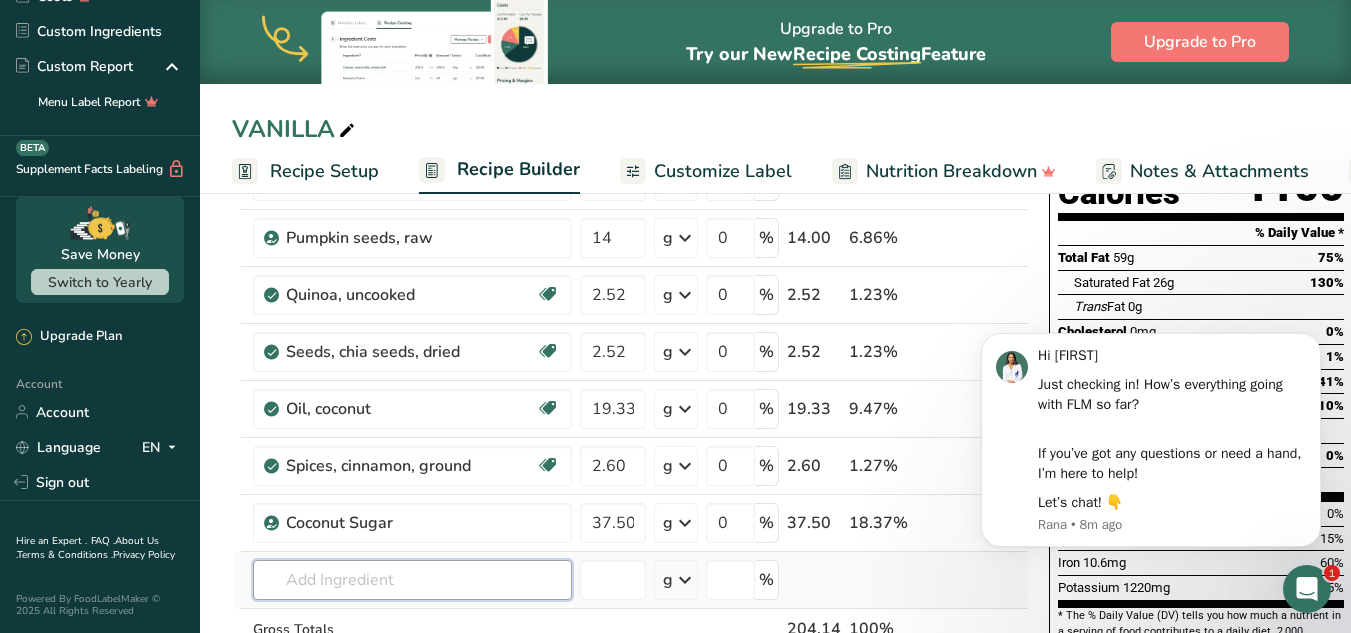 click on "Ingredient *
Amount *
Unit *
Waste *   .a-a{fill:#347362;}.b-a{fill:#fff;}          Grams
Percentage
Oat bran, raw
Dairy free
Gluten free
Vegan
Vegetarian
Soy free
100
g
Portions
1 cup
Weight Units
g
kg
mg
See more
Volume Units
l
Volume units require a density conversion. If you know your ingredient's density enter it below. Otherwise, click on "RIA" our AI Regulatory bot - she will be able to help you
lb/ft3
g/cm3
Confirm
mL
lb/ft3
g/cm3" at bounding box center [630, 393] 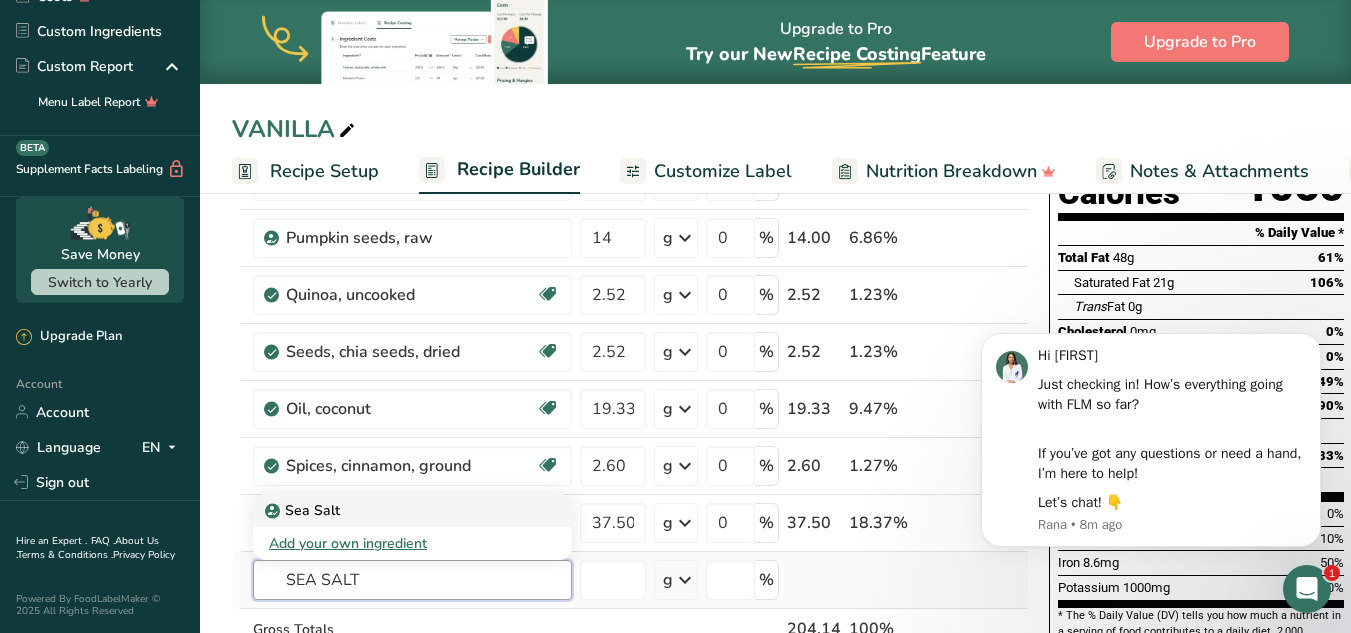 type on "SEA SALT" 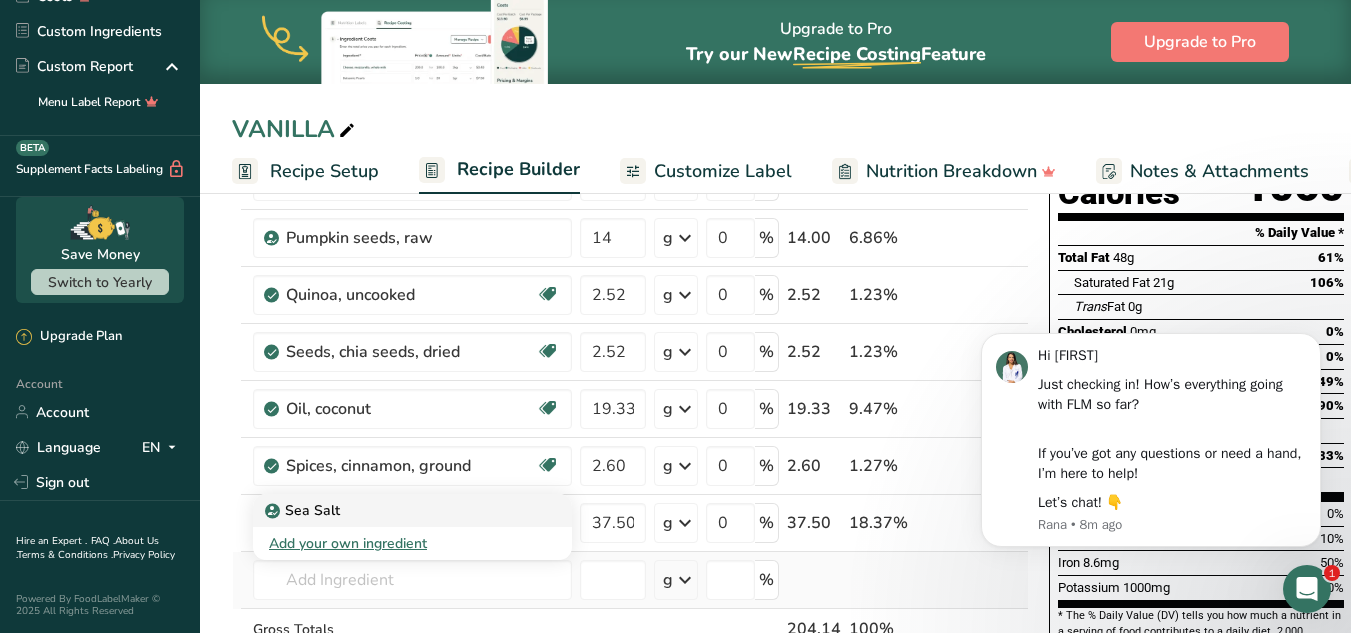 click on "Sea Salt" at bounding box center [304, 510] 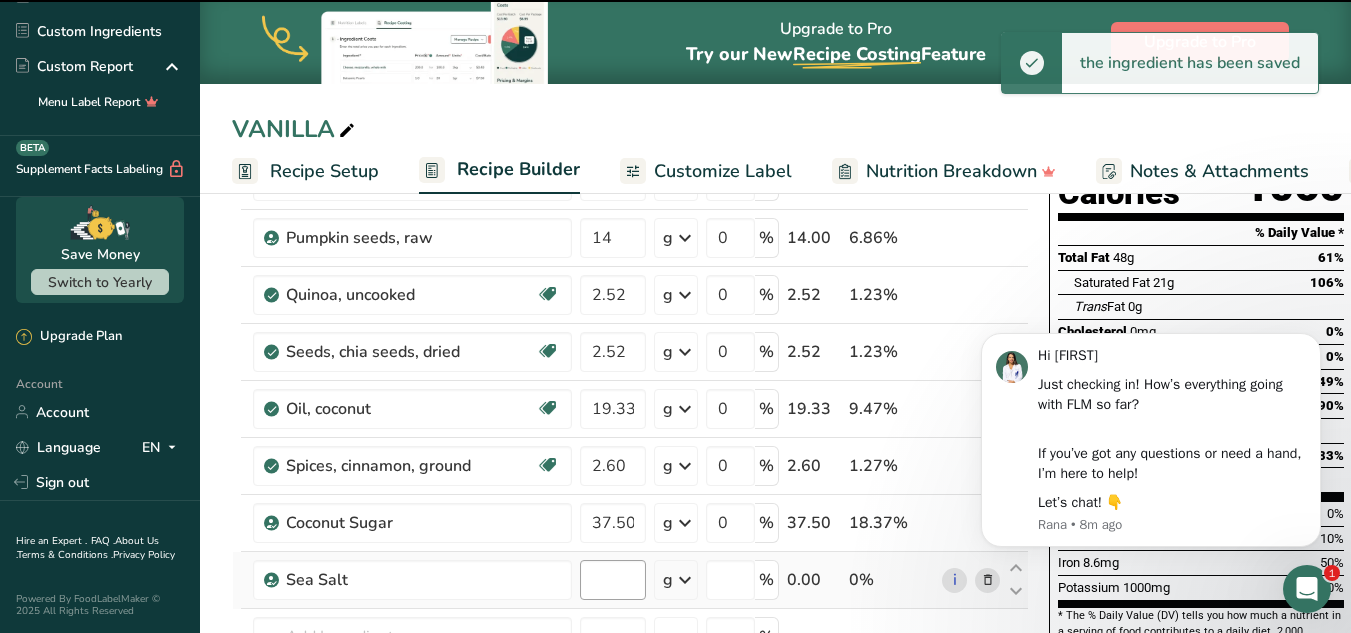 type on "0" 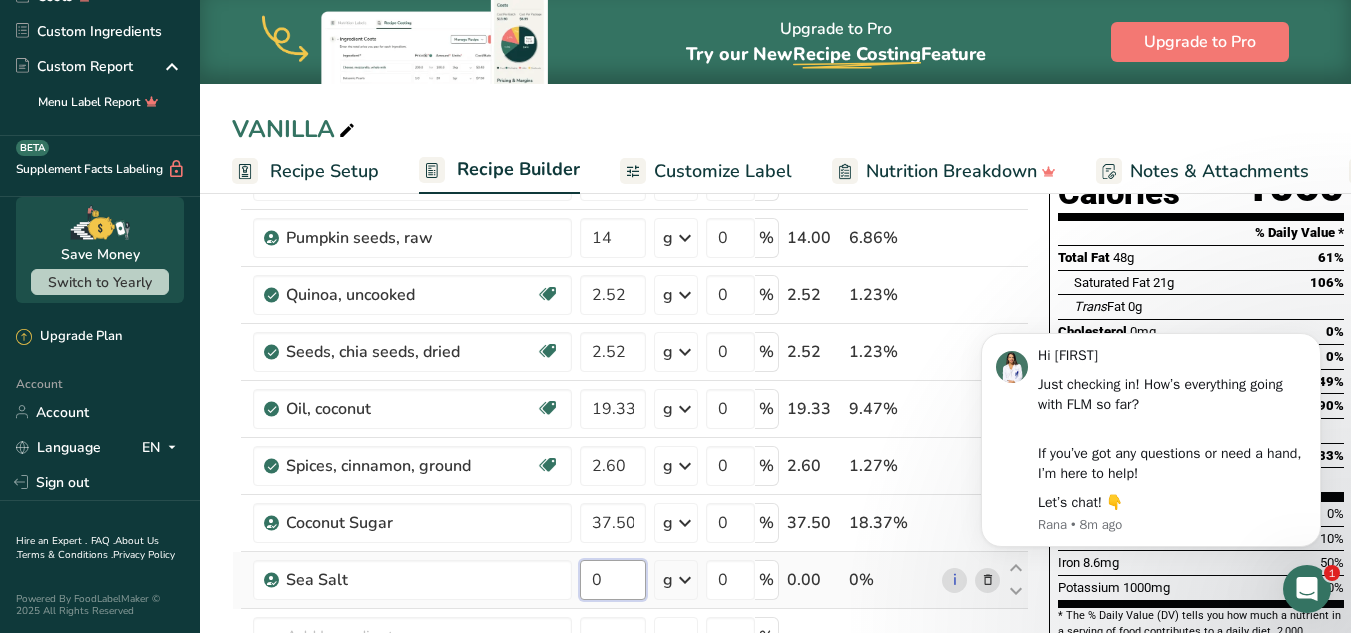 drag, startPoint x: 617, startPoint y: 585, endPoint x: 577, endPoint y: 562, distance: 46.141087 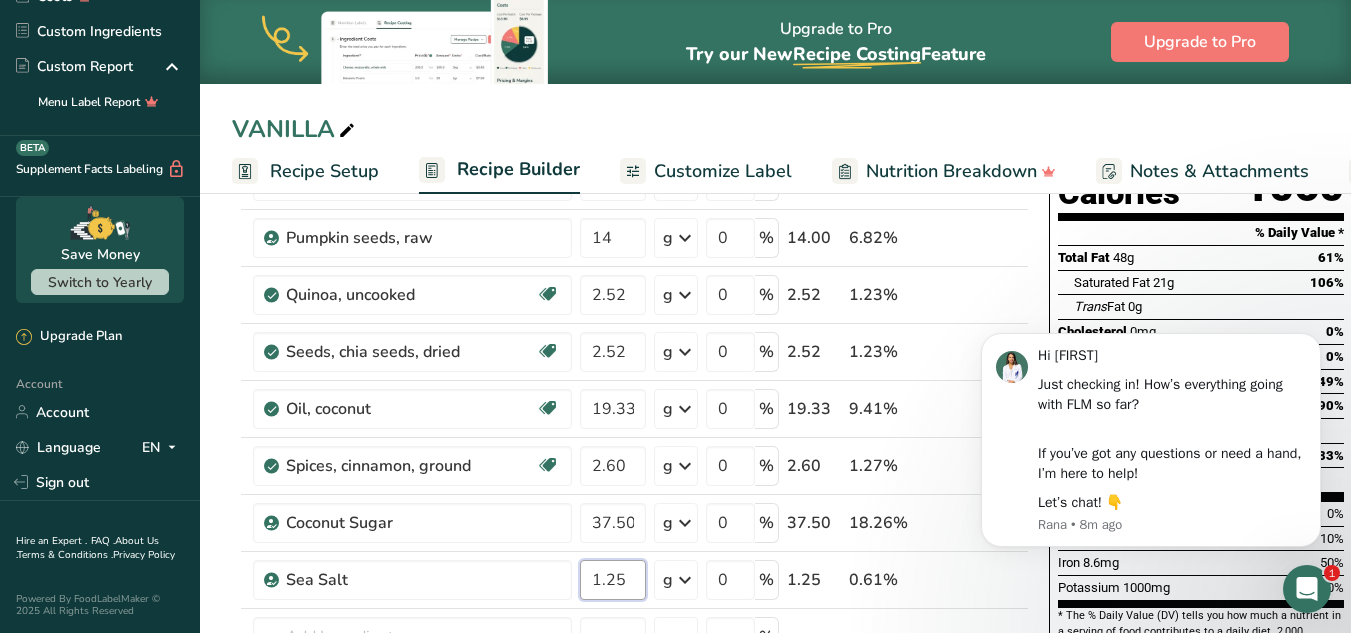 scroll, scrollTop: 243, scrollLeft: 0, axis: vertical 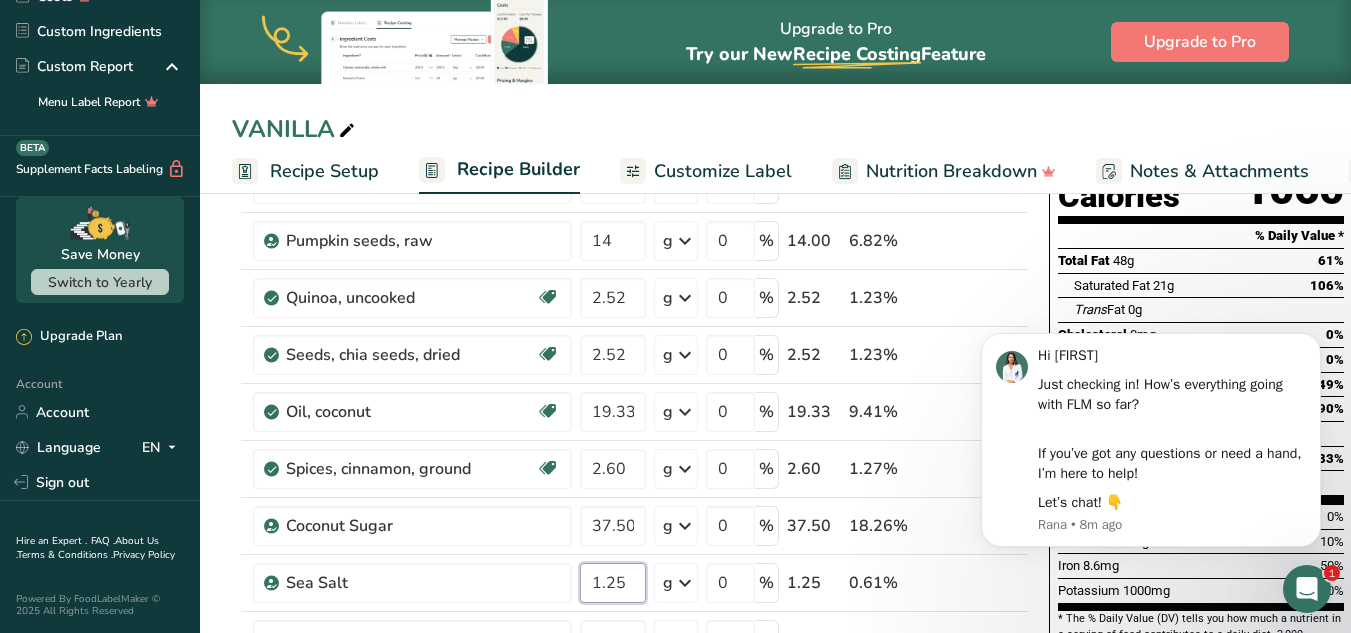 type on "1.25" 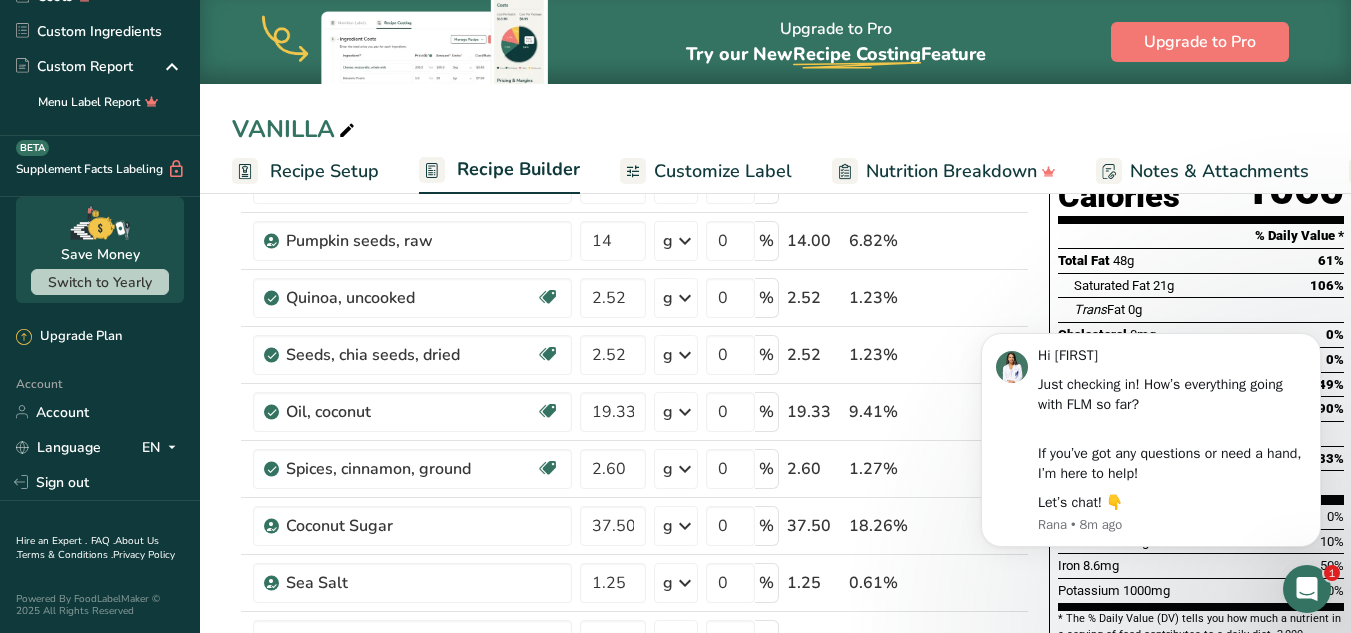 click 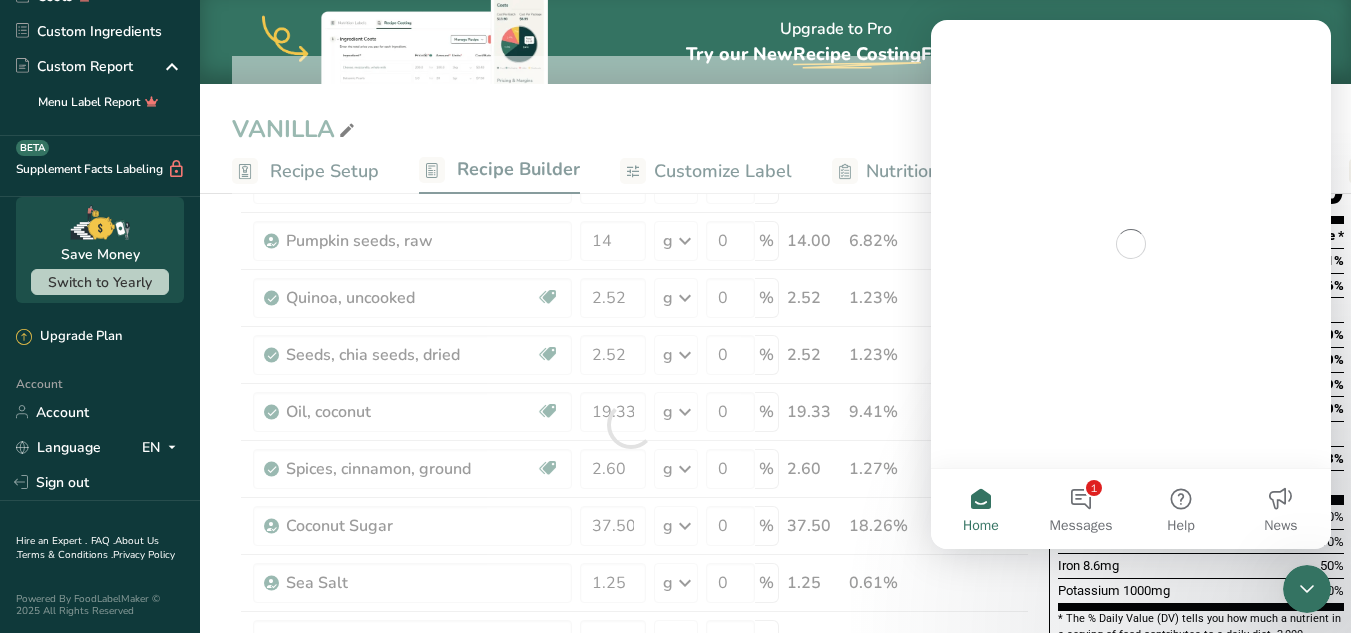 scroll, scrollTop: 0, scrollLeft: 0, axis: both 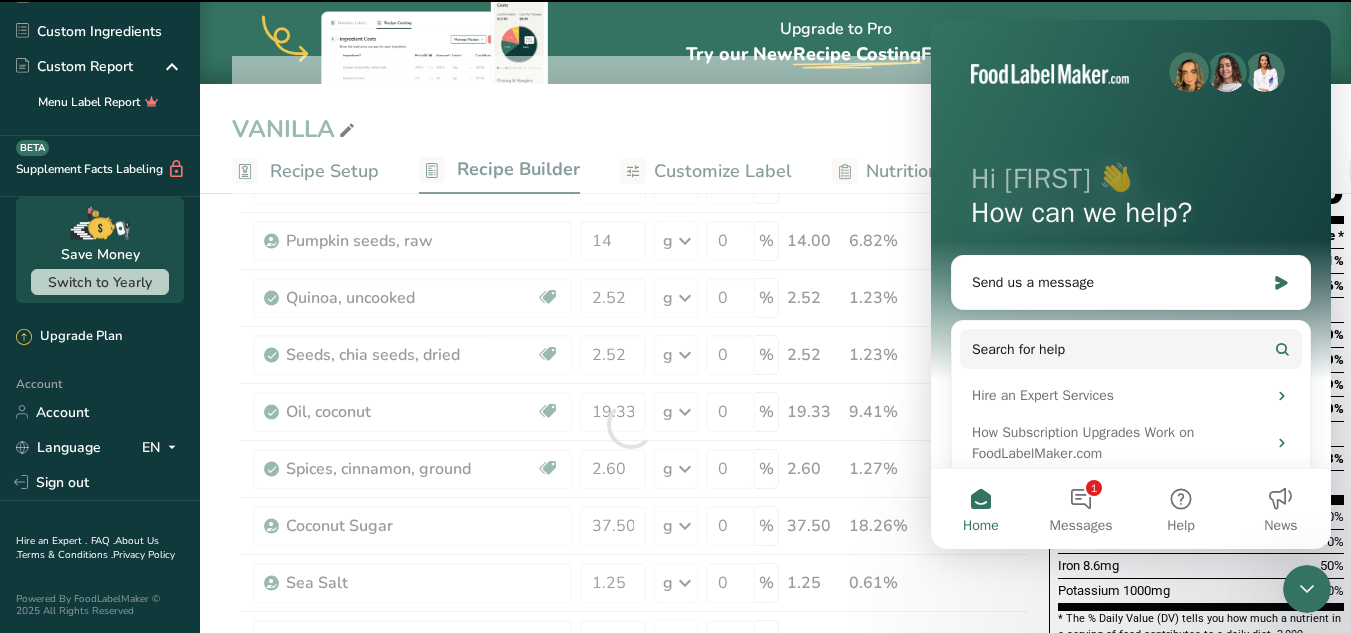 click 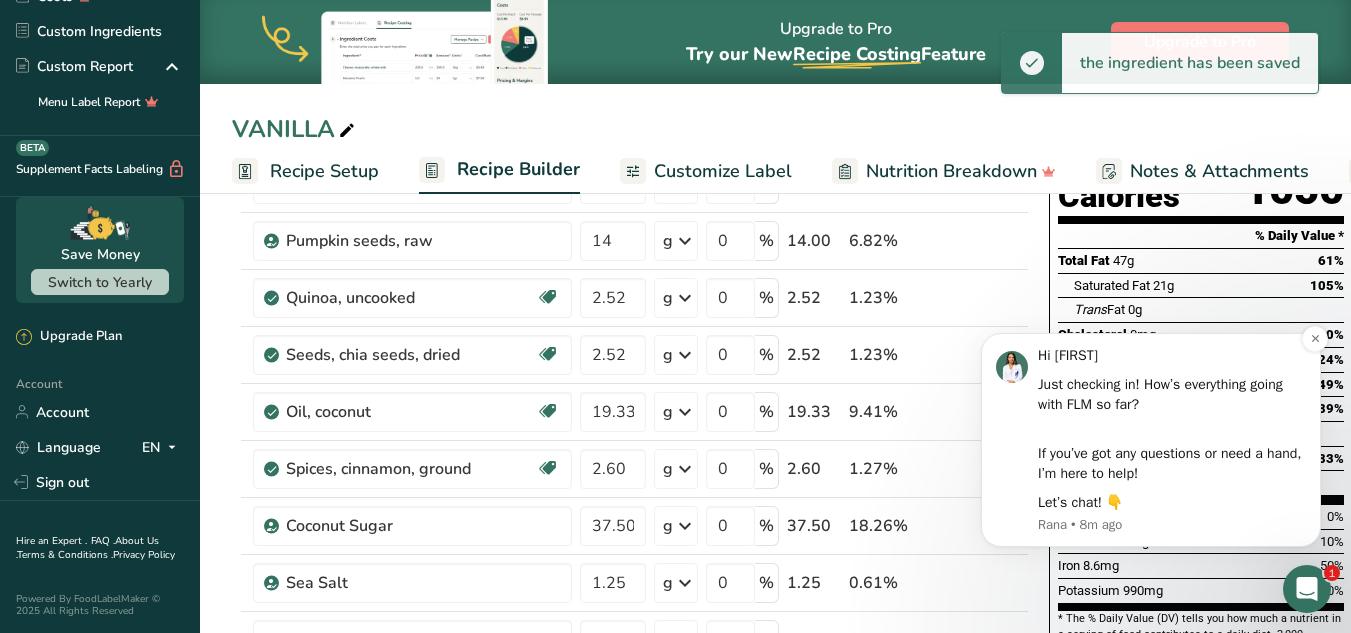 scroll, scrollTop: 0, scrollLeft: 0, axis: both 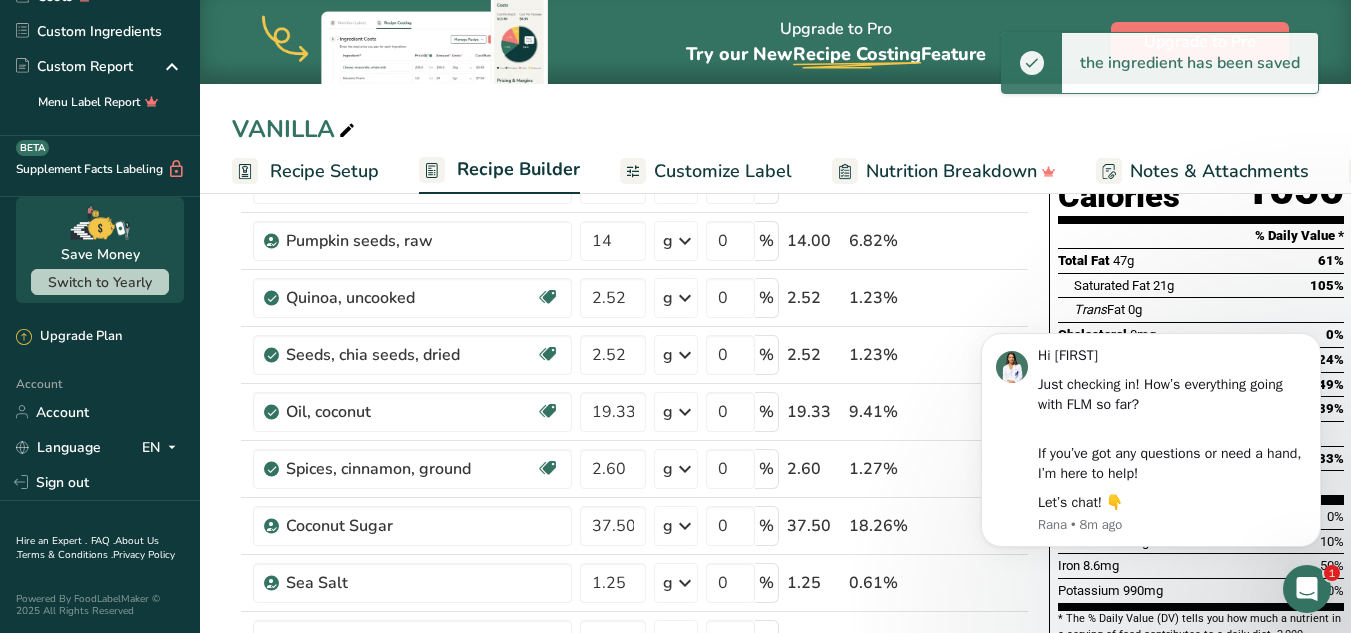 click on "Nutrition Facts
About 1 Serving Per Container
Serving Size
227g
Amount Per Serving
Calories
1050
% Daily Value *
Total Fat
47g
61%
Saturated Fat
21g
105%
Trans  Fat
0g
Cholesterol
0mg
0%
Sodium
550mg
24%
Total Carbohydrates
134g
49%
Dietary Fiber
25g
89%" at bounding box center (1201, 326) 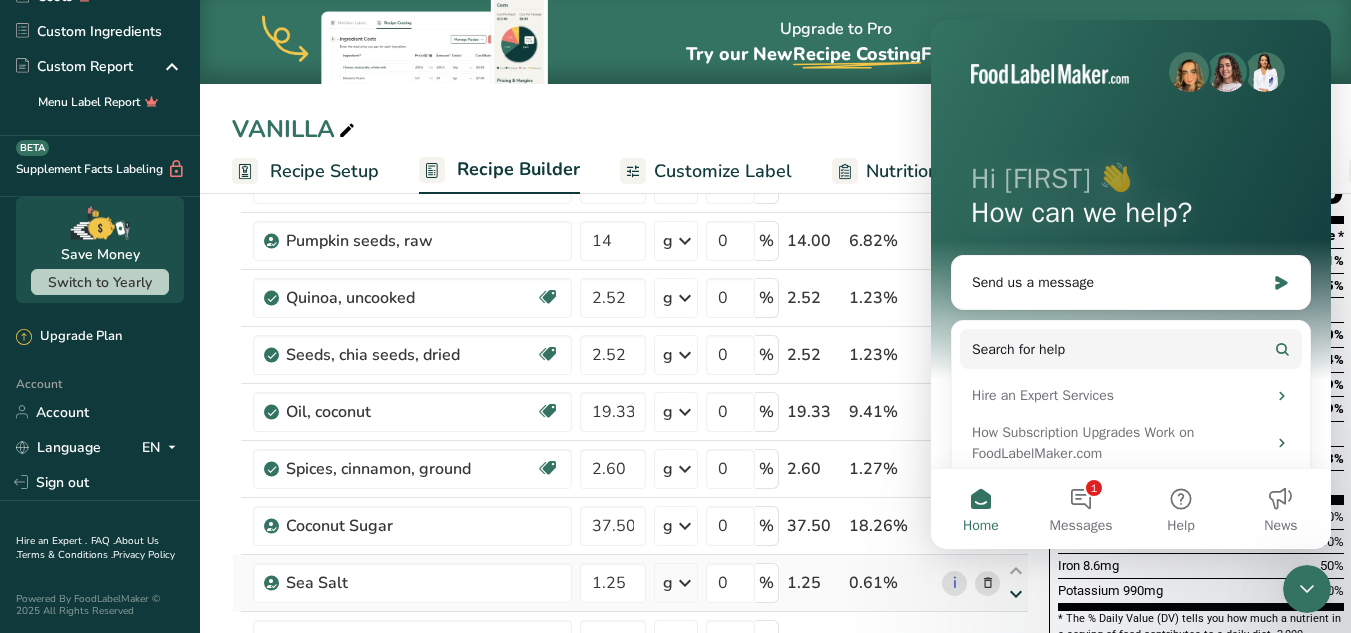 click at bounding box center (1016, 594) 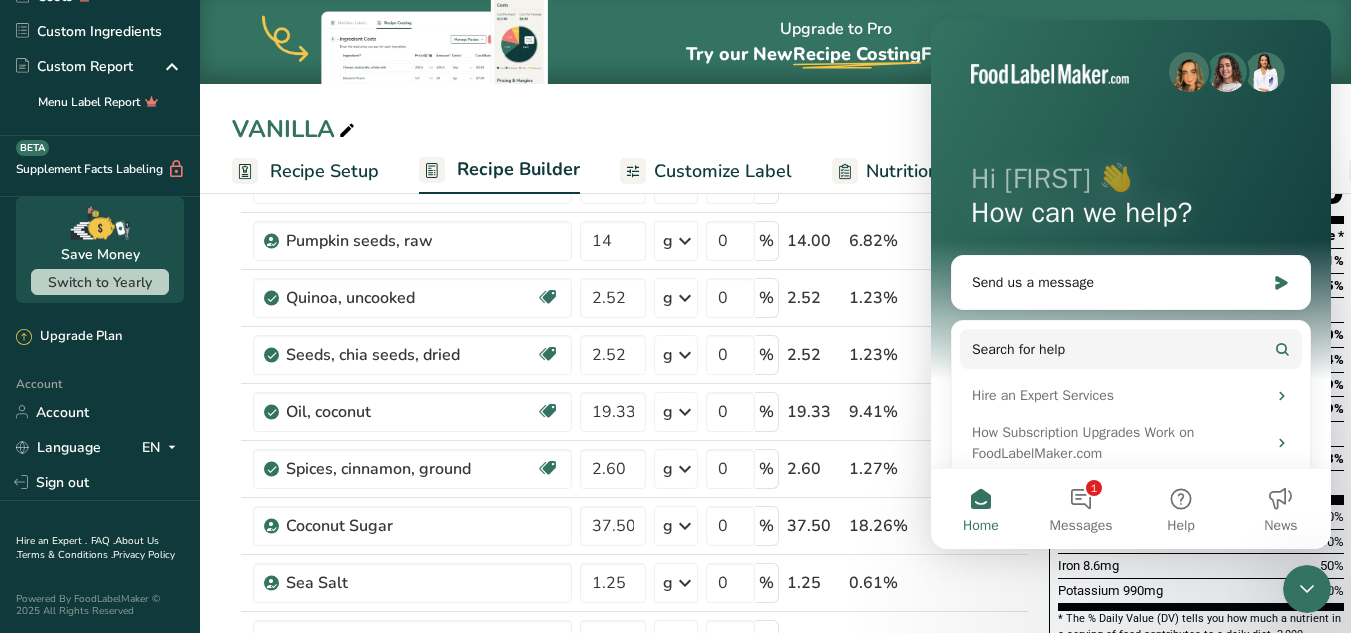 click 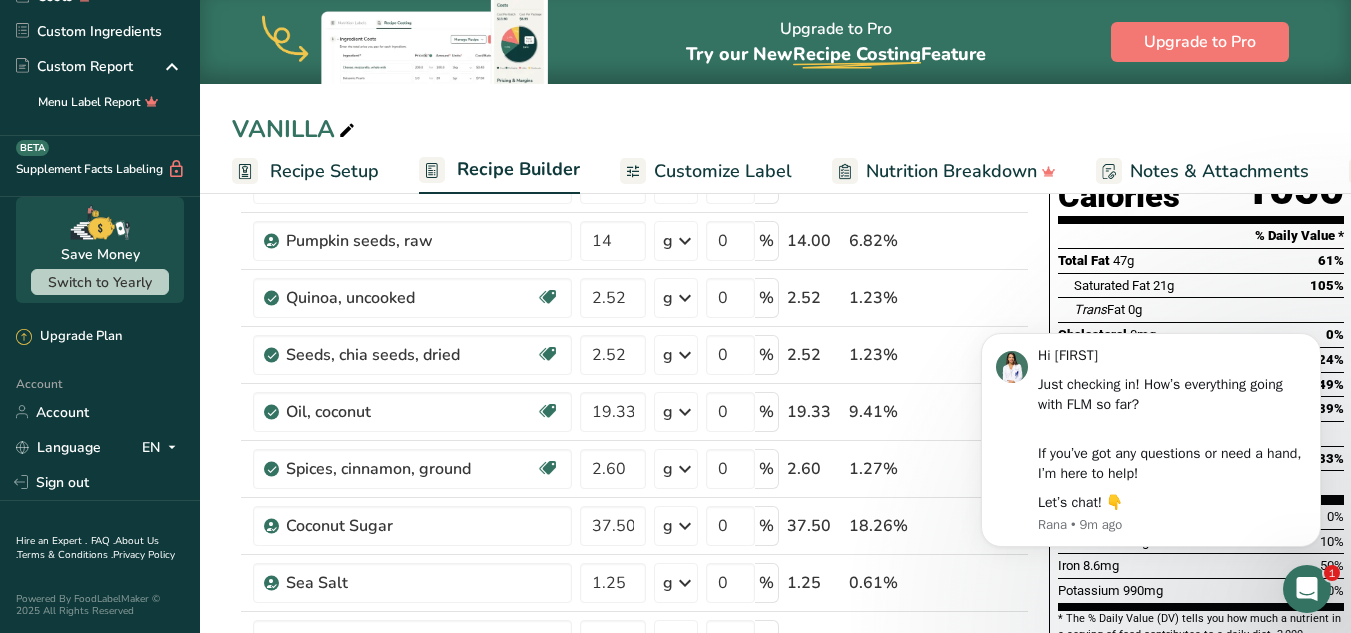 scroll, scrollTop: 0, scrollLeft: 0, axis: both 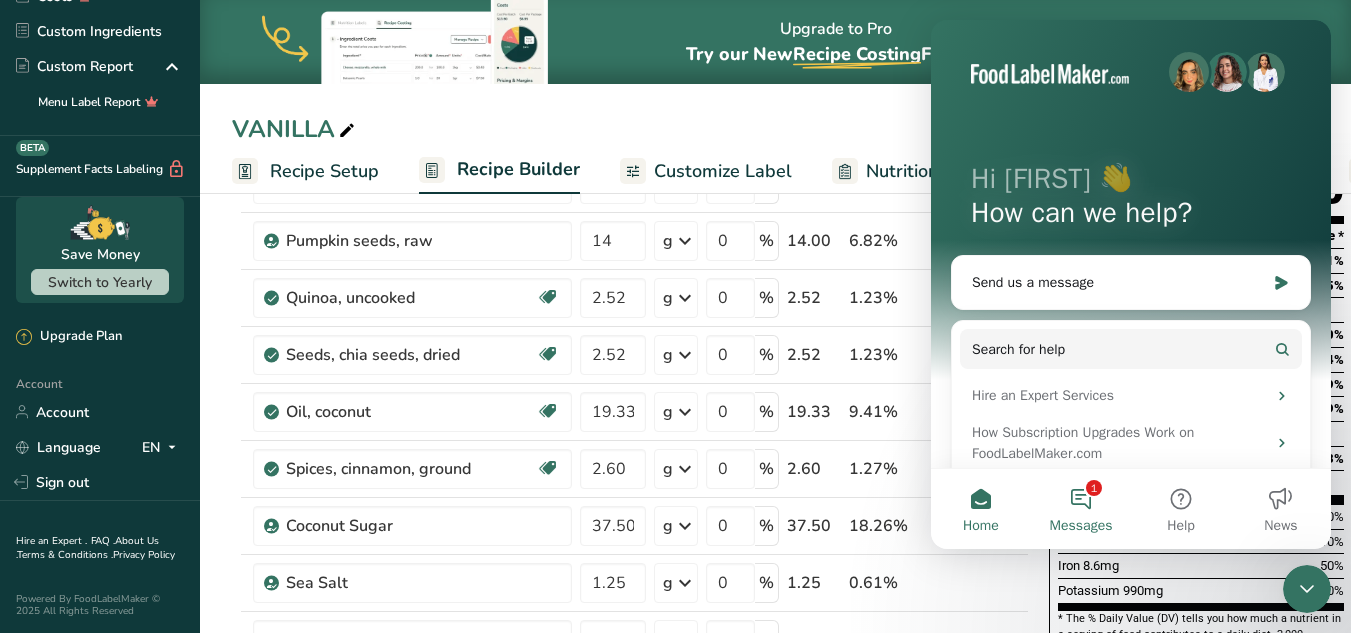 click on "1 Messages" at bounding box center [1081, 509] 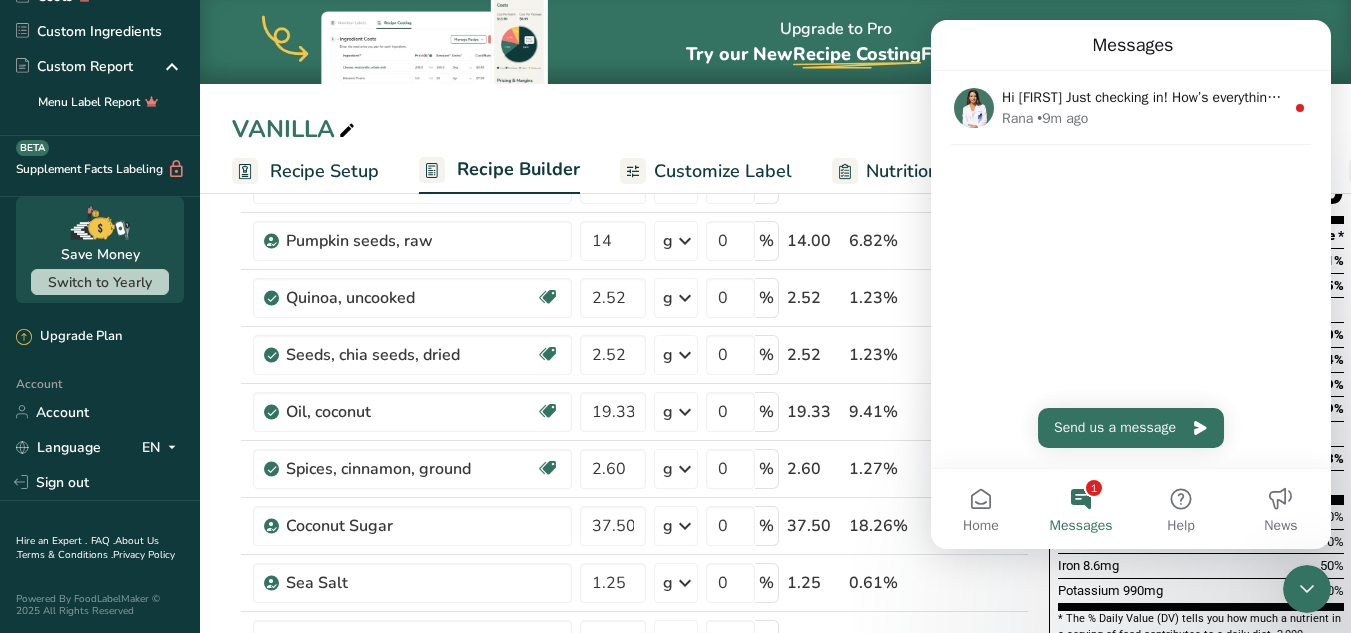 click 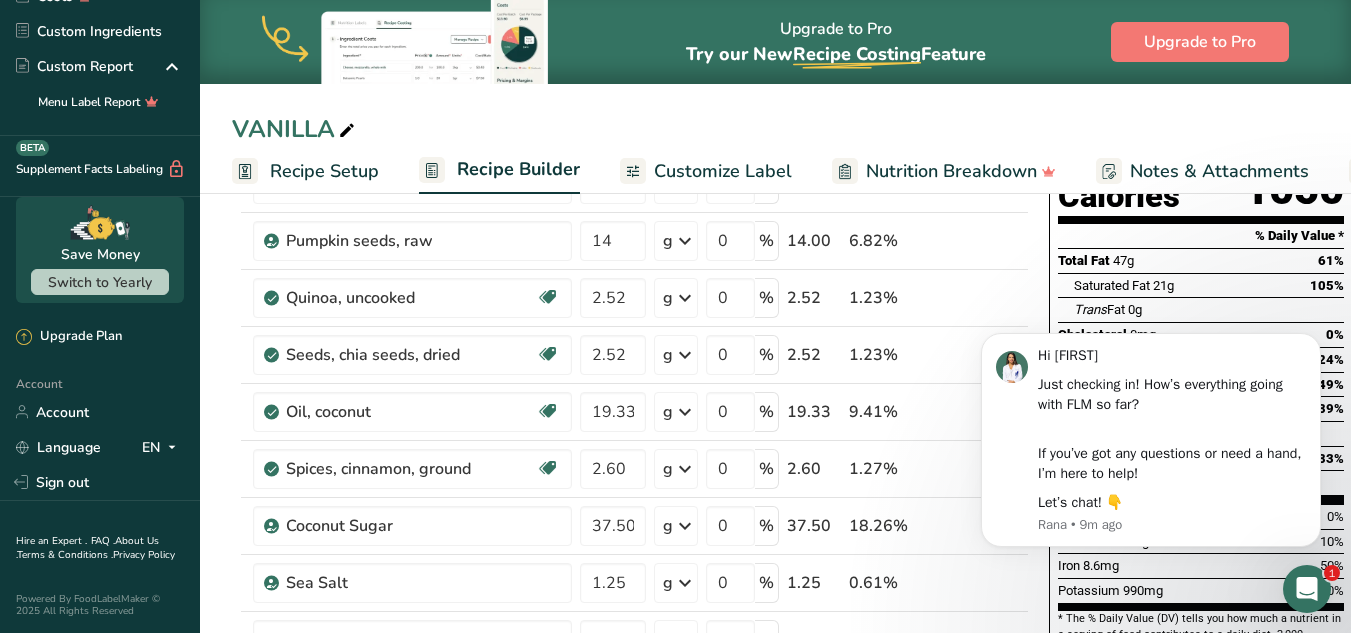 scroll, scrollTop: 0, scrollLeft: 0, axis: both 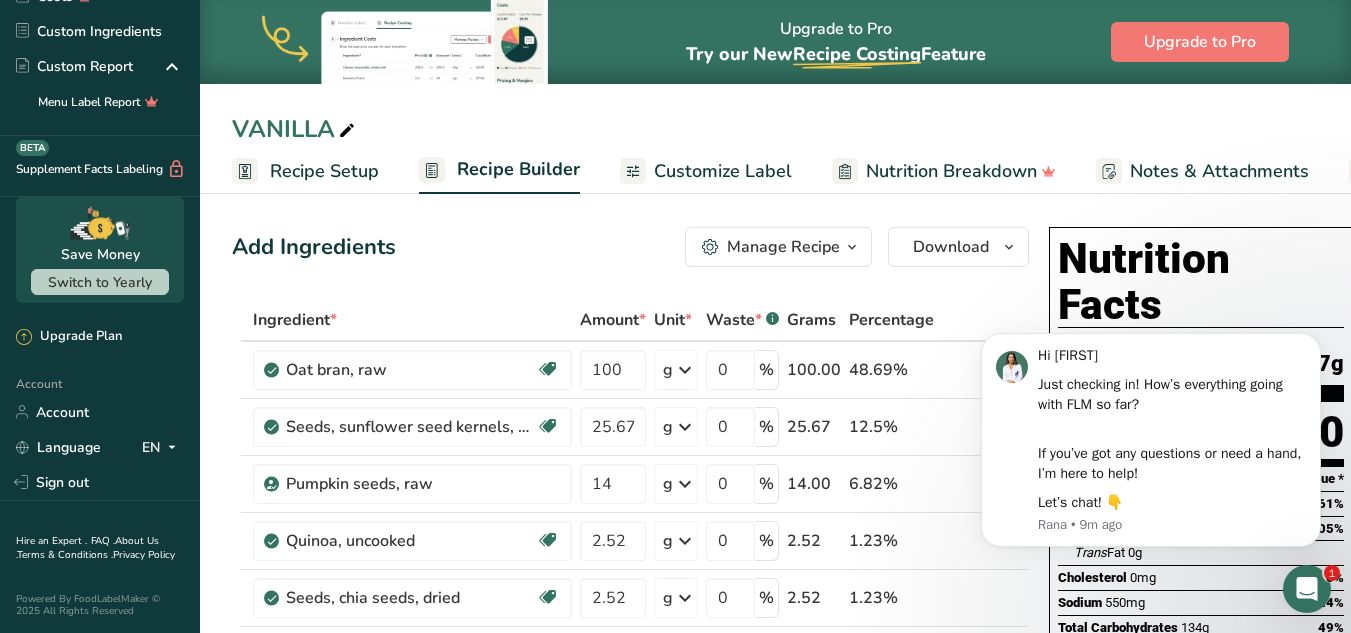 click on "Recipe Setup" at bounding box center (324, 171) 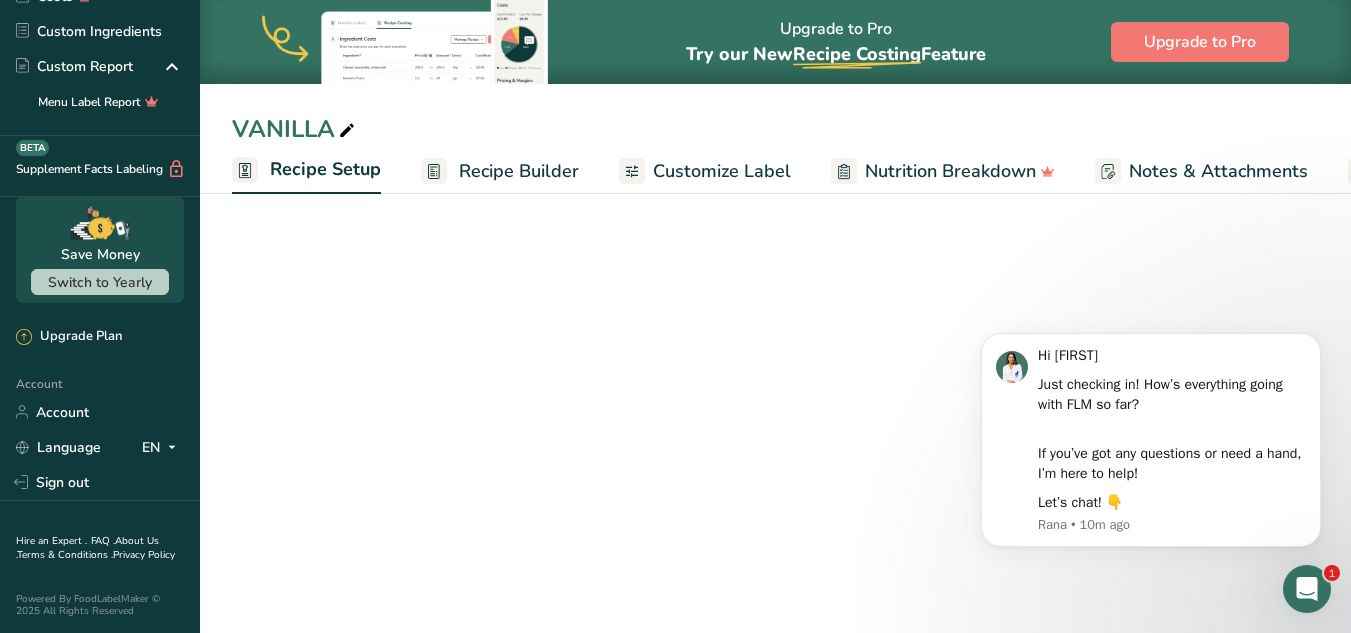 scroll, scrollTop: 0, scrollLeft: 7, axis: horizontal 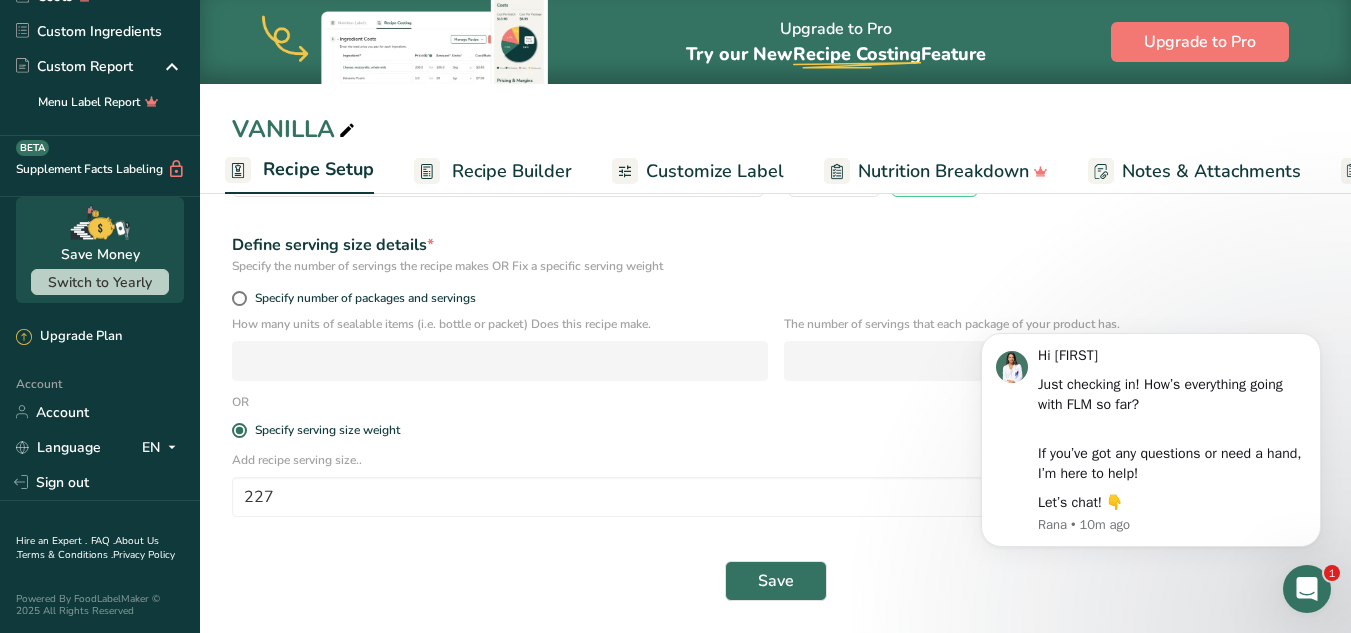 drag, startPoint x: 1361, startPoint y: 257, endPoint x: 384, endPoint y: 130, distance: 985.2198 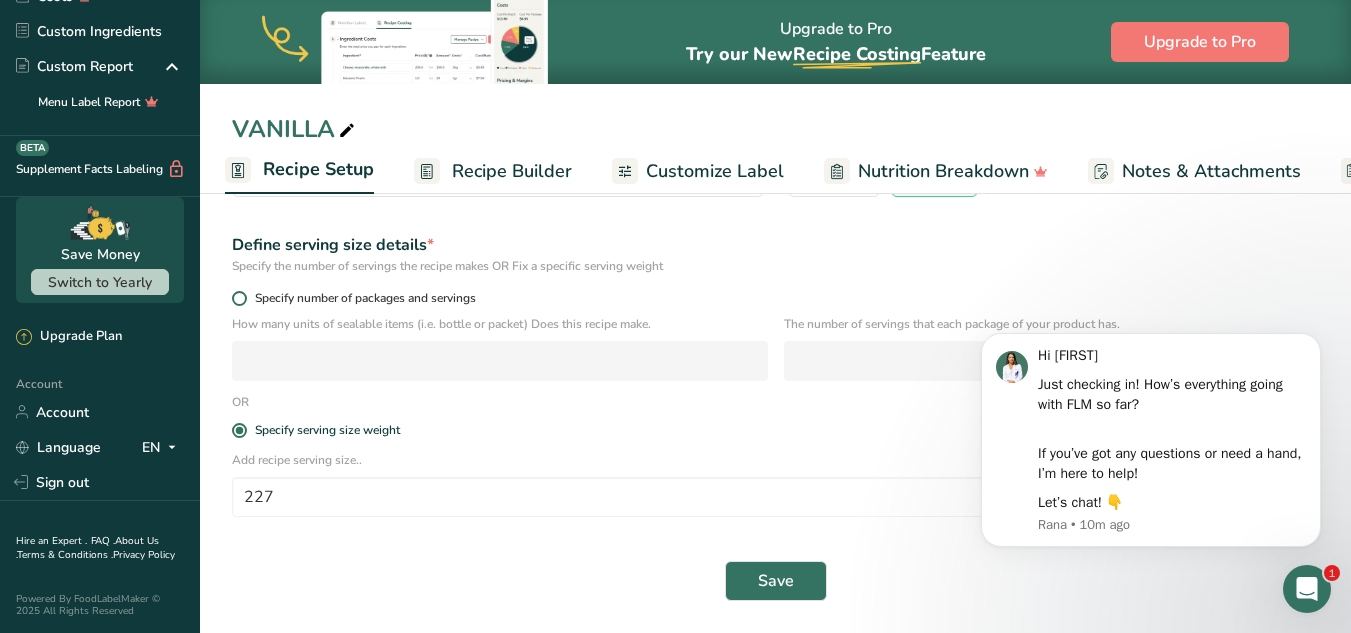 click at bounding box center (239, 298) 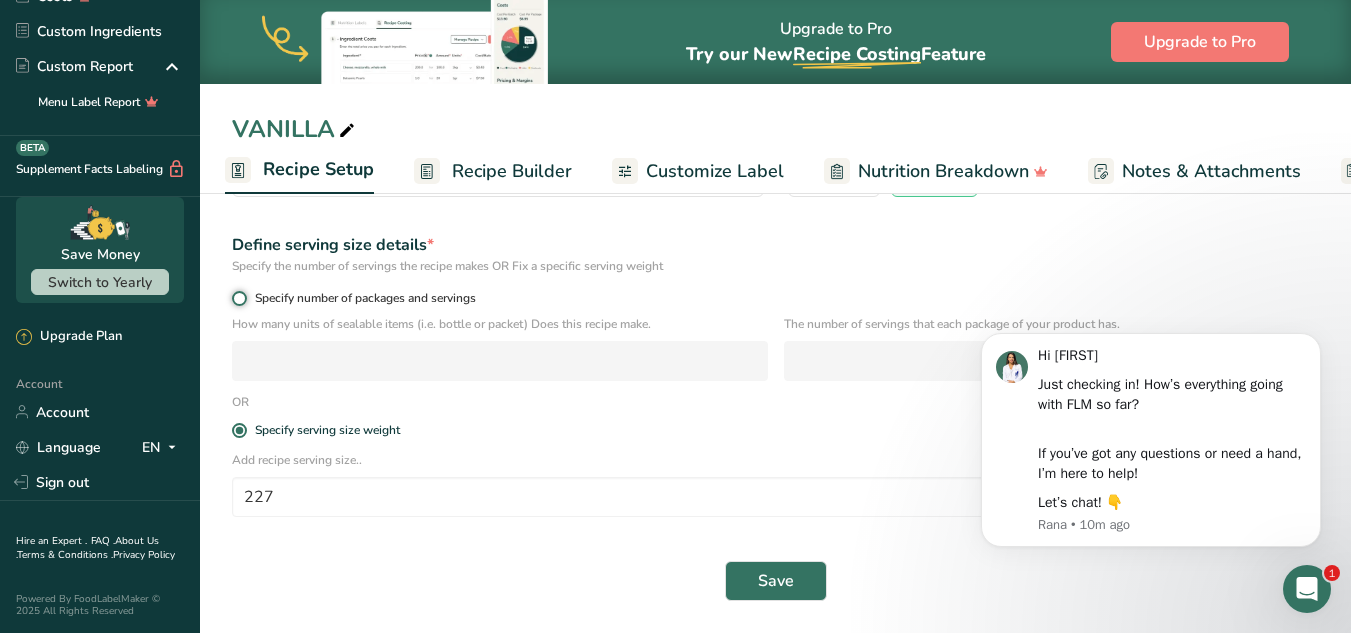 click on "Specify number of packages and servings" at bounding box center (238, 298) 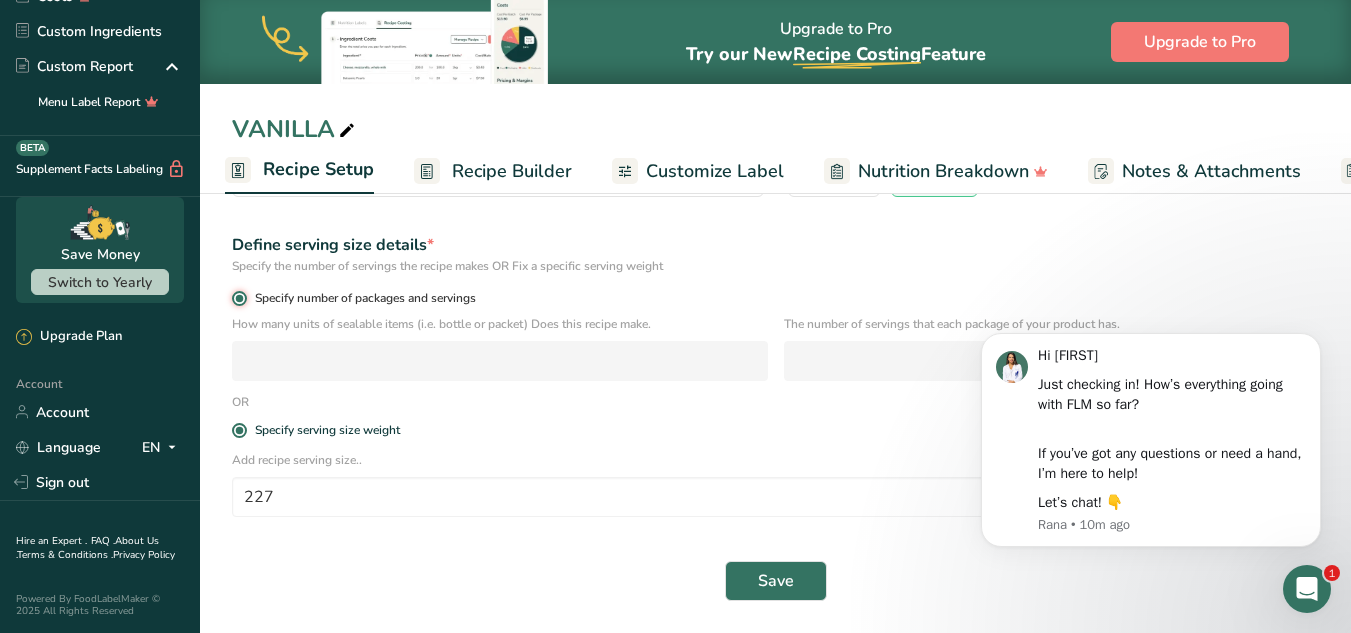 radio on "false" 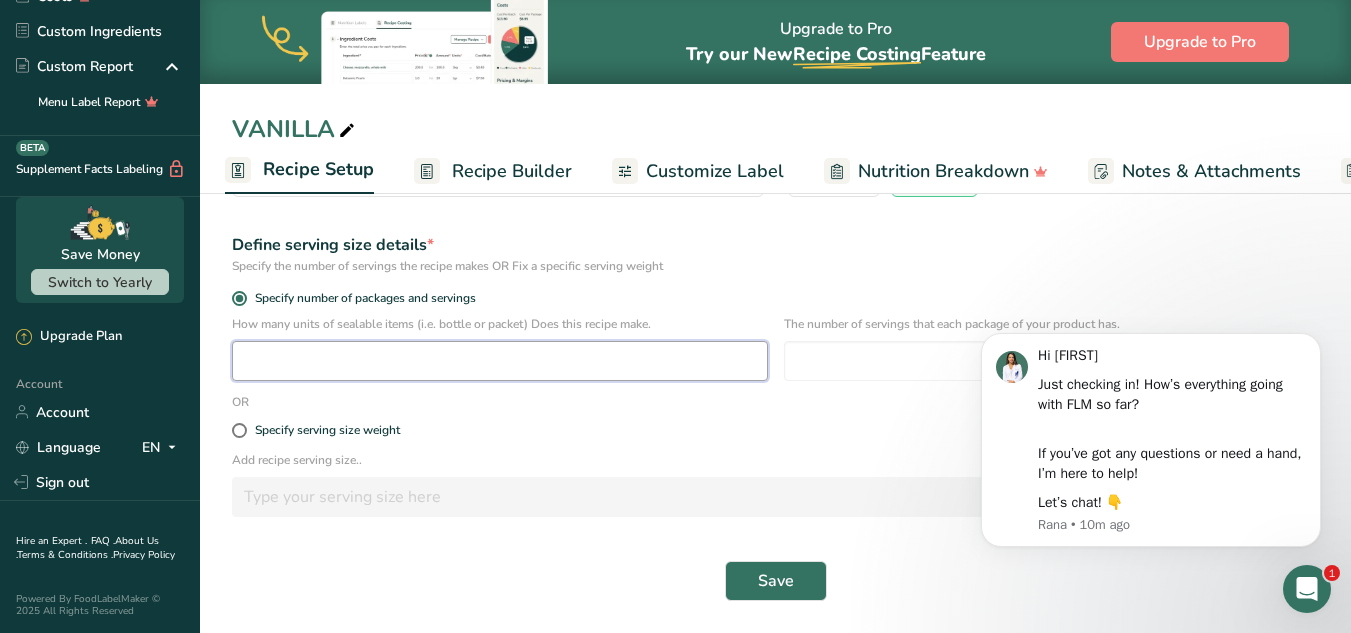 click at bounding box center [500, 361] 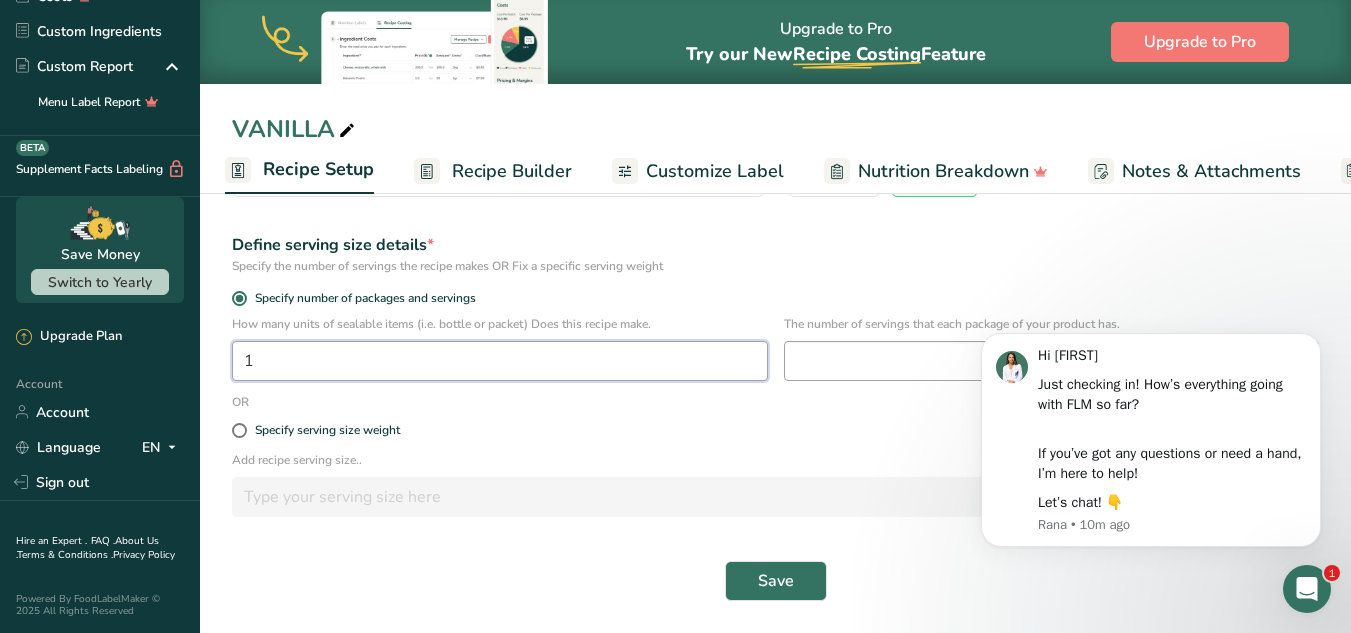 type on "1" 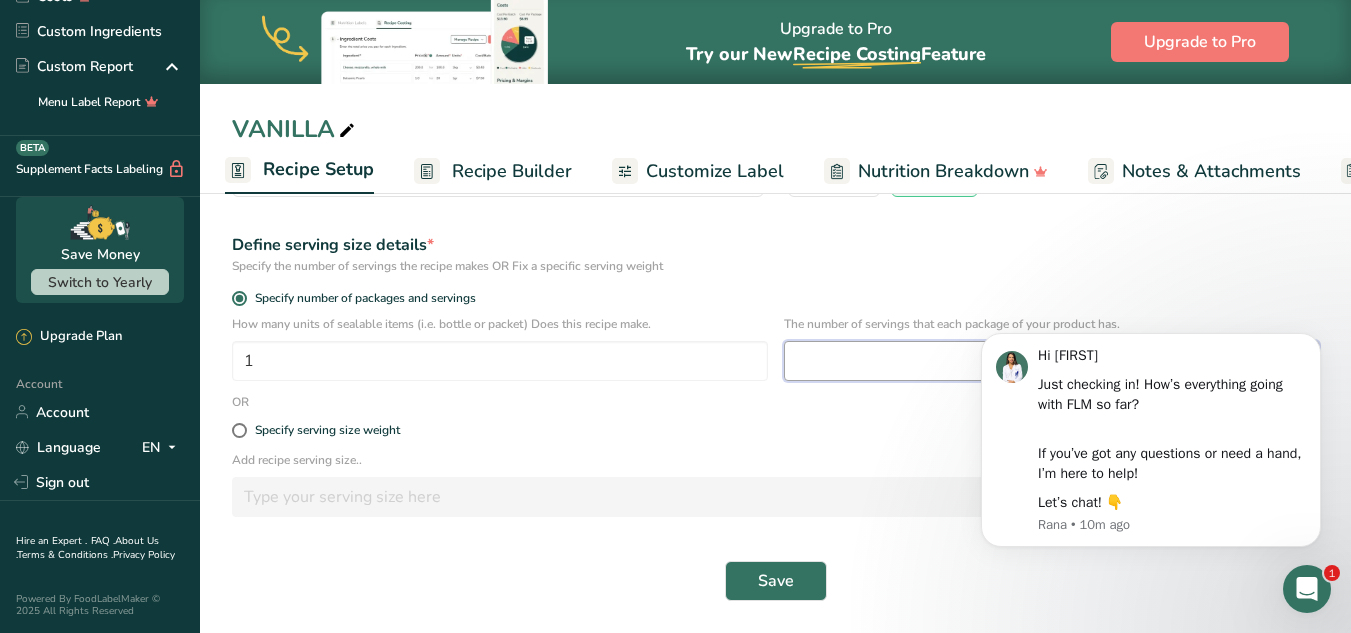 click at bounding box center (1052, 361) 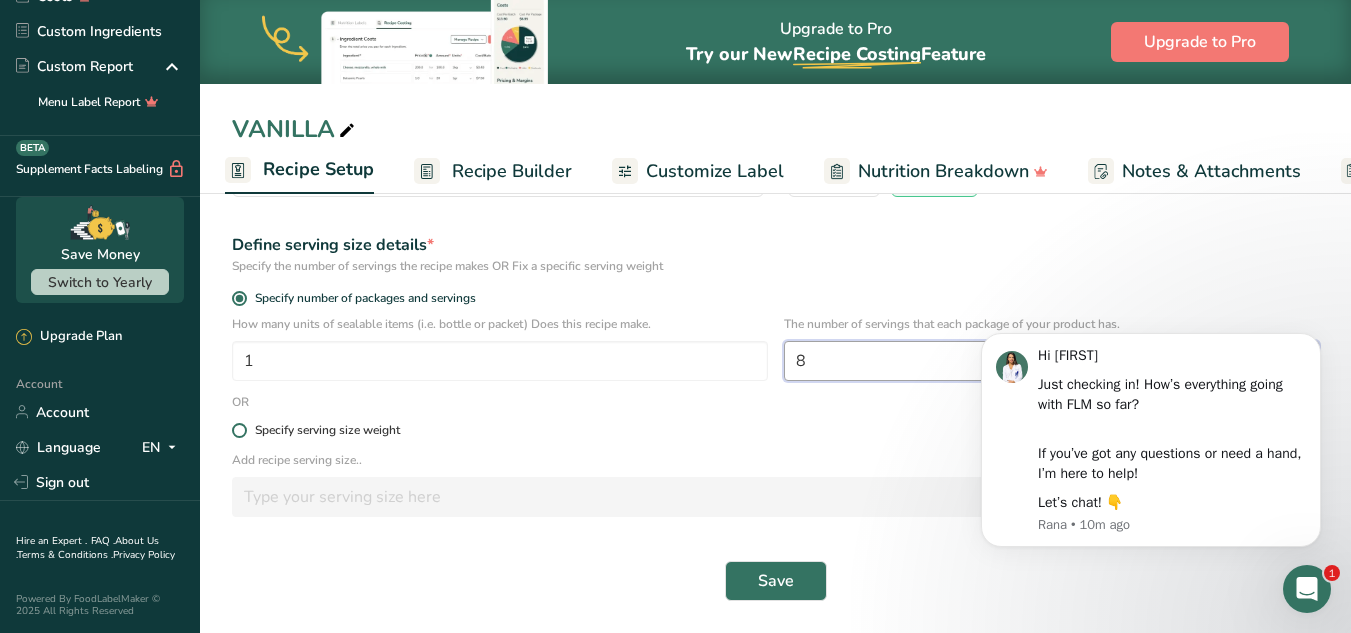 type on "8" 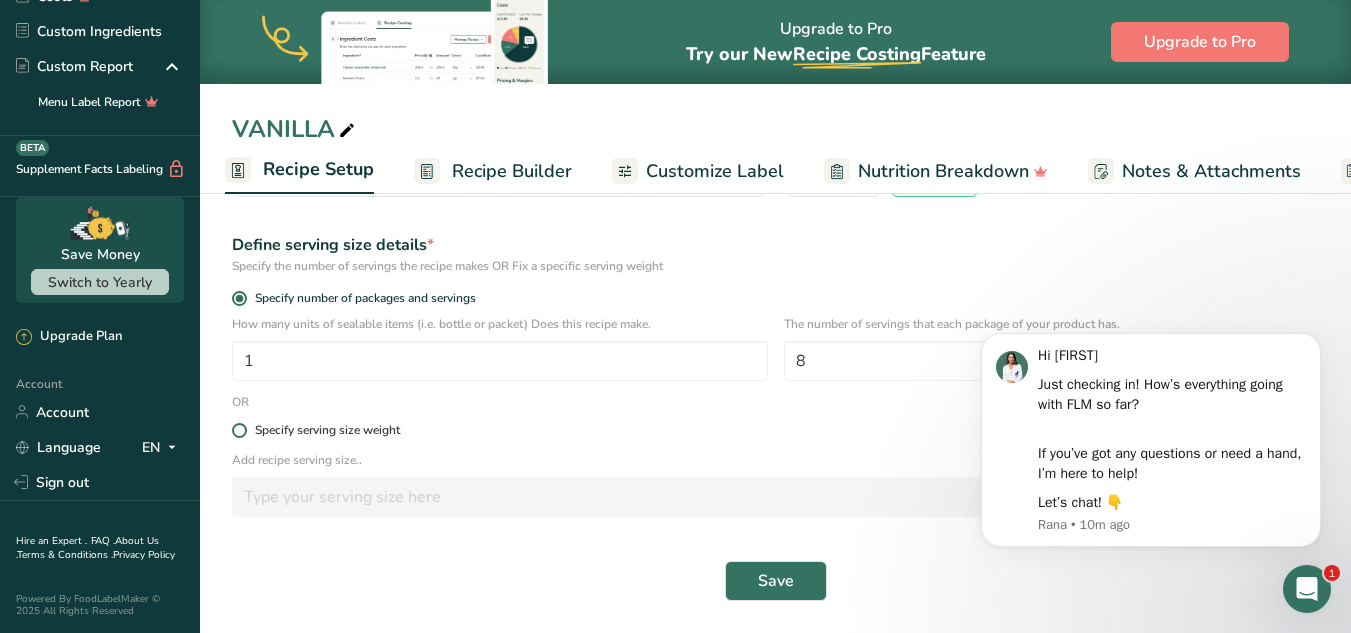 click at bounding box center (239, 430) 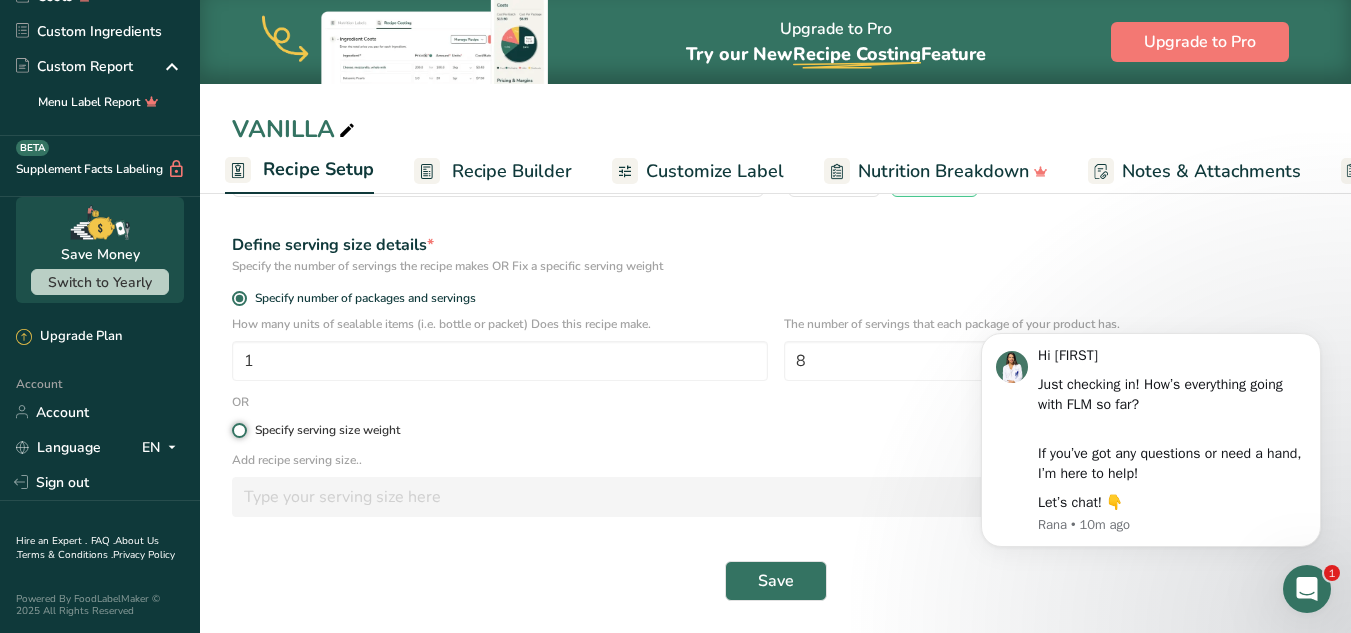 click on "Specify serving size weight" at bounding box center [238, 430] 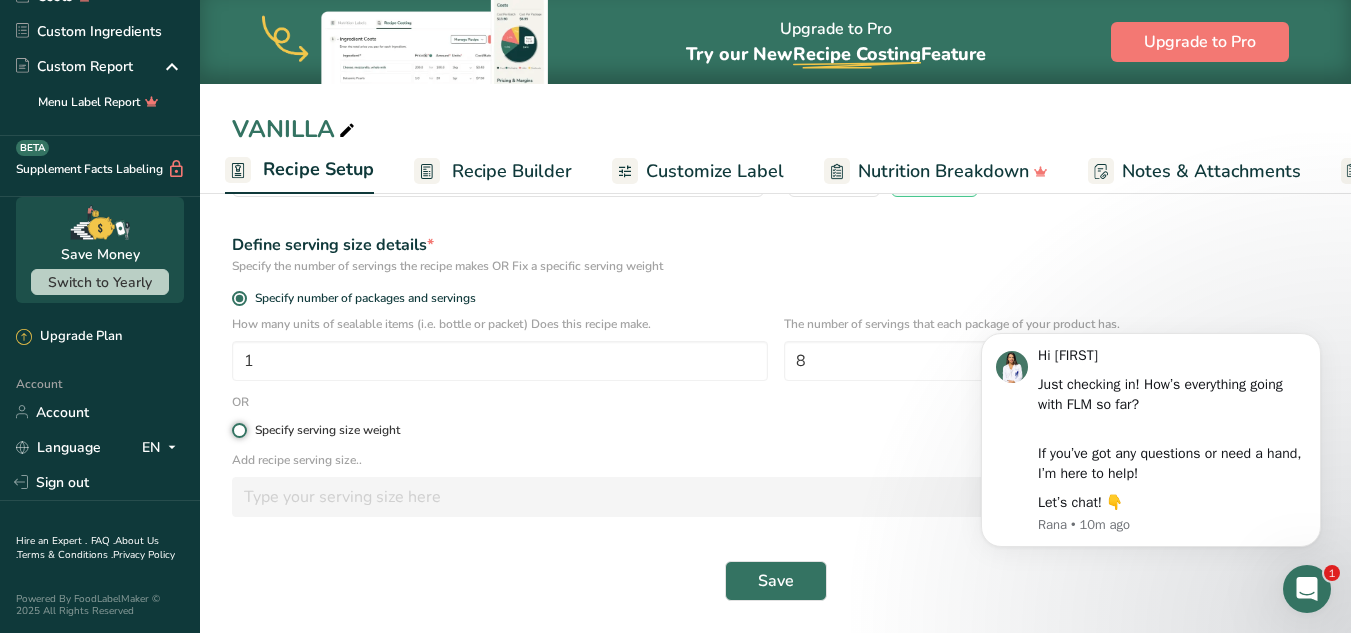 radio on "true" 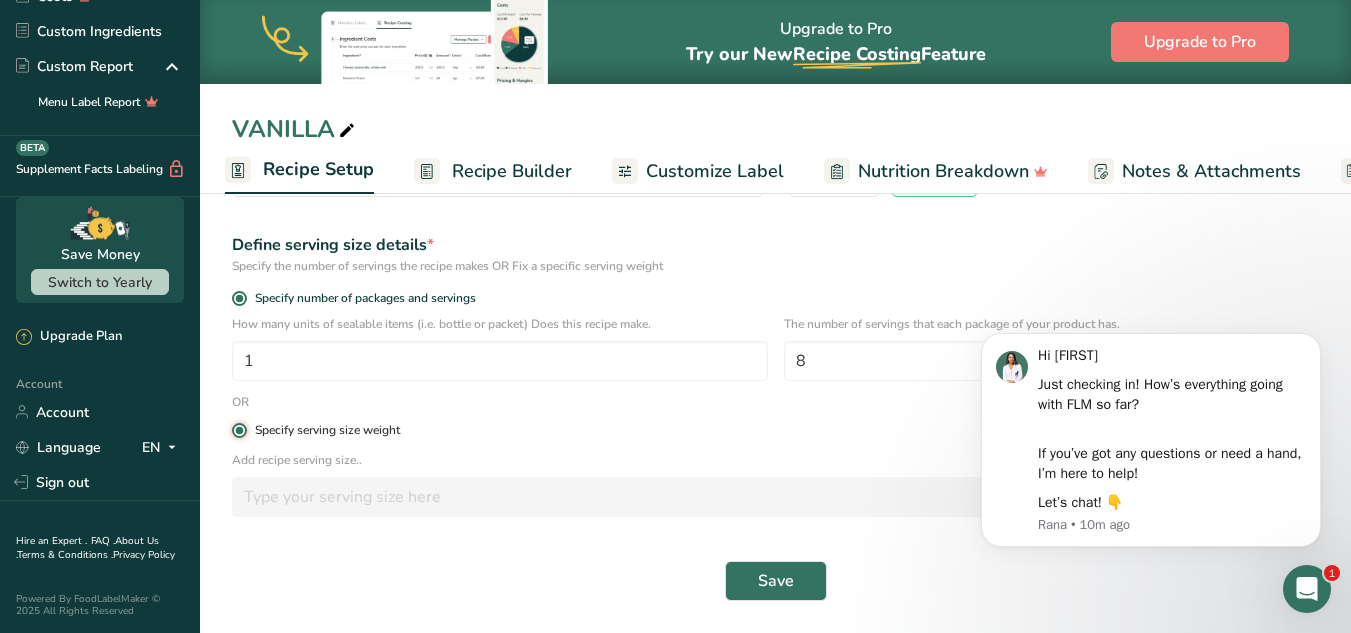 radio on "false" 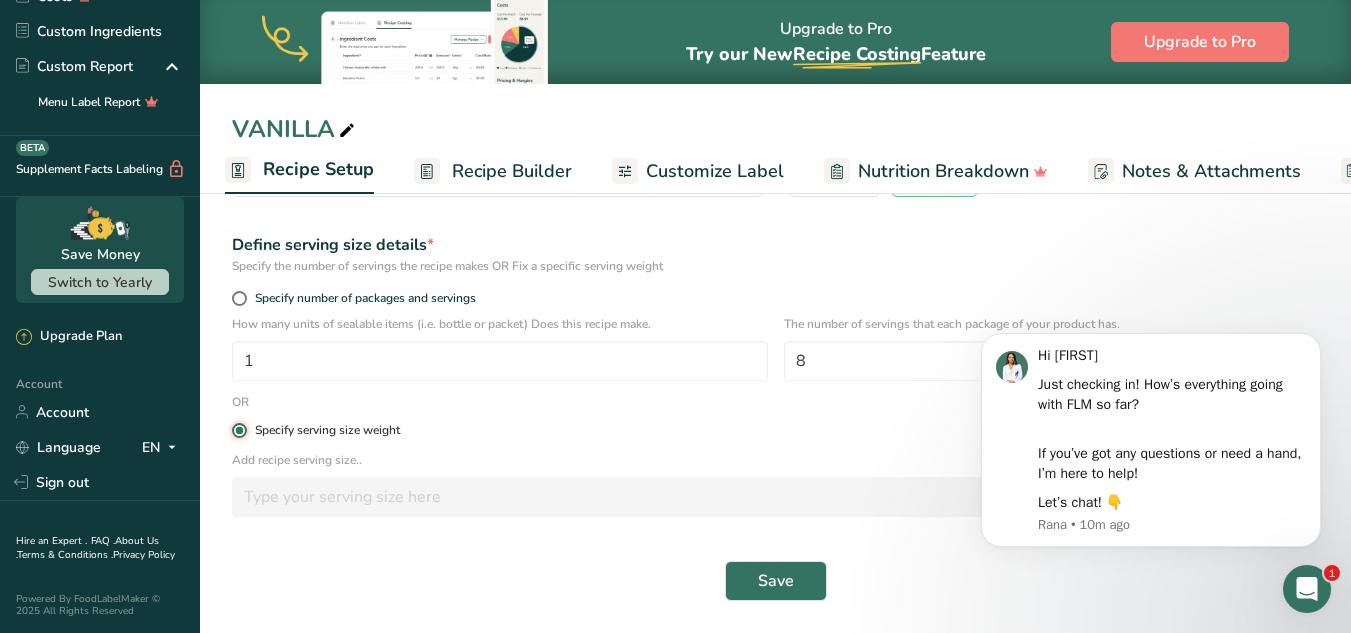 type 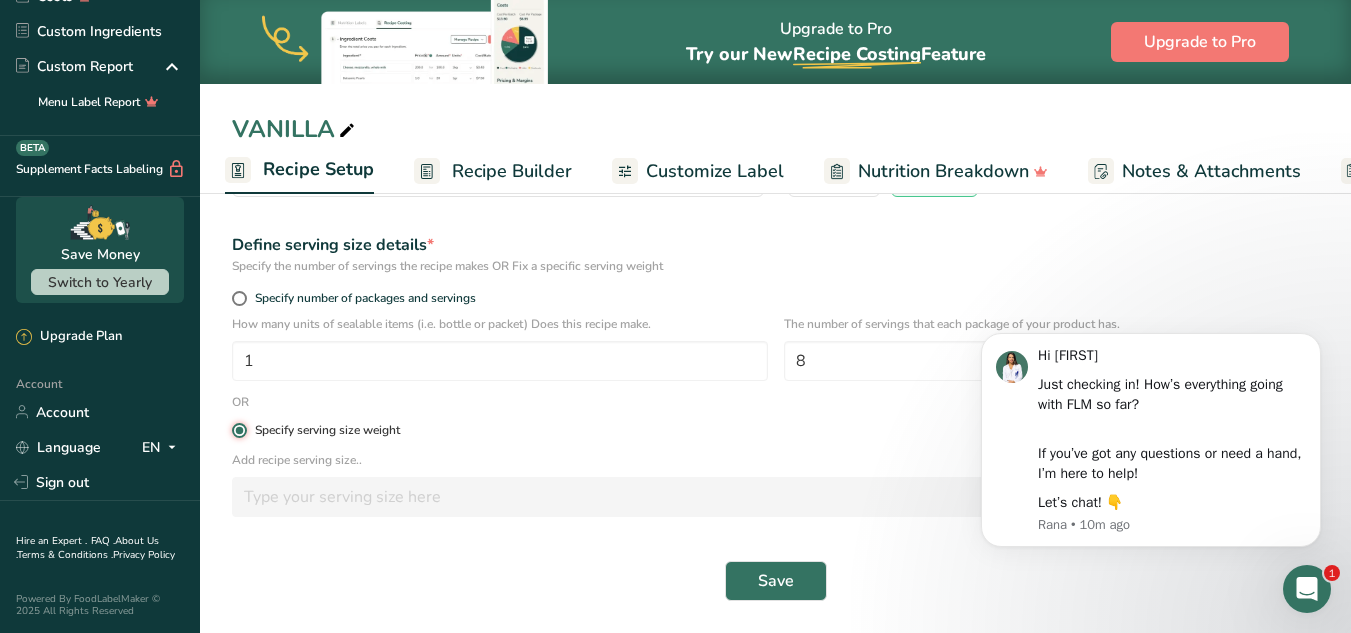 type 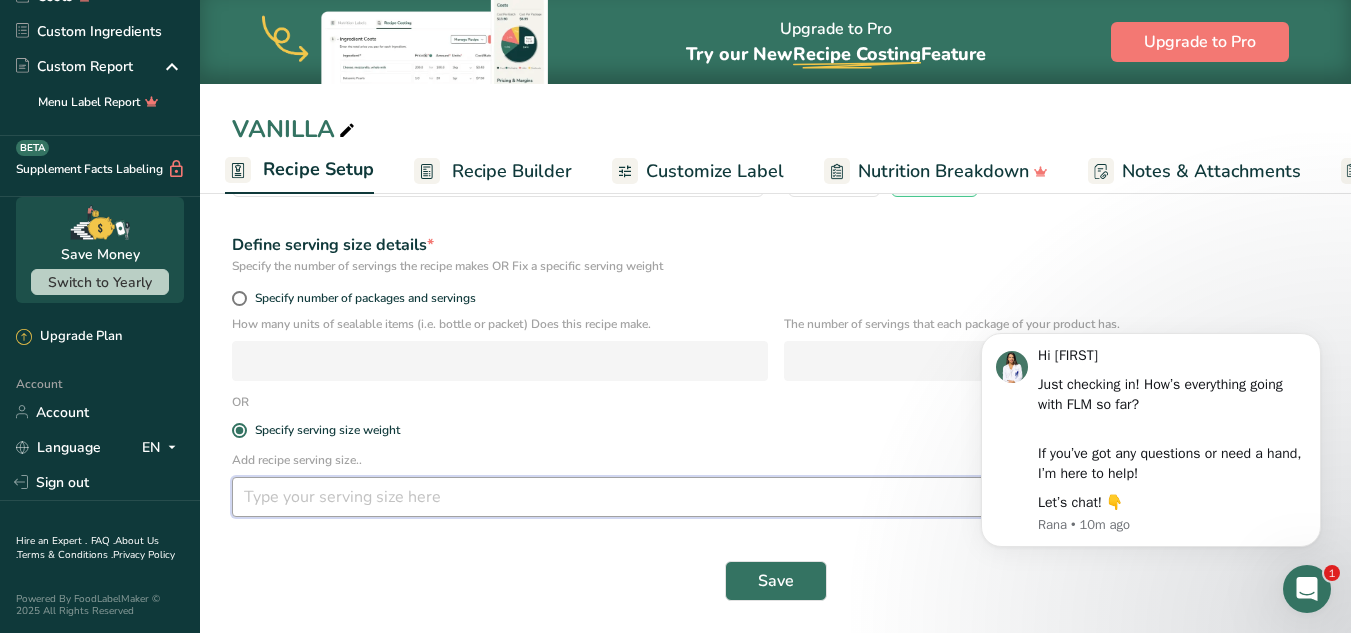 click at bounding box center [717, 497] 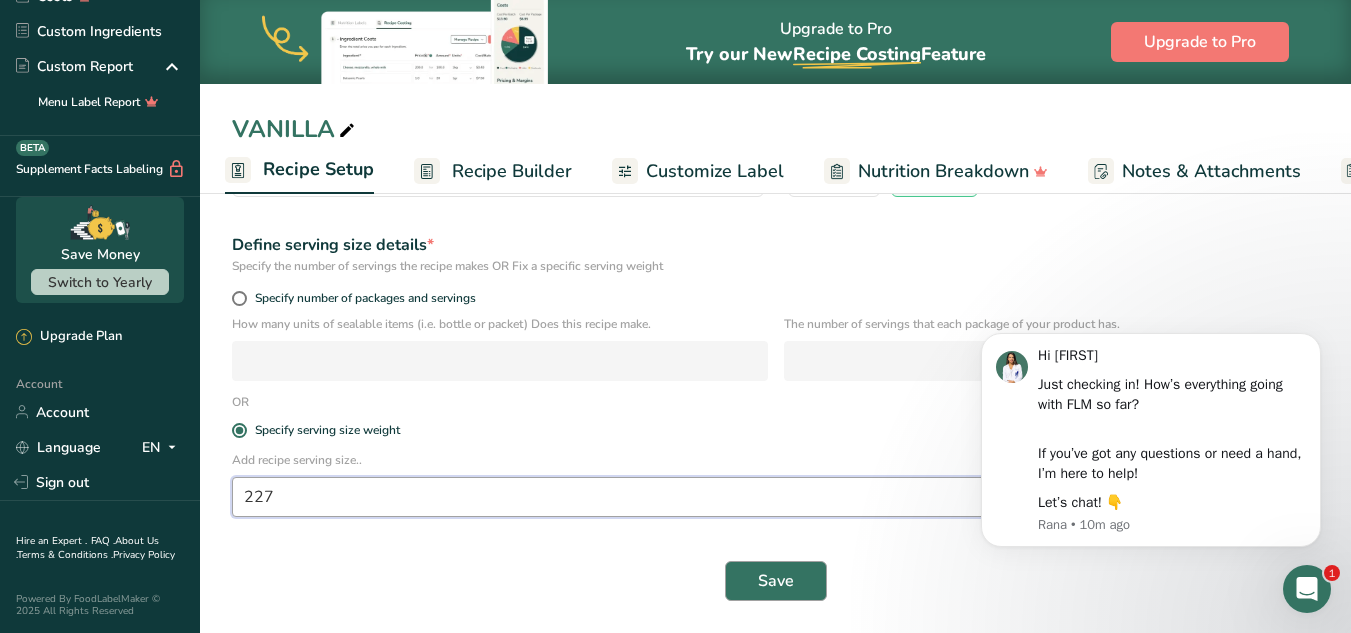 type on "227" 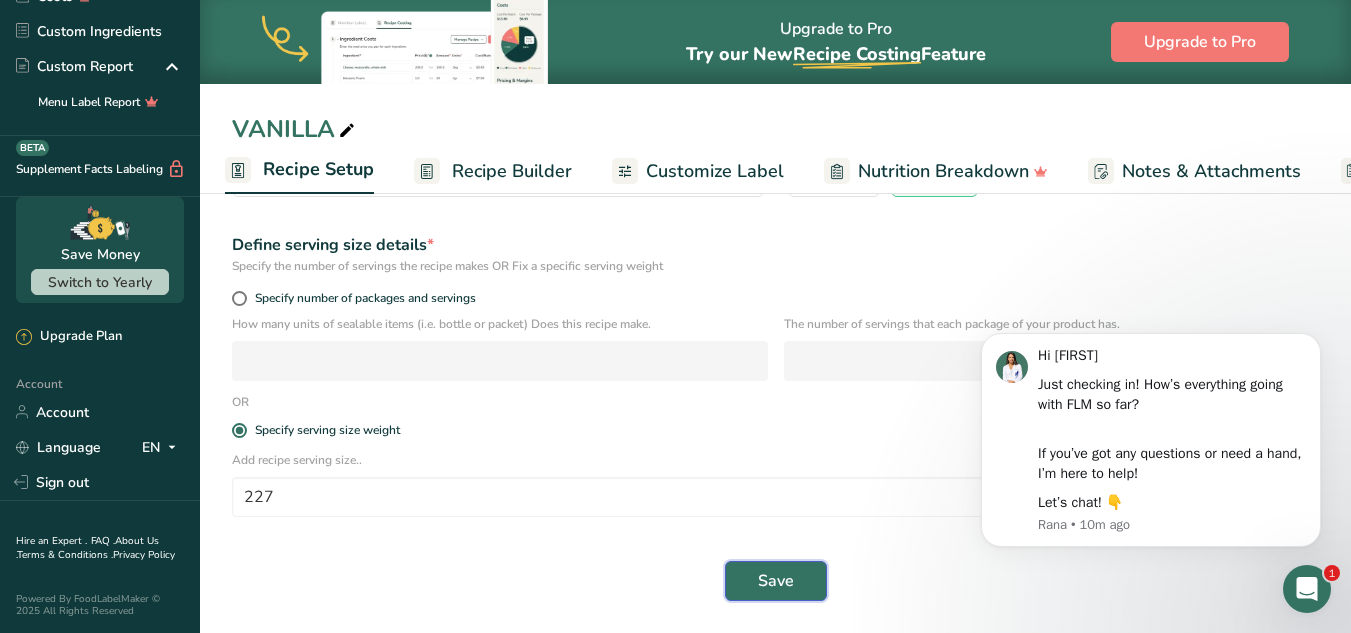 click on "Save" at bounding box center [776, 581] 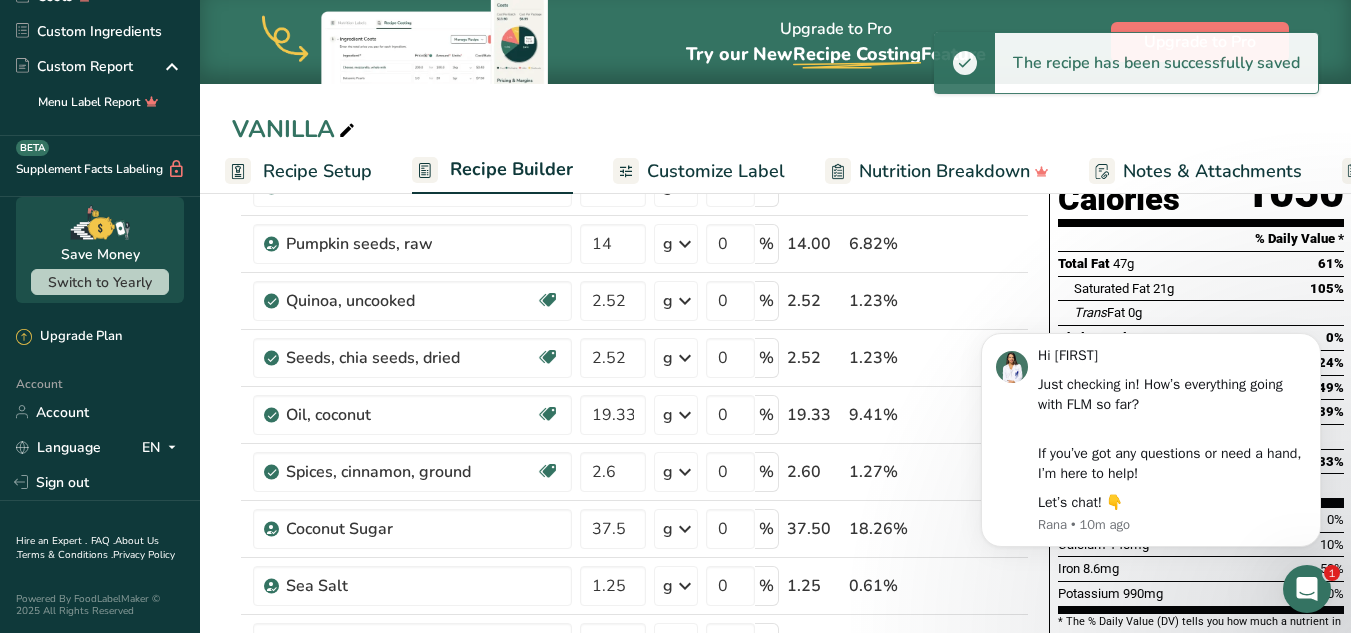 scroll, scrollTop: 0, scrollLeft: 0, axis: both 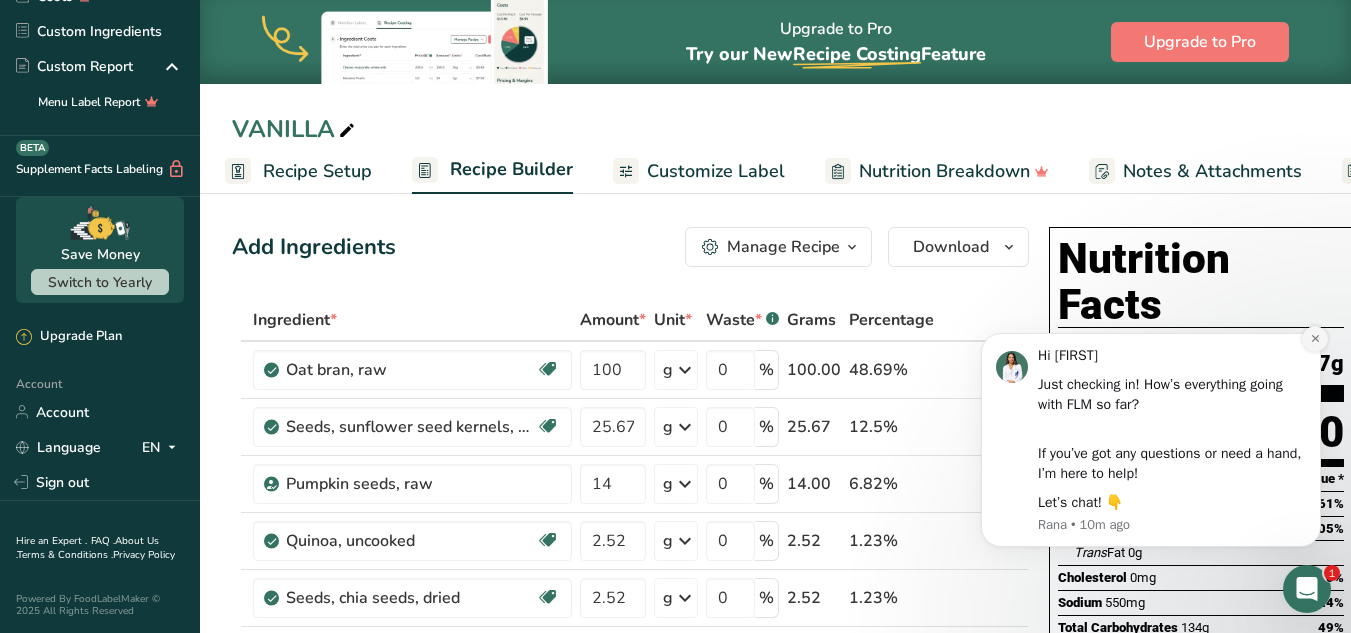 click at bounding box center [1315, 339] 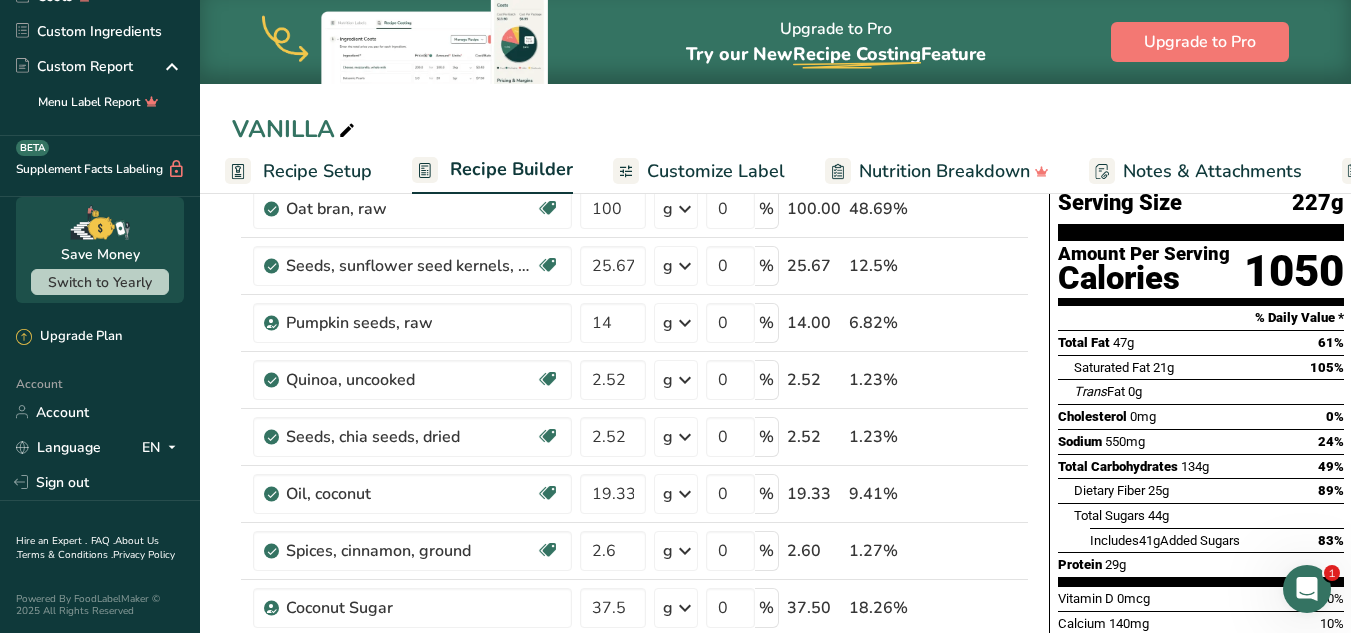 scroll, scrollTop: 23, scrollLeft: 0, axis: vertical 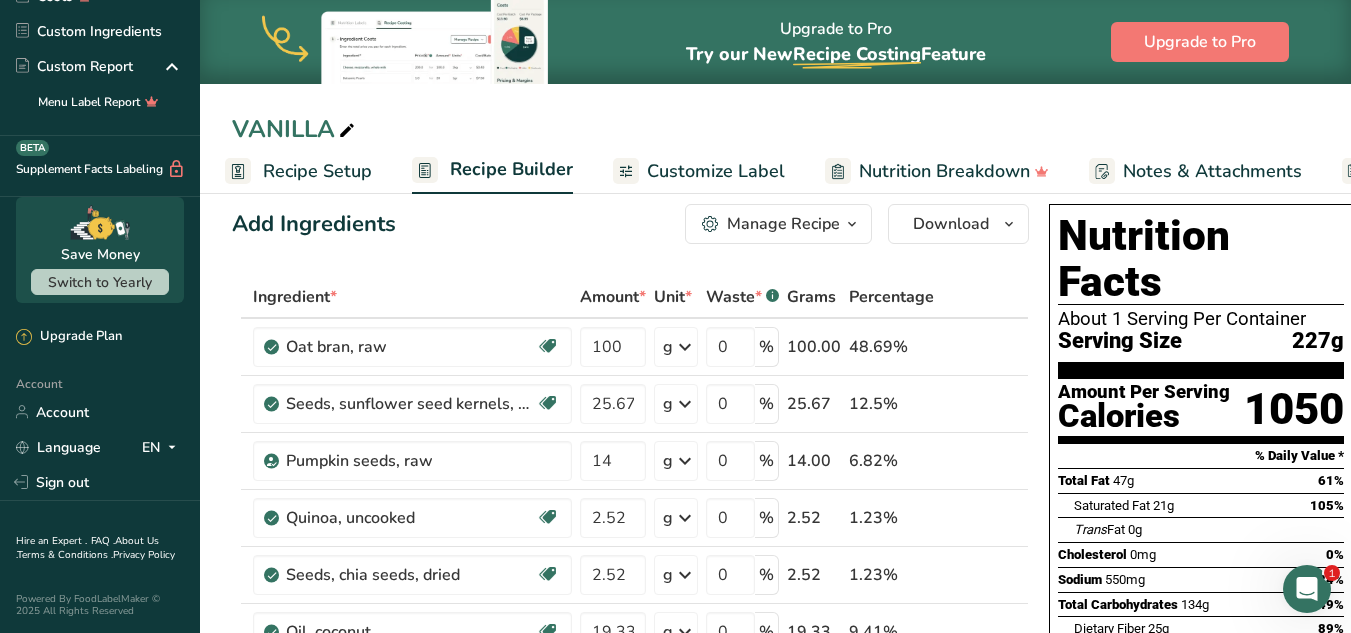 click on "Recipe Setup" at bounding box center [317, 171] 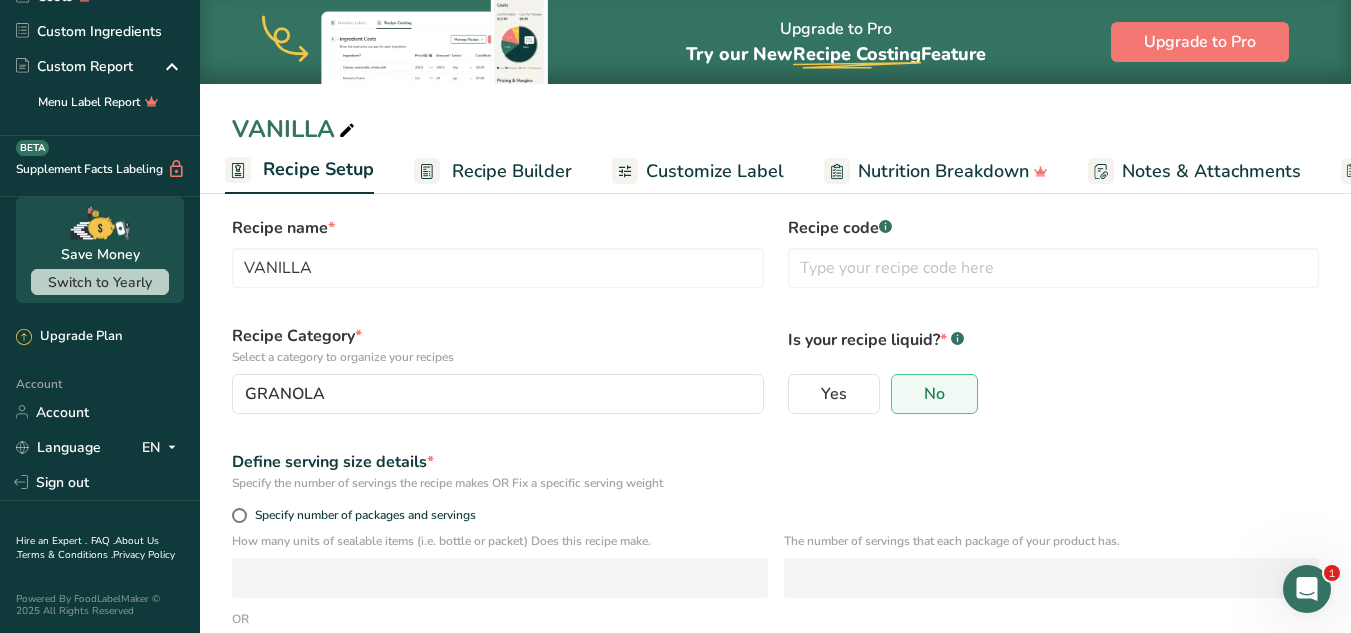 scroll, scrollTop: 0, scrollLeft: 0, axis: both 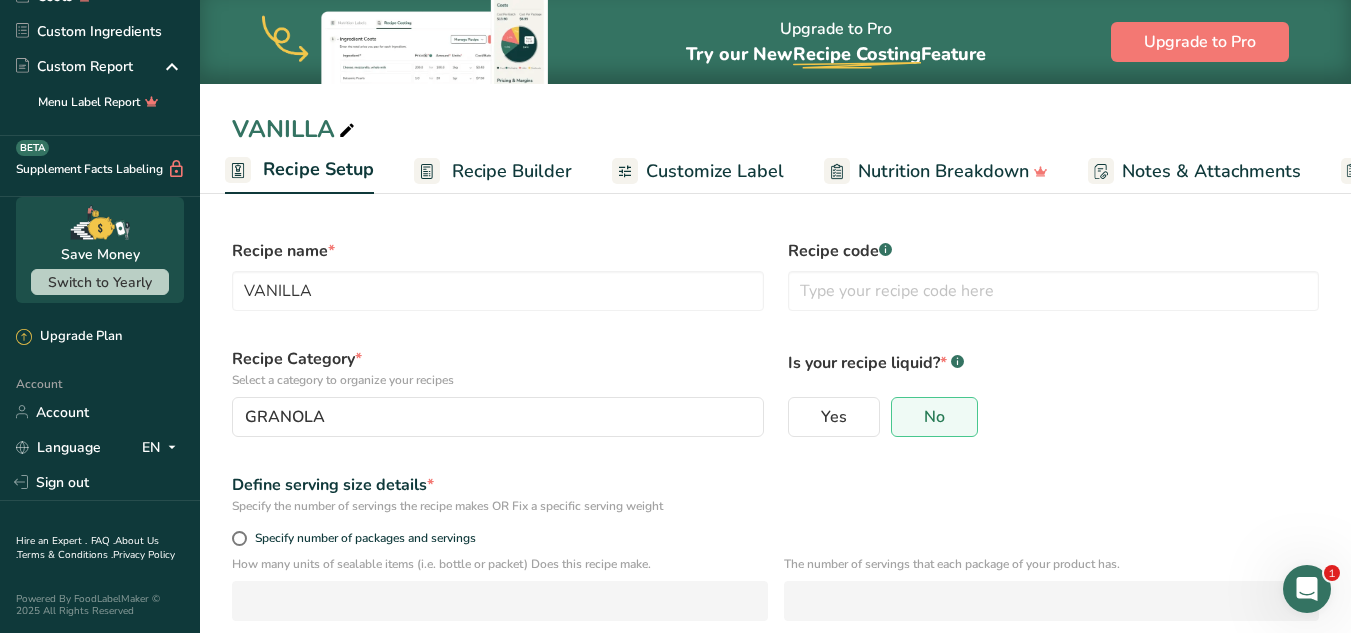click on "Is your recipe liquid? *   .a-a{fill:#347362;}.b-a{fill:#fff;}" at bounding box center (1054, 361) 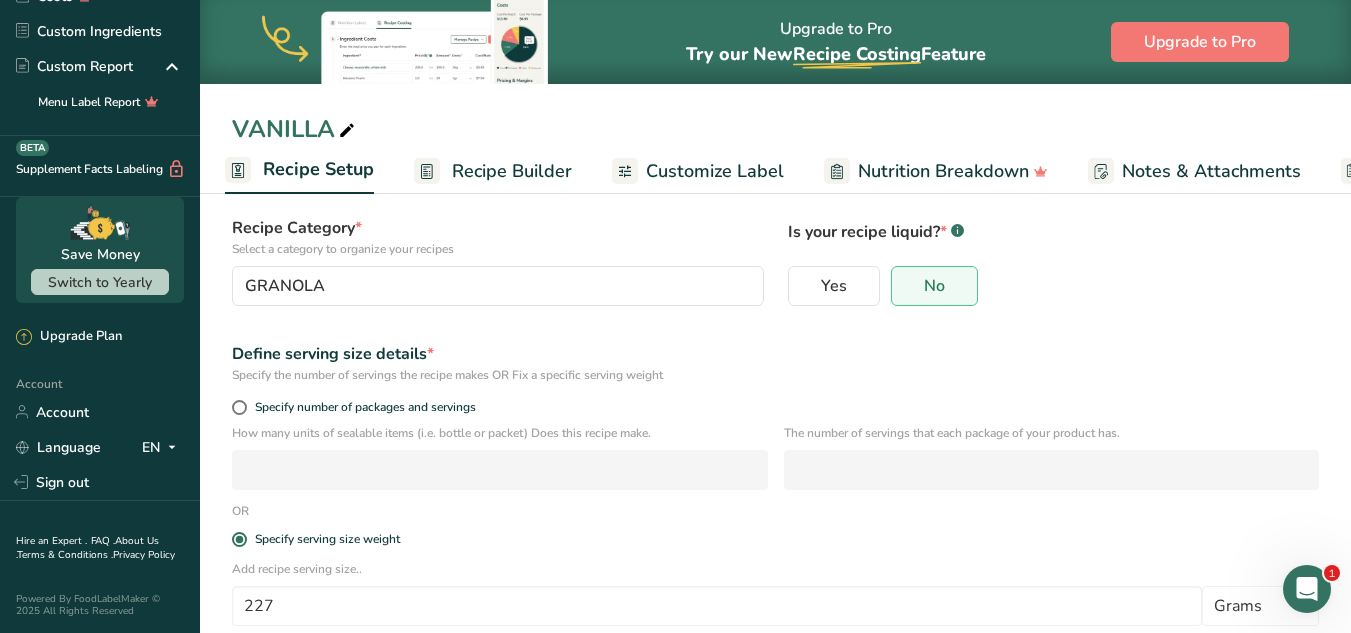 scroll, scrollTop: 148, scrollLeft: 0, axis: vertical 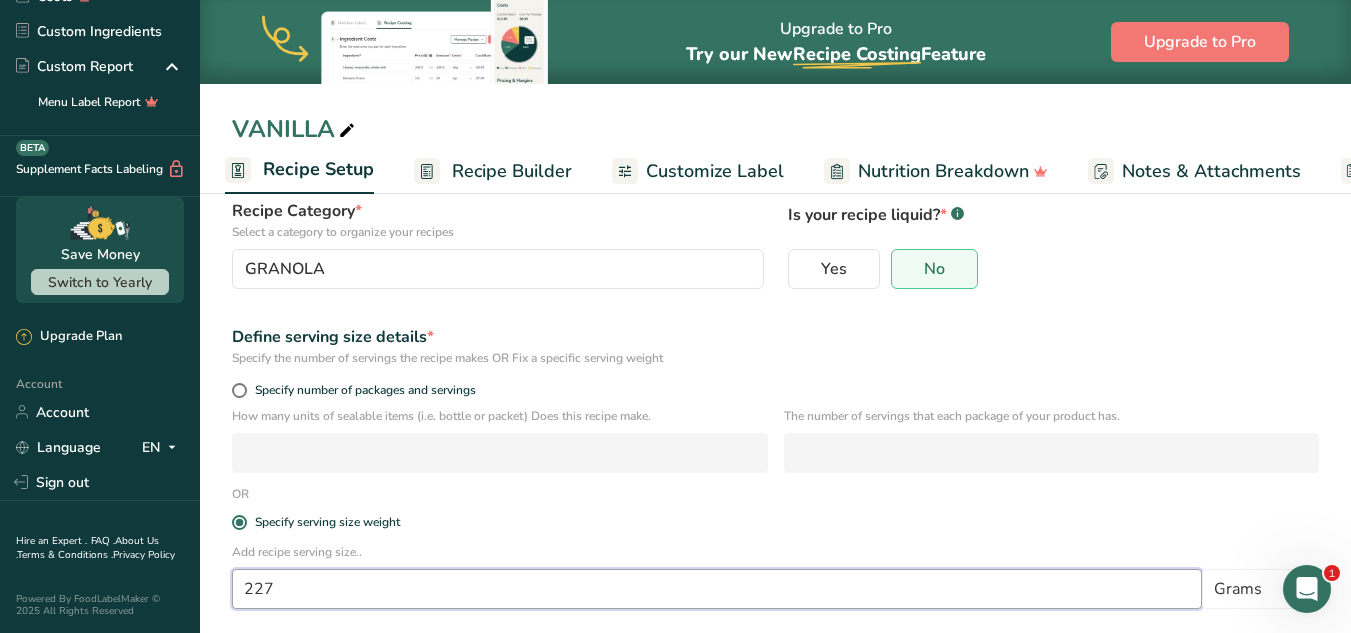 drag, startPoint x: 291, startPoint y: 588, endPoint x: 255, endPoint y: 584, distance: 36.221542 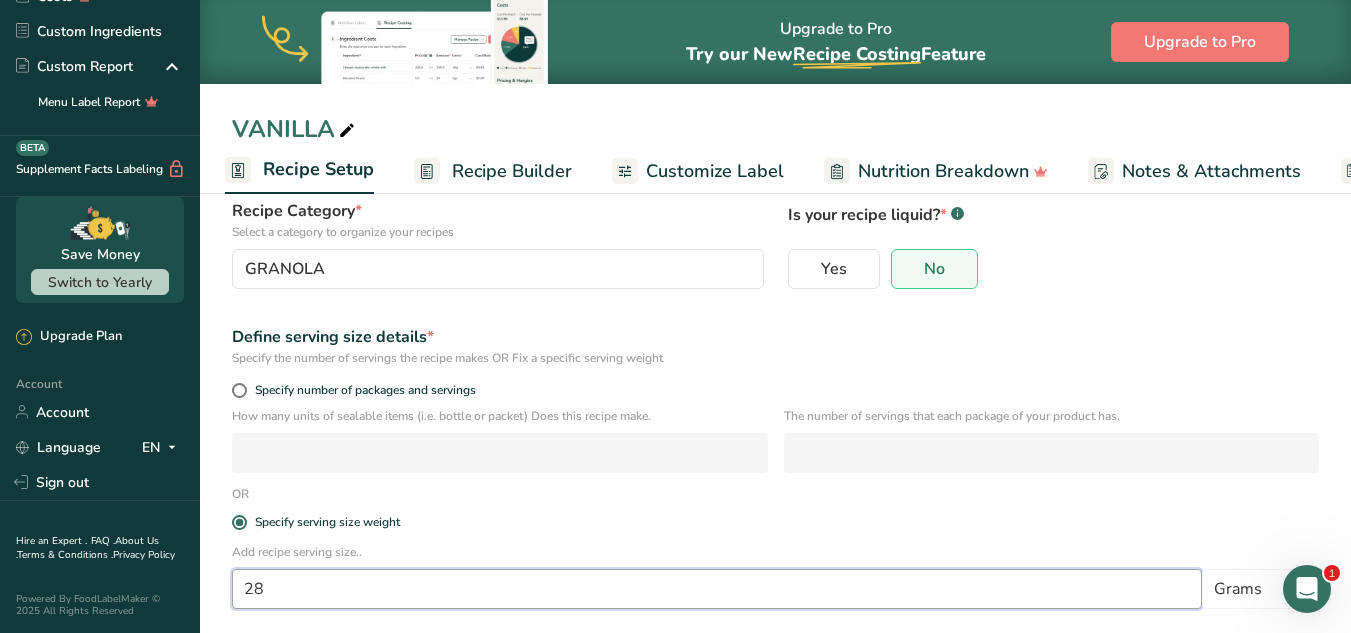 type on "28" 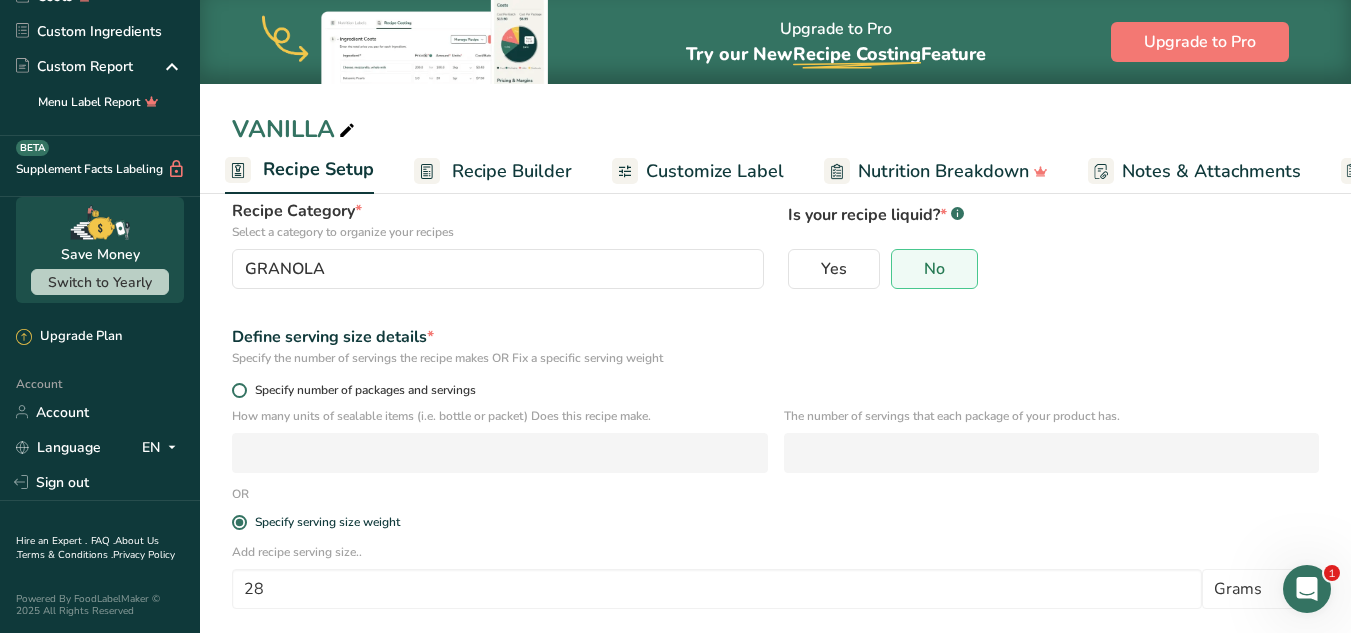 click at bounding box center [239, 390] 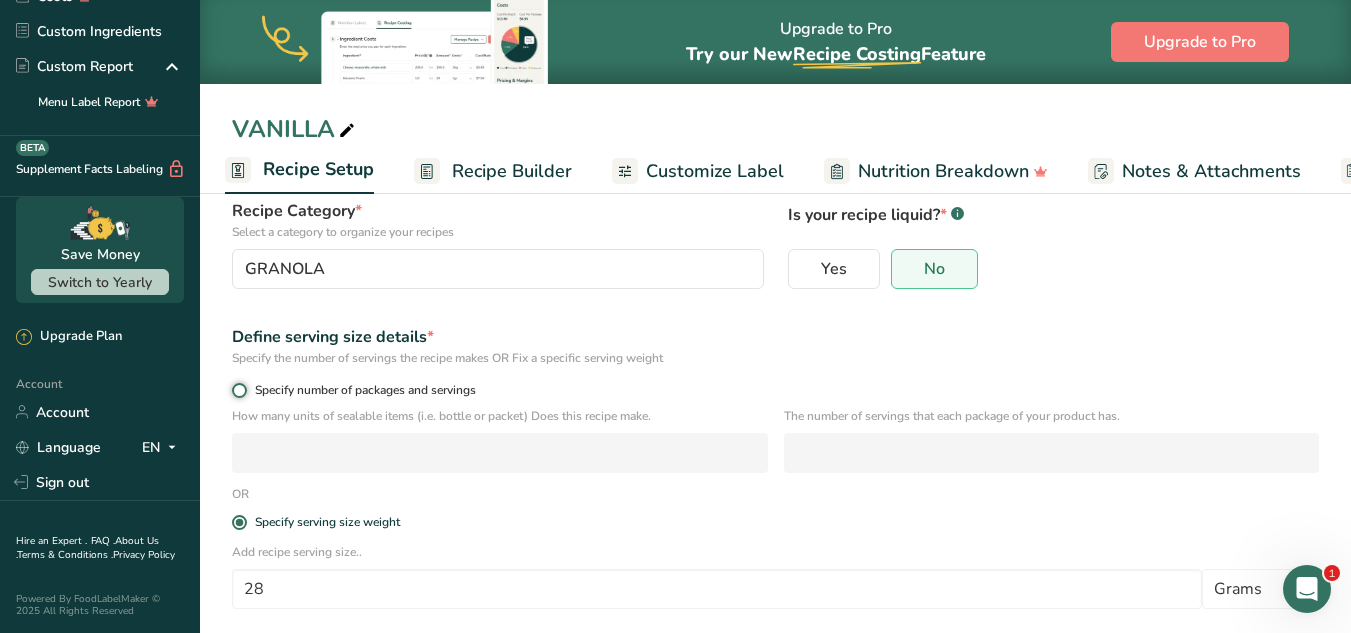 click on "Specify number of packages and servings" at bounding box center [238, 390] 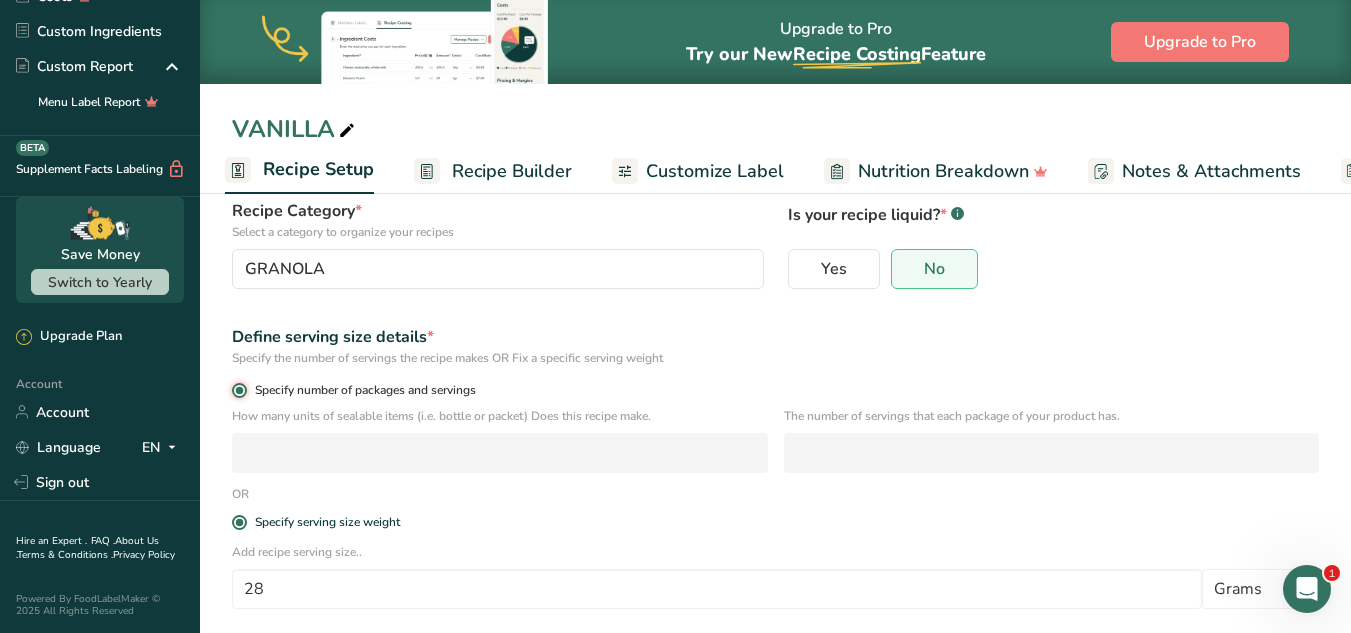 radio on "false" 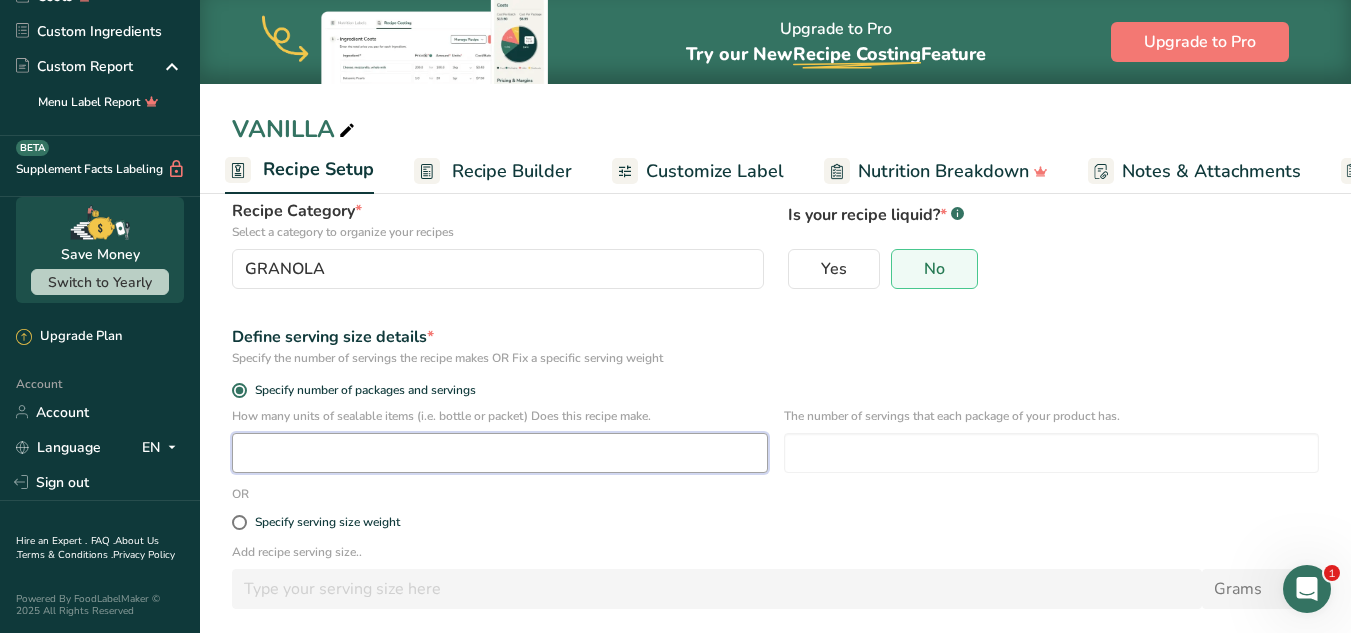 click at bounding box center (500, 453) 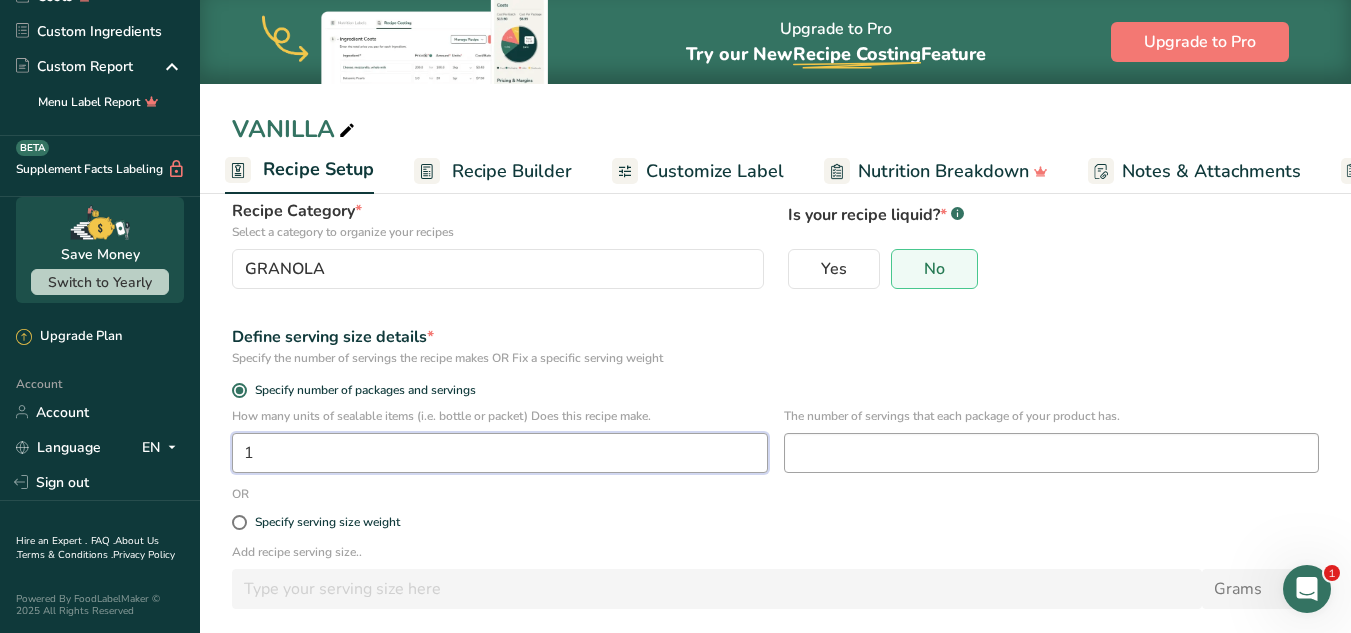 type on "1" 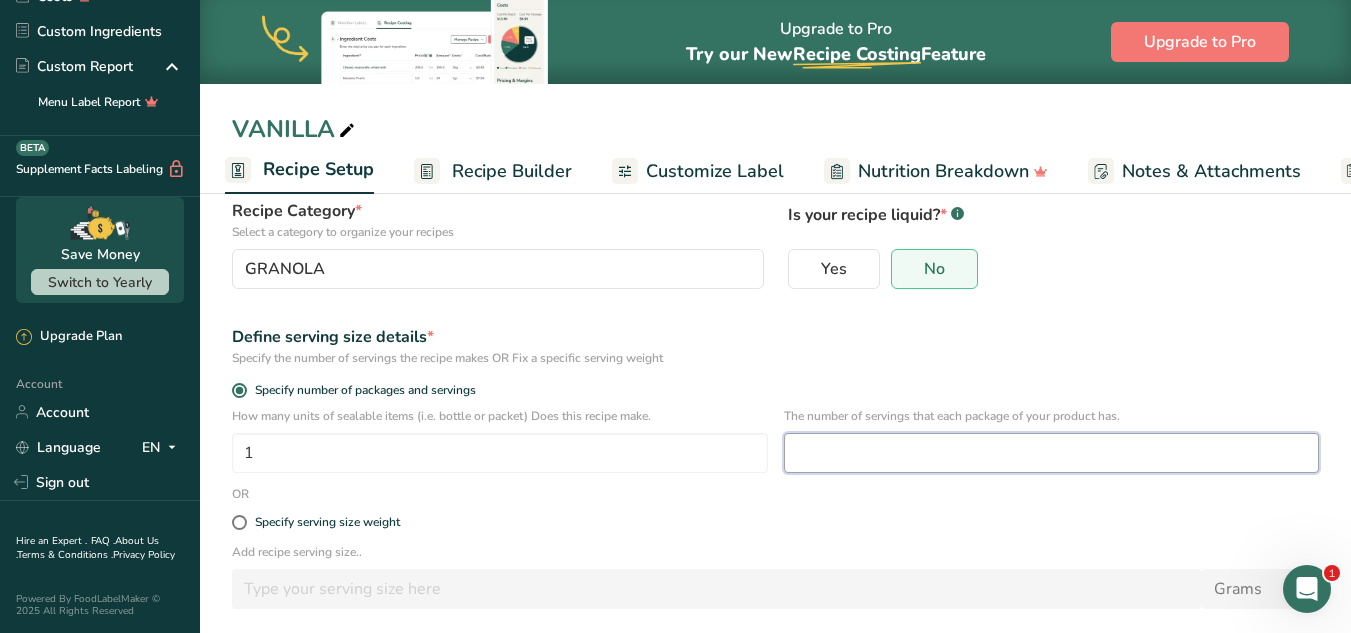 click at bounding box center [1052, 453] 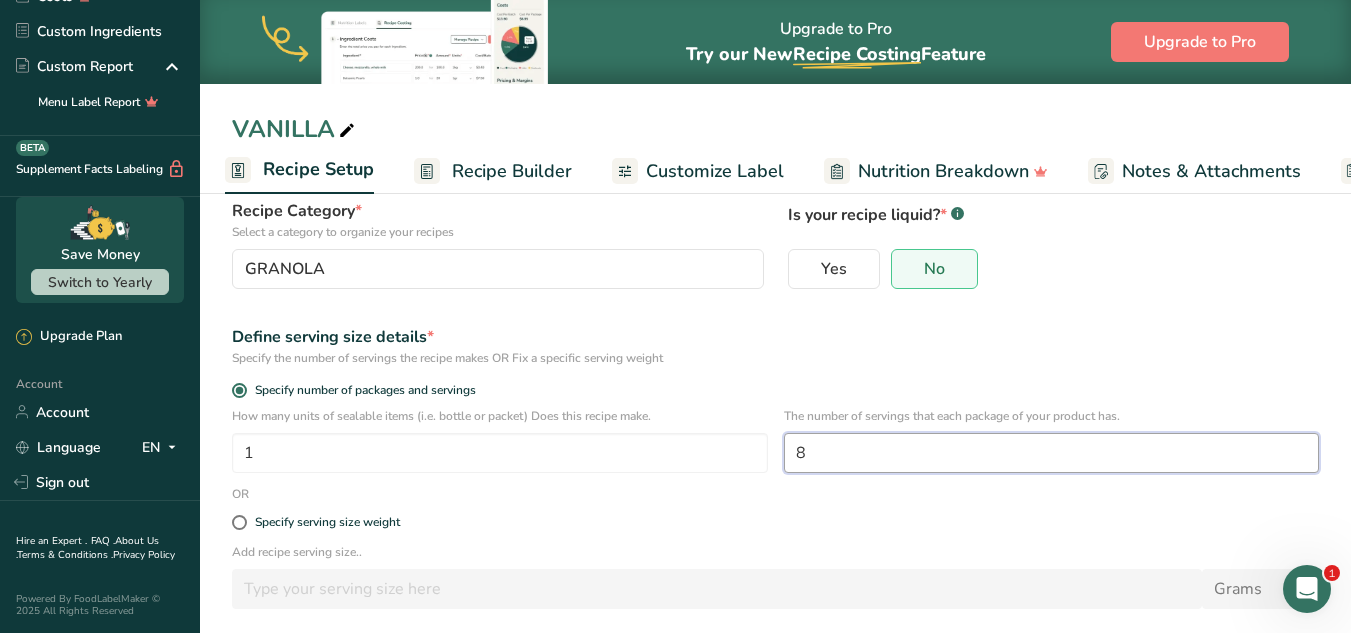 scroll, scrollTop: 240, scrollLeft: 0, axis: vertical 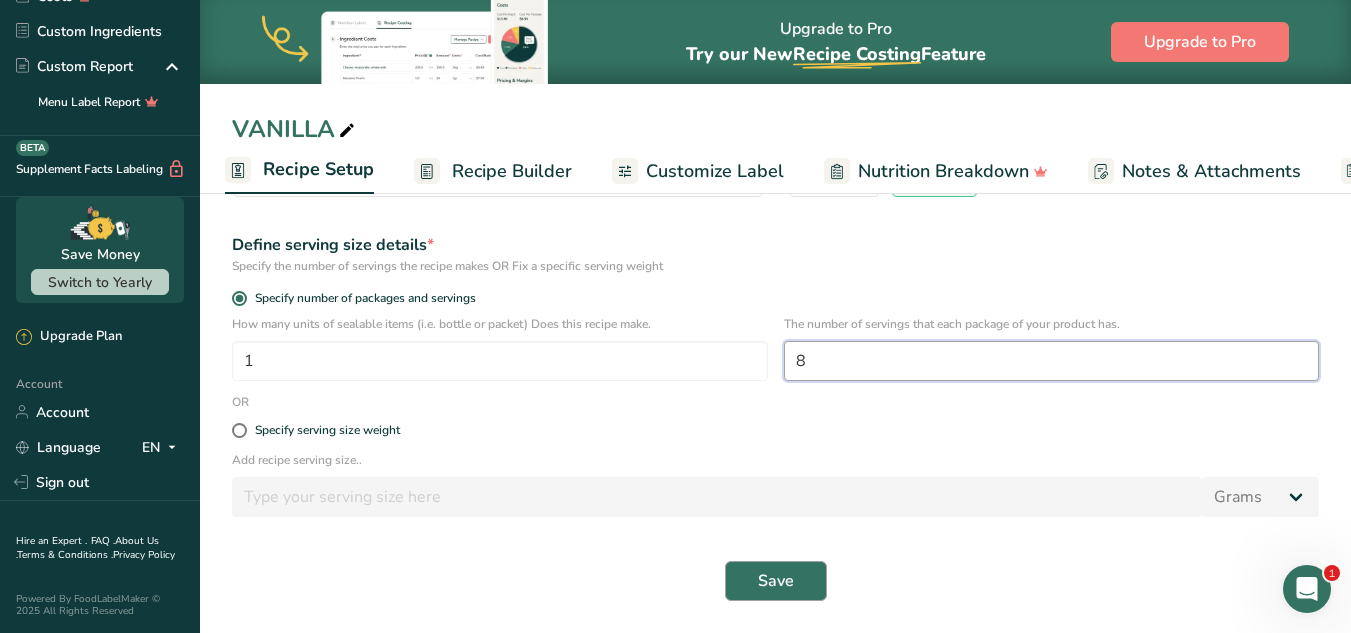 type on "8" 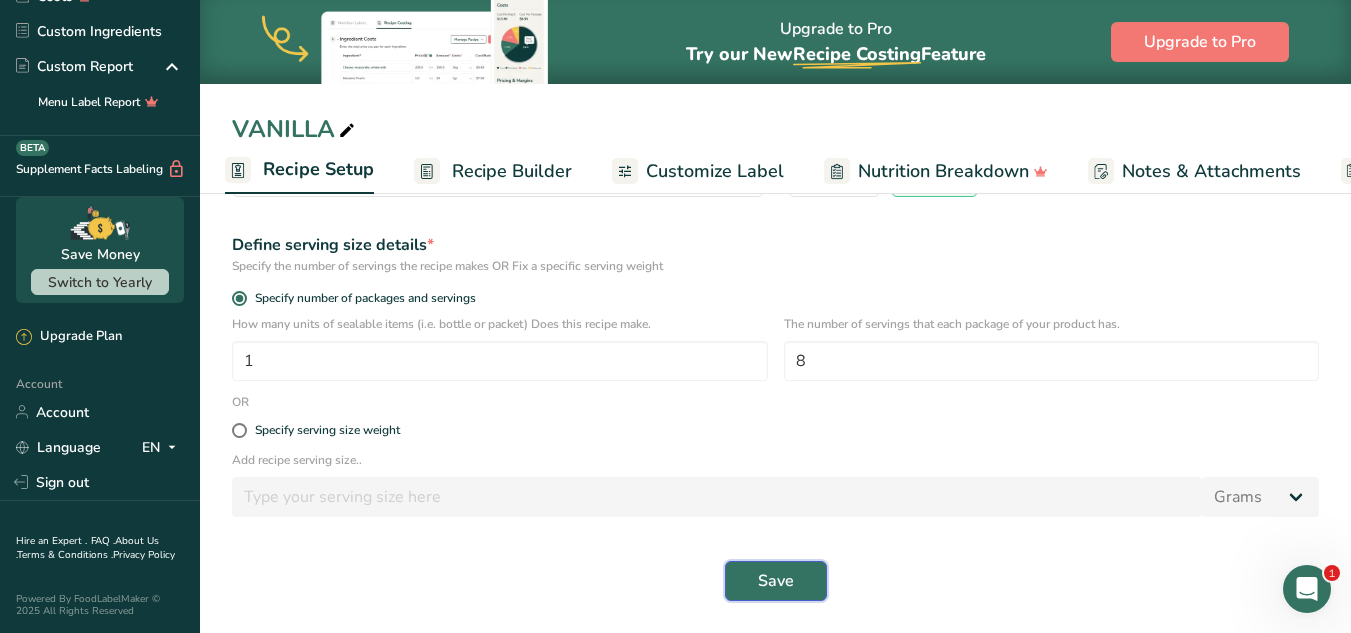 click on "Save" at bounding box center [776, 581] 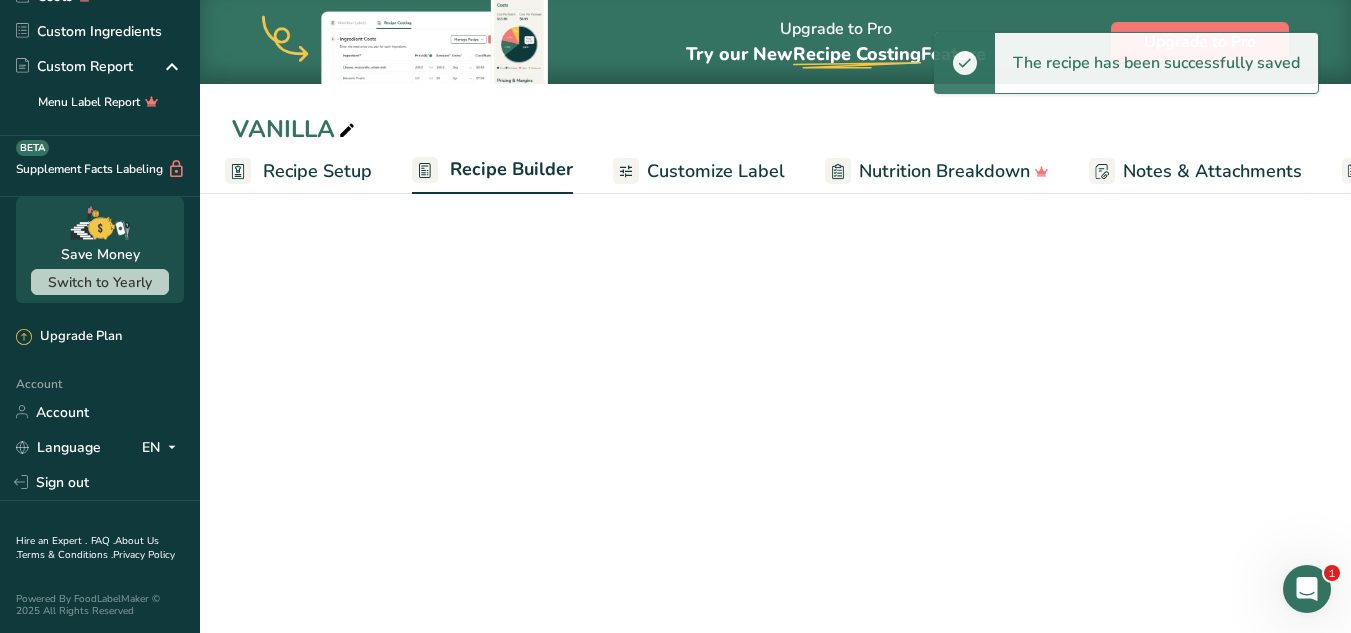 scroll, scrollTop: 0, scrollLeft: 0, axis: both 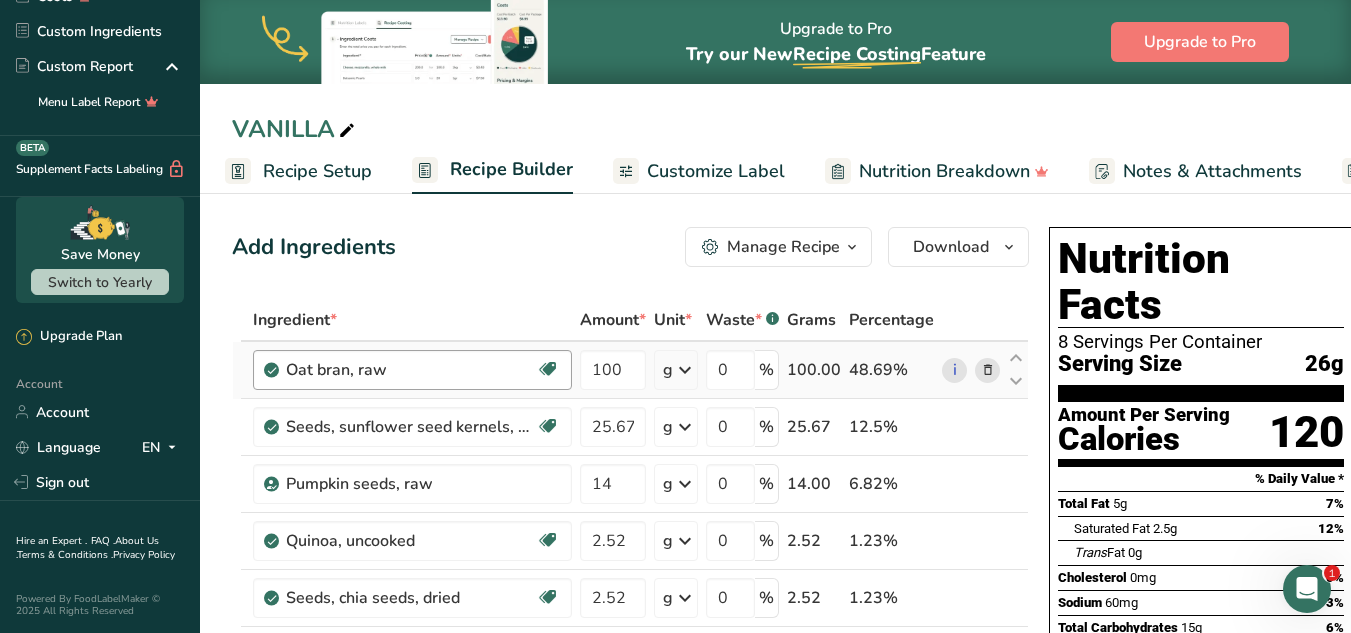 click on "Oat bran, raw
Dairy free
Gluten free
Vegan
Vegetarian
Soy free" at bounding box center [412, 370] 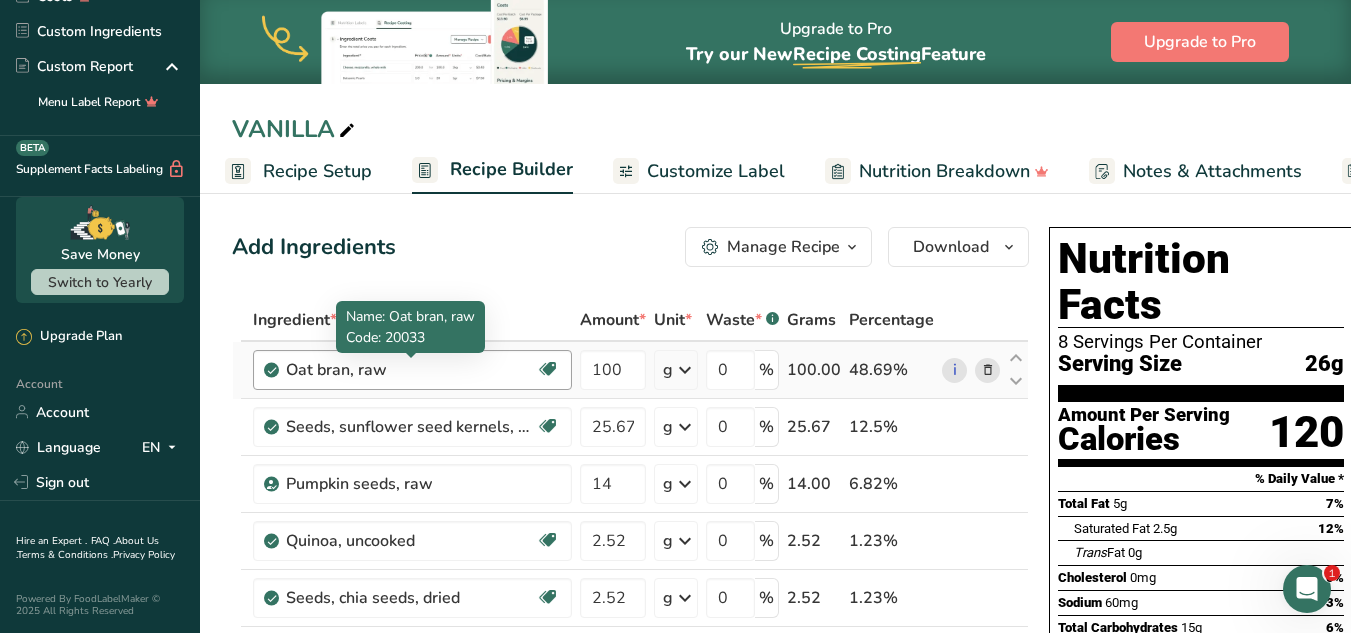click on "Oat bran, raw" at bounding box center [411, 370] 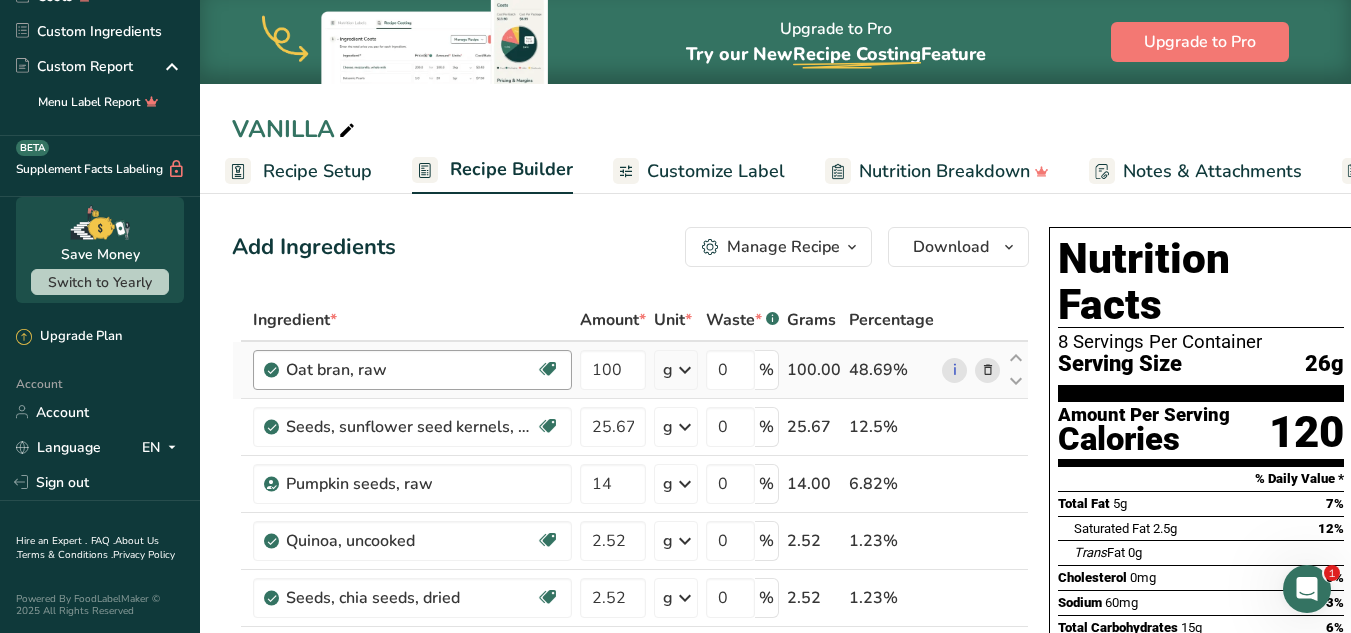 click on "Oat bran, raw" at bounding box center [411, 370] 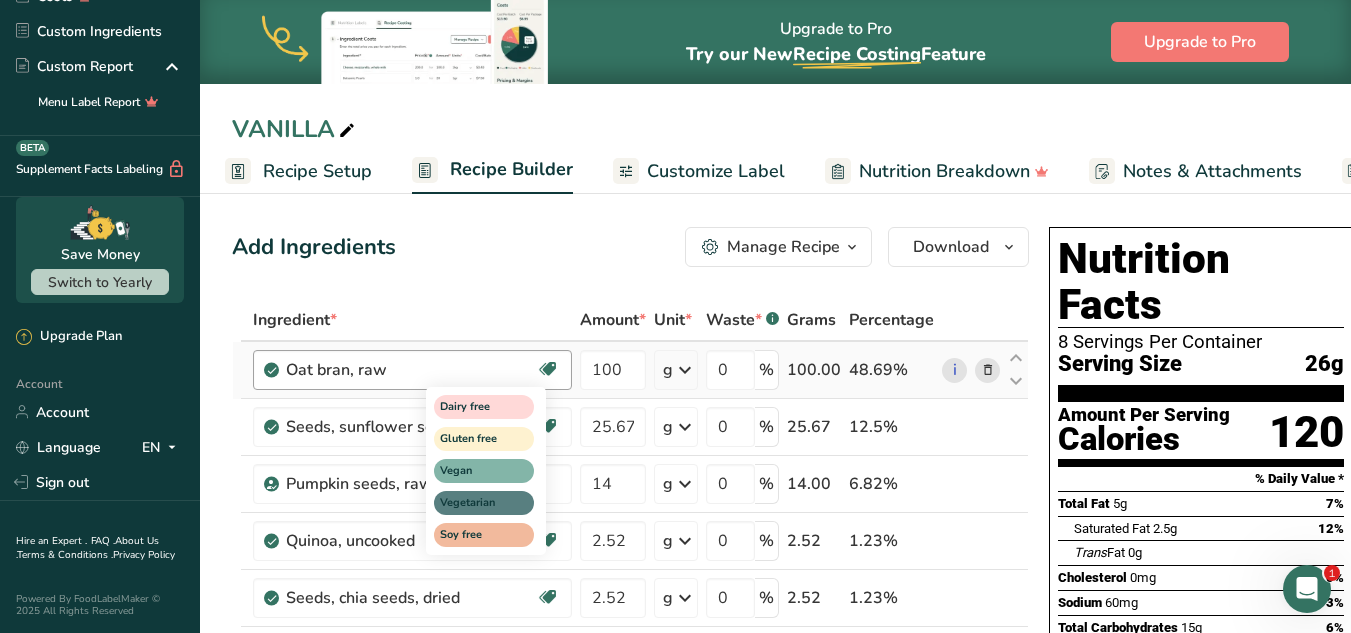 click at bounding box center [548, 369] 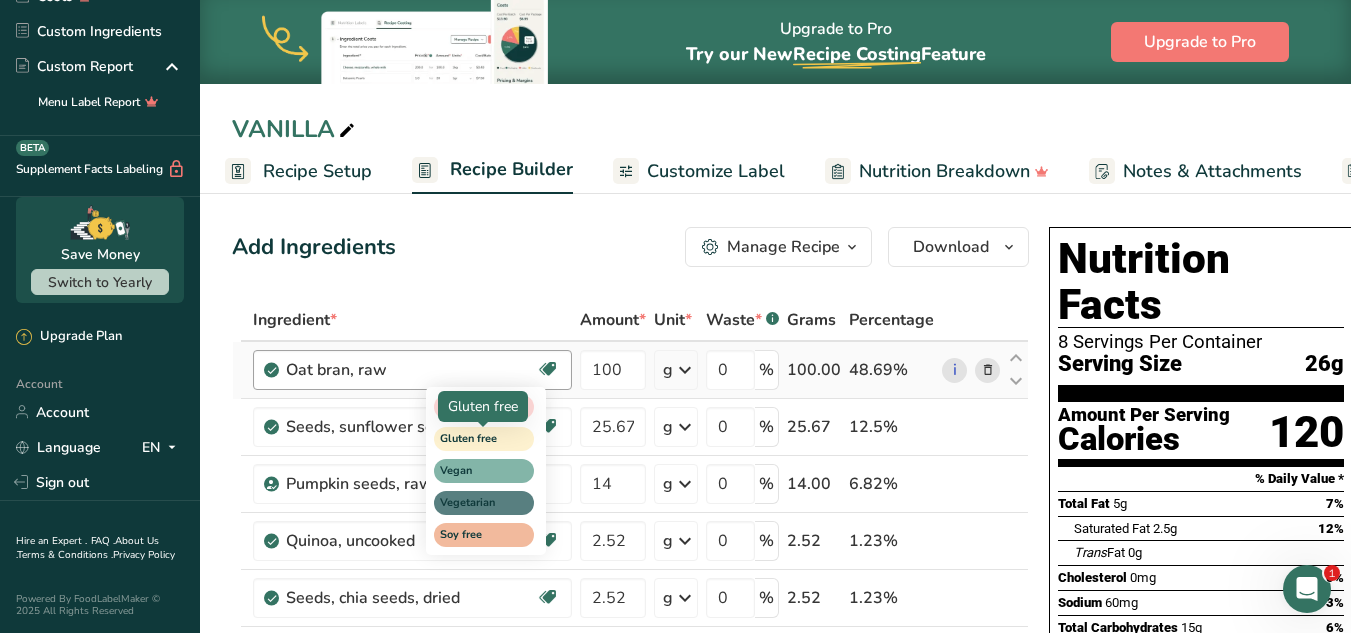 click on "Gluten free" at bounding box center [475, 439] 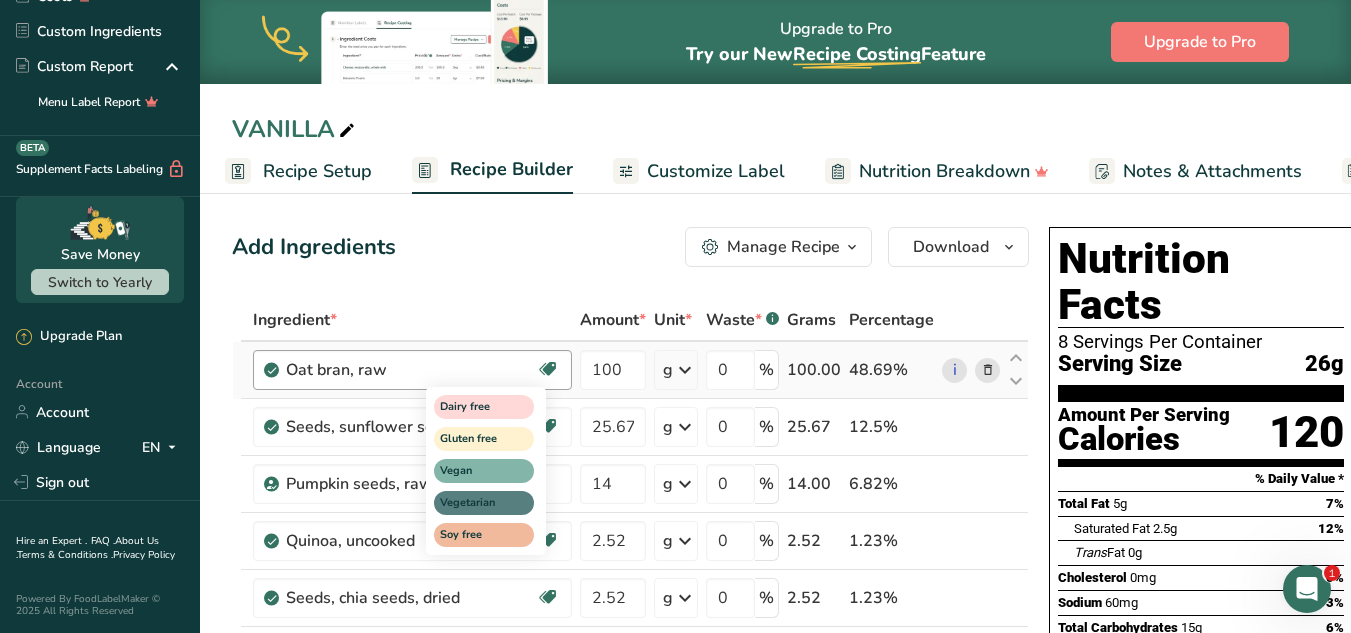 click on "Gluten free" at bounding box center [475, 439] 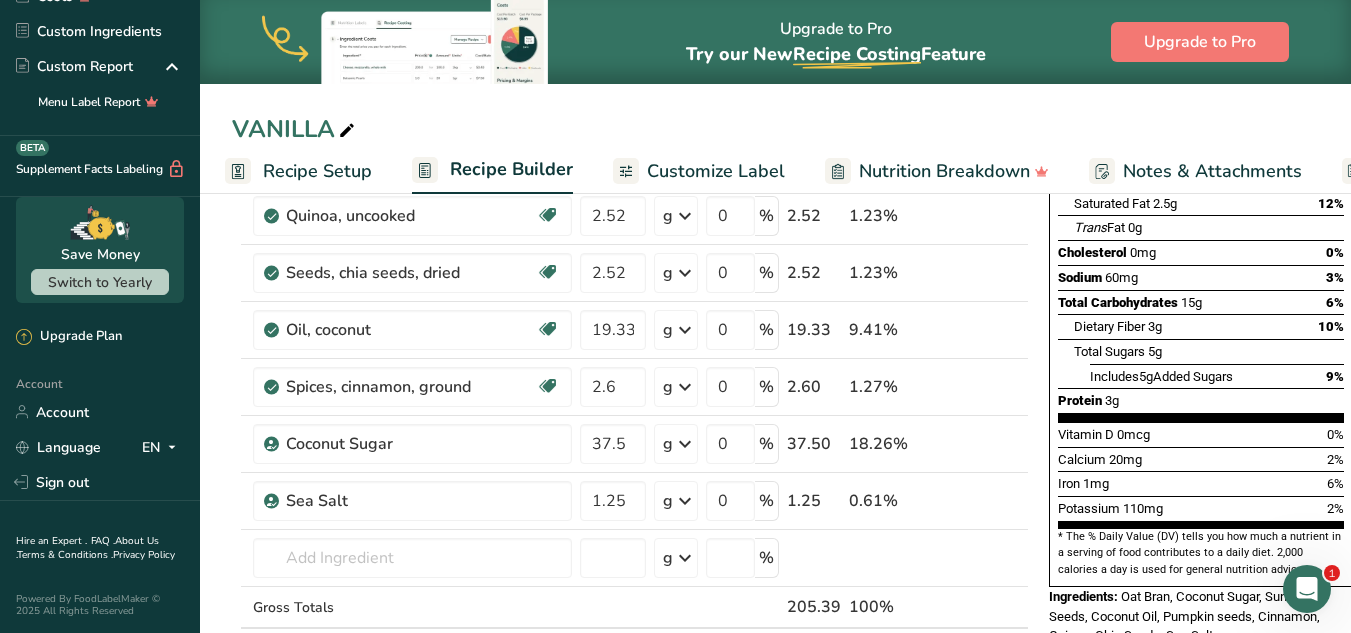 scroll, scrollTop: 330, scrollLeft: 0, axis: vertical 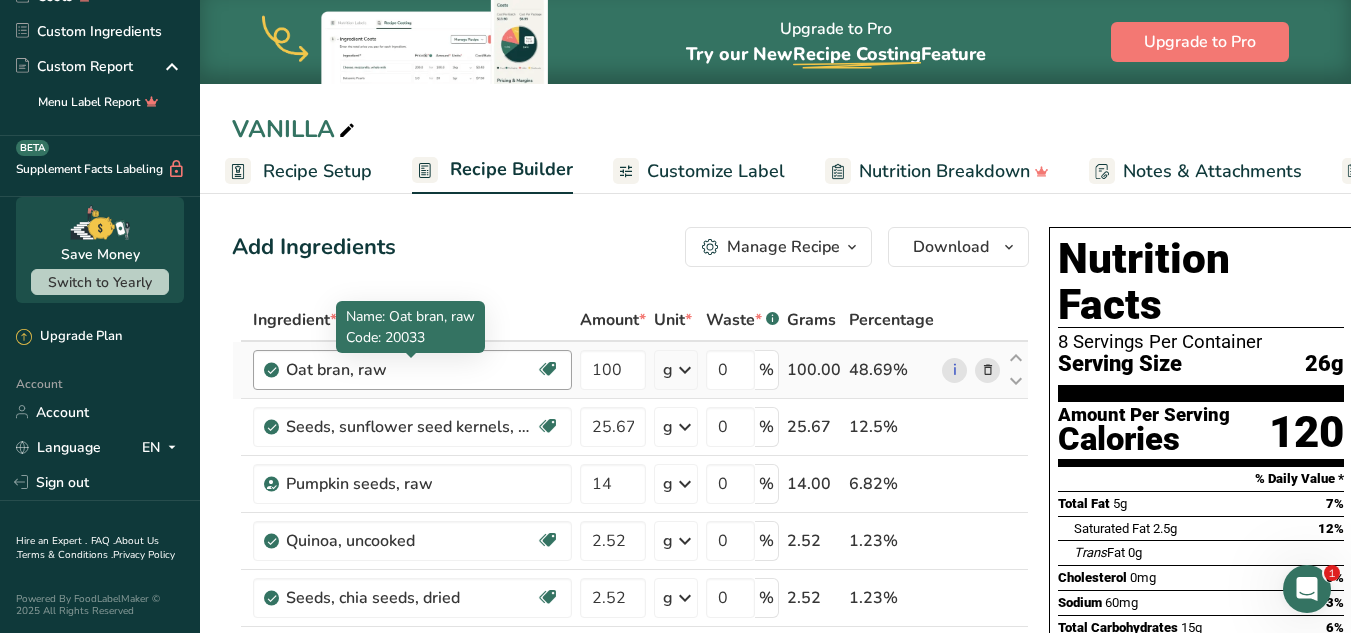 click on "Oat bran, raw" at bounding box center (411, 370) 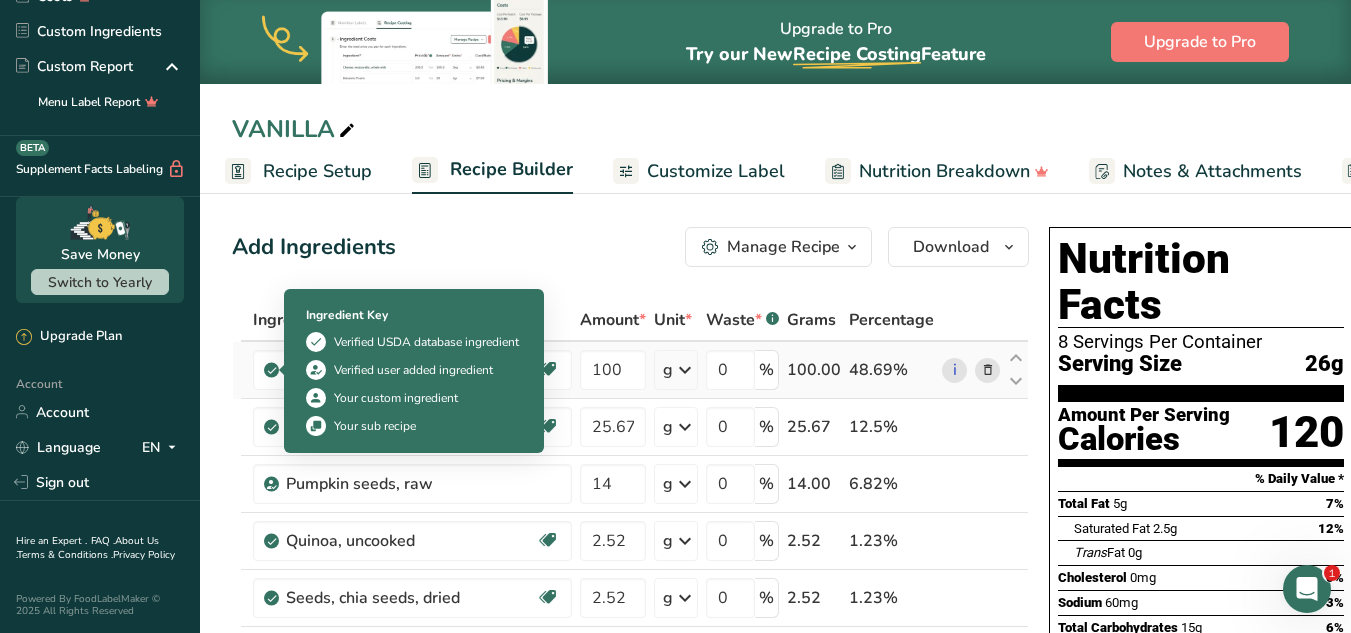 click at bounding box center [272, 370] 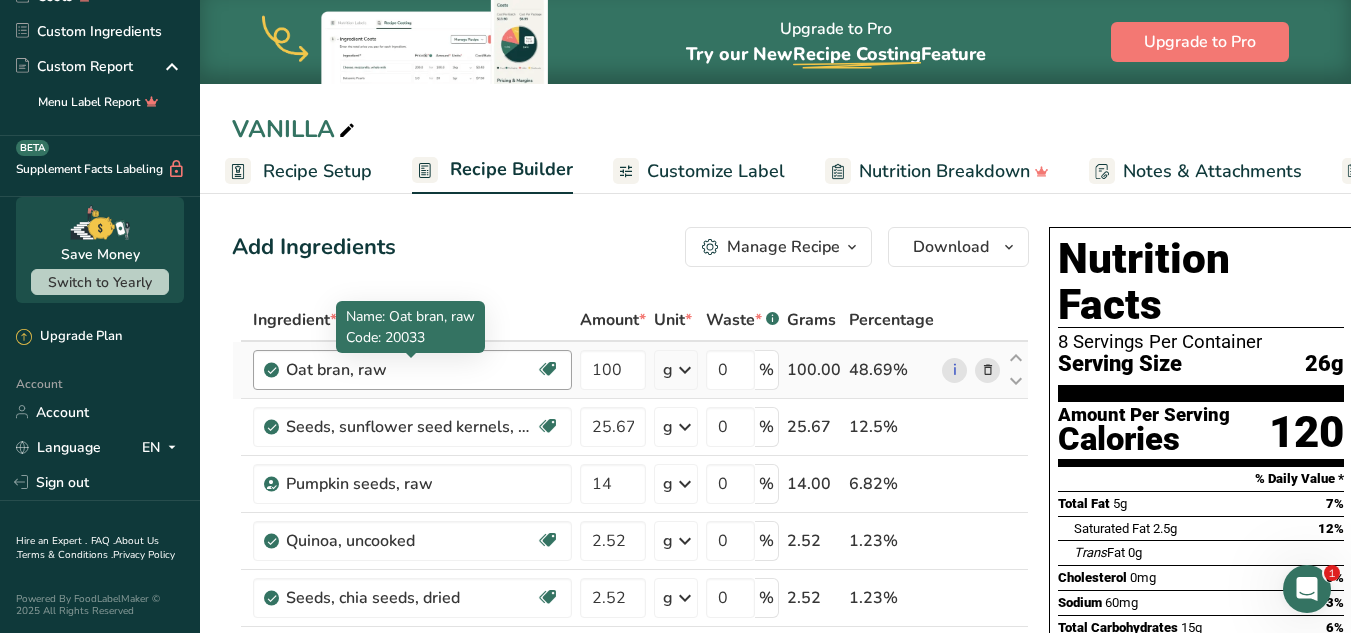click on "Oat bran, raw" at bounding box center (411, 370) 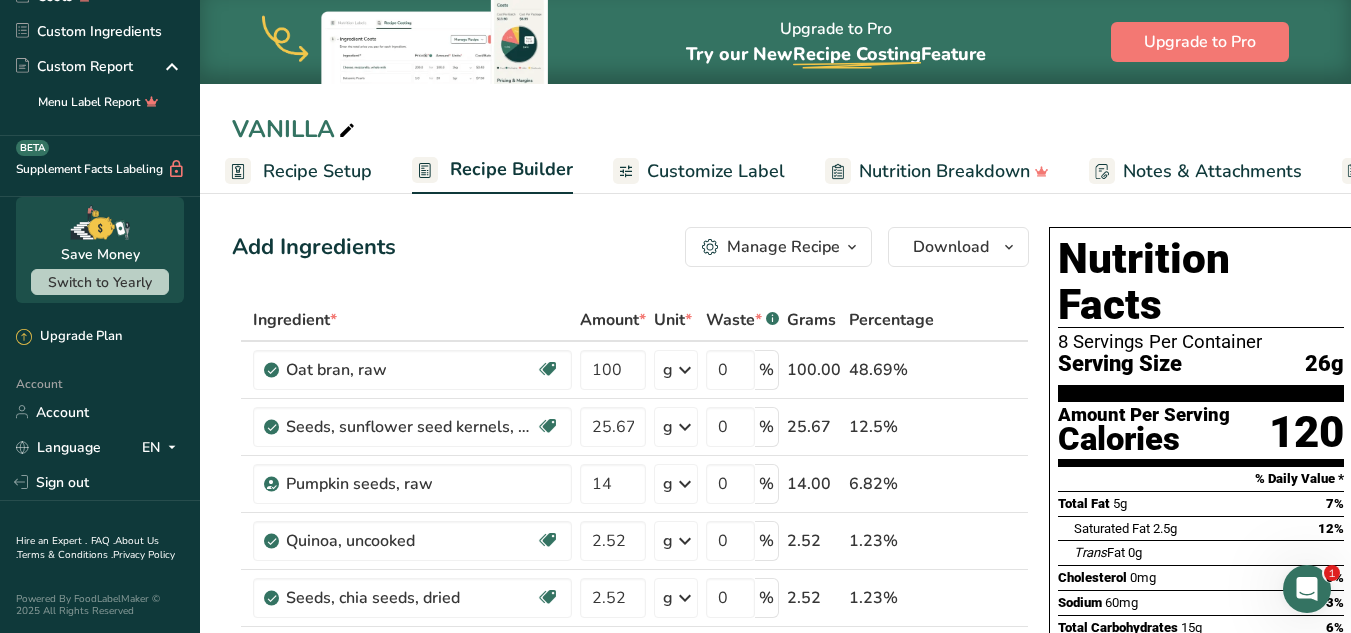 scroll, scrollTop: 247, scrollLeft: 3, axis: both 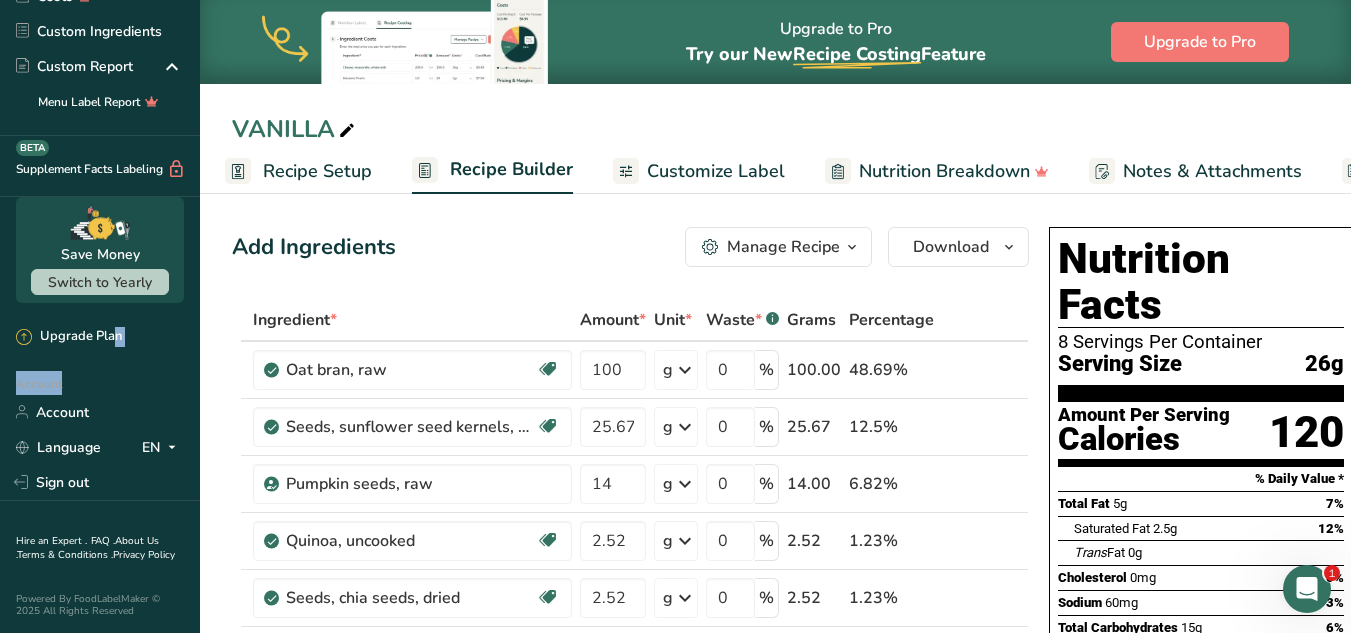 drag, startPoint x: 180, startPoint y: 350, endPoint x: 199, endPoint y: 250, distance: 101.788994 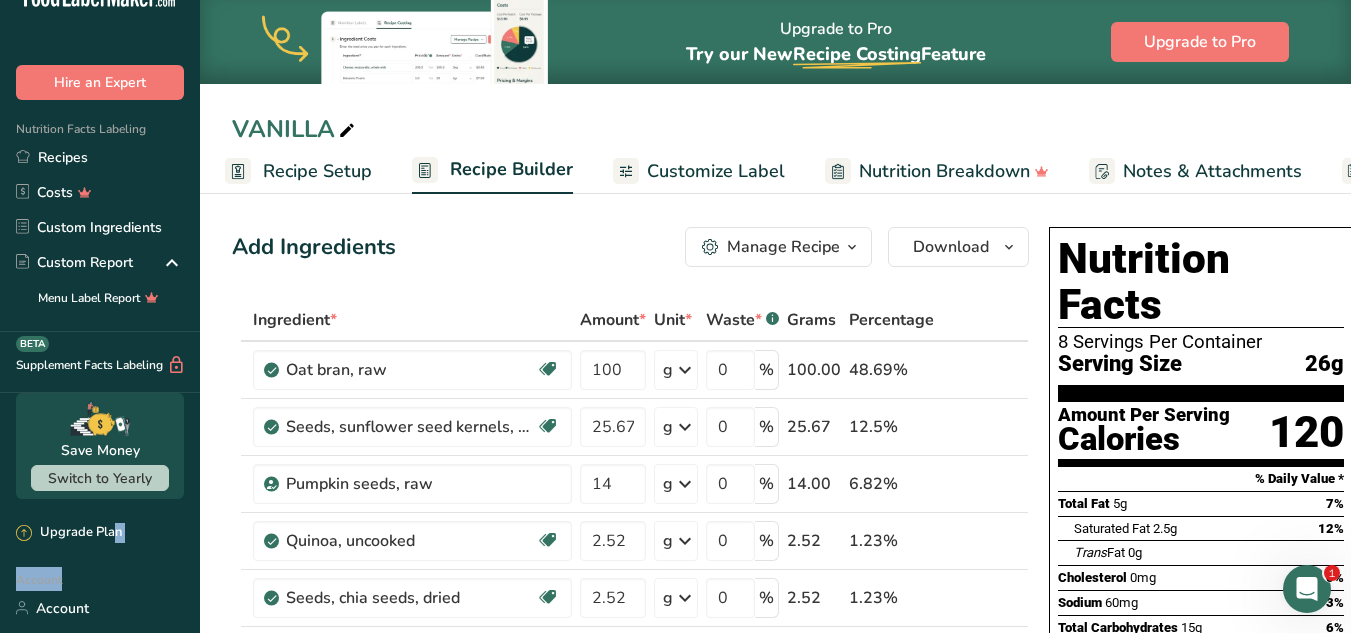 scroll, scrollTop: 25, scrollLeft: 3, axis: both 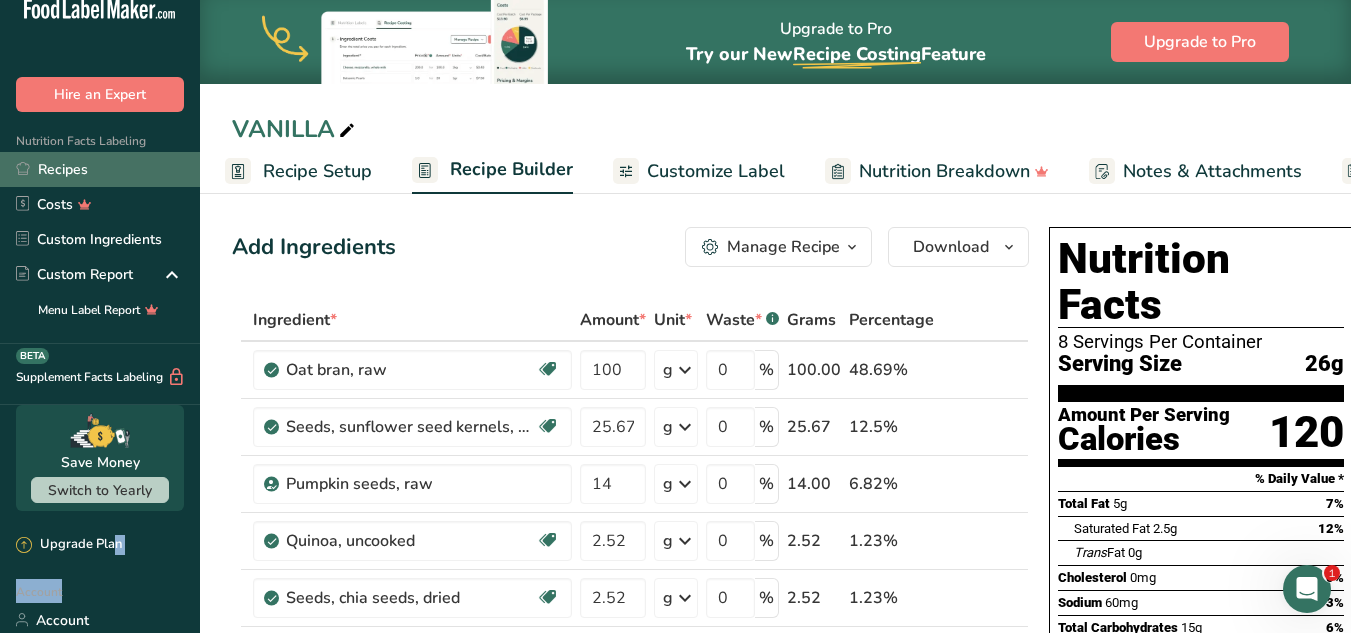 click on "Recipes" at bounding box center [100, 169] 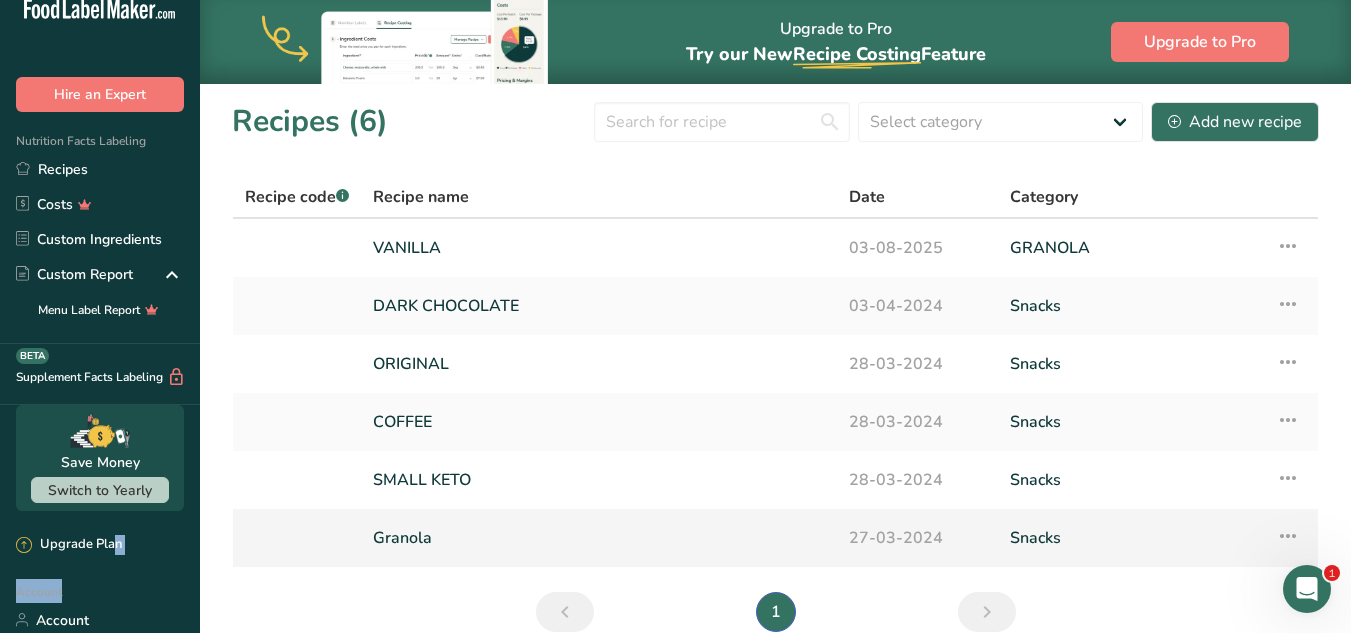 click on "Granola" at bounding box center (599, 538) 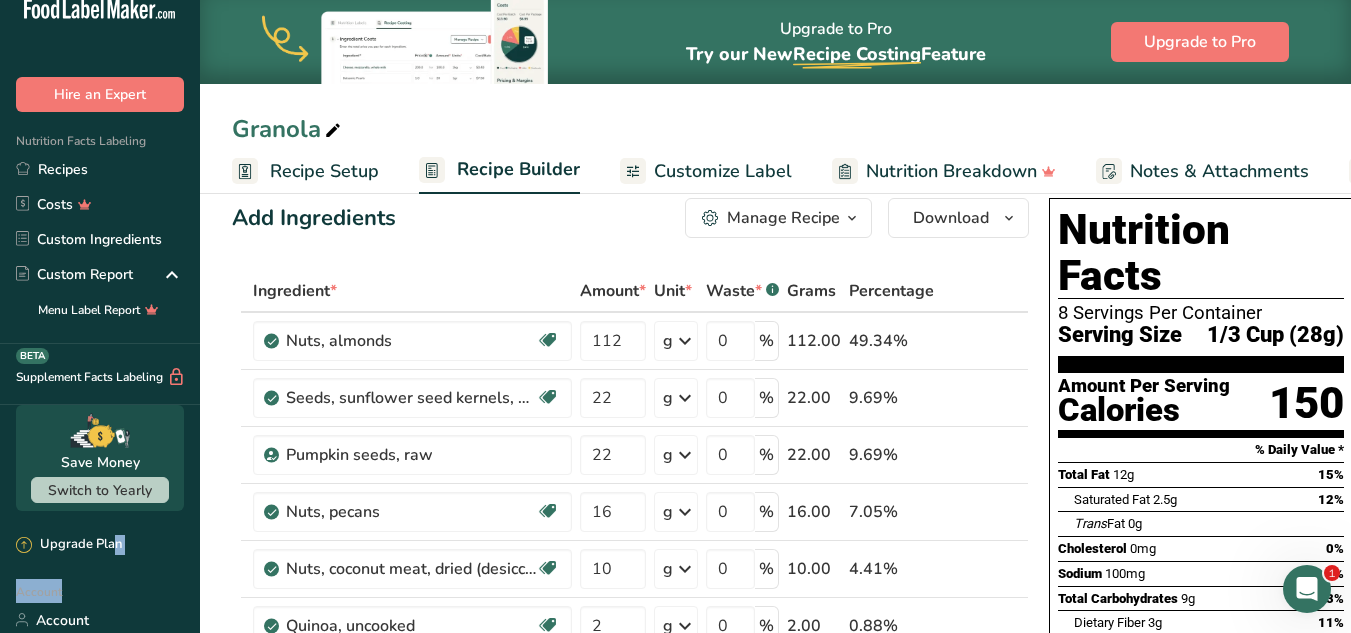 scroll, scrollTop: 35, scrollLeft: 0, axis: vertical 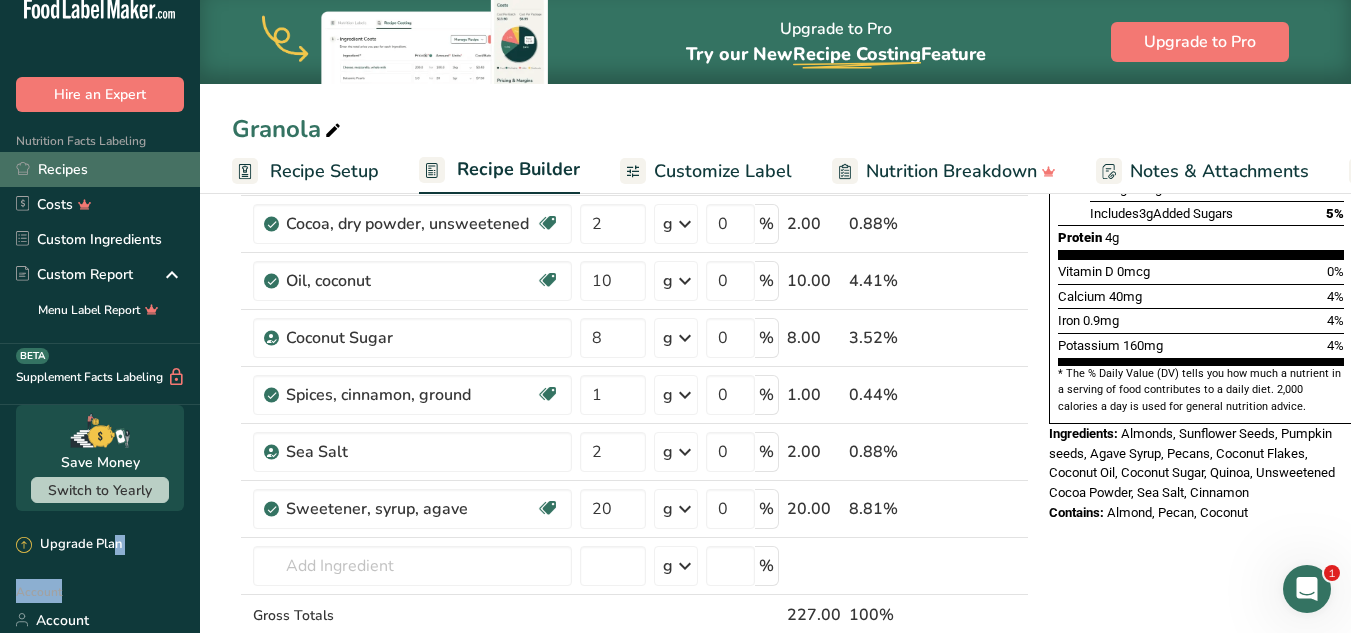 click on "Recipes" at bounding box center [100, 169] 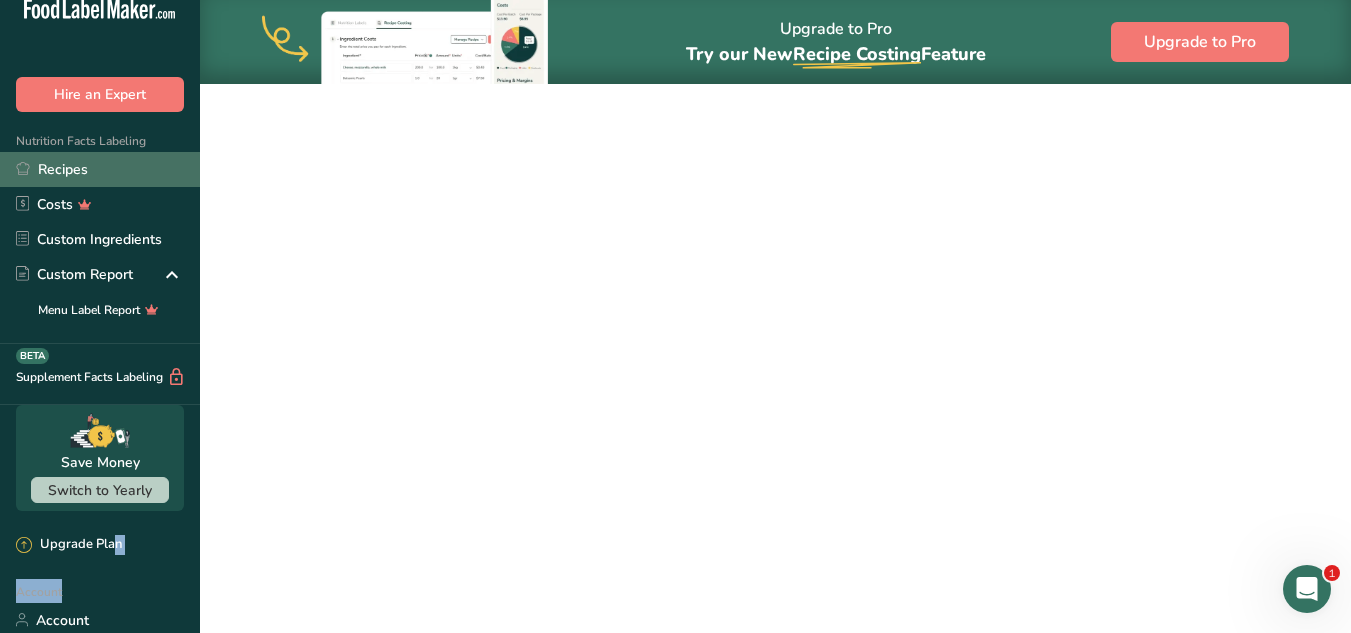 scroll, scrollTop: 0, scrollLeft: 0, axis: both 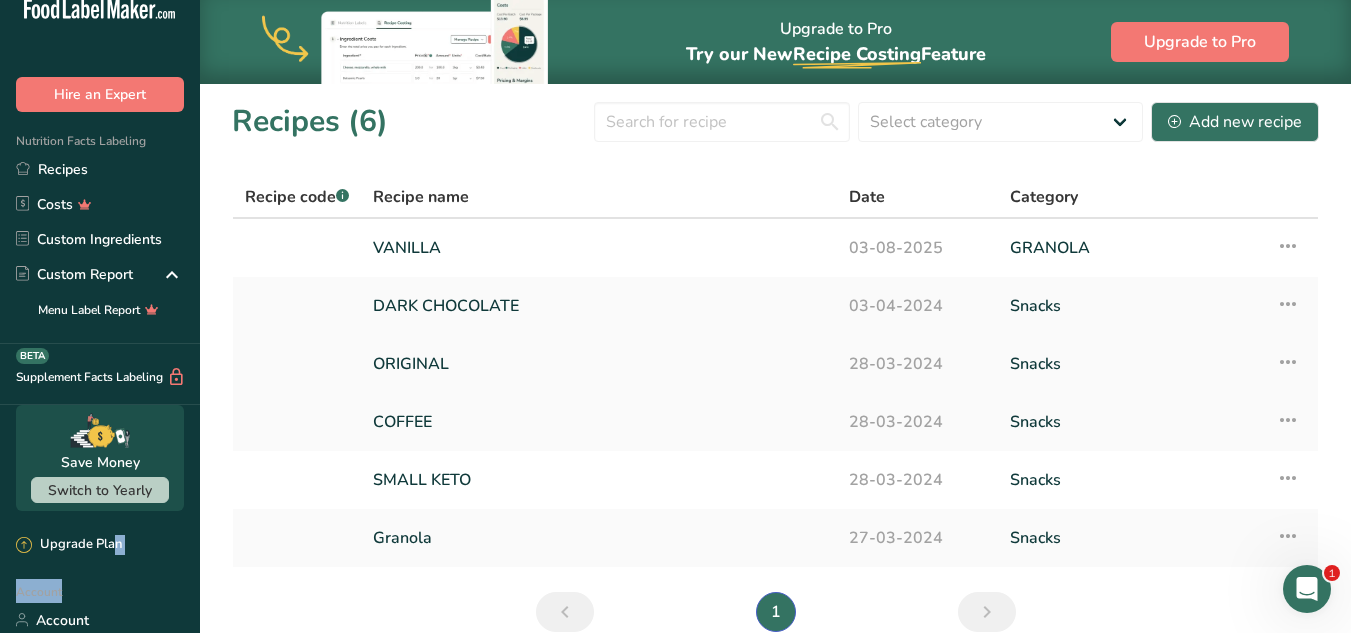 click on "ORIGINAL" at bounding box center (599, 364) 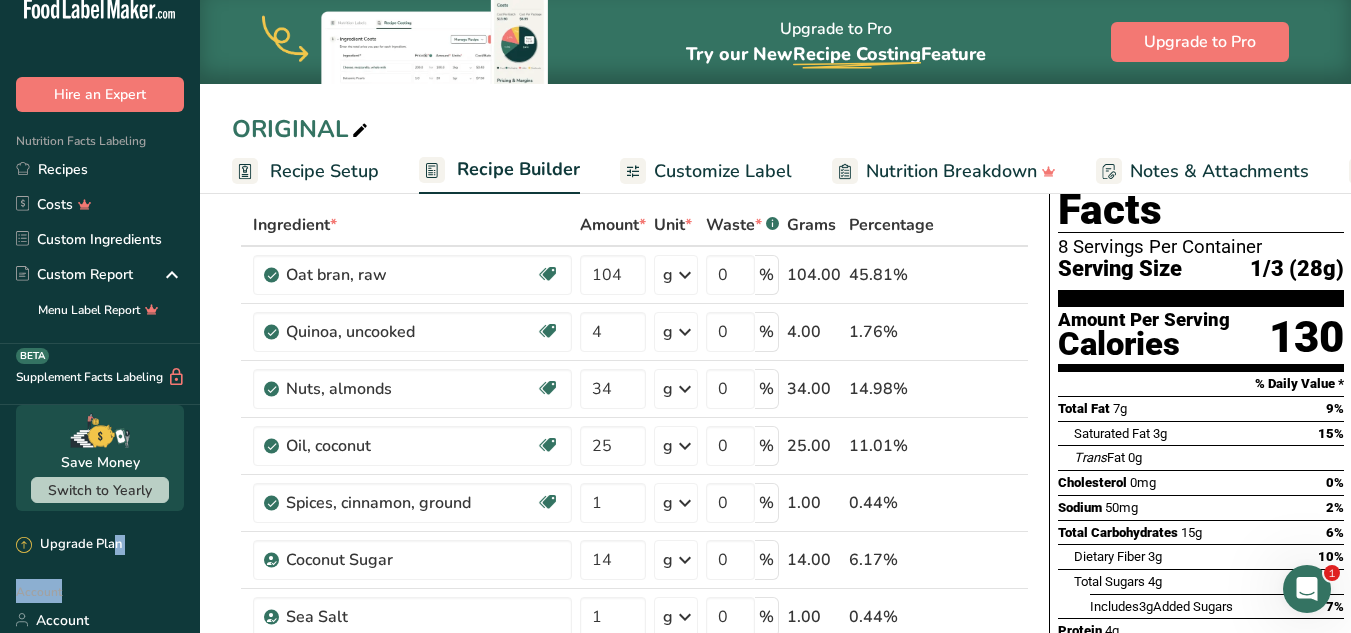scroll, scrollTop: 120, scrollLeft: 0, axis: vertical 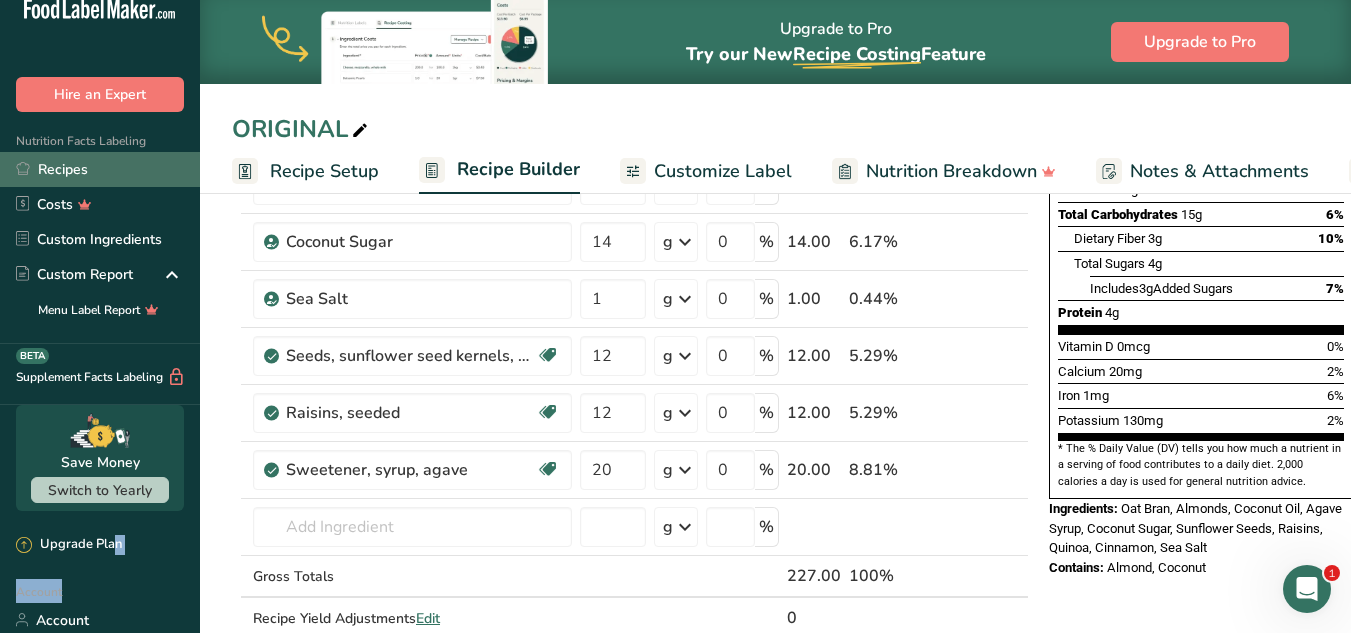 click on "Recipes" at bounding box center (100, 169) 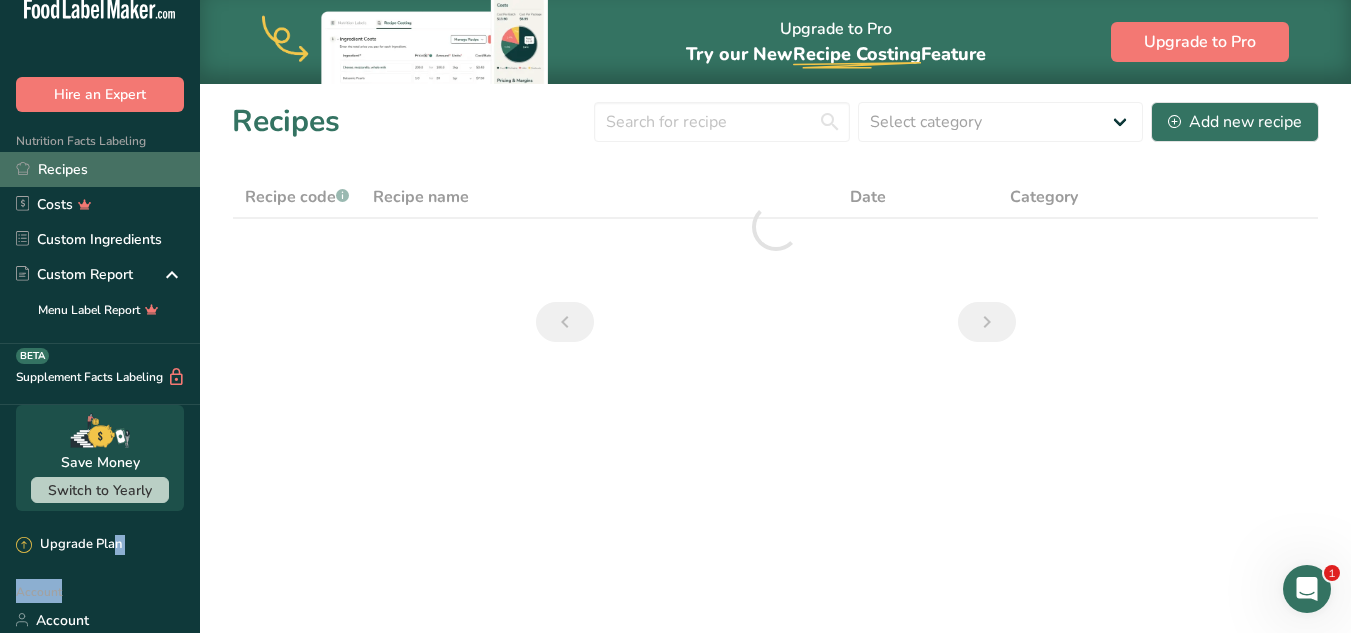 scroll, scrollTop: 0, scrollLeft: 0, axis: both 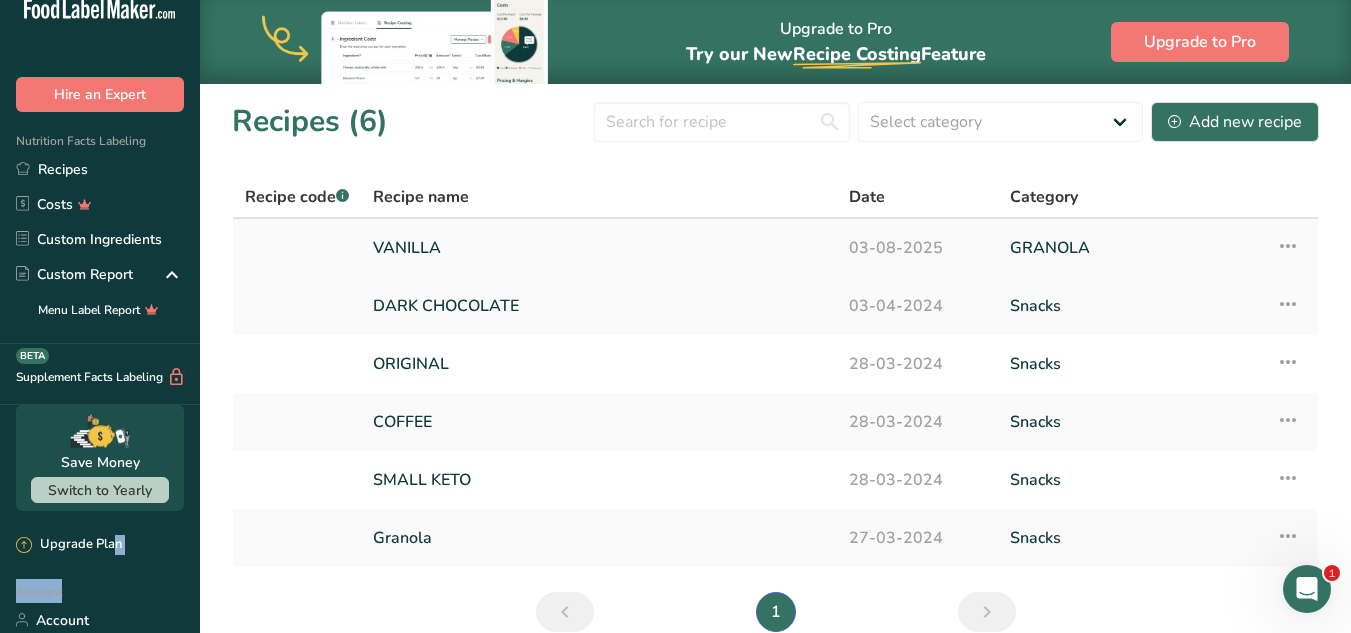 click on "VANILLA" at bounding box center [599, 248] 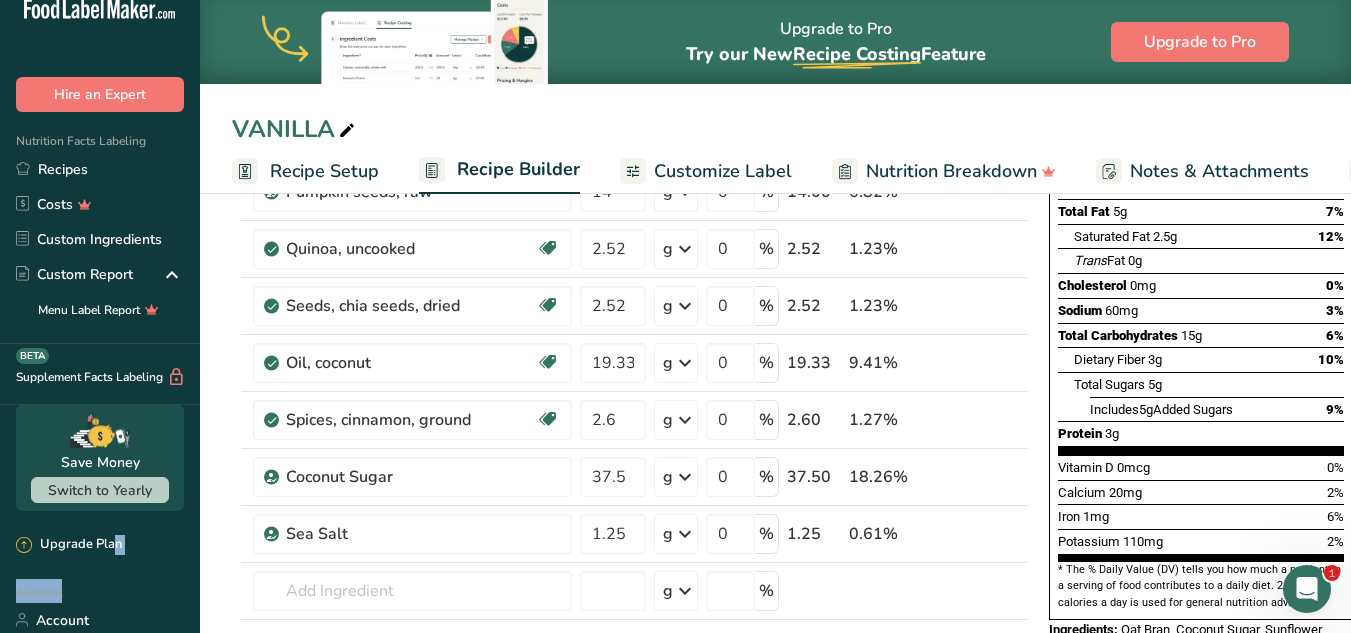 scroll, scrollTop: 345, scrollLeft: 0, axis: vertical 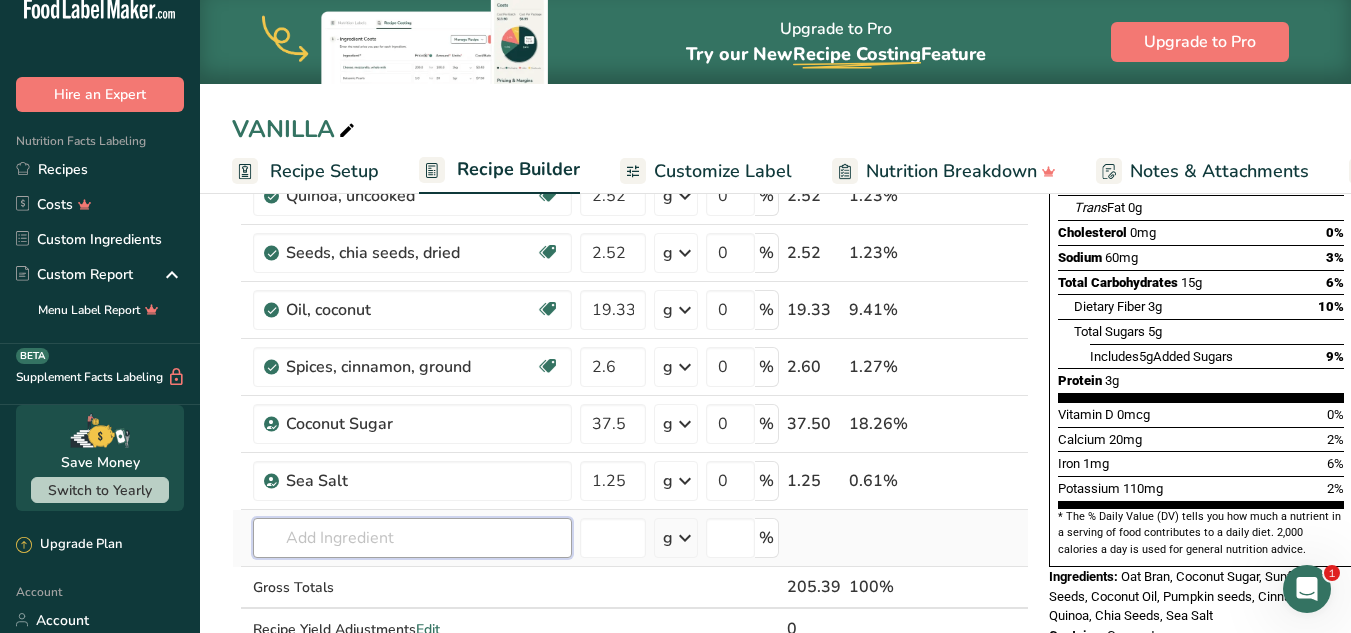 click at bounding box center (412, 538) 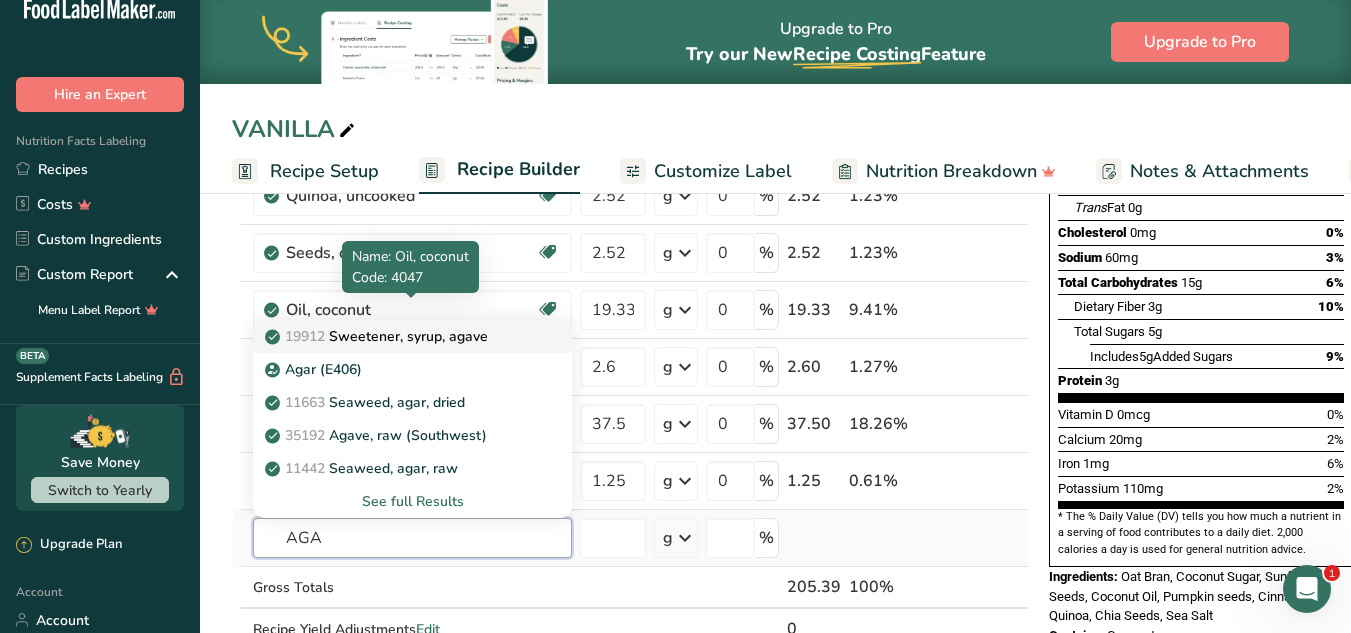 type on "AGA" 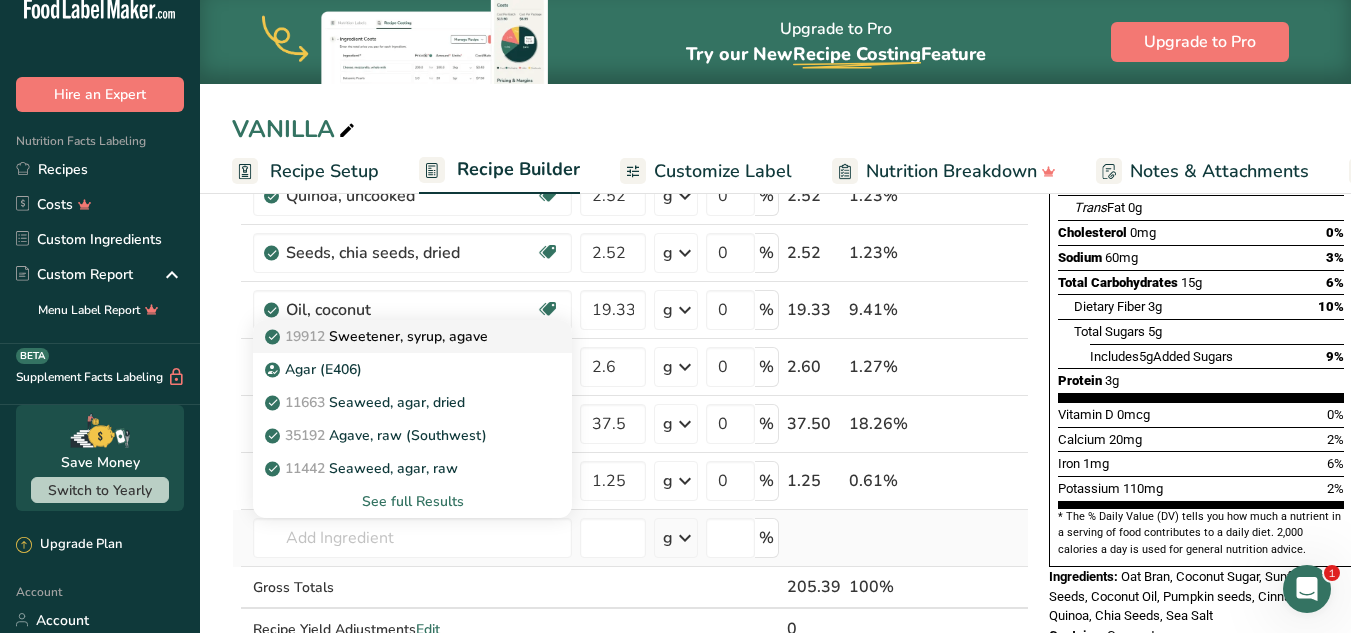 click on "19912
Sweetener, syrup, agave" at bounding box center [378, 336] 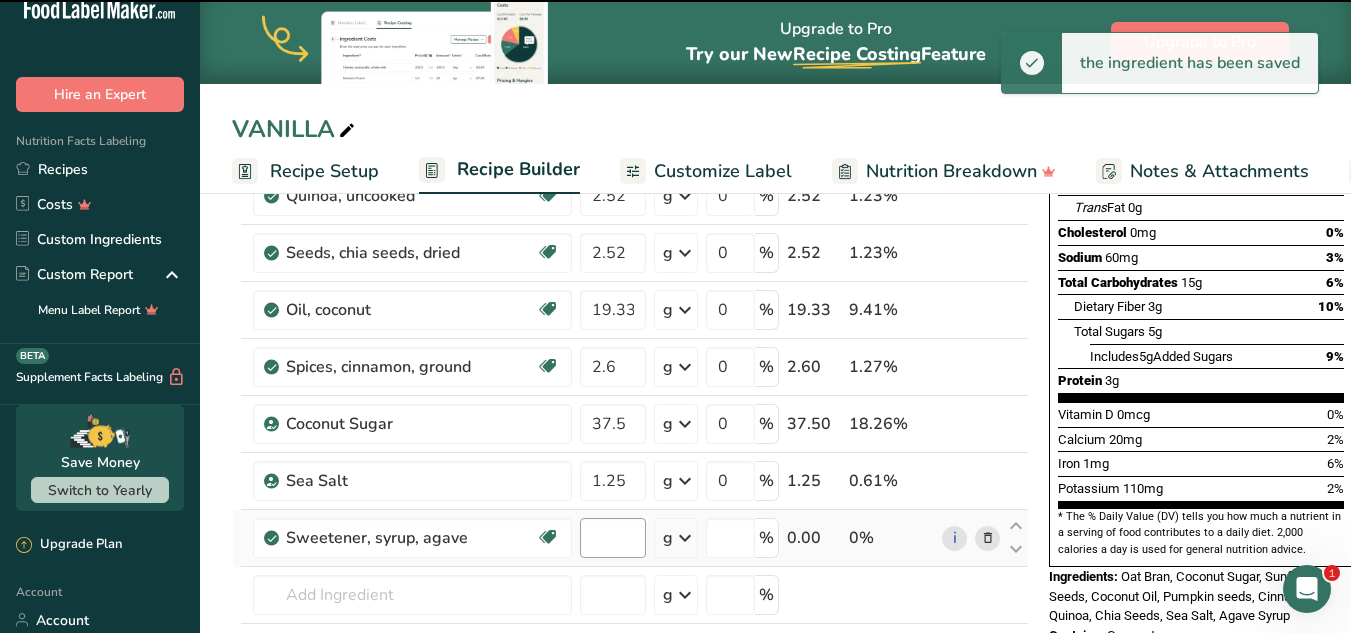 type on "0" 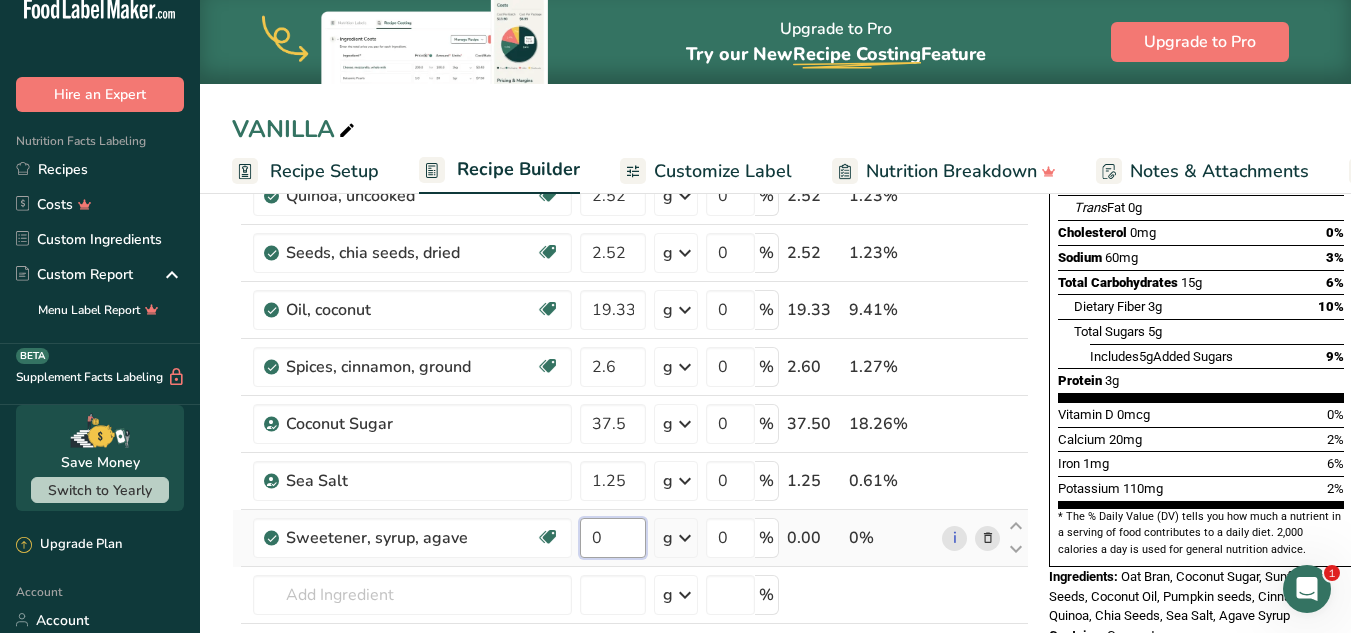 drag, startPoint x: 606, startPoint y: 535, endPoint x: 586, endPoint y: 534, distance: 20.024984 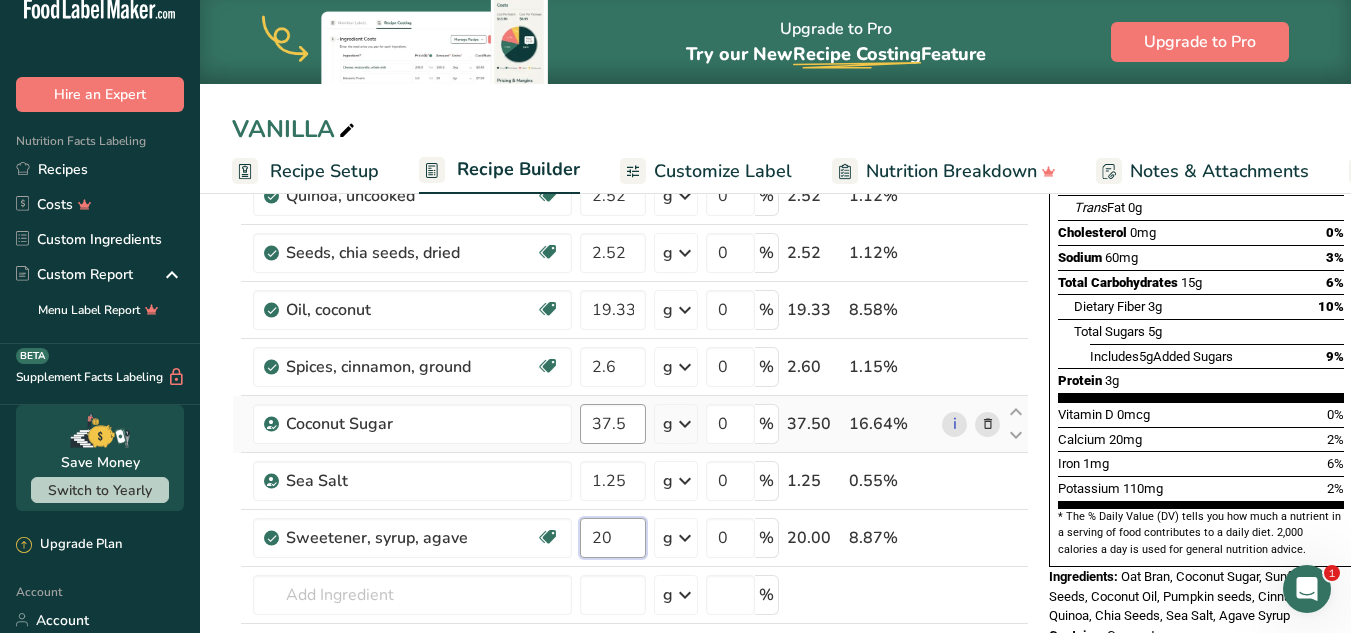 type on "20" 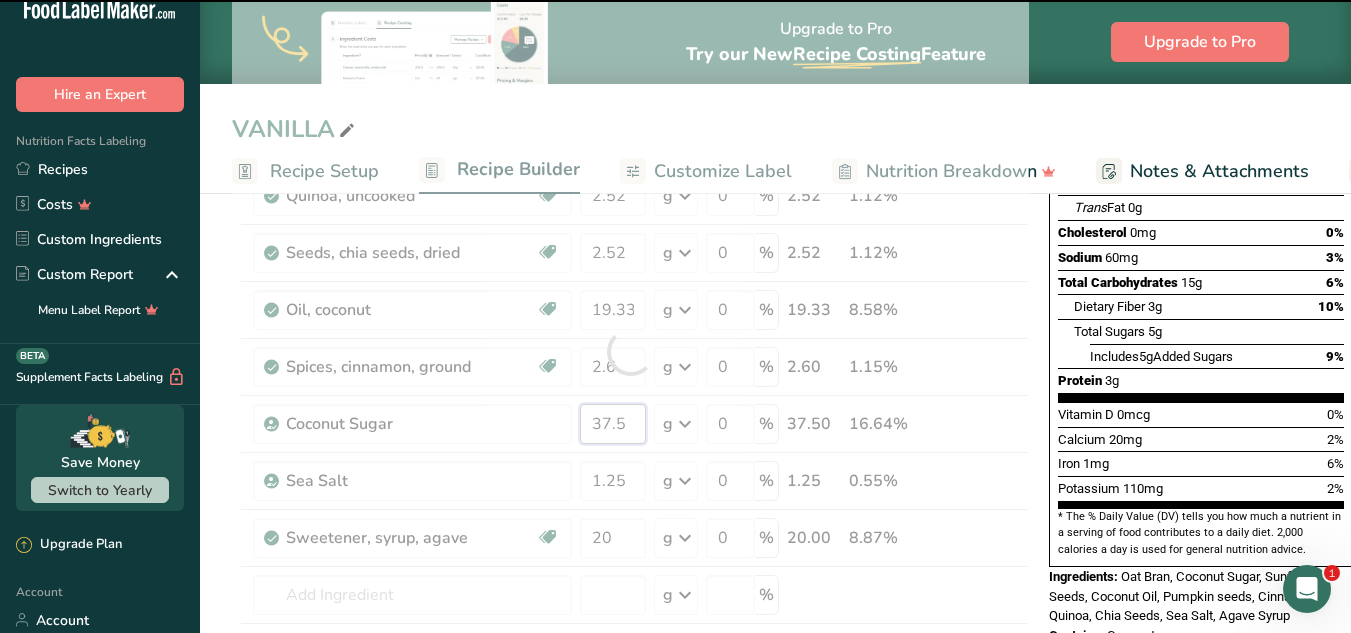 drag, startPoint x: 623, startPoint y: 426, endPoint x: 595, endPoint y: 426, distance: 28 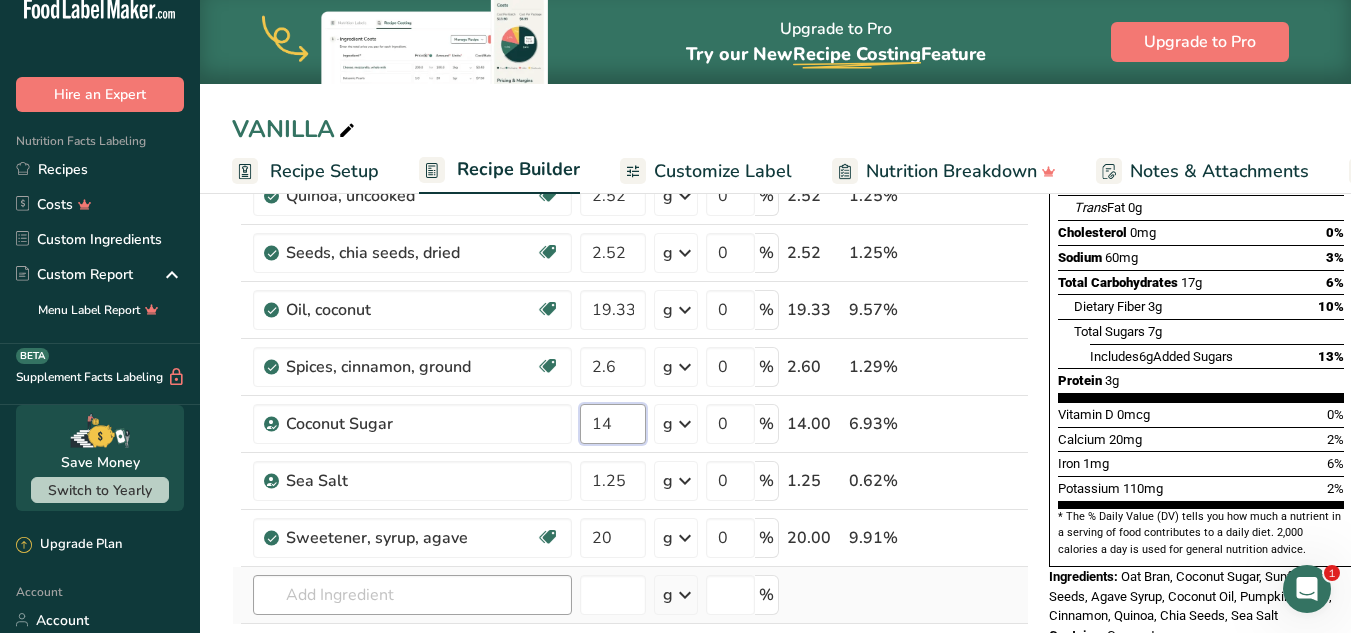 type on "14" 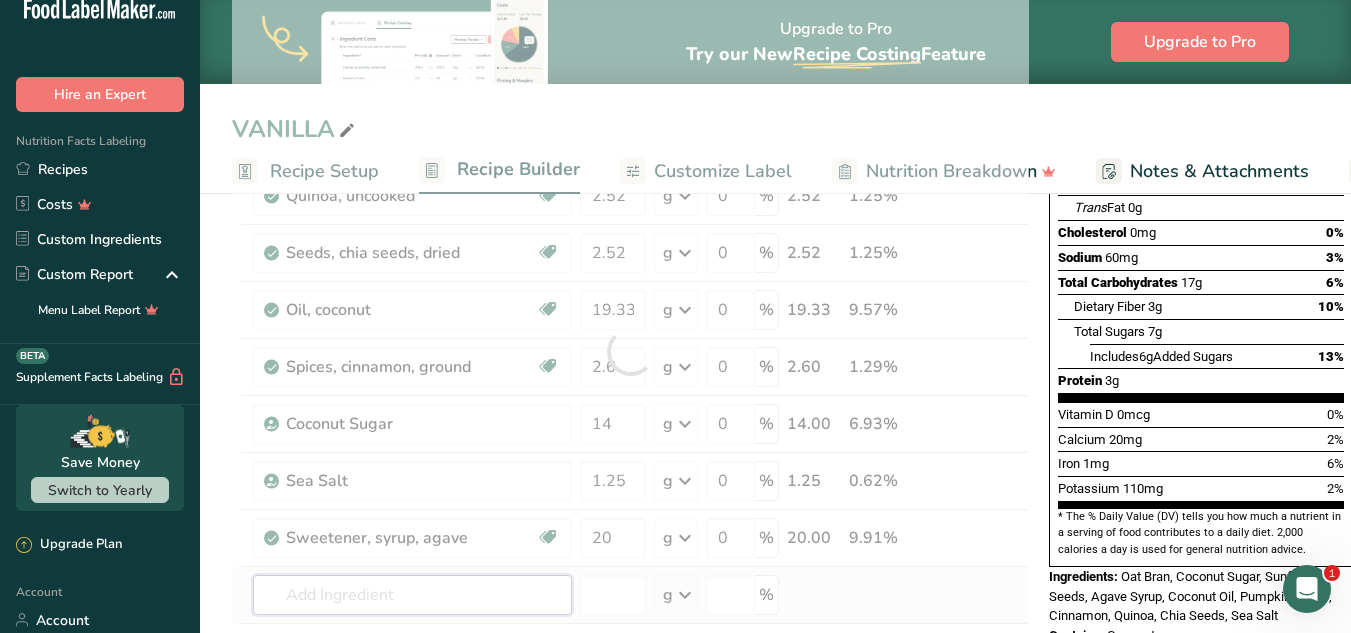 click on "Ingredient *
Amount *
Unit *
Waste *   .a-a{fill:#347362;}.b-a{fill:#fff;}          Grams
Percentage
Oat bran, raw
Dairy free
Gluten free
Vegan
Vegetarian
Soy free
100
g
Portions
1 cup
Weight Units
g
kg
mg
See more
Volume Units
l
Volume units require a density conversion. If you know your ingredient's density enter it below. Otherwise, click on "RIA" our AI Regulatory bot - she will be able to help you
lb/ft3
g/cm3
Confirm
mL
lb/ft3
g/cm3" at bounding box center (630, 351) 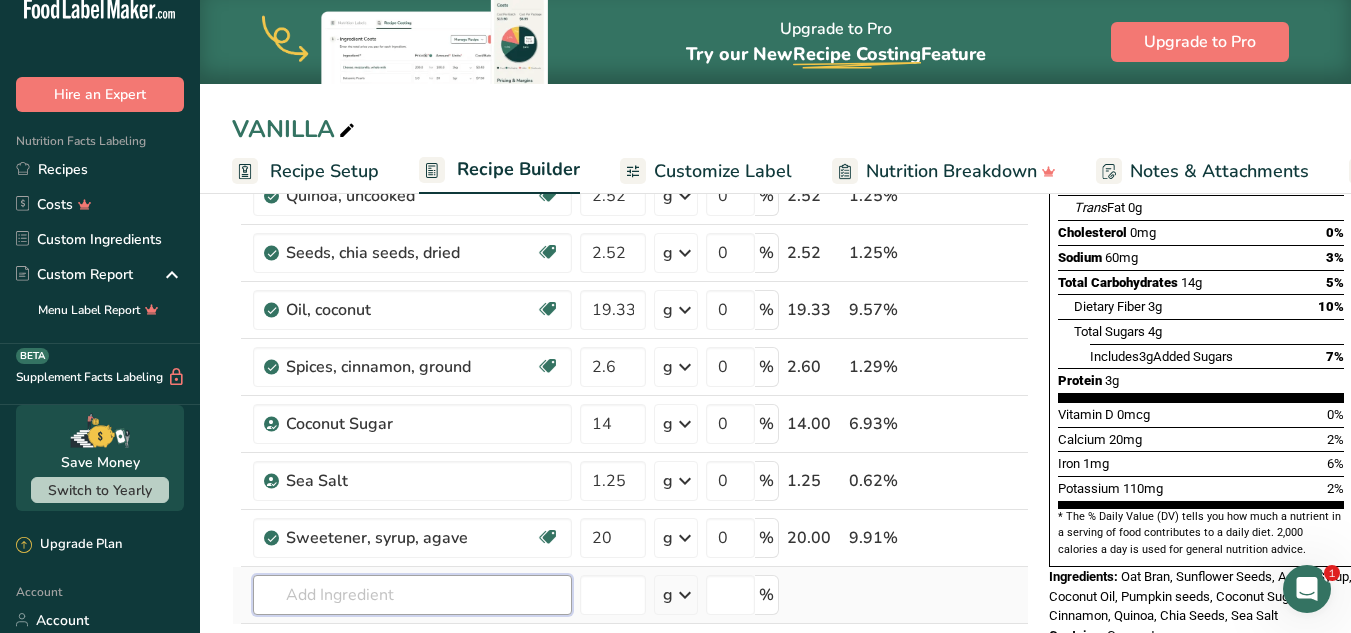 click at bounding box center (412, 595) 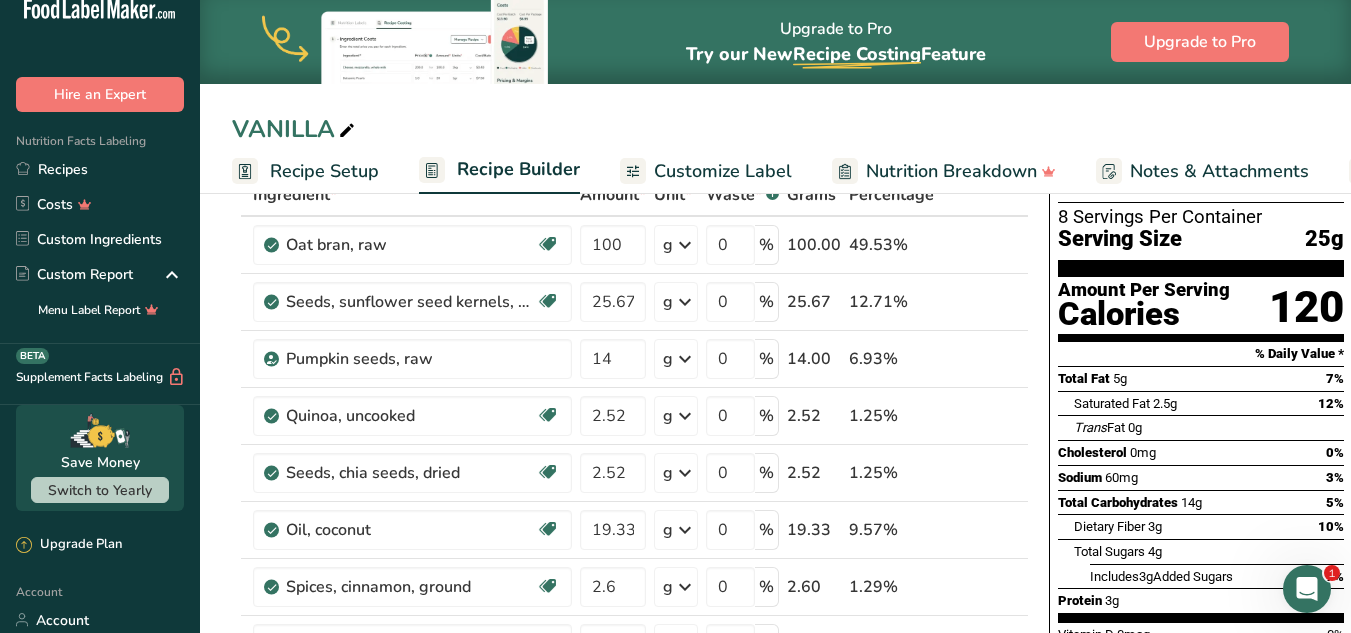 scroll, scrollTop: 55, scrollLeft: 0, axis: vertical 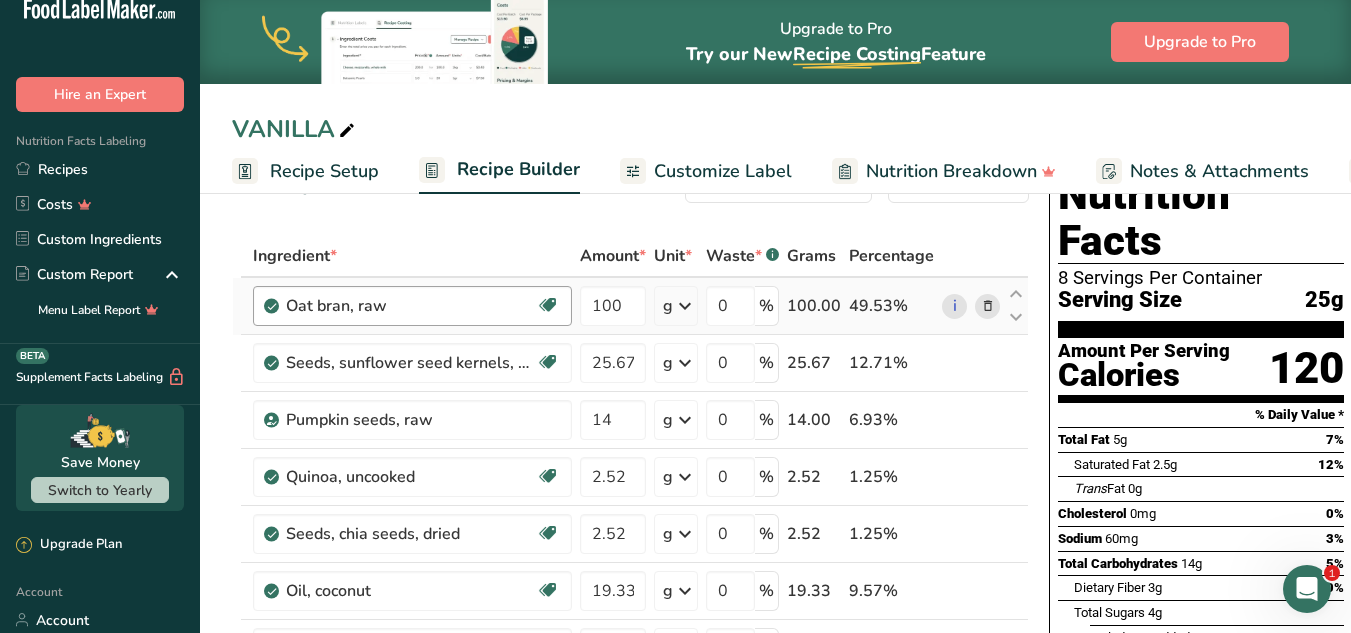 click on "Oat bran, raw
Dairy free
Gluten free
Vegan
Vegetarian
Soy free" at bounding box center (412, 306) 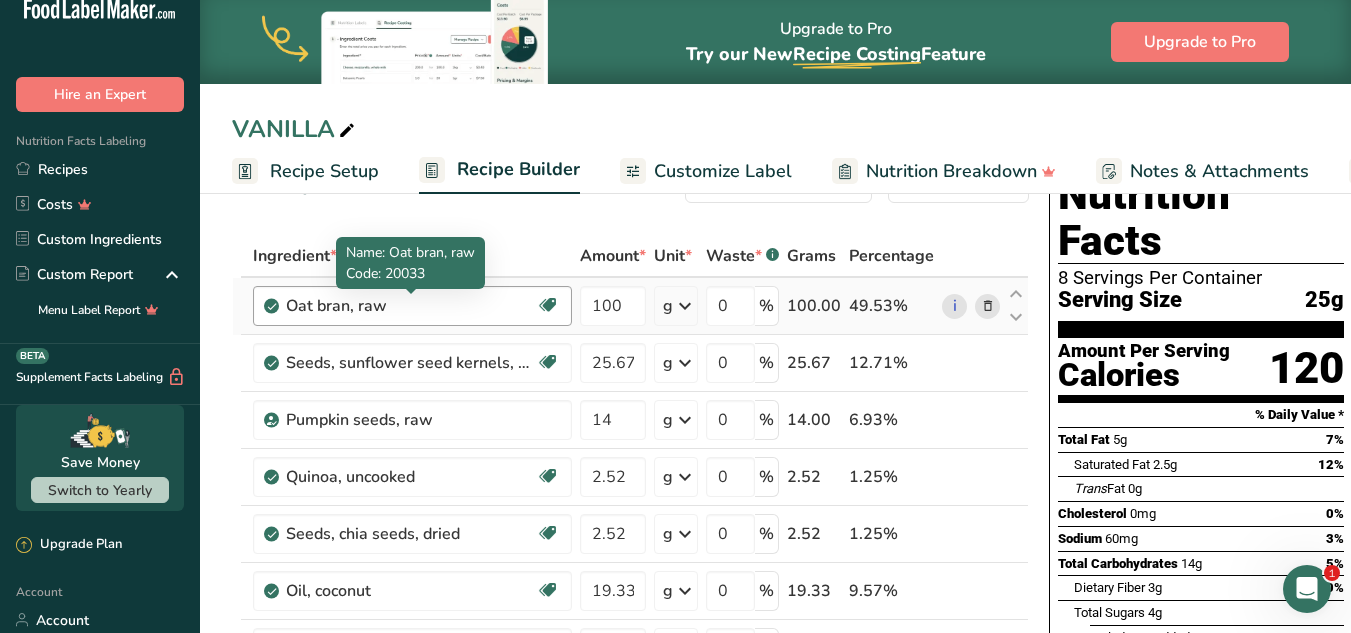 click on "Oat bran, raw" at bounding box center (411, 306) 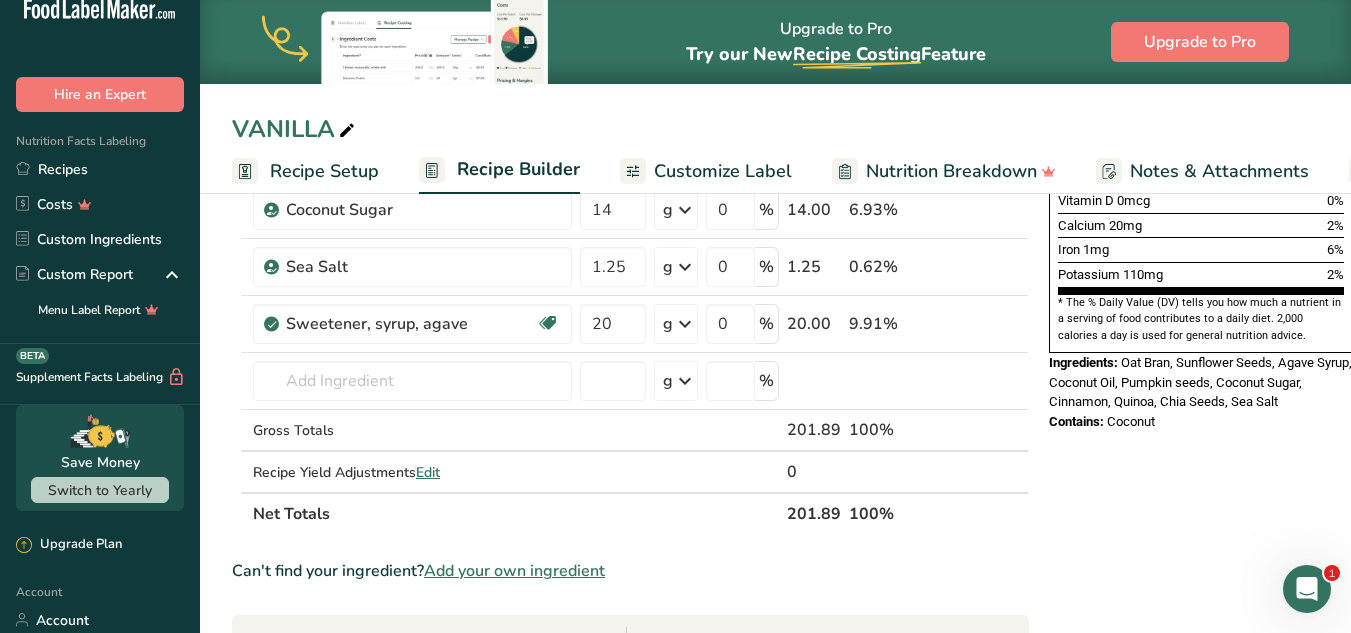 scroll, scrollTop: 562, scrollLeft: 0, axis: vertical 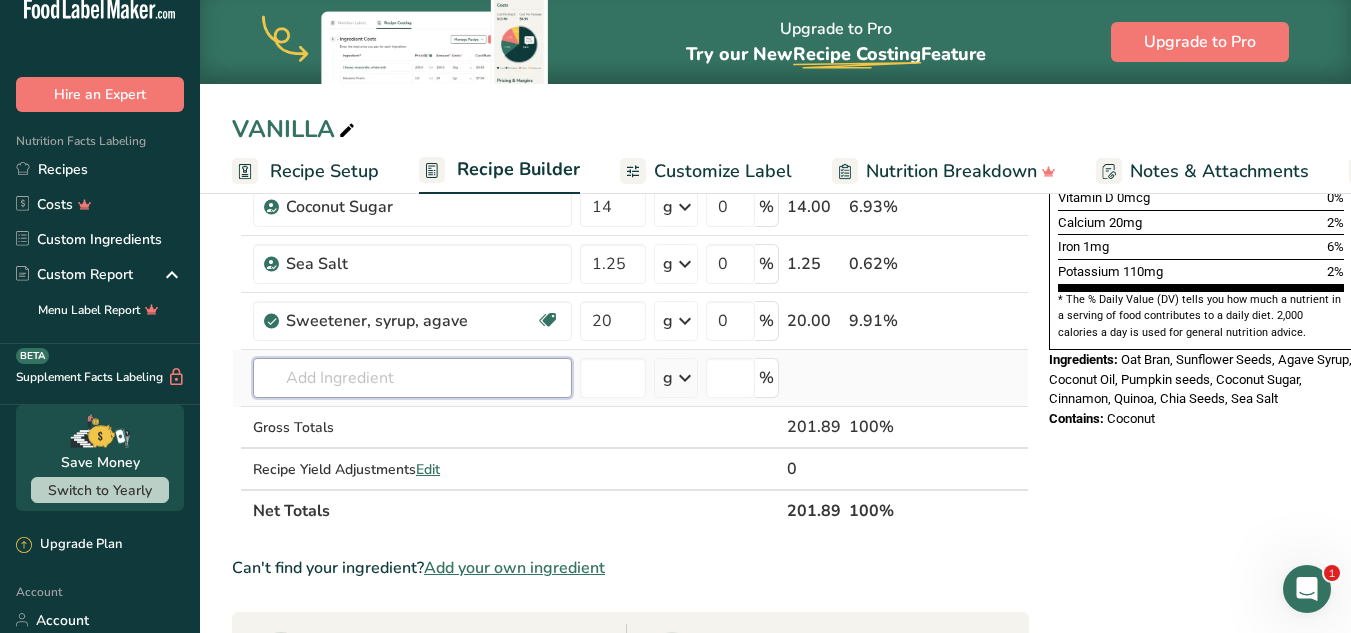 click at bounding box center [412, 378] 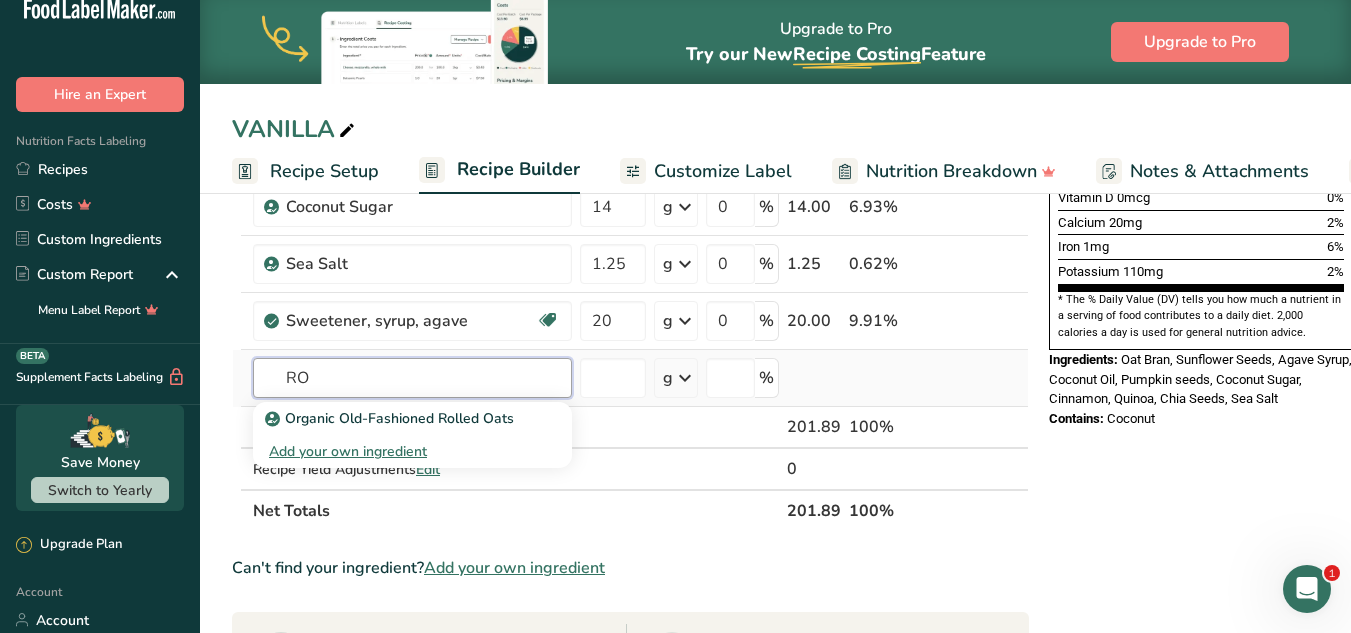 type on "R" 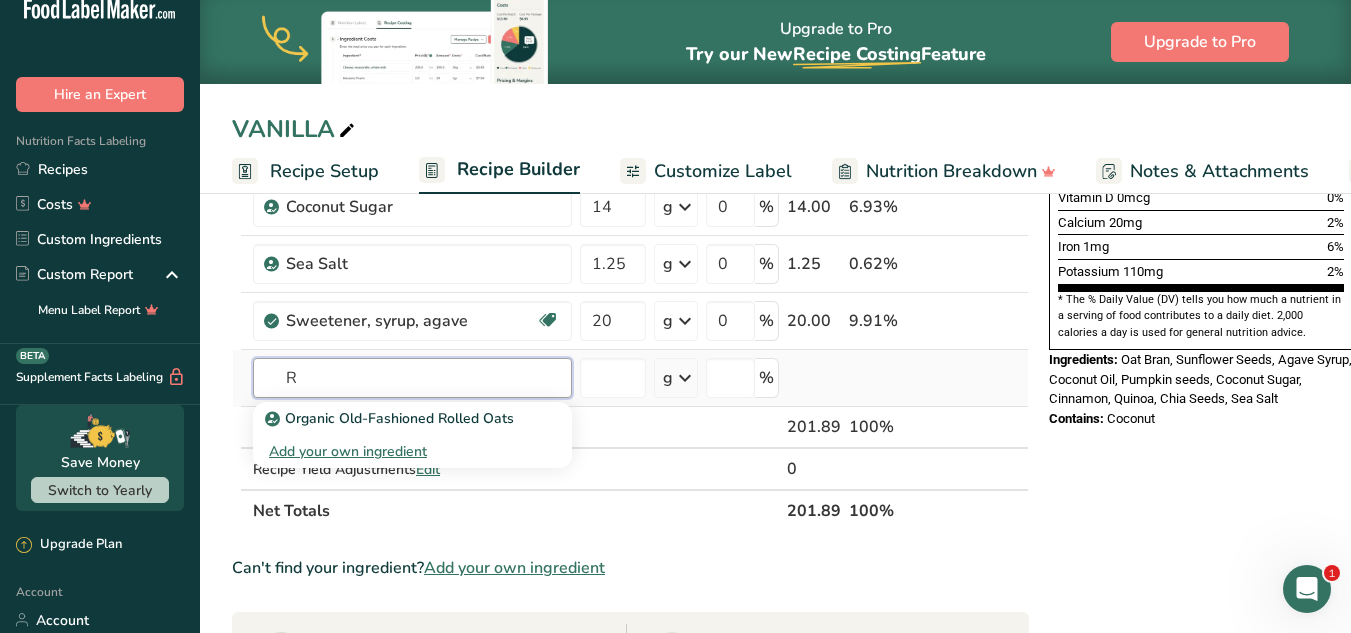 type 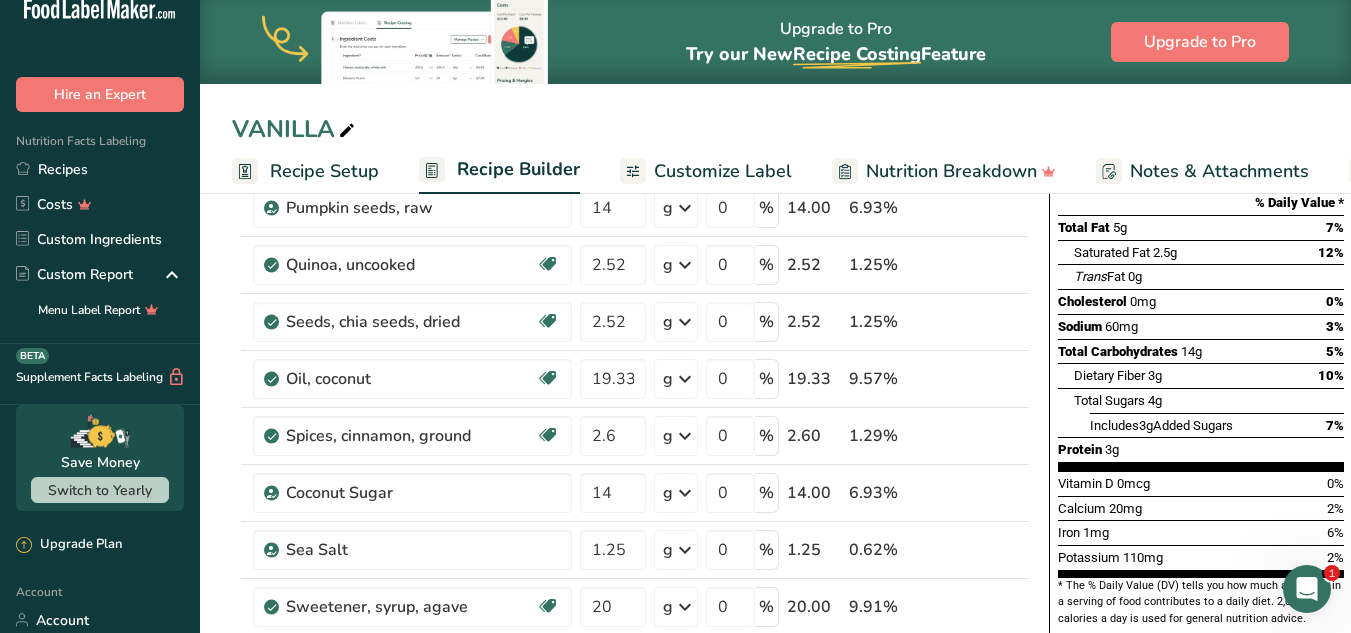 scroll, scrollTop: 267, scrollLeft: 0, axis: vertical 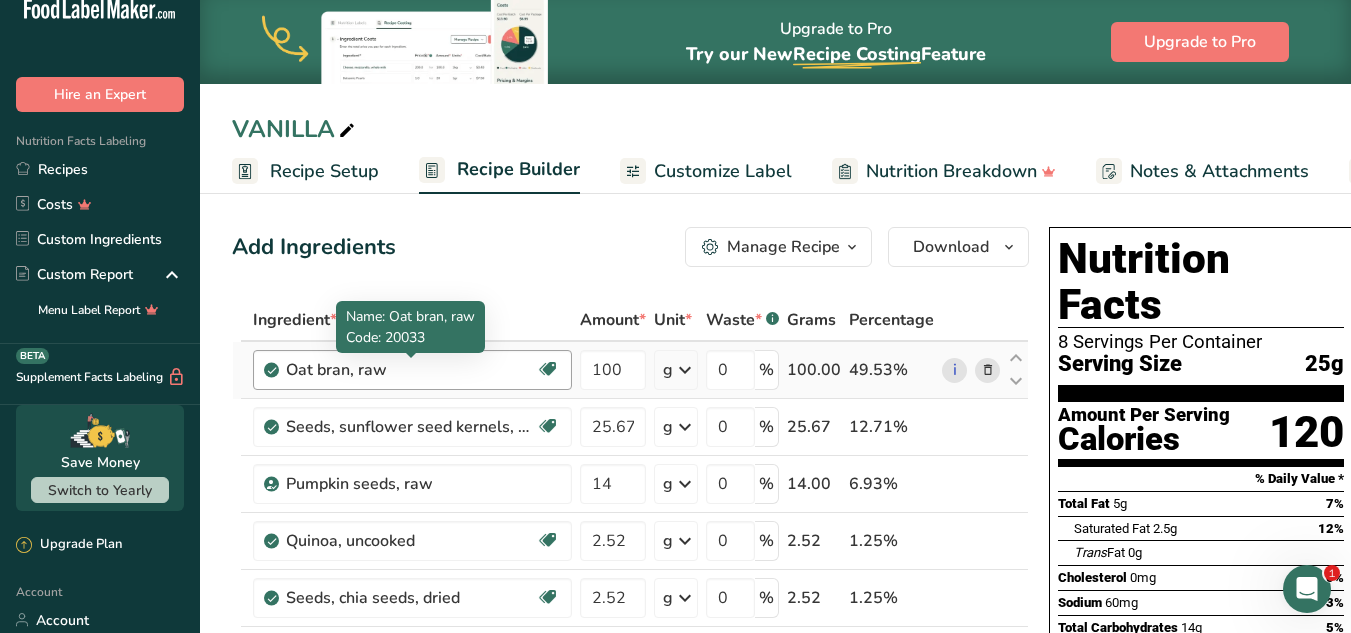 click on "Oat bran, raw" at bounding box center (411, 370) 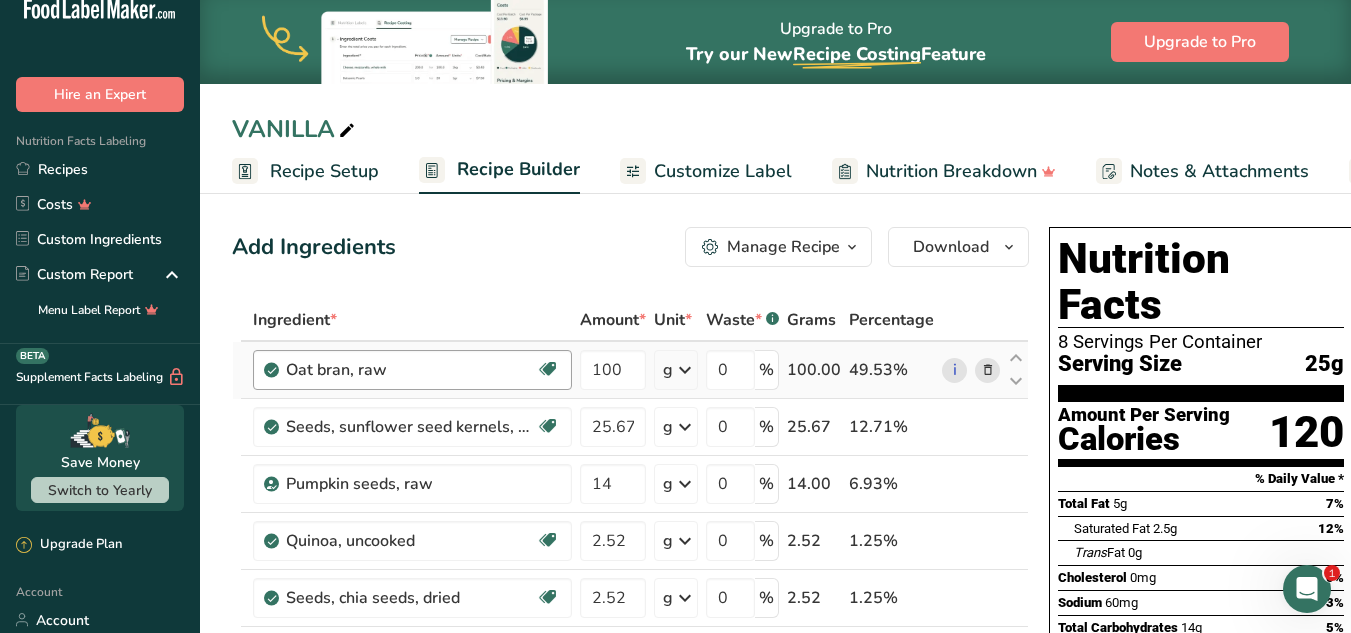 click on "Oat bran, raw" at bounding box center [411, 370] 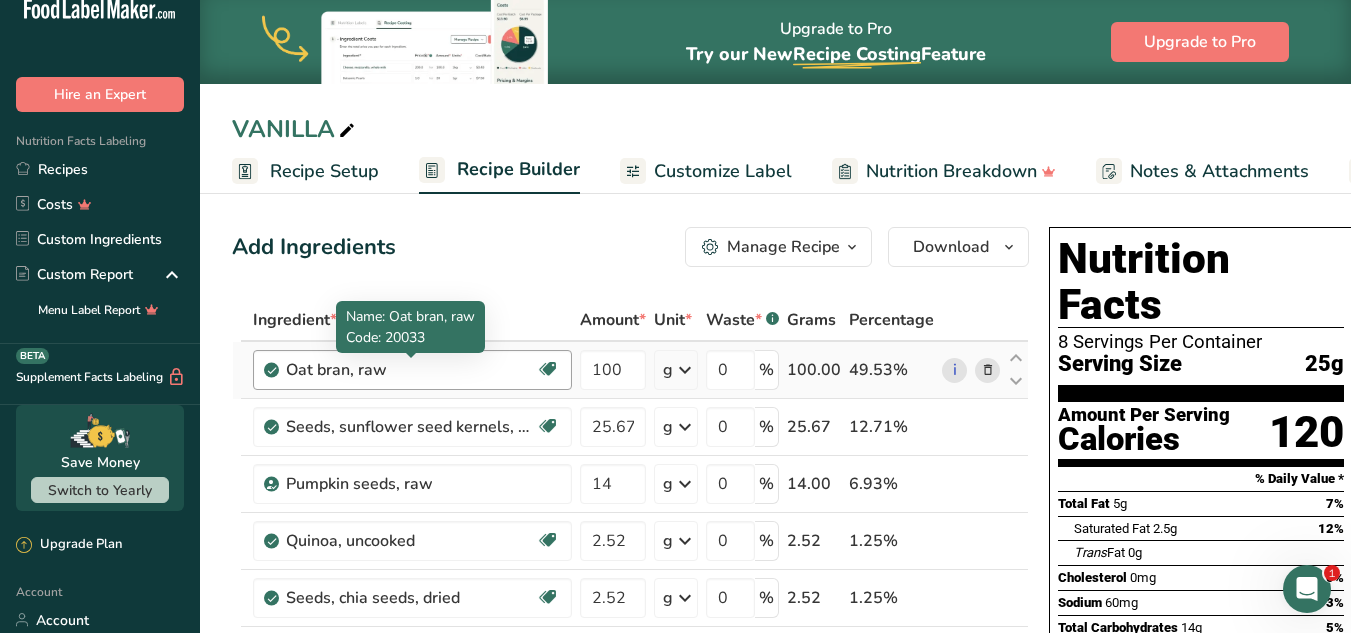 click on "Oat bran, raw" at bounding box center [411, 370] 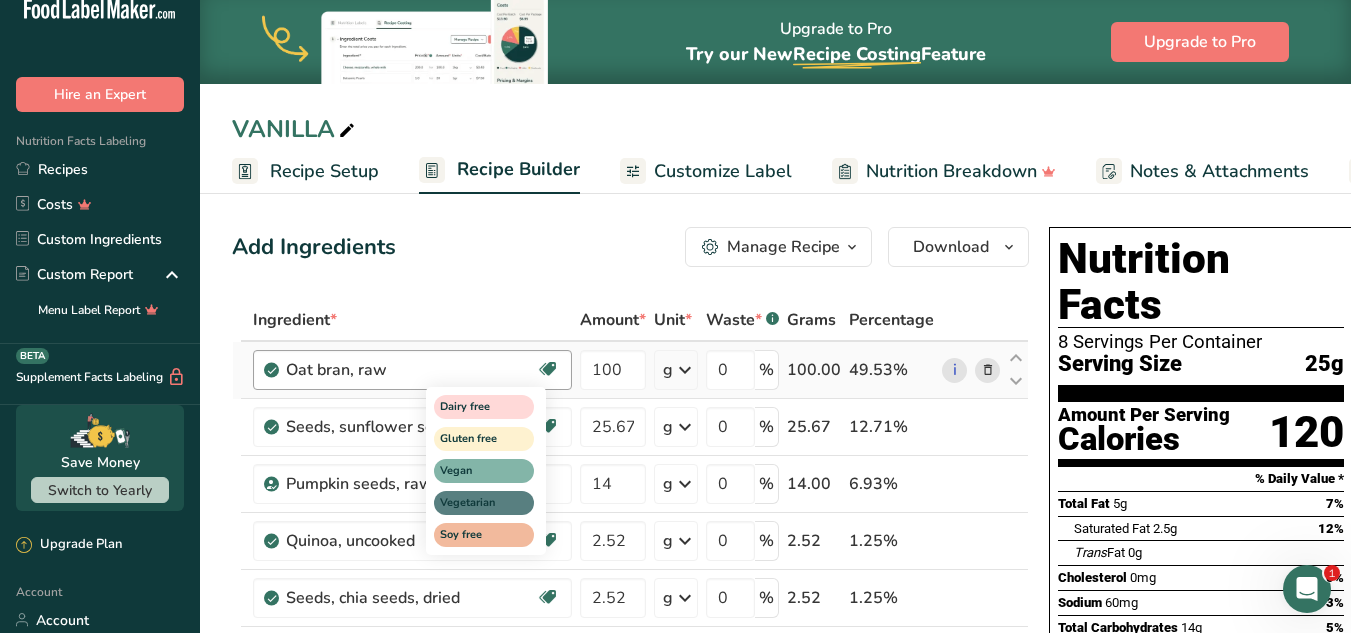 click at bounding box center (548, 369) 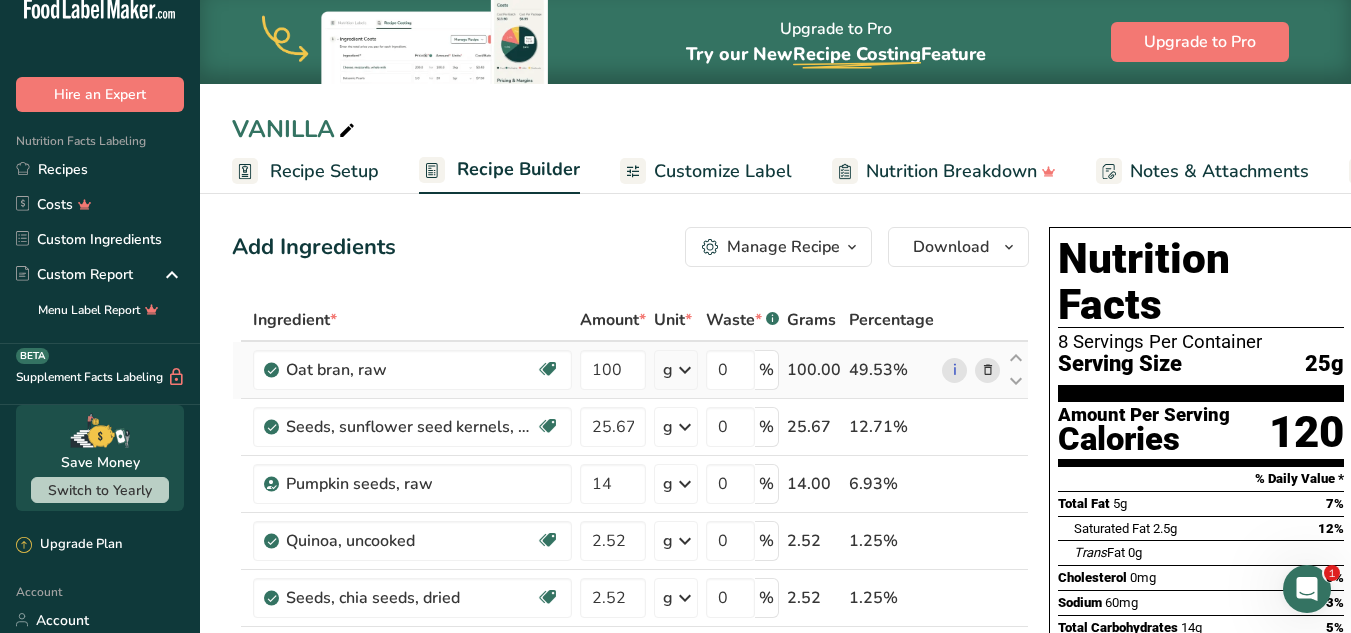 click at bounding box center [988, 370] 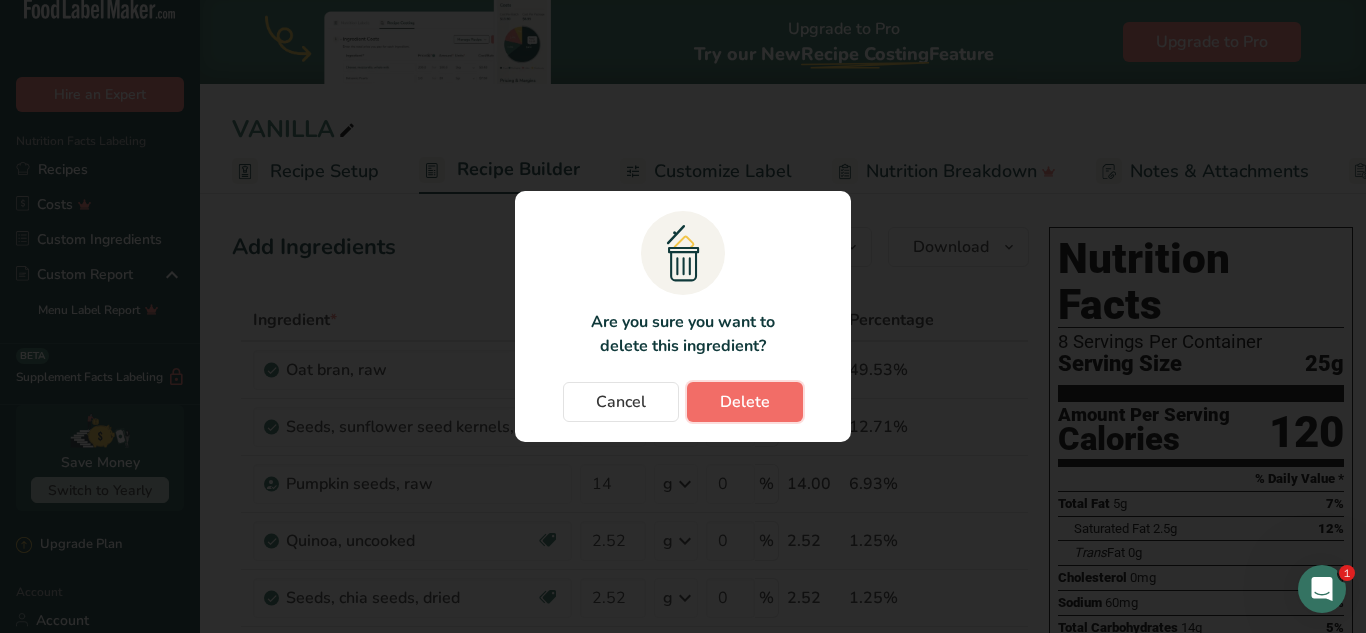 click on "Delete" at bounding box center (745, 402) 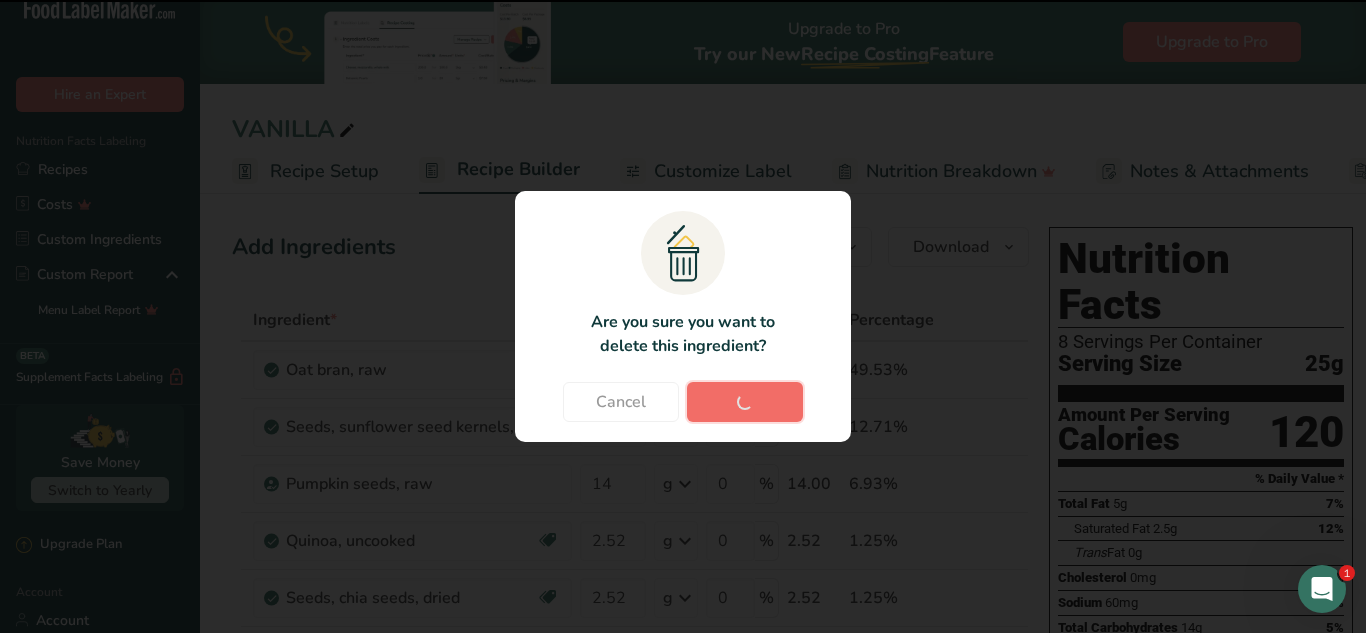 type on "25.67" 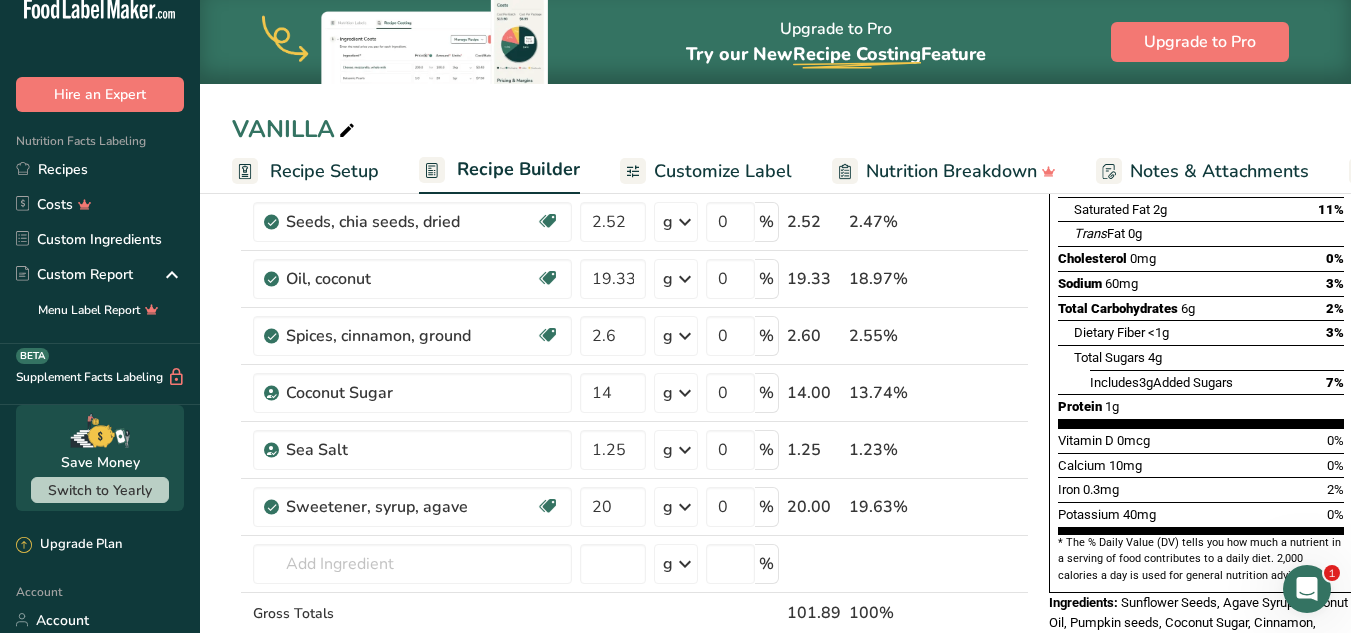 scroll, scrollTop: 477, scrollLeft: 0, axis: vertical 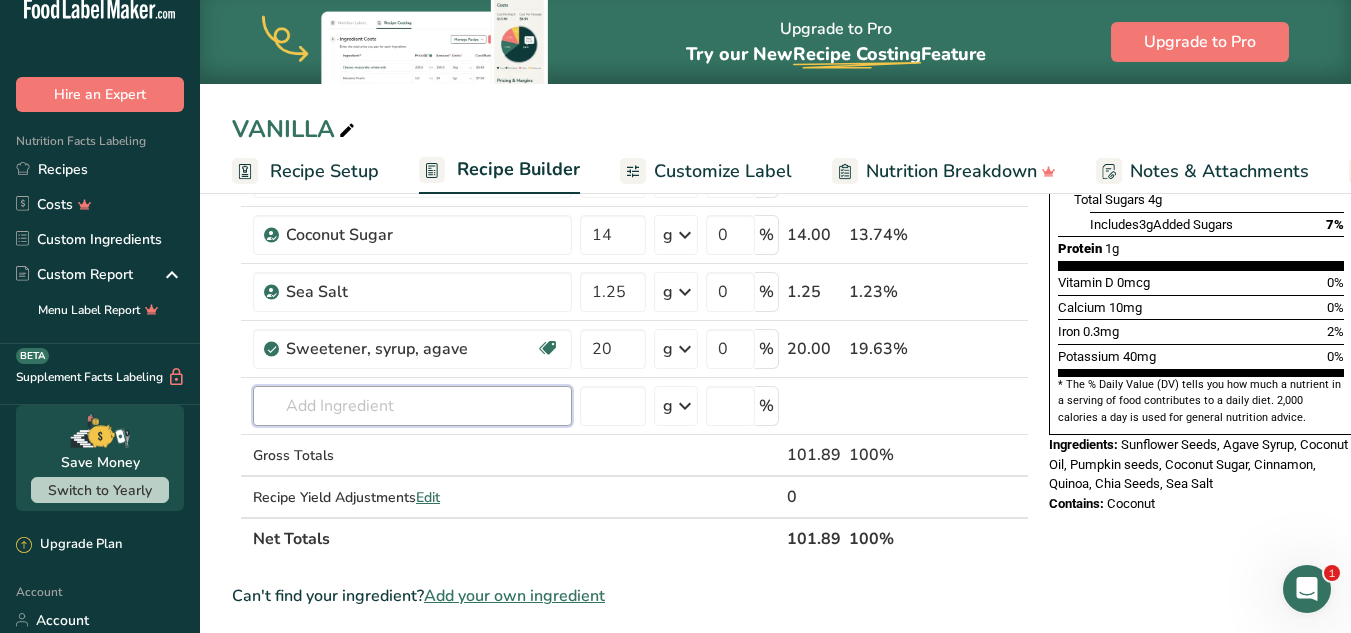 click at bounding box center (412, 406) 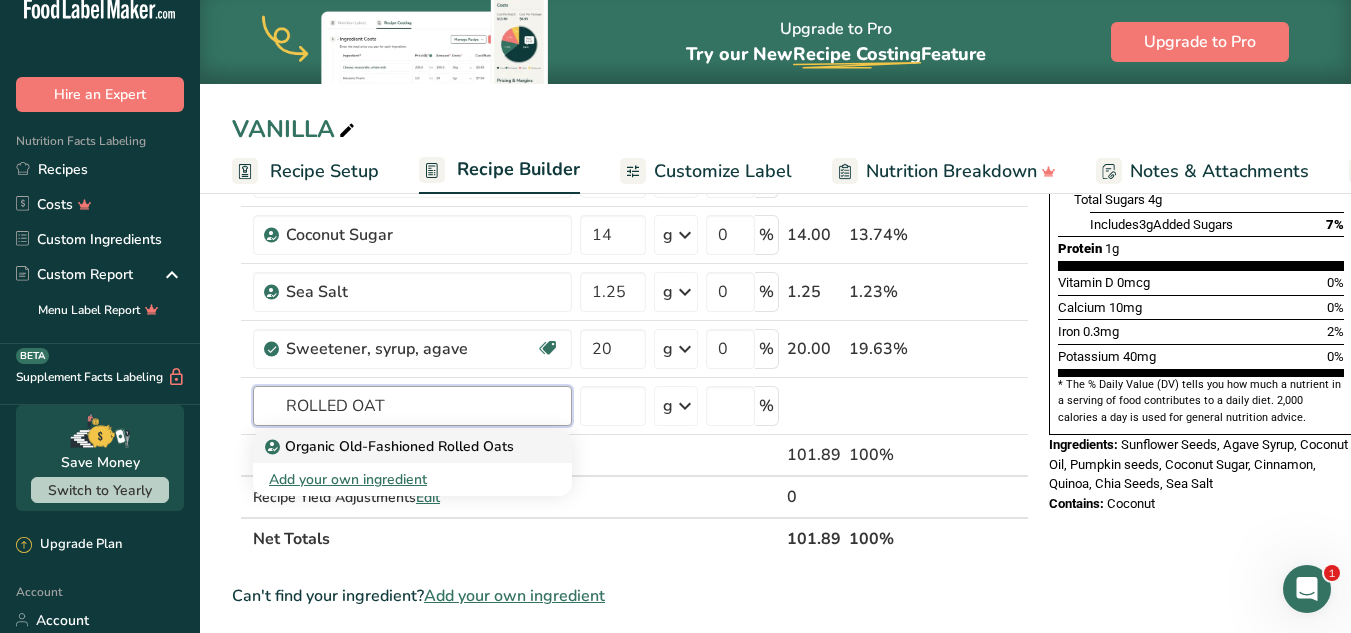 type on "ROLLED OAT" 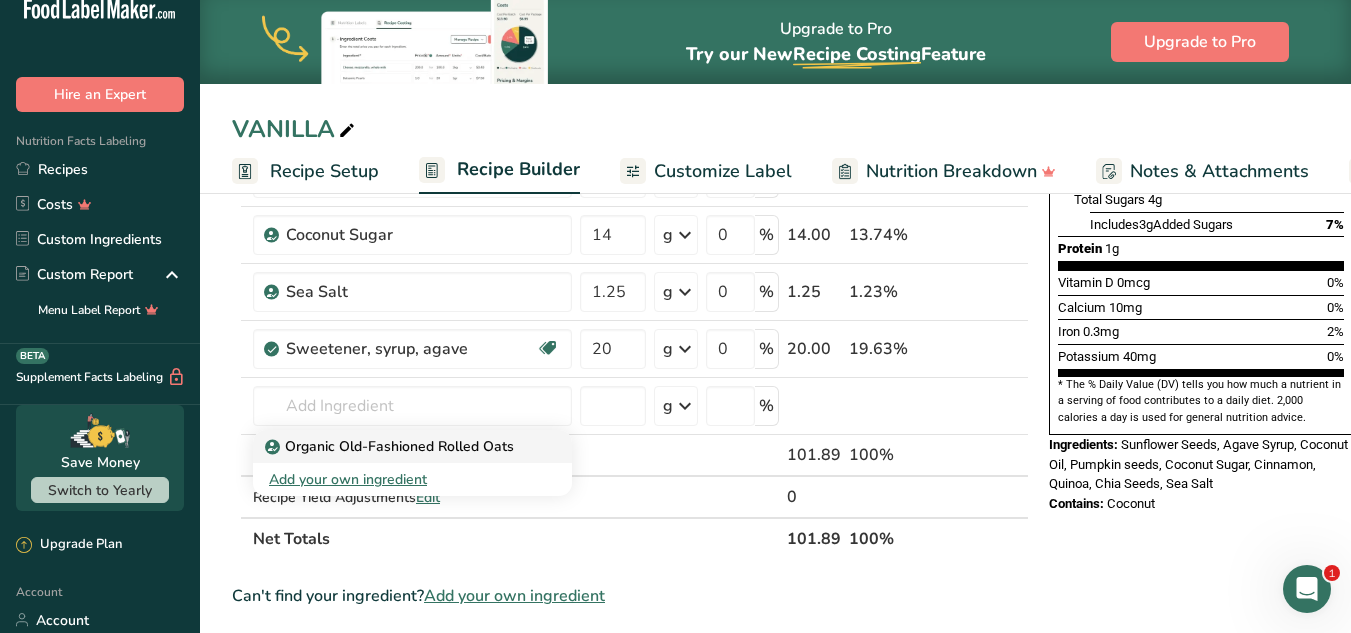 click on "Organic Old-Fashioned Rolled Oats" at bounding box center [391, 446] 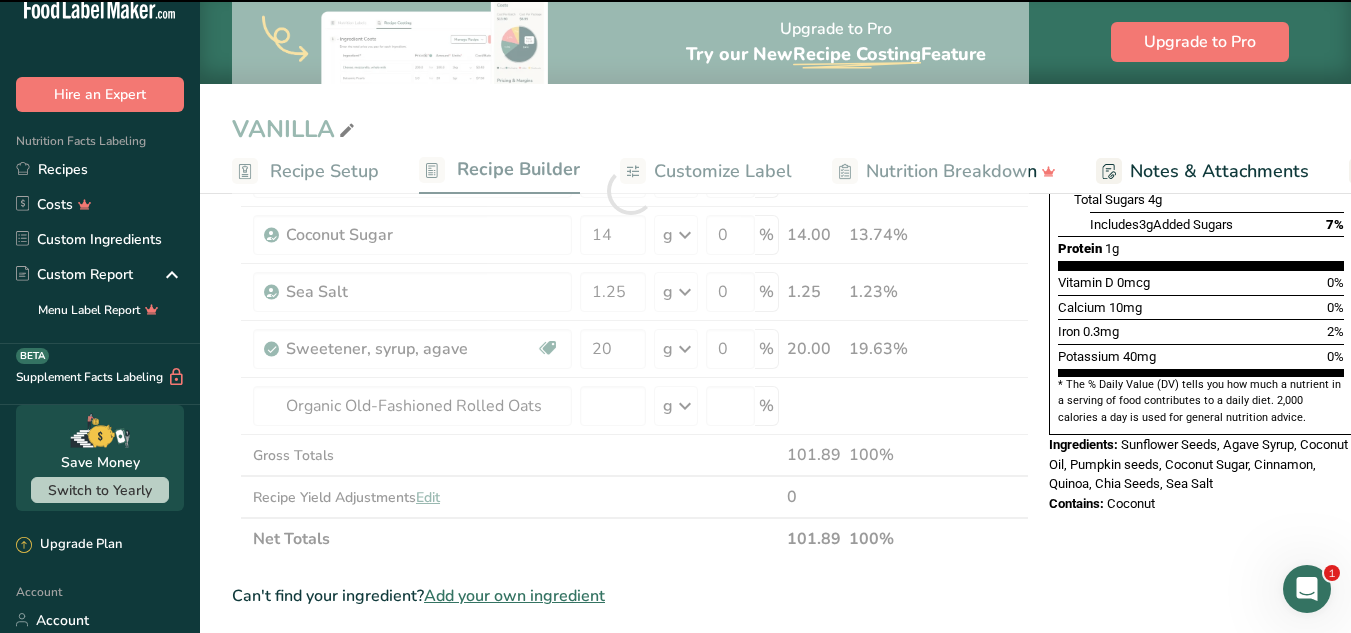 type on "0" 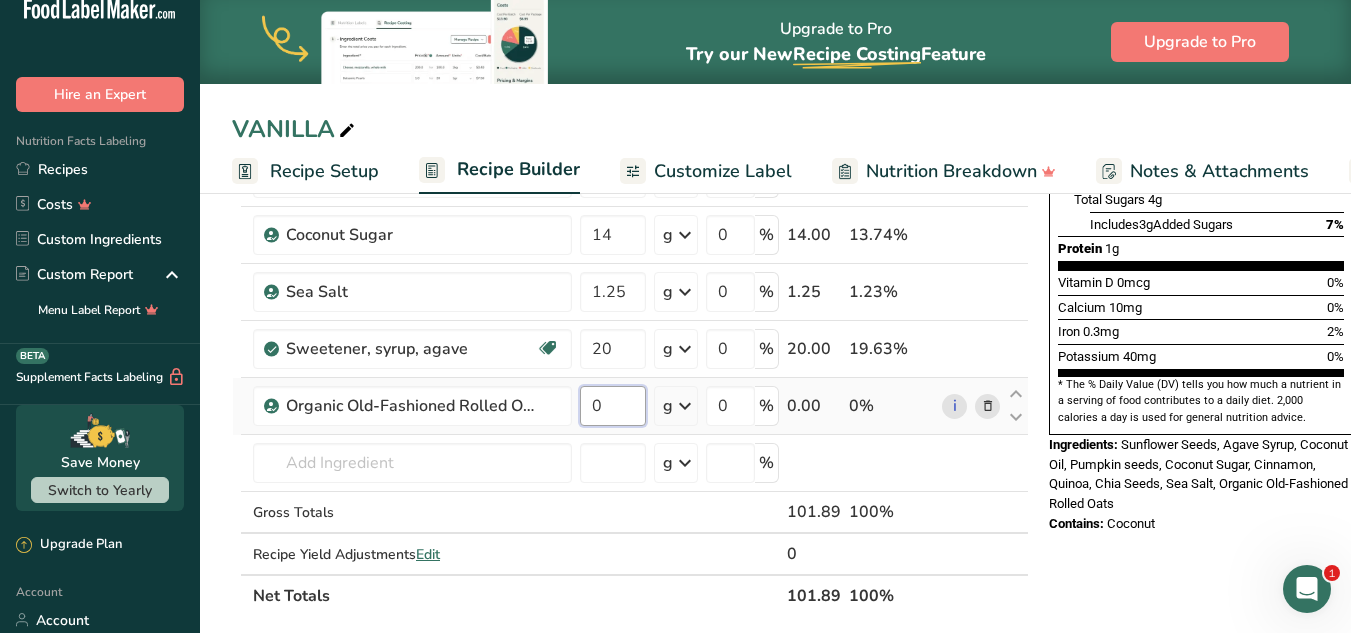 drag, startPoint x: 616, startPoint y: 403, endPoint x: 586, endPoint y: 401, distance: 30.066593 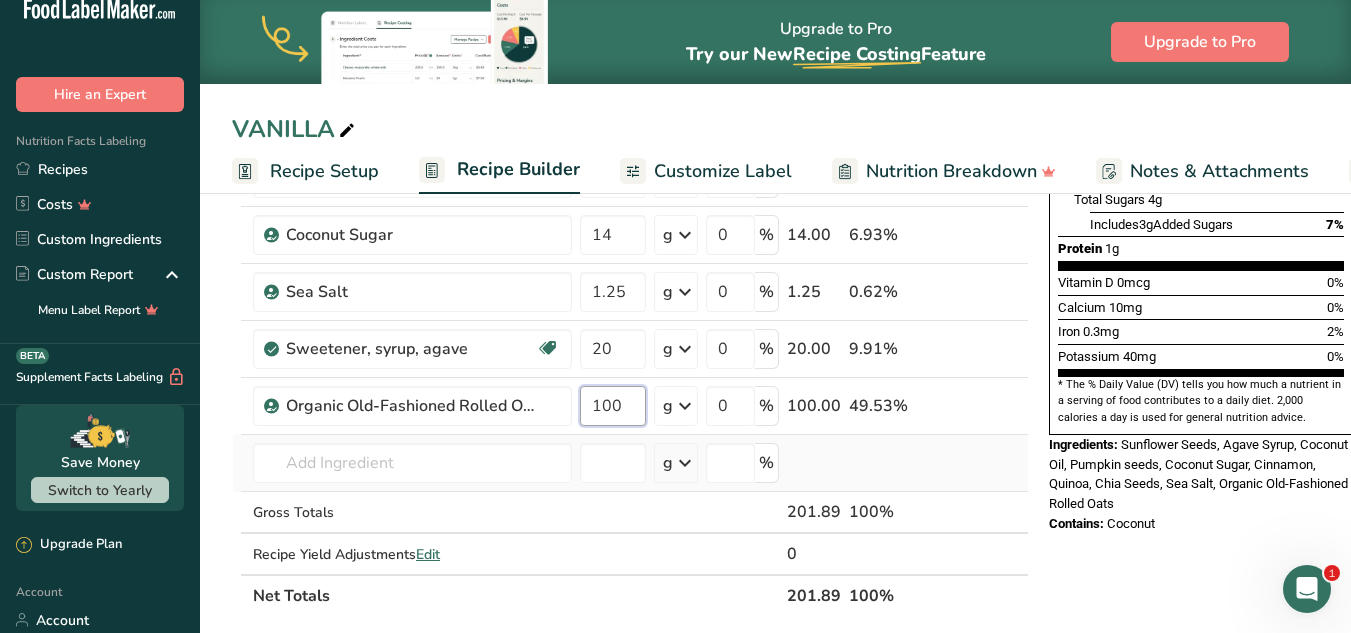 type on "100" 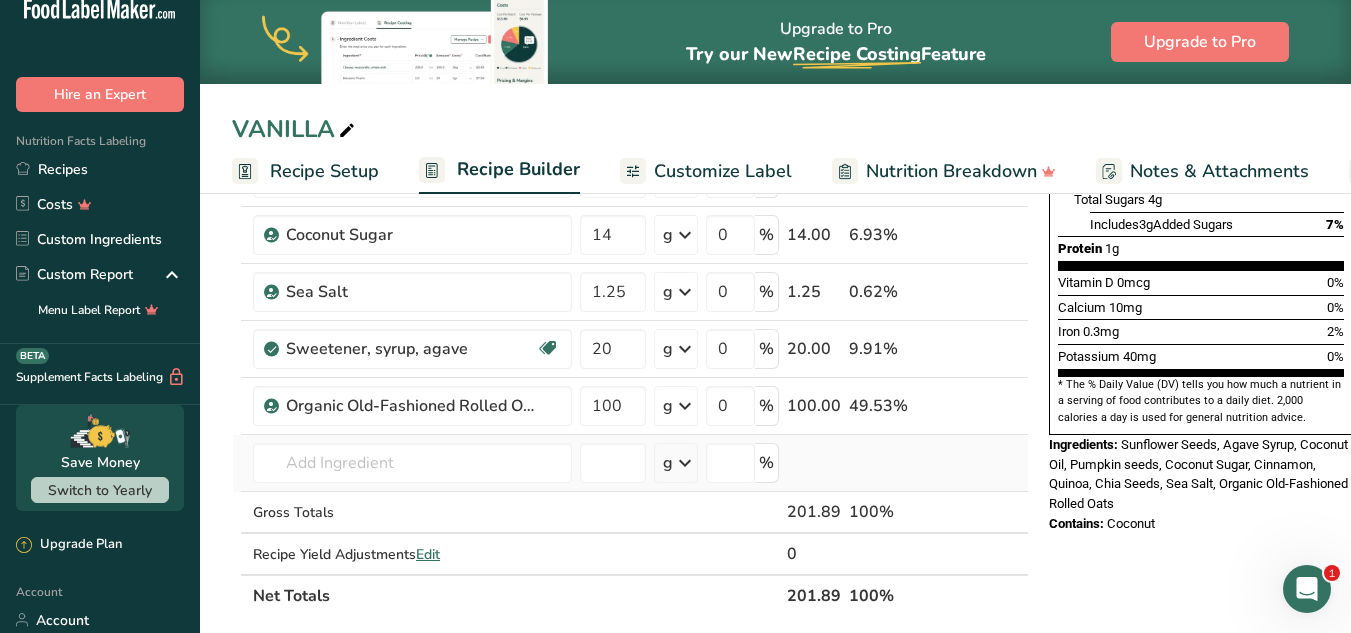 click on "Ingredient *
Amount *
Unit *
Waste *   .a-a{fill:#347362;}.b-a{fill:#fff;}          Grams
Percentage
Seeds, sunflower seed kernels, dried
Dairy free
Gluten free
Vegan
Vegetarian
Soy free
25.67
g
Portions
1 cup, with hulls, edible yield
1 cup
Weight Units
g
kg
mg
See more
Volume Units
l
Volume units require a density conversion. If you know your ingredient's density enter it below. Otherwise, click on "RIA" our AI Regulatory bot - she will be able to help you
lb/ft3
g/cm3
Confirm
mL" at bounding box center [630, 219] 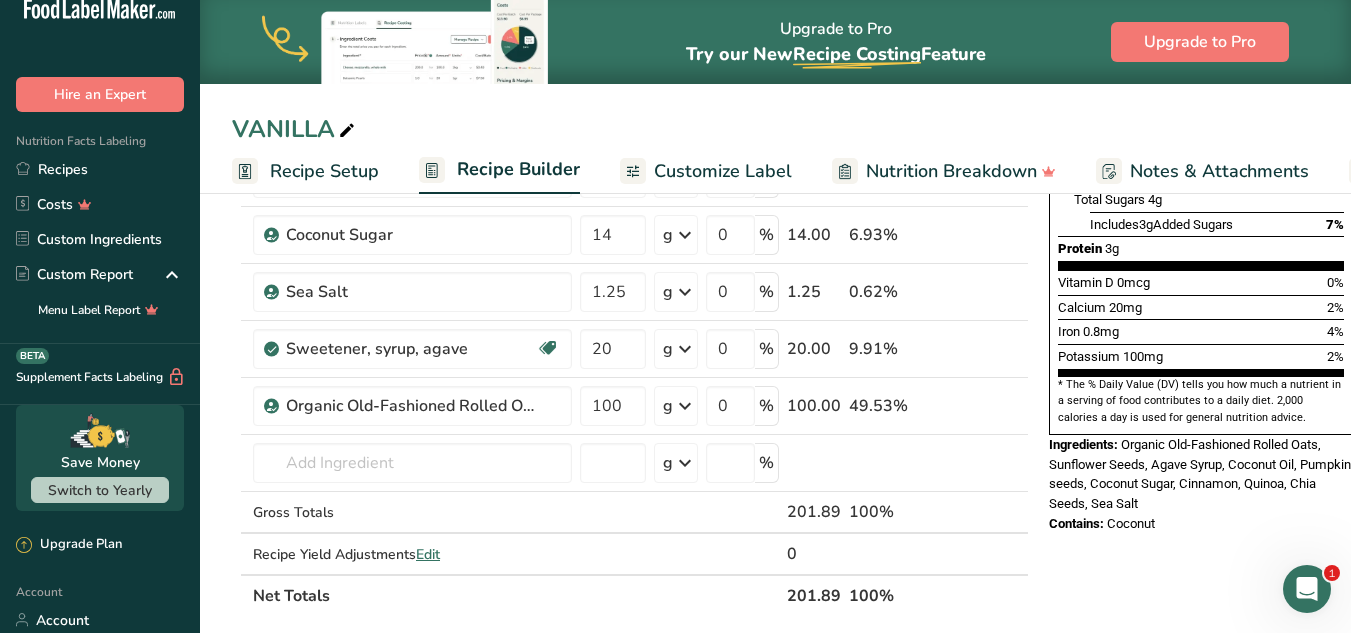 scroll, scrollTop: 474, scrollLeft: 0, axis: vertical 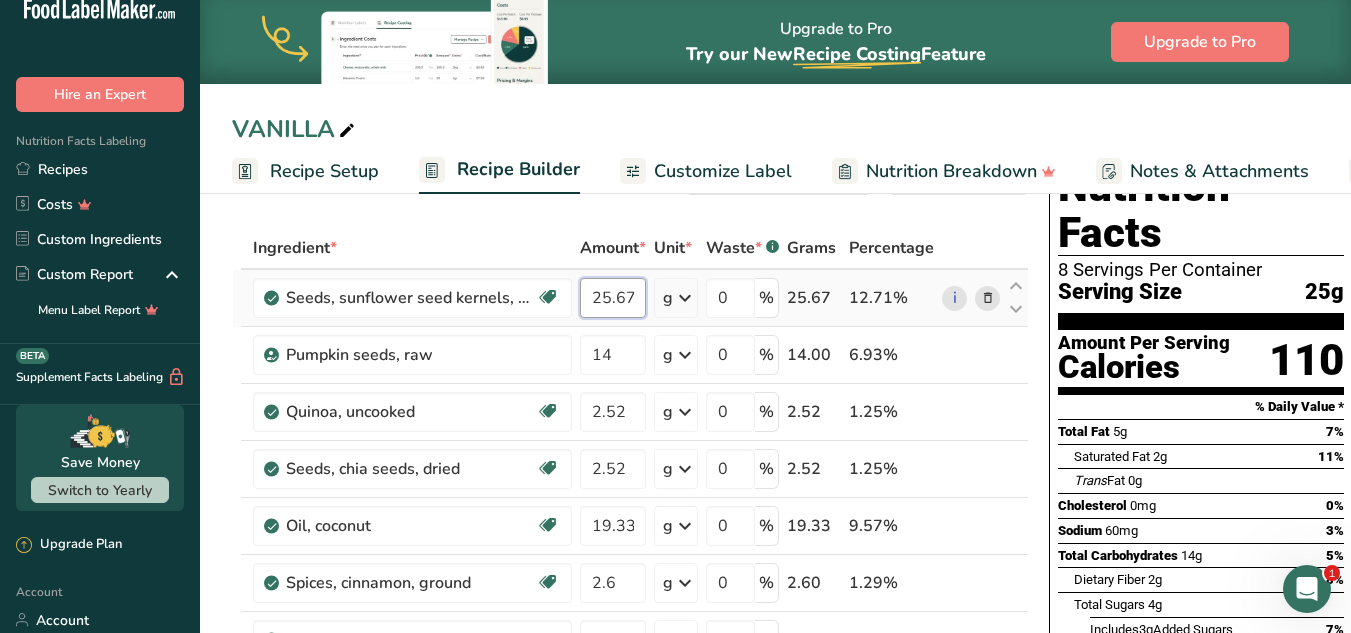 drag, startPoint x: 636, startPoint y: 302, endPoint x: 621, endPoint y: 302, distance: 15 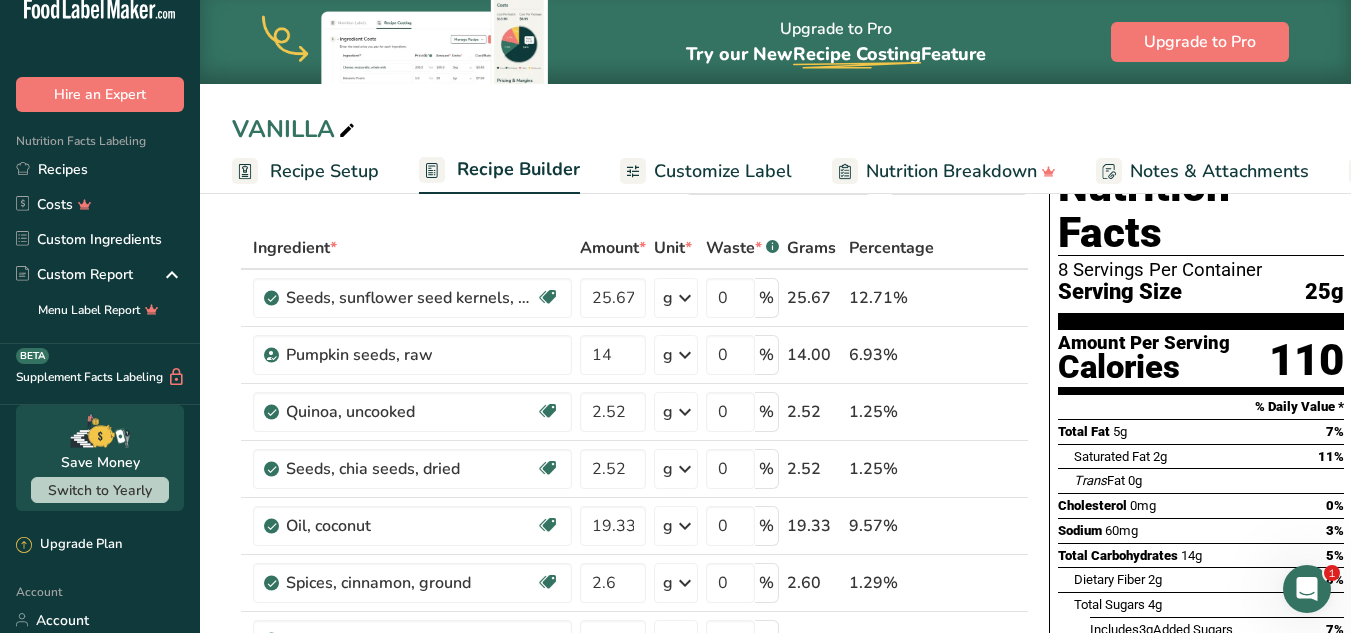 click on "Nutrition Facts
8 Servings Per Container
Serving Size
25g
Amount Per Serving
Calories
110
% Daily Value *
Total Fat
5g
7%
Saturated Fat
2g
11%
Trans  Fat
0g
Cholesterol
0mg
0%
Sodium
60mg
3%
Total Carbohydrates
14g
5%
Dietary Fiber
2g
8%" at bounding box center (1201, 546) 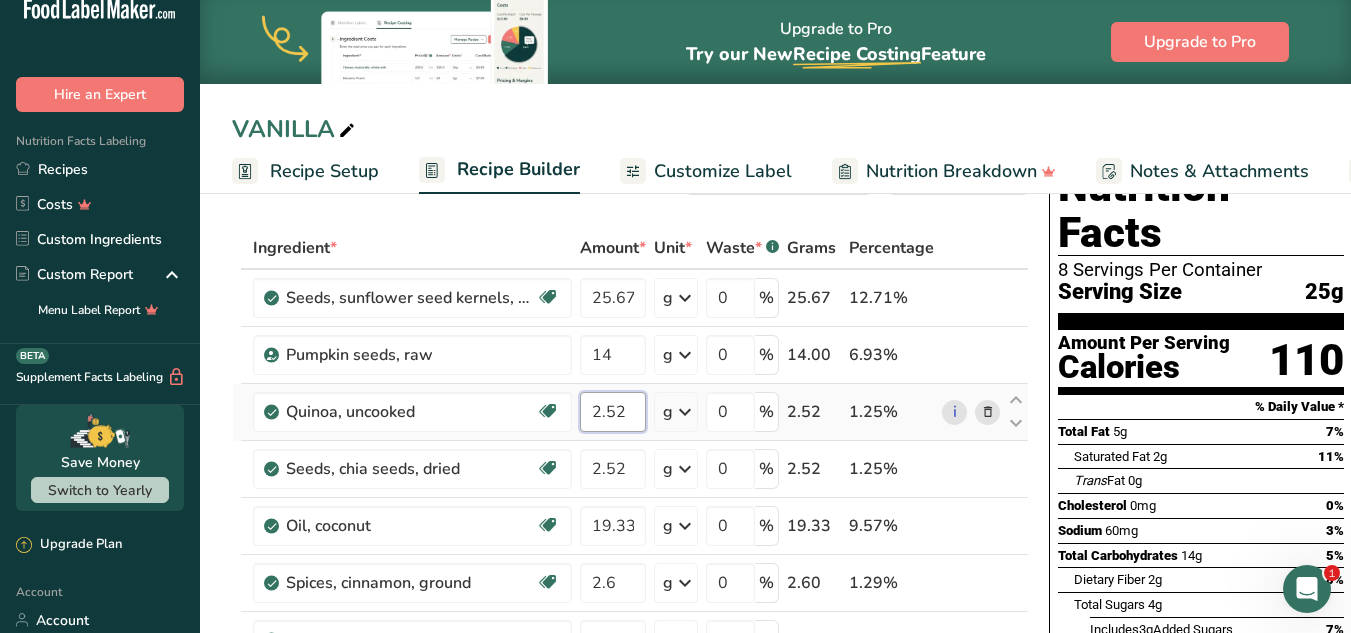 drag, startPoint x: 636, startPoint y: 409, endPoint x: 575, endPoint y: 414, distance: 61.204575 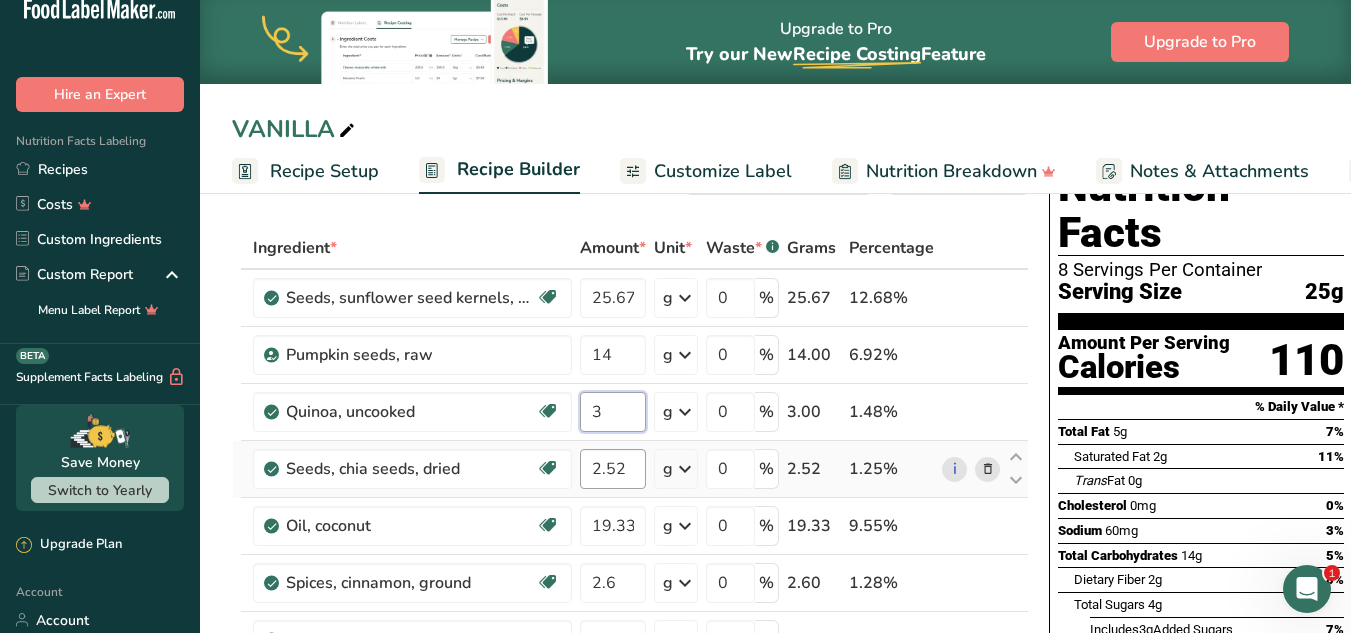 type on "3" 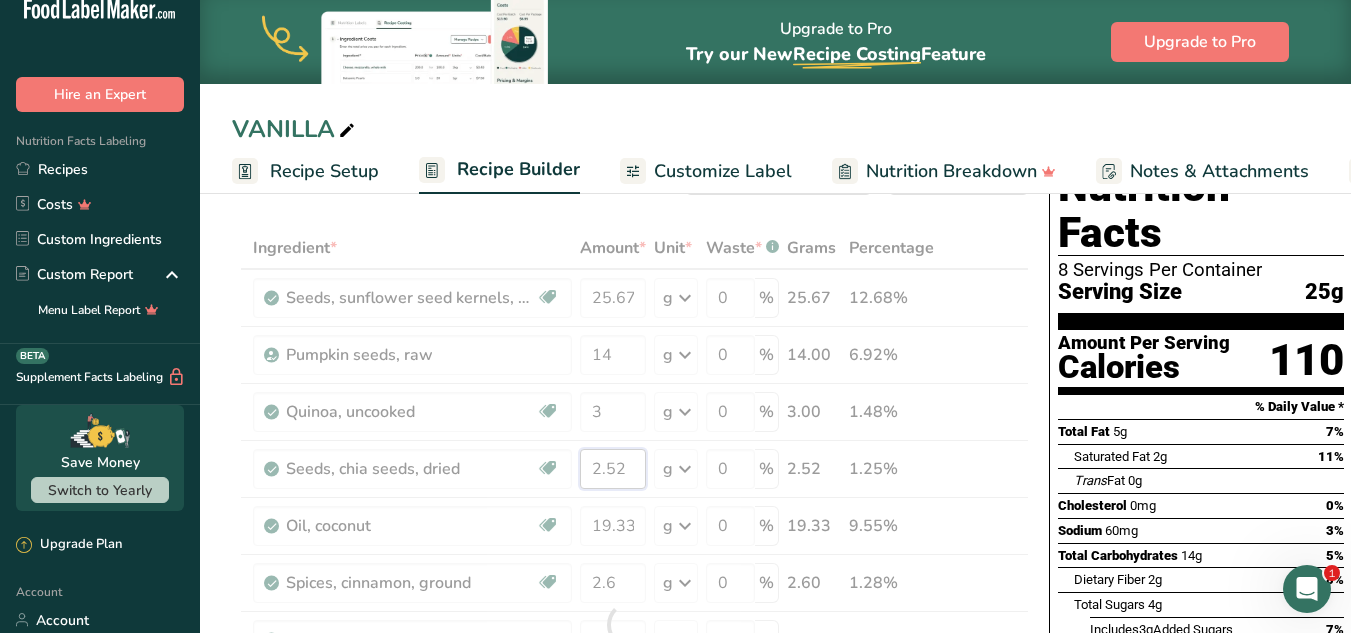 drag, startPoint x: 633, startPoint y: 462, endPoint x: 553, endPoint y: 470, distance: 80.399 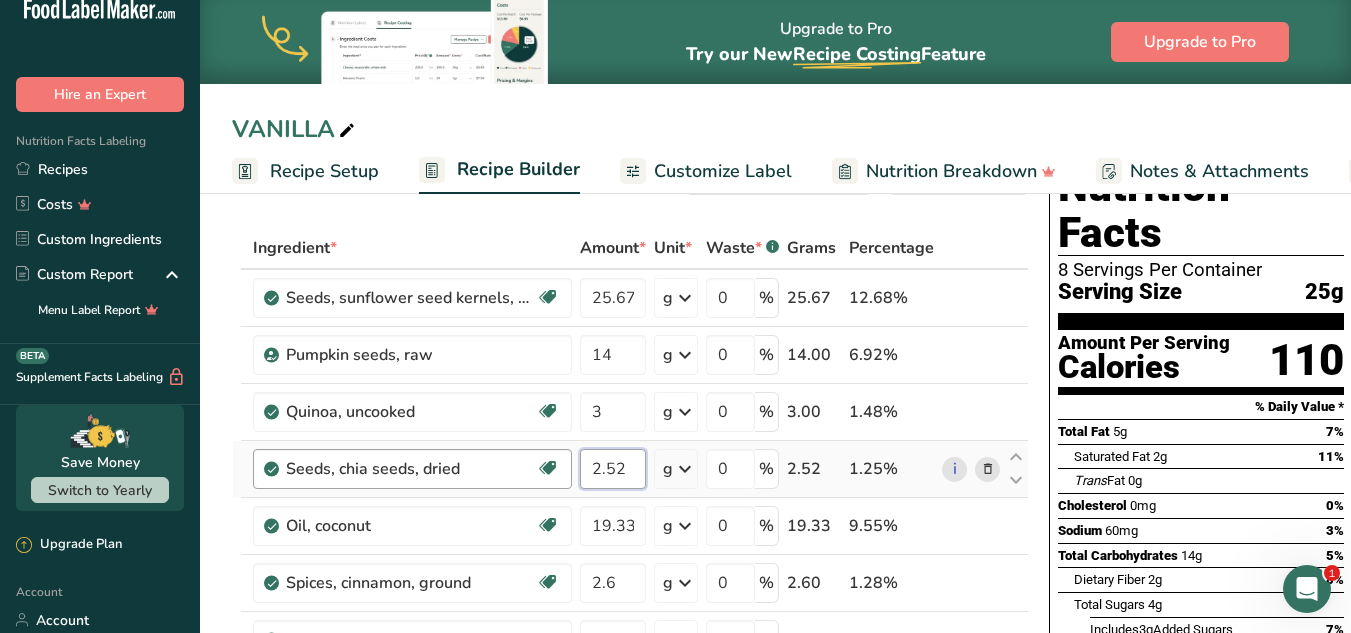 drag, startPoint x: 623, startPoint y: 475, endPoint x: 562, endPoint y: 477, distance: 61.03278 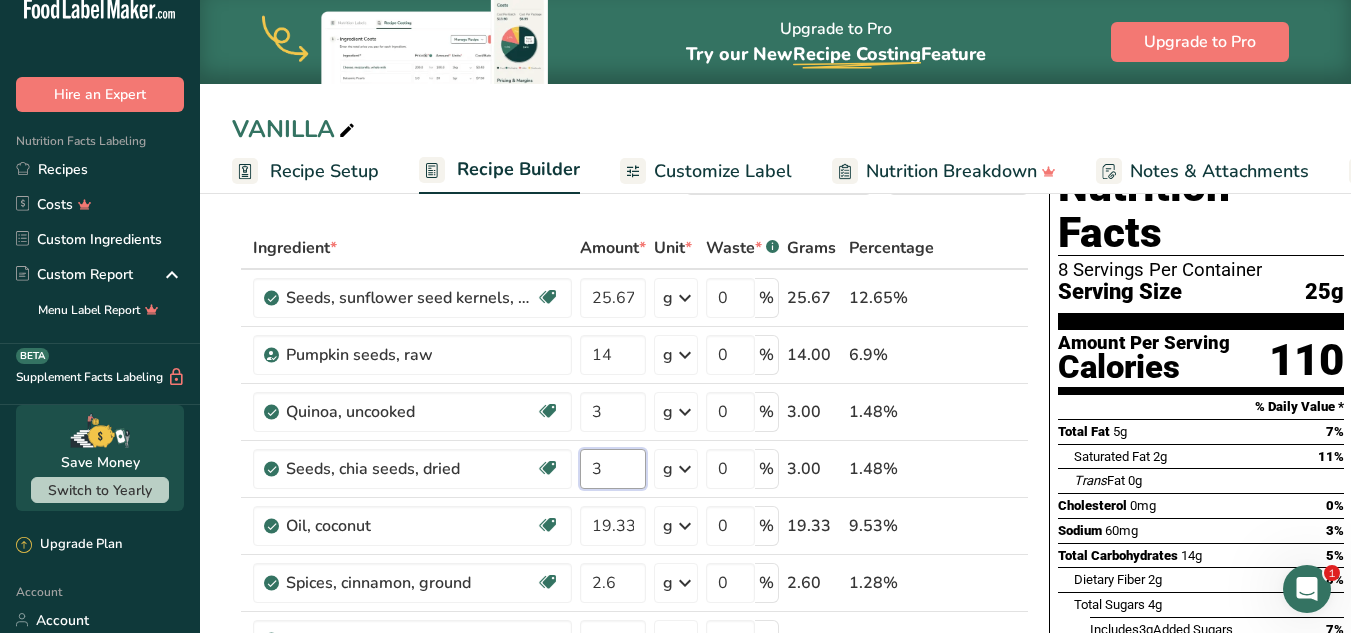 type on "3" 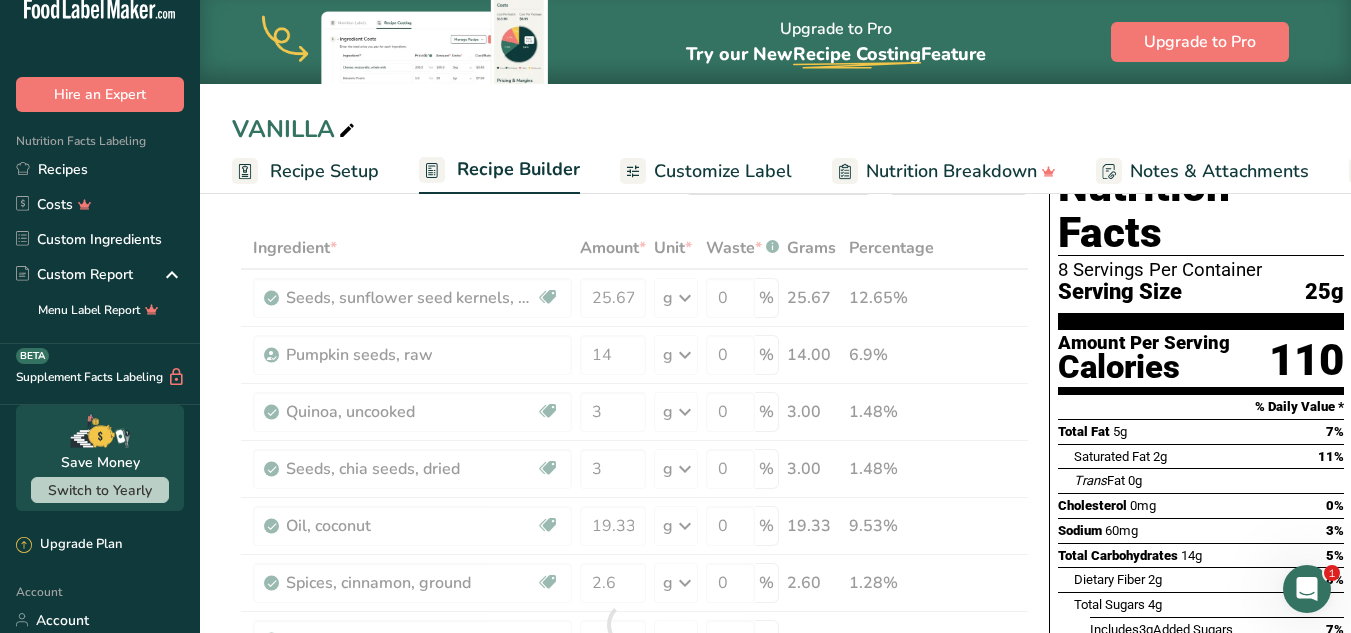 click on "VANILLA" at bounding box center (775, 129) 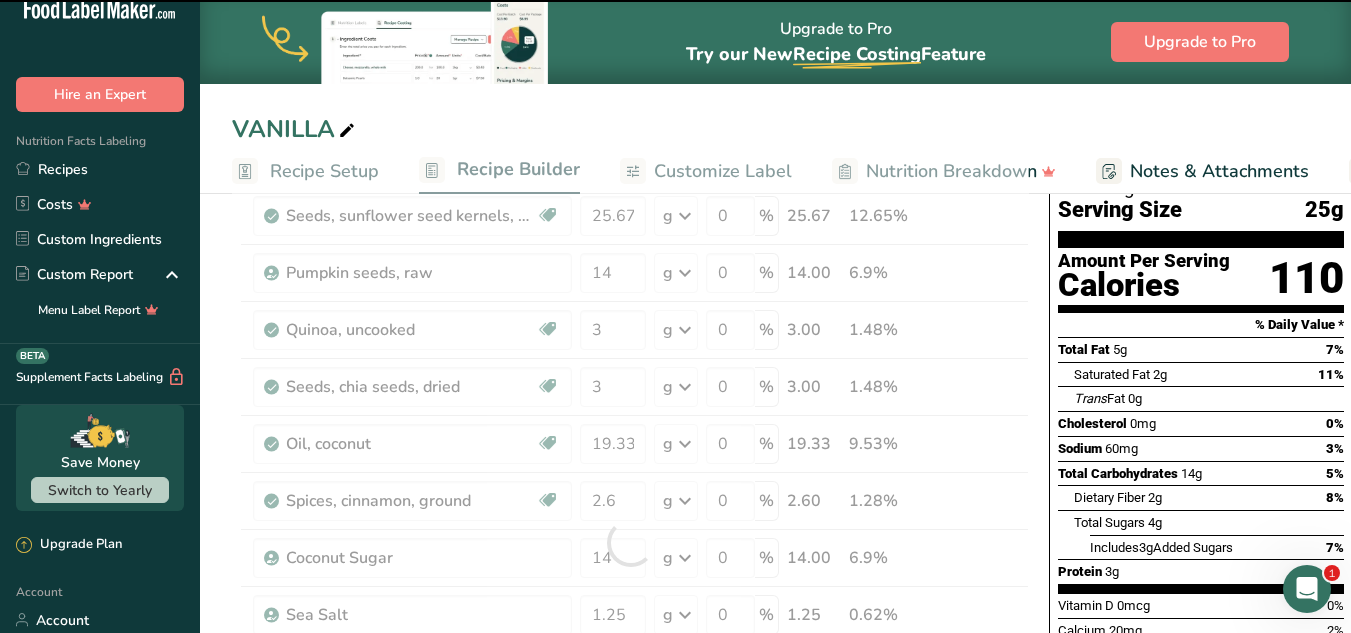 scroll, scrollTop: 281, scrollLeft: 0, axis: vertical 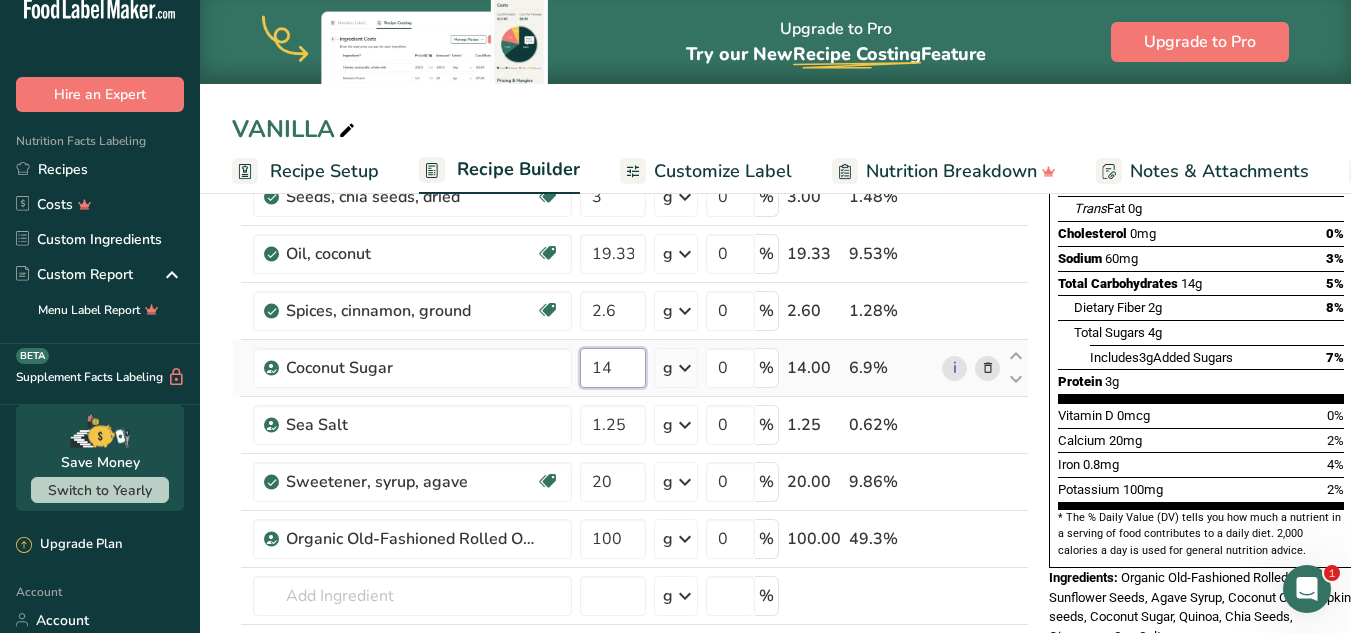 drag, startPoint x: 617, startPoint y: 373, endPoint x: 585, endPoint y: 368, distance: 32.38827 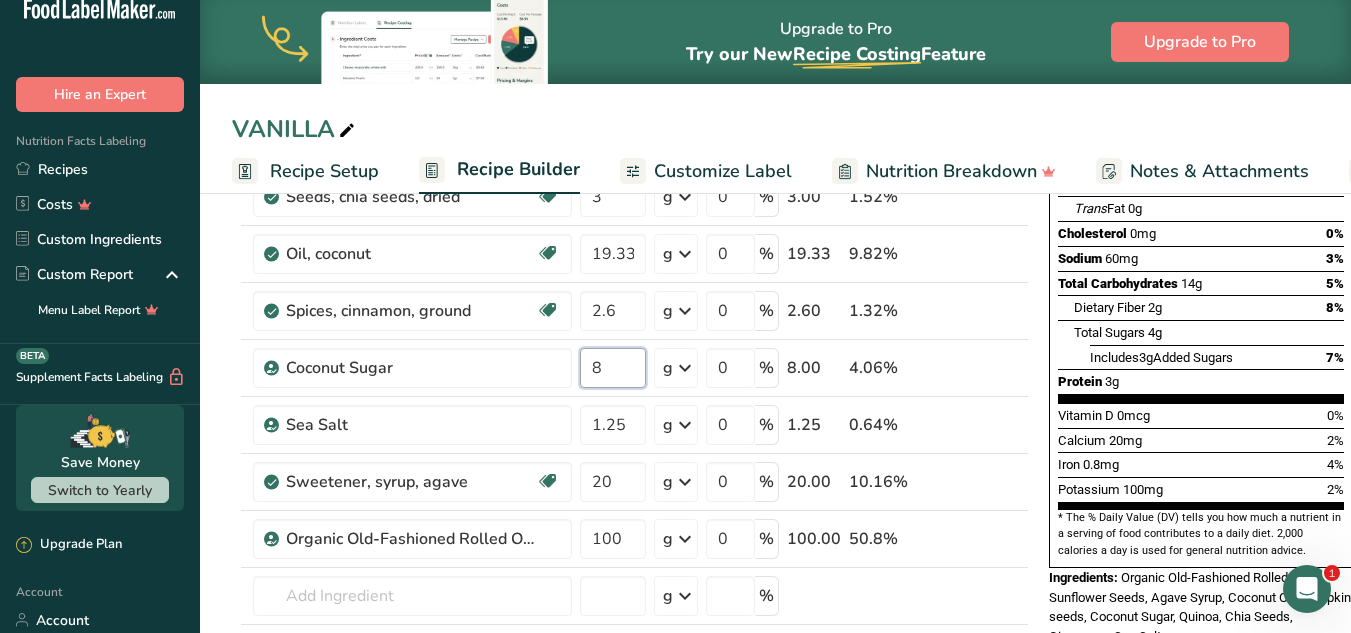 type on "8" 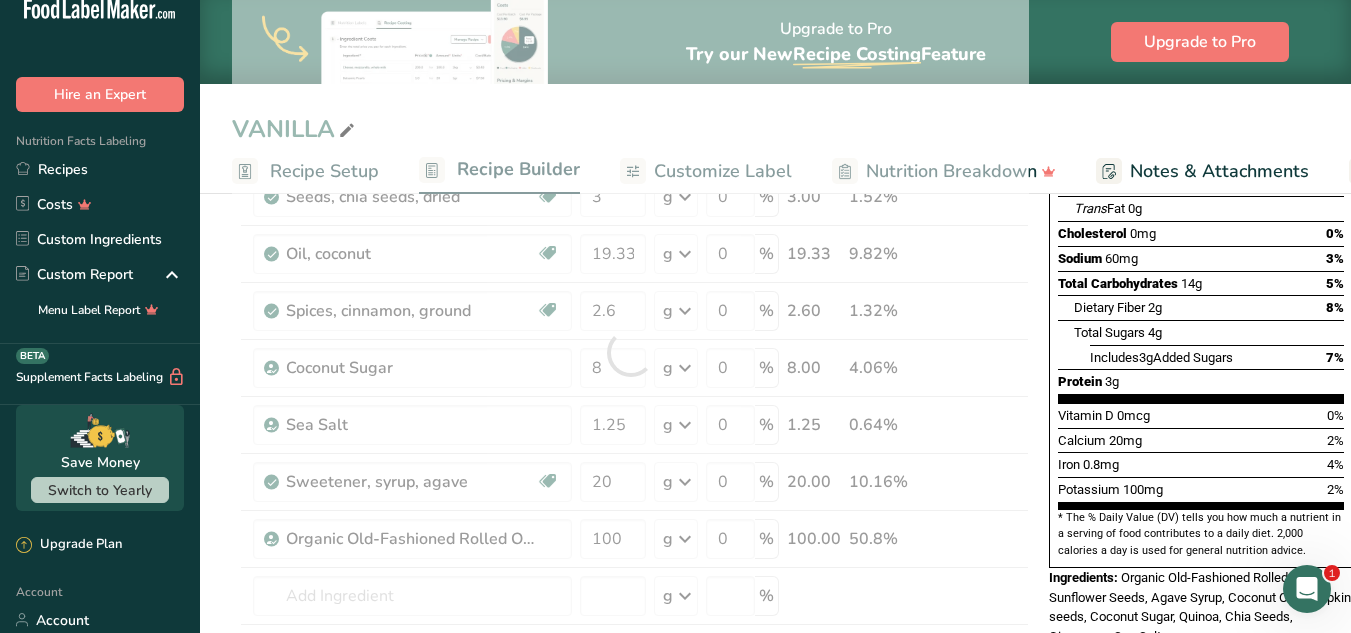 click on "Nutrition Facts
8 Servings Per Container
Serving Size
25g
Amount Per Serving
Calories
110
% Daily Value *
Total Fat
5g
7%
Saturated Fat
2g
11%
Trans  Fat
0g
Cholesterol
0mg
0%
Sodium
60mg
3%
Total Carbohydrates
14g
5%
Dietary Fiber
2g
8%" at bounding box center [1201, 274] 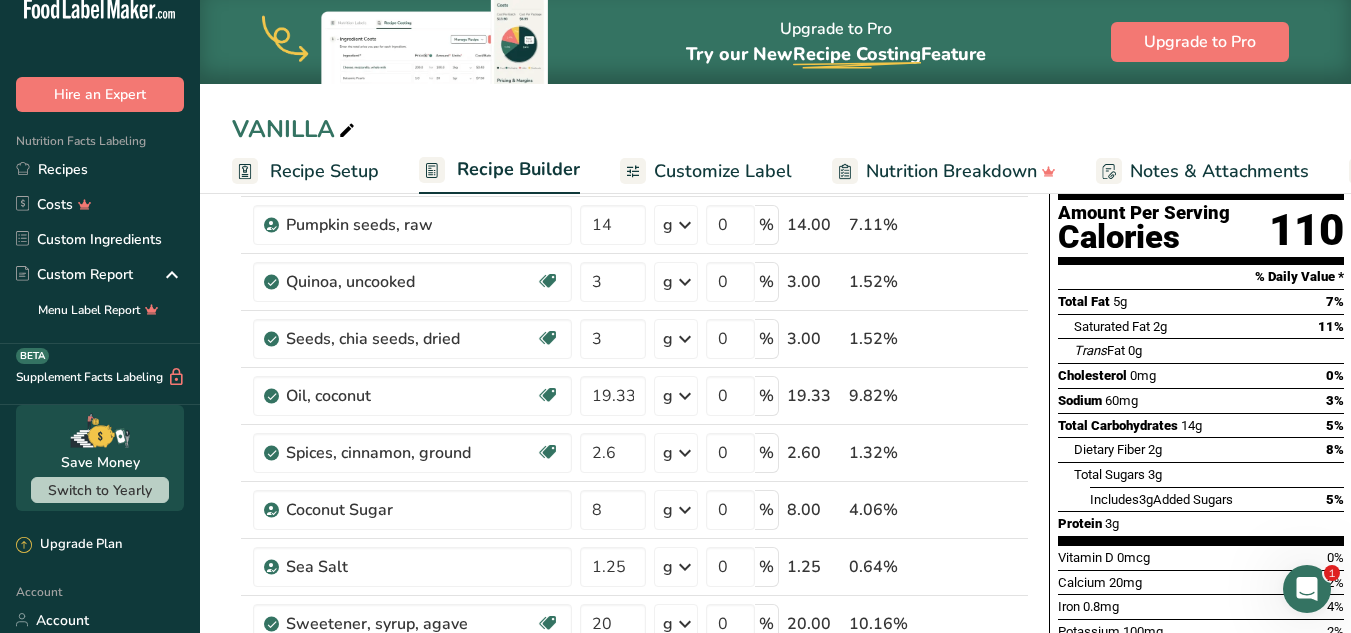 scroll, scrollTop: 247, scrollLeft: 0, axis: vertical 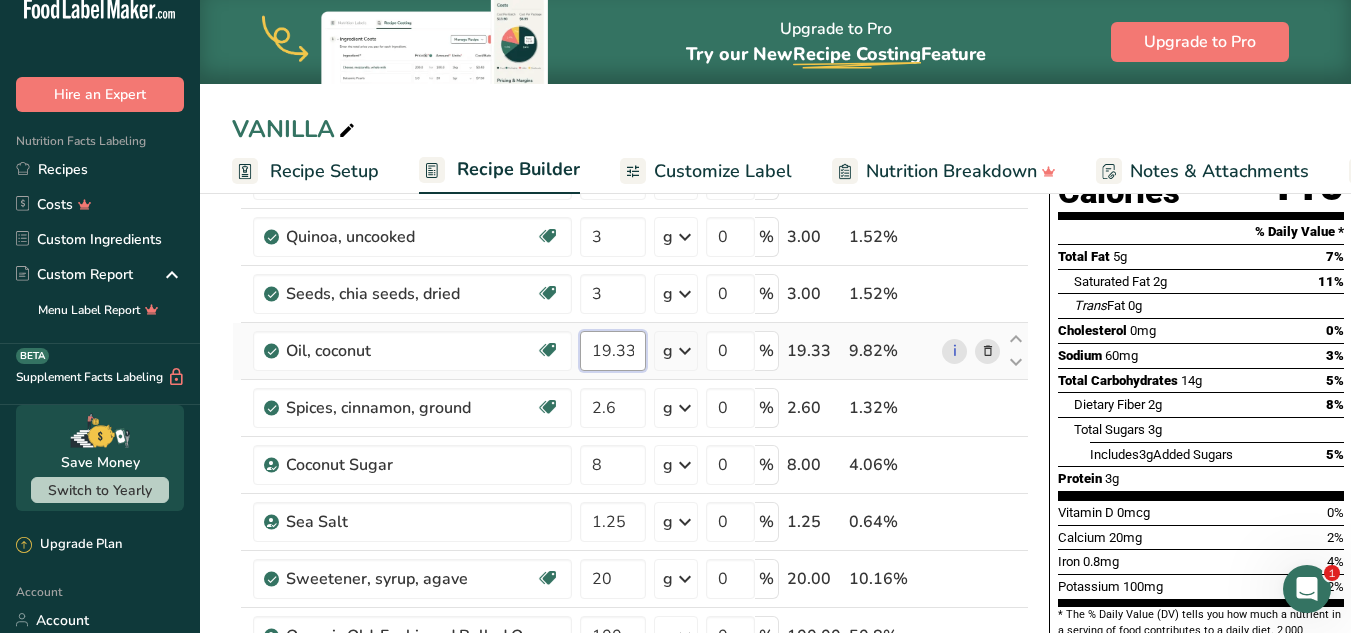 drag, startPoint x: 636, startPoint y: 356, endPoint x: 592, endPoint y: 346, distance: 45.122055 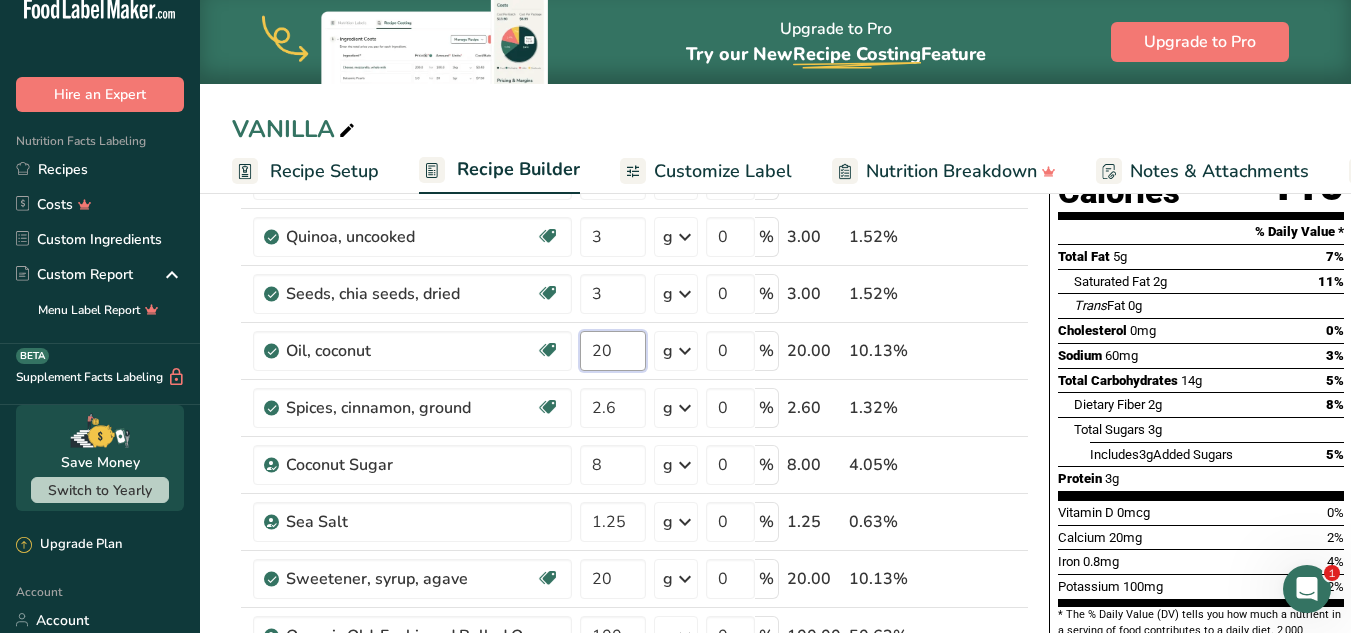 type on "20" 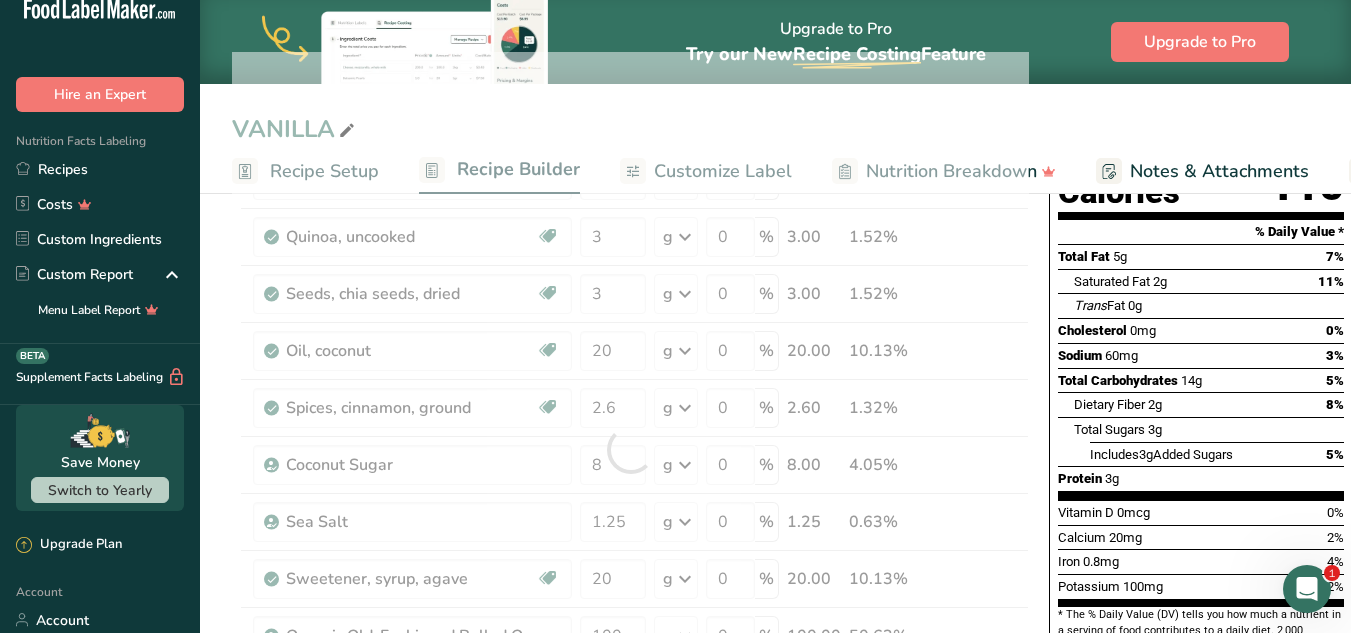 click on "VANILLA" at bounding box center [775, 129] 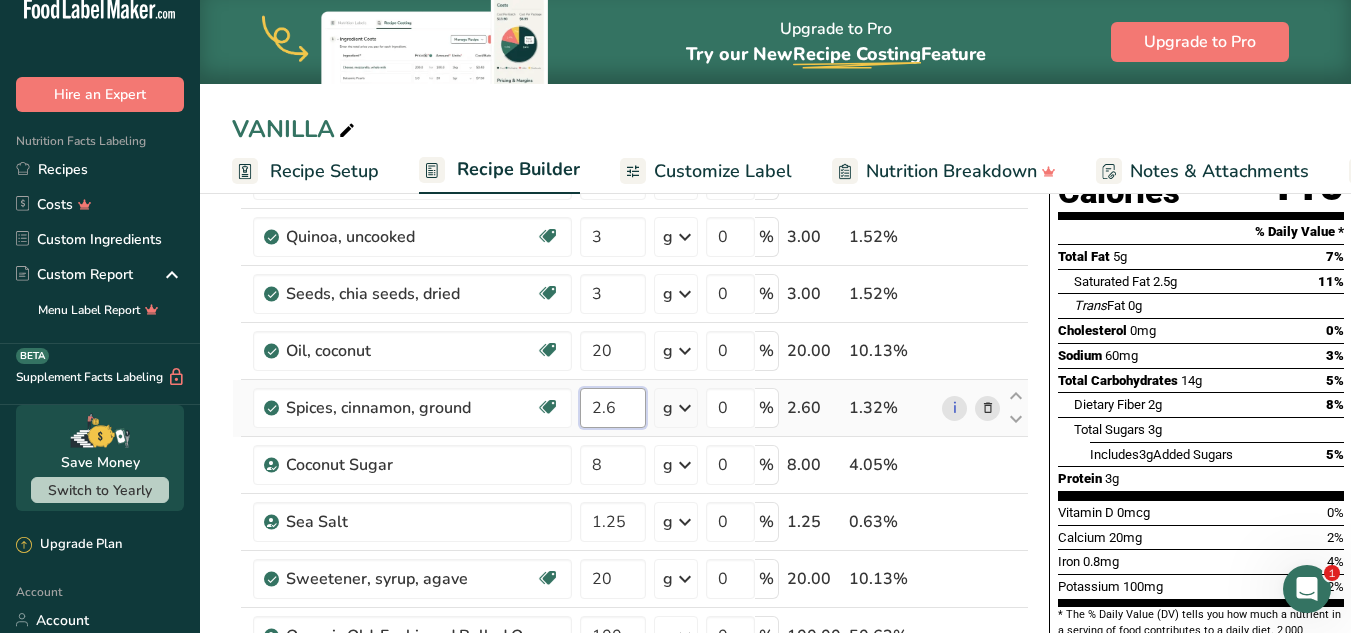 drag, startPoint x: 621, startPoint y: 413, endPoint x: 577, endPoint y: 416, distance: 44.102154 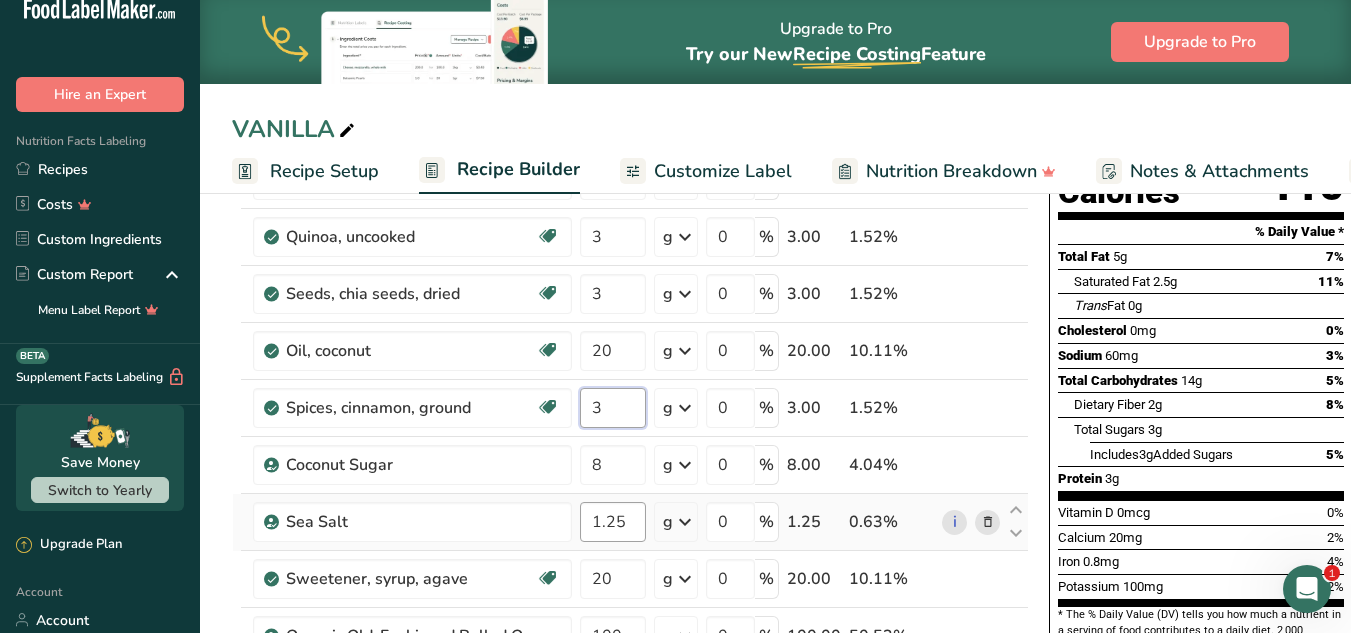 type on "3" 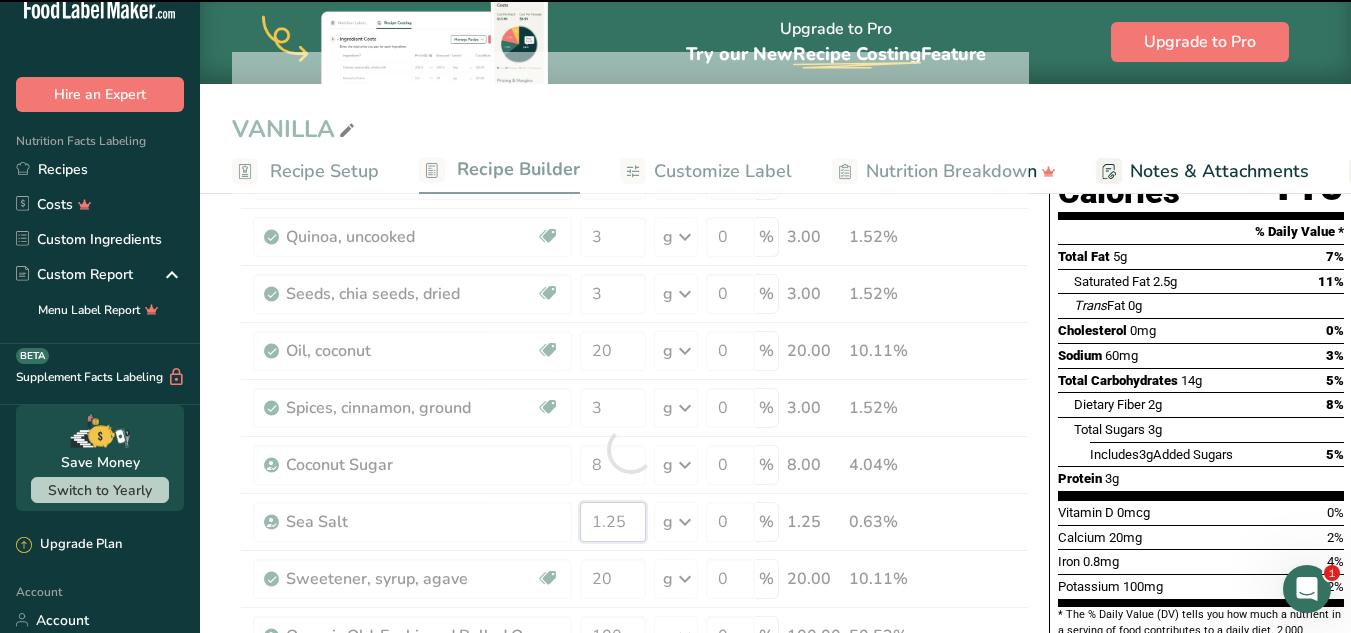 drag, startPoint x: 626, startPoint y: 527, endPoint x: 586, endPoint y: 516, distance: 41.484936 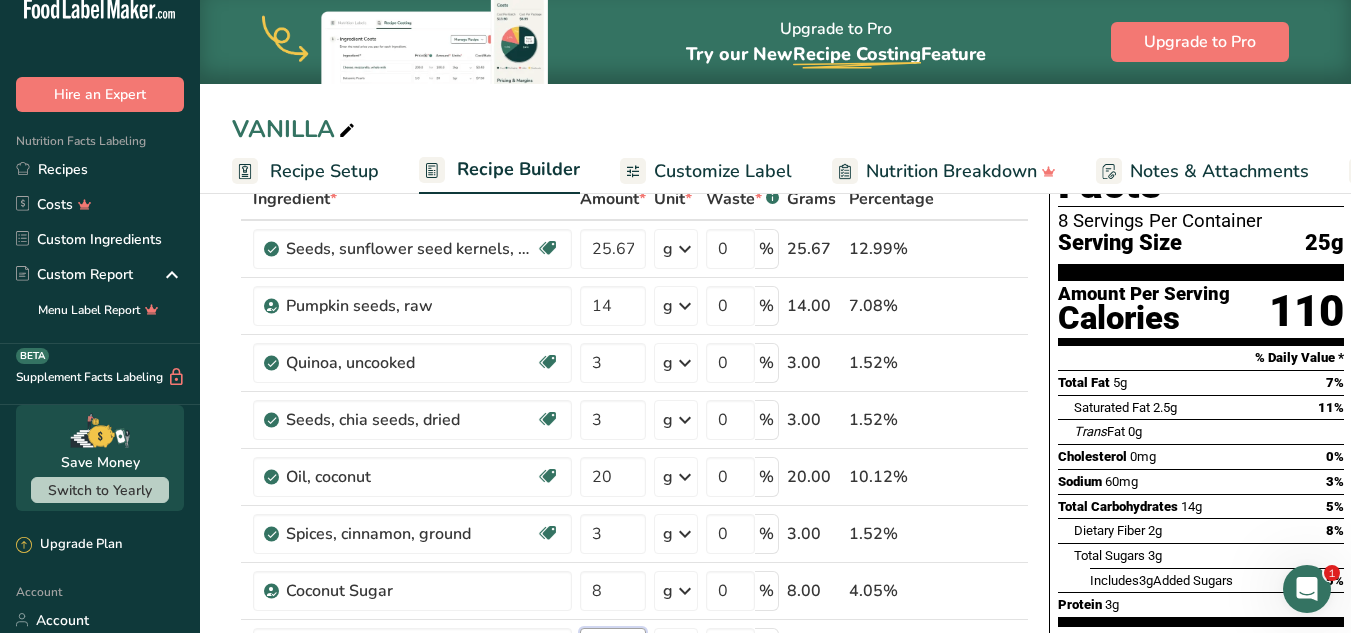 scroll, scrollTop: 103, scrollLeft: 0, axis: vertical 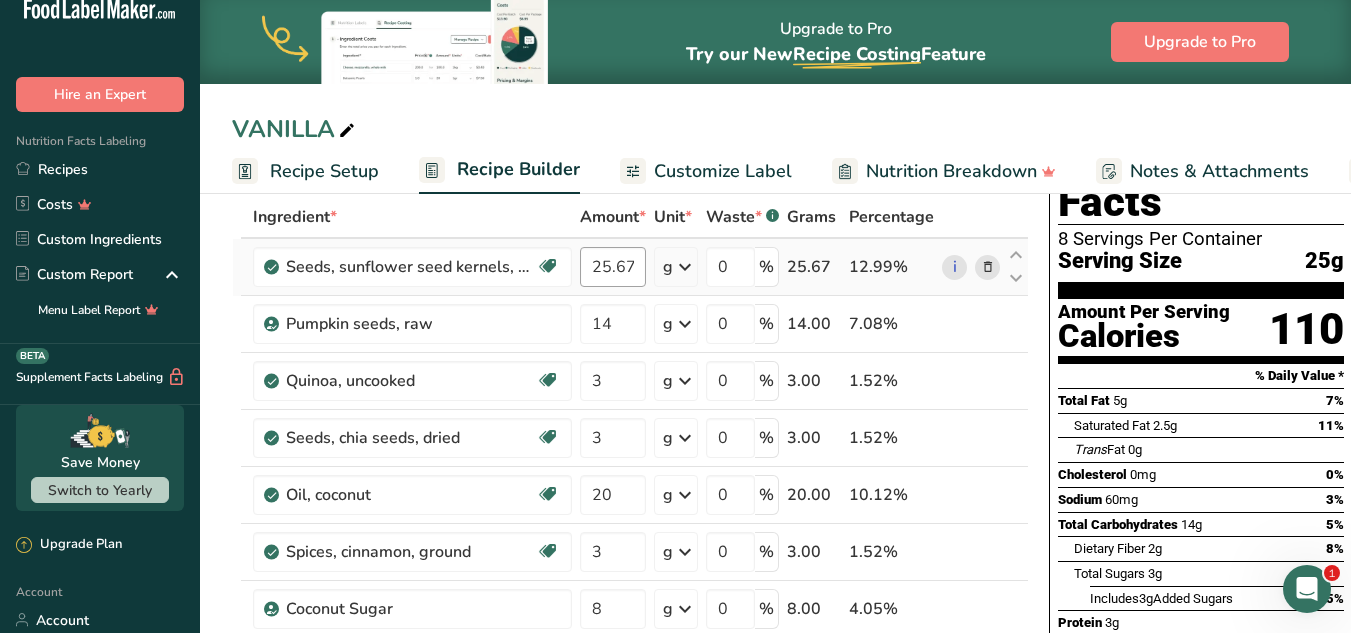 type on "1" 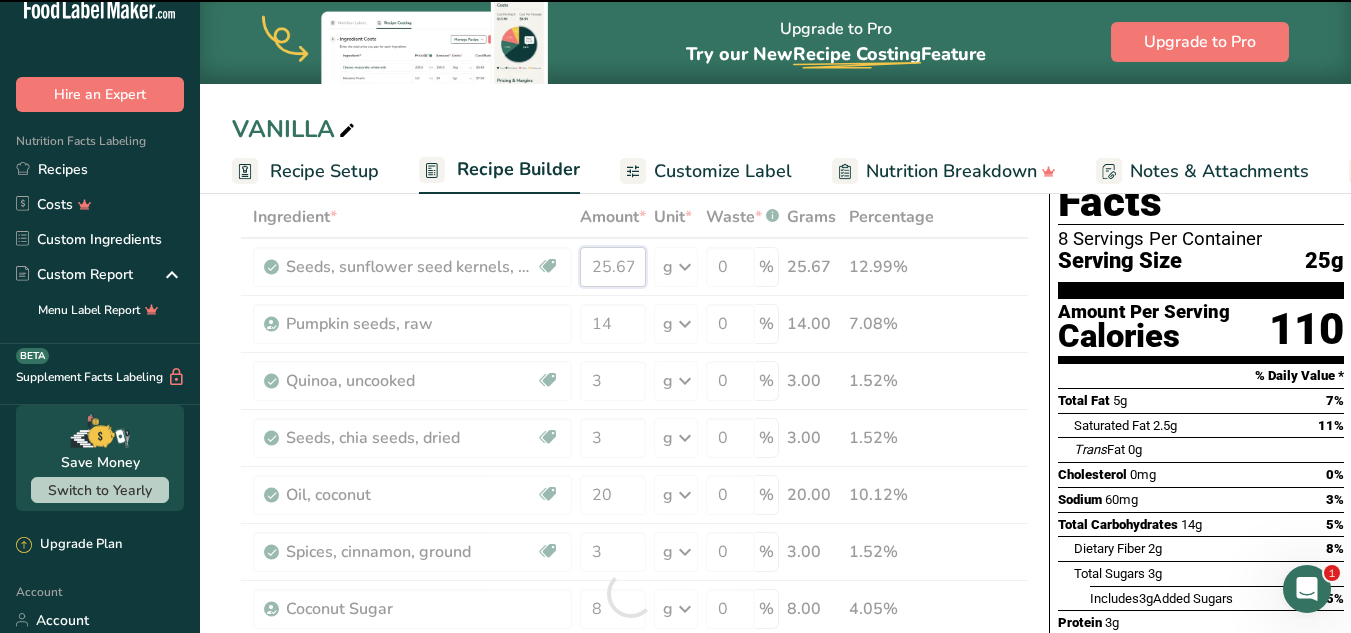 drag, startPoint x: 642, startPoint y: 262, endPoint x: 583, endPoint y: 261, distance: 59.008472 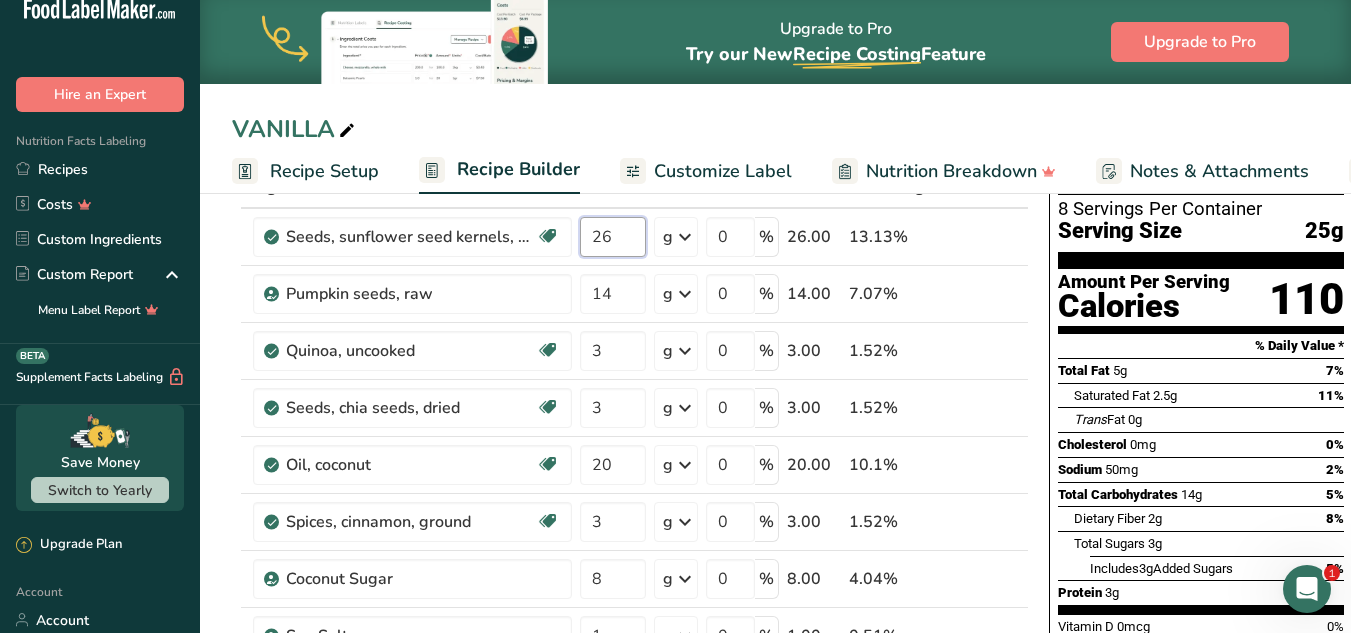 scroll, scrollTop: 260, scrollLeft: 0, axis: vertical 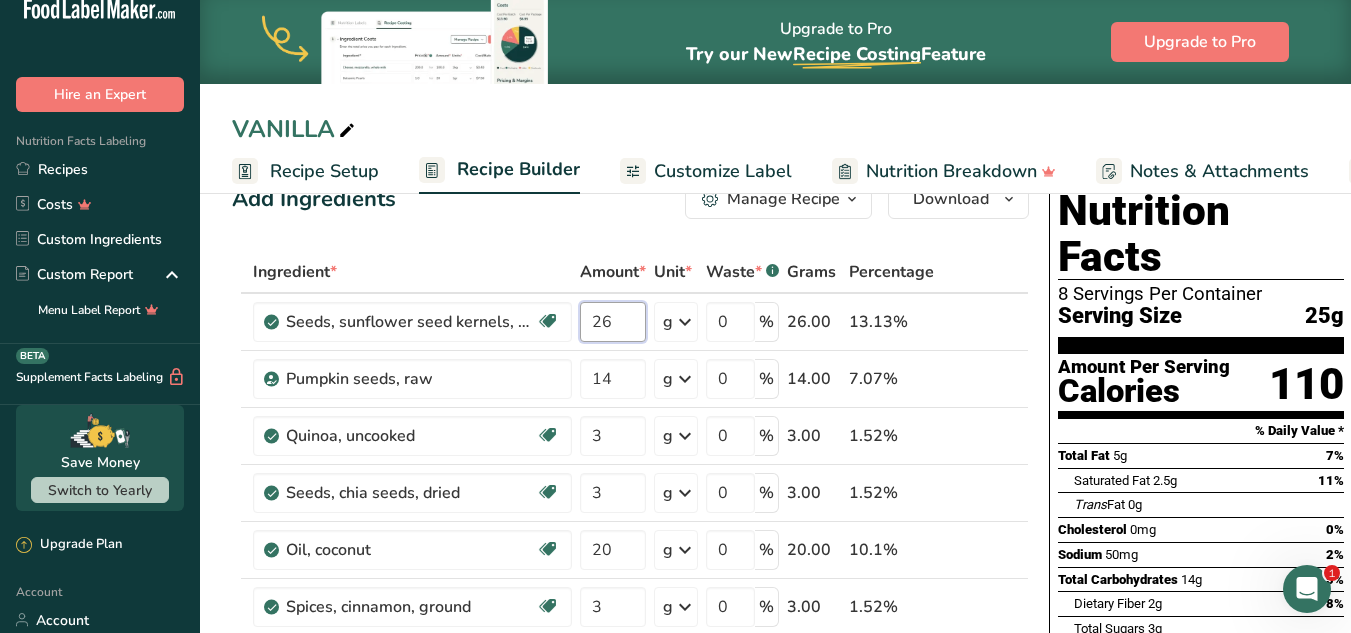 type on "26" 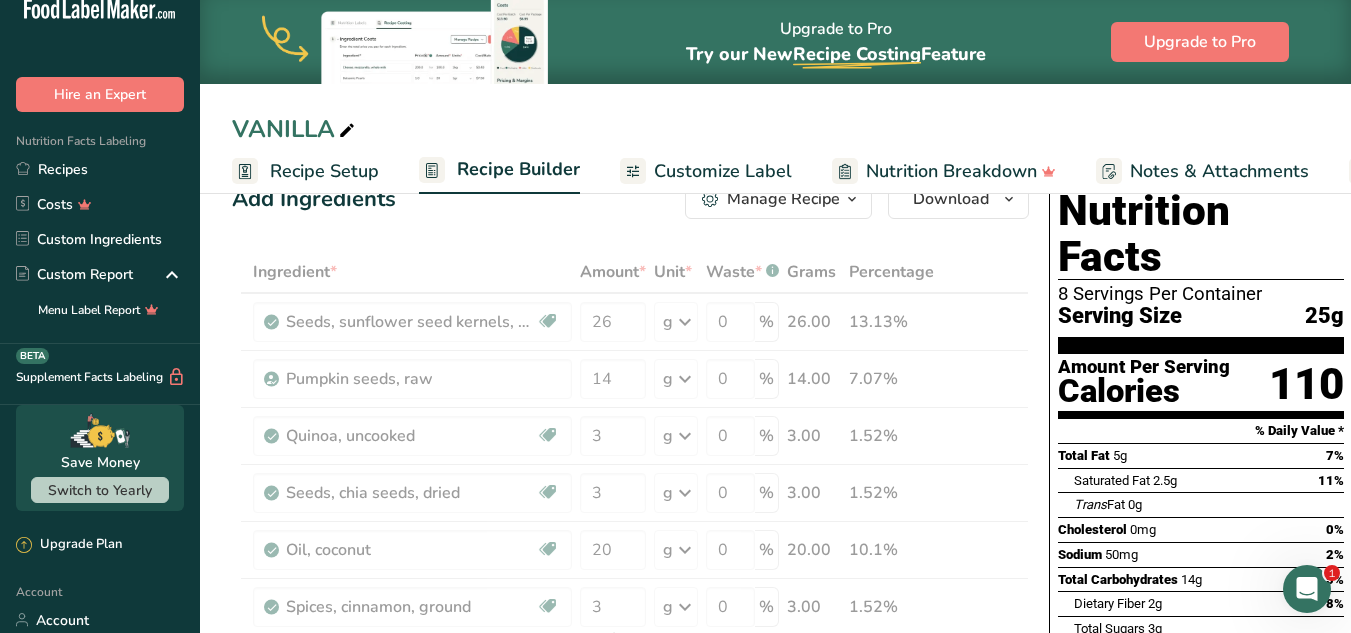 click on "Add Ingredients
Manage Recipe         Delete Recipe           Duplicate Recipe             Scale Recipe             Save as Sub-Recipe   .a-a{fill:#347362;}.b-a{fill:#fff;}                               Nutrition Breakdown                   Recipe Card
NEW
Amino Acids Pattern Report             Activity History
Download
Choose your preferred label style
Standard FDA label
Standard FDA label
The most common format for nutrition facts labels in compliance with the FDA's typeface, style and requirements
Tabular FDA label
A label format compliant with the FDA regulations presented in a tabular (horizontal) display.
Linear FDA label
A simple linear display for small sized packages.
Simplified FDA label" at bounding box center [636, 938] 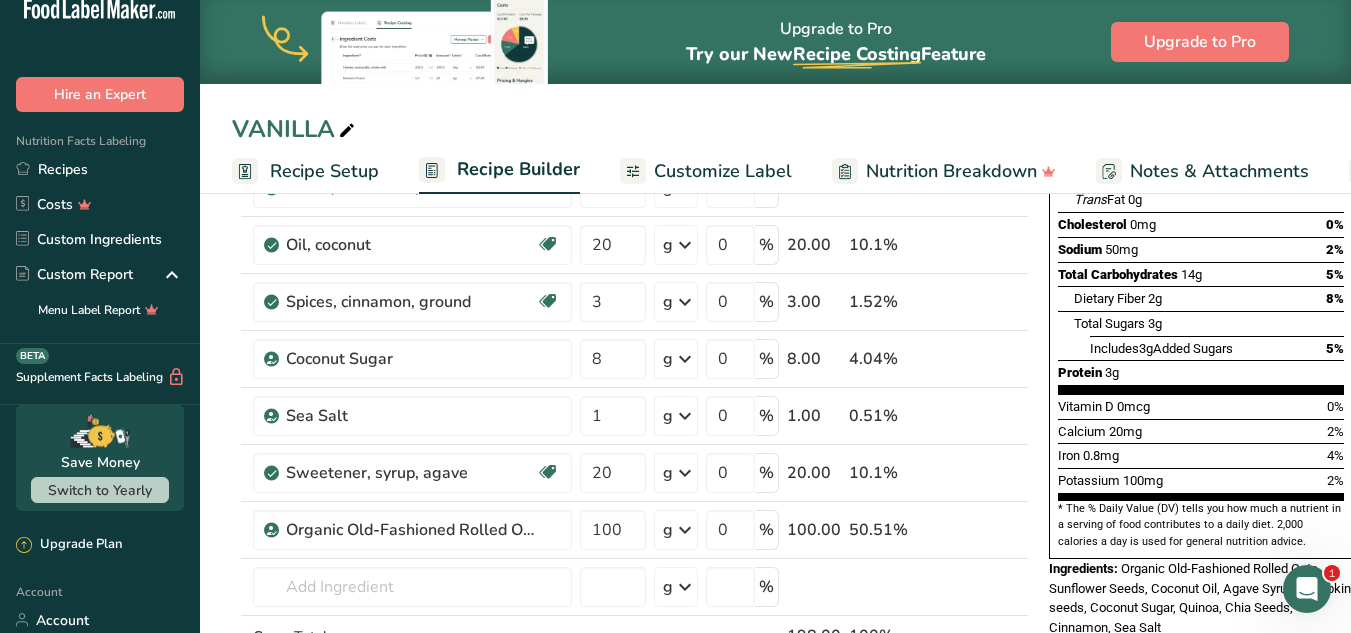 scroll, scrollTop: 374, scrollLeft: 0, axis: vertical 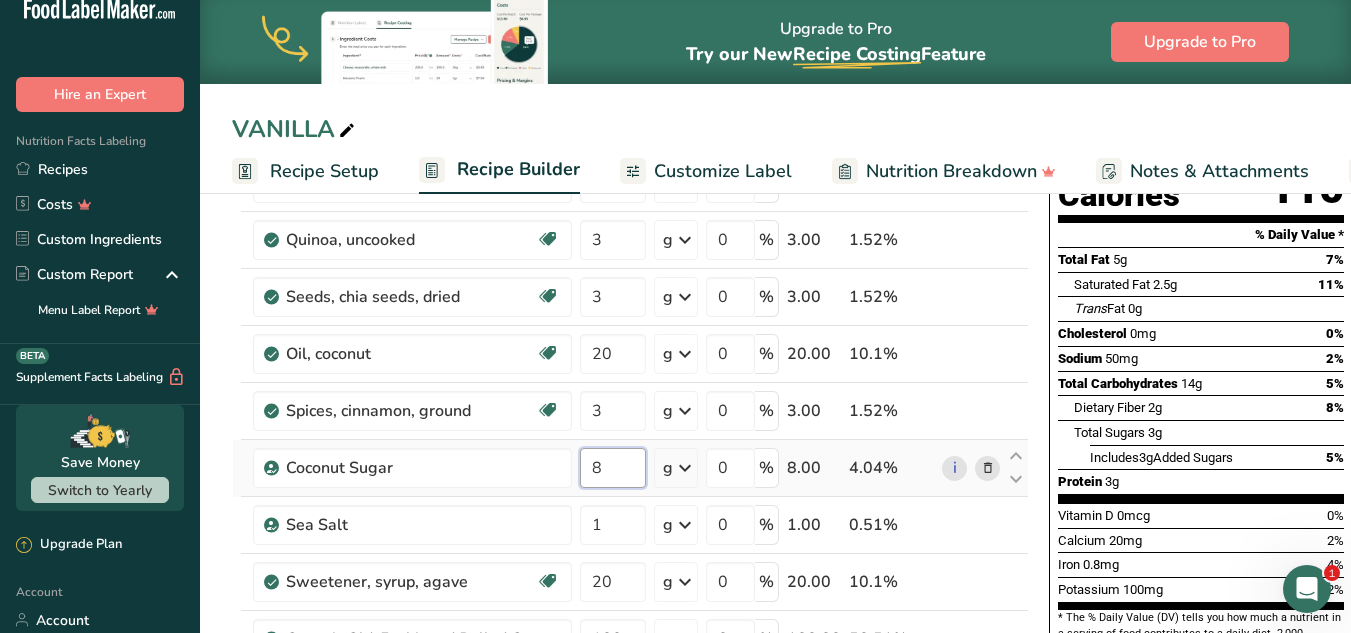 drag, startPoint x: 596, startPoint y: 467, endPoint x: 607, endPoint y: 466, distance: 11.045361 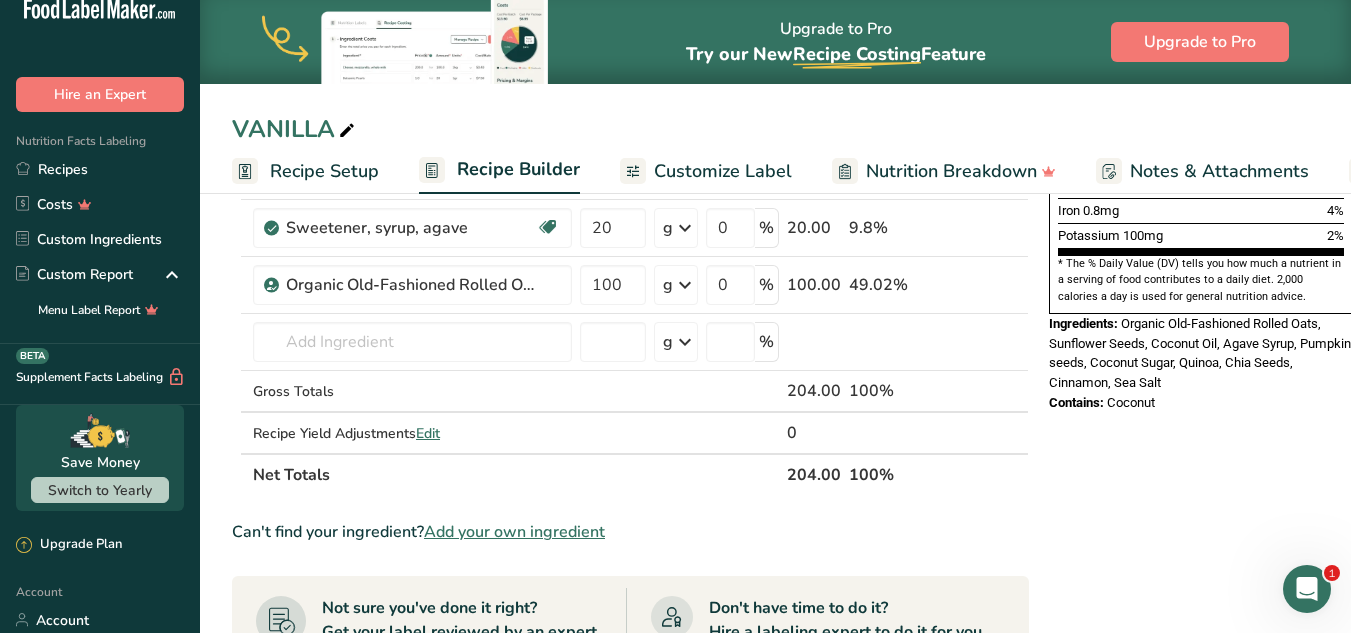 scroll, scrollTop: 468, scrollLeft: 0, axis: vertical 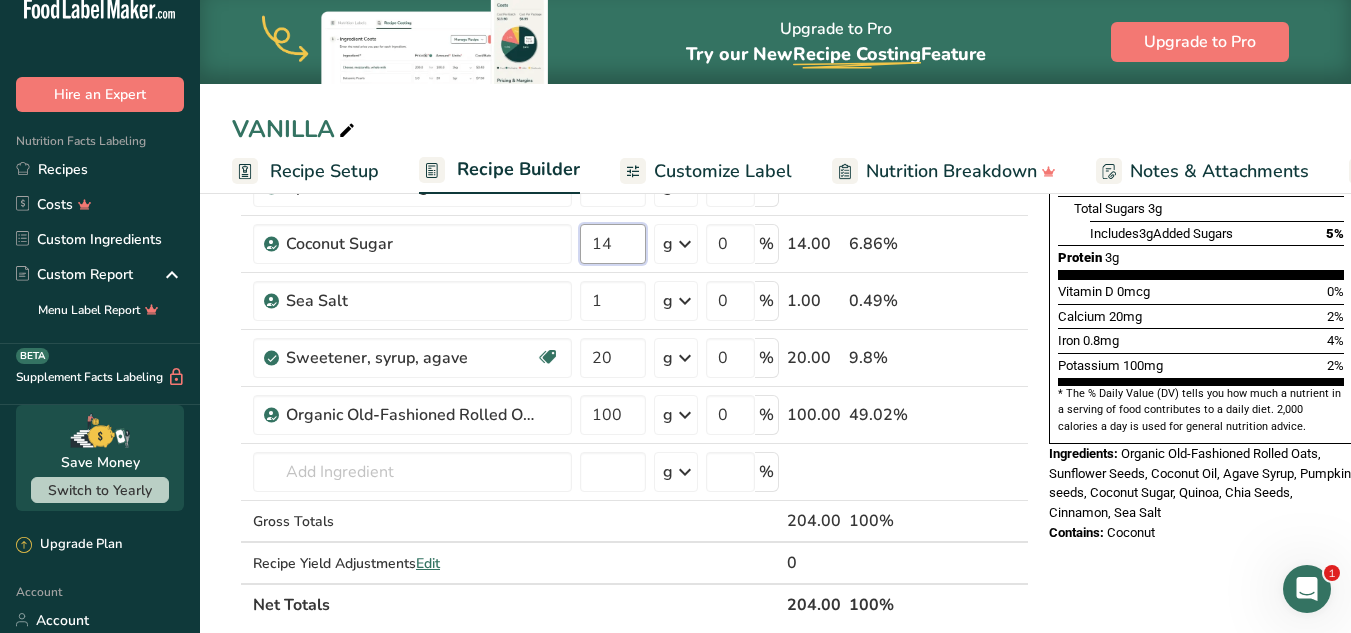 type on "14" 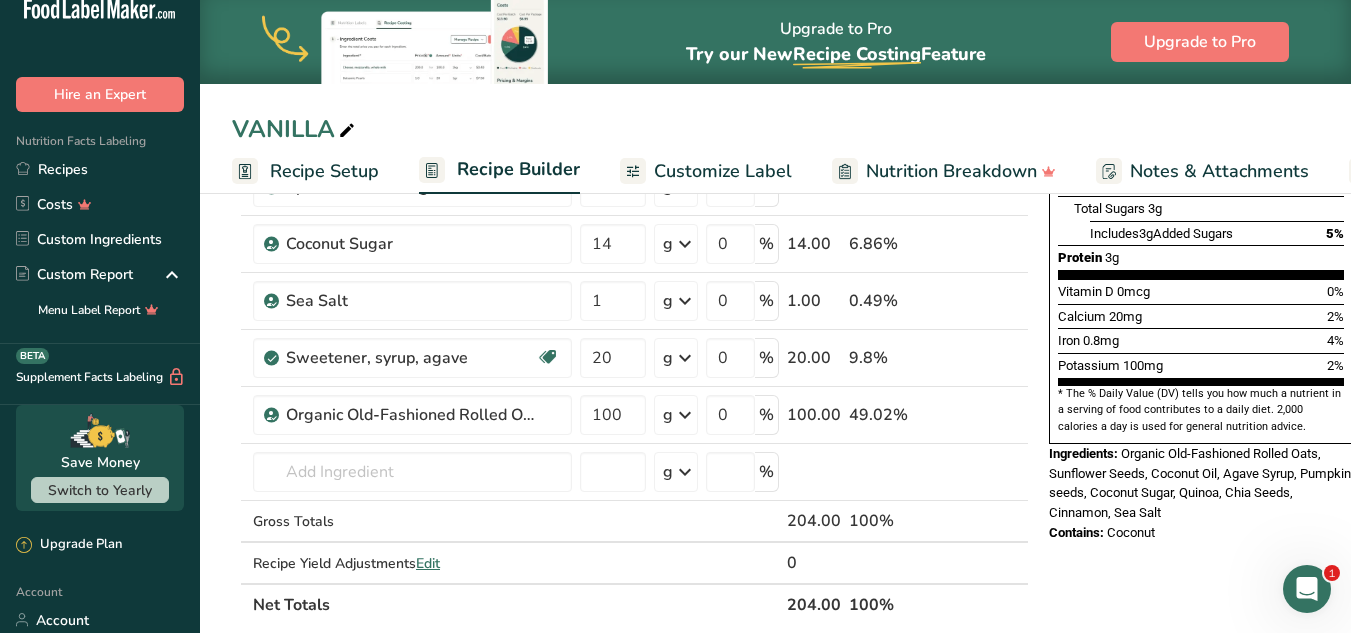 click on "Nutrition Facts
8 Servings Per Container
Serving Size
25g
Amount Per Serving
Calories
110
% Daily Value *
Total Fat
5g
7%
Saturated Fat
2.5g
11%
Trans  Fat
0g
Cholesterol
0mg
0%
Sodium
50mg
2%
Total Carbohydrates
14g
5%
Dietary Fiber
2g
8%" at bounding box center (1201, 518) 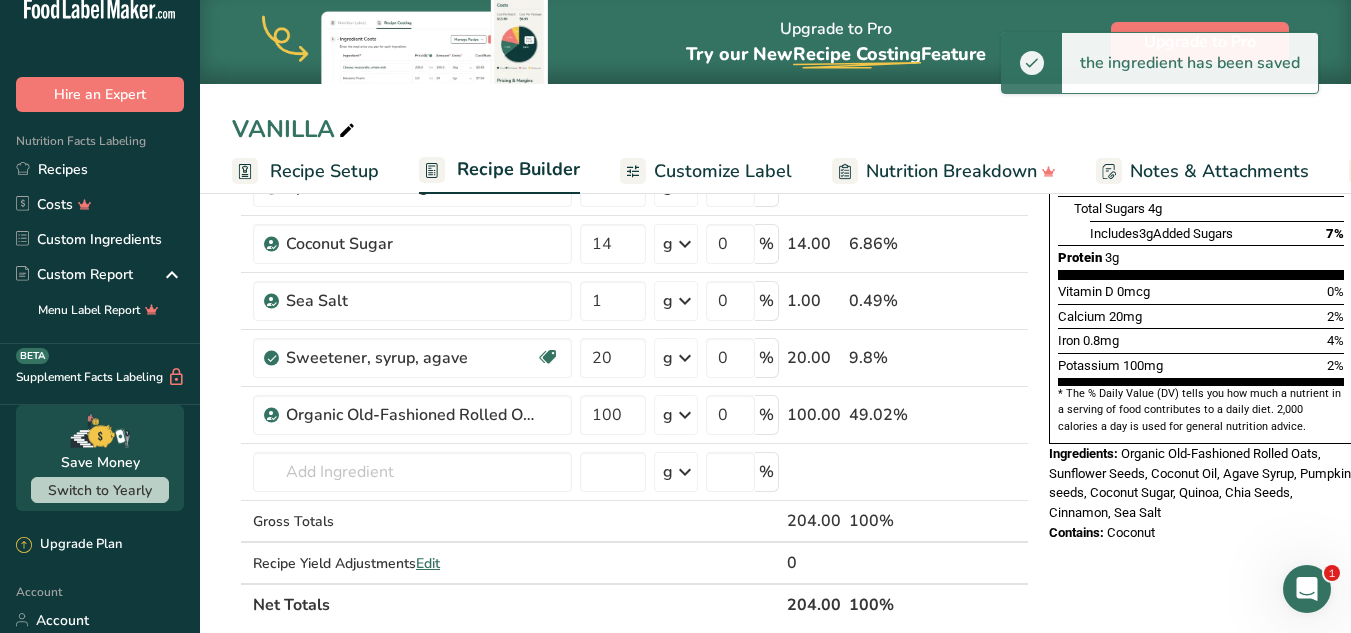 scroll, scrollTop: 302, scrollLeft: 0, axis: vertical 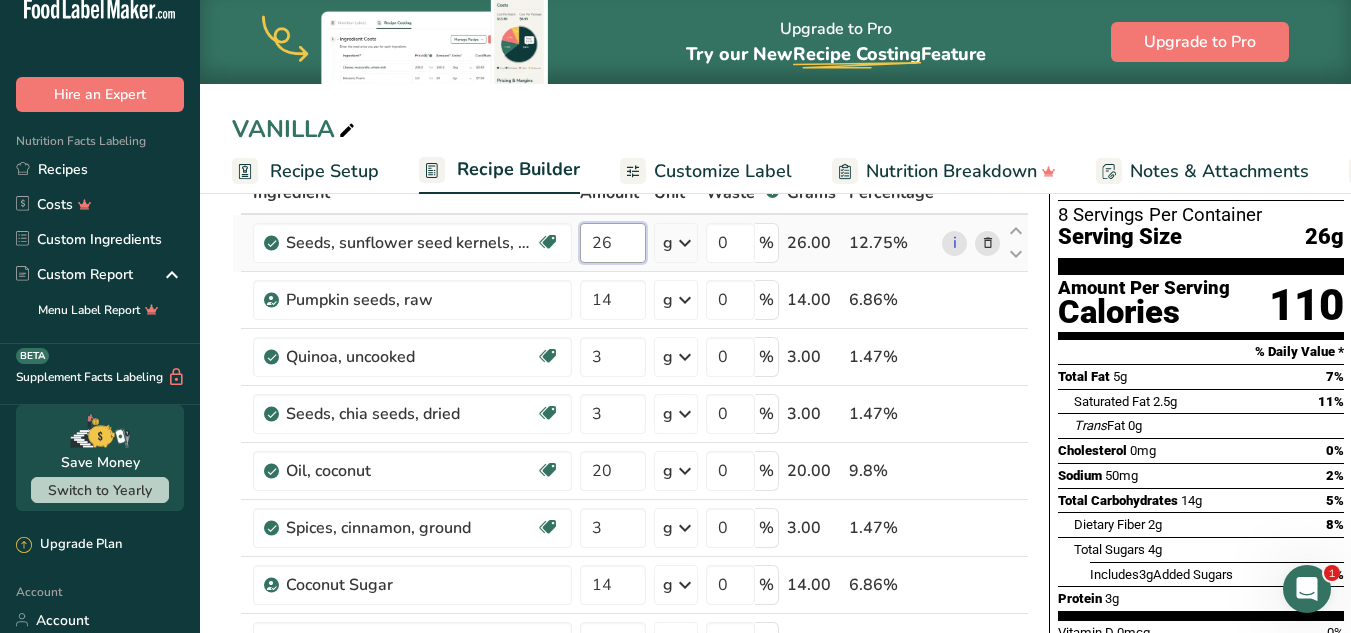 click on "26" at bounding box center [613, 243] 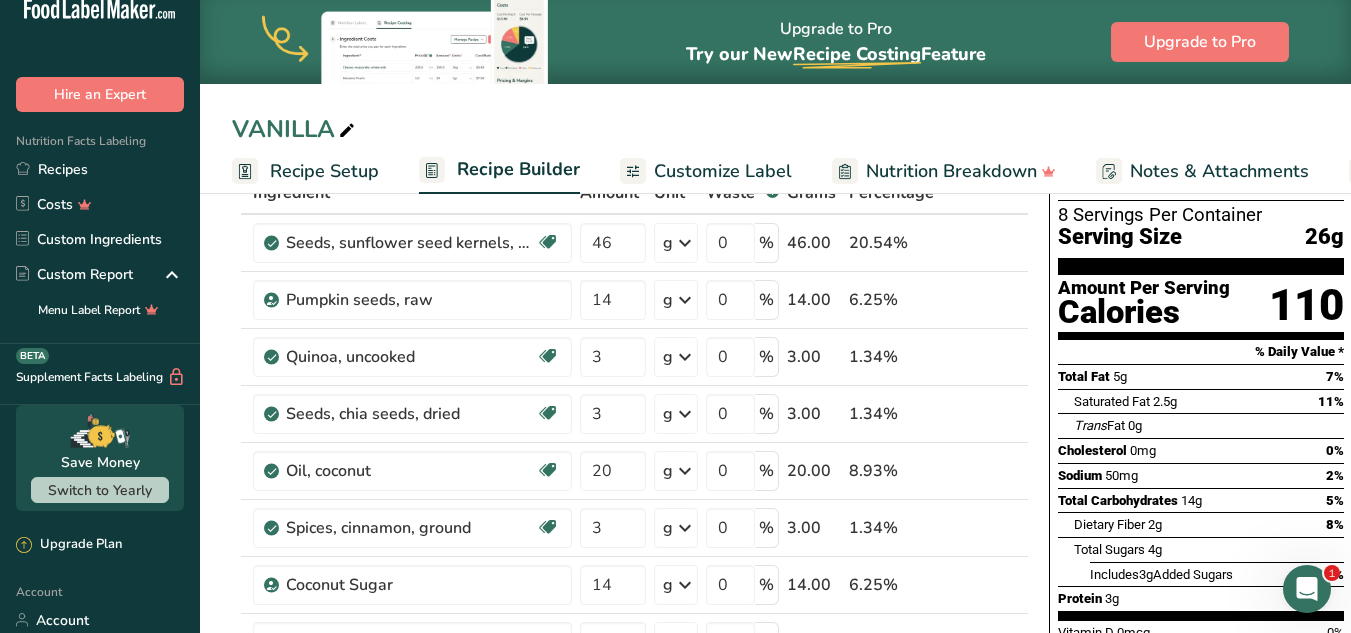 click on "VANILLA" at bounding box center (775, 129) 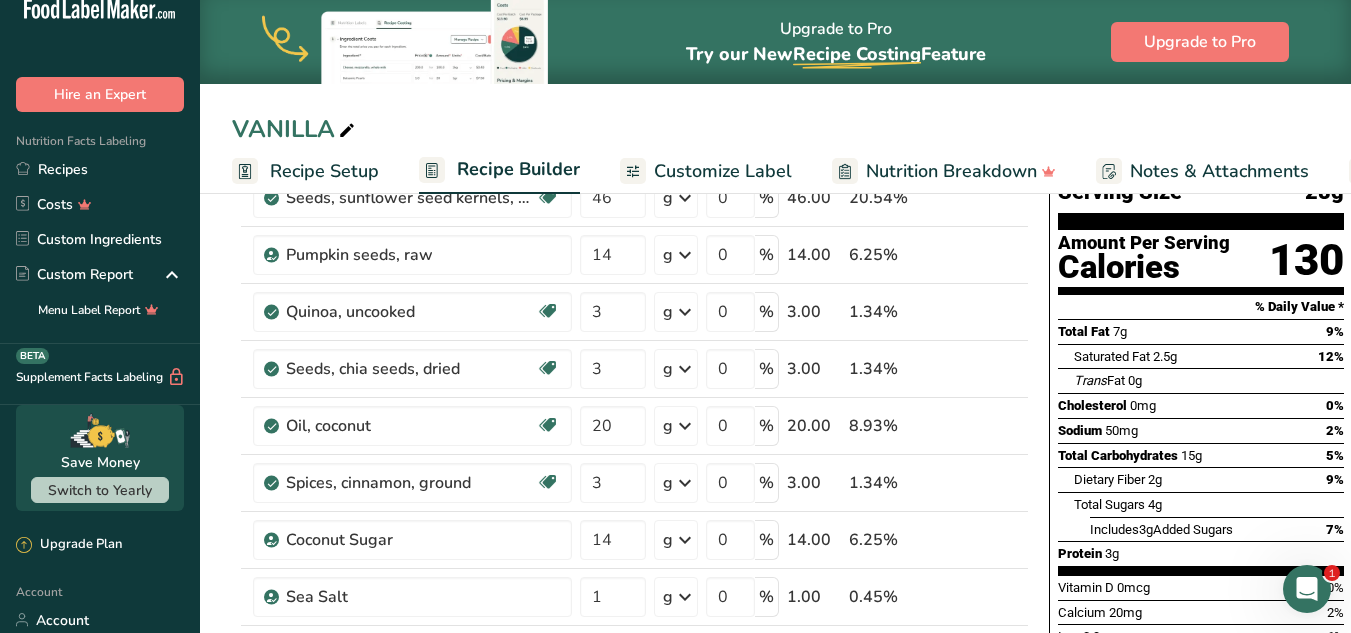 scroll, scrollTop: 72, scrollLeft: 0, axis: vertical 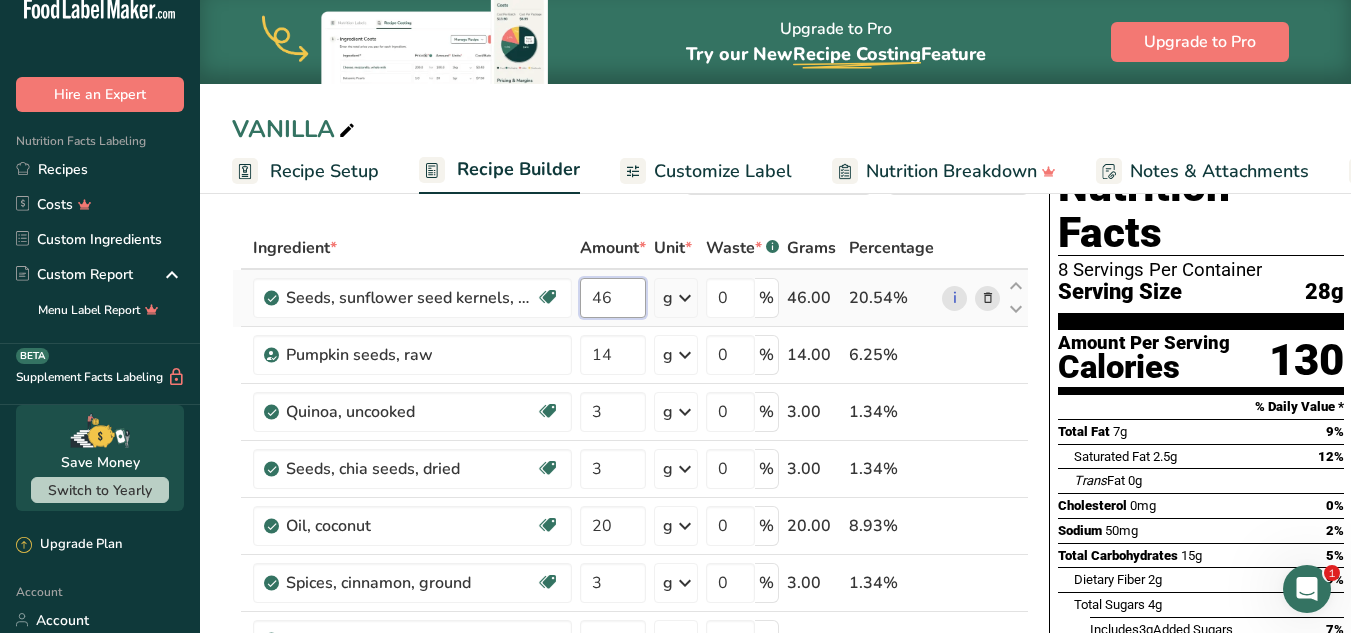 drag, startPoint x: 603, startPoint y: 295, endPoint x: 588, endPoint y: 292, distance: 15.297058 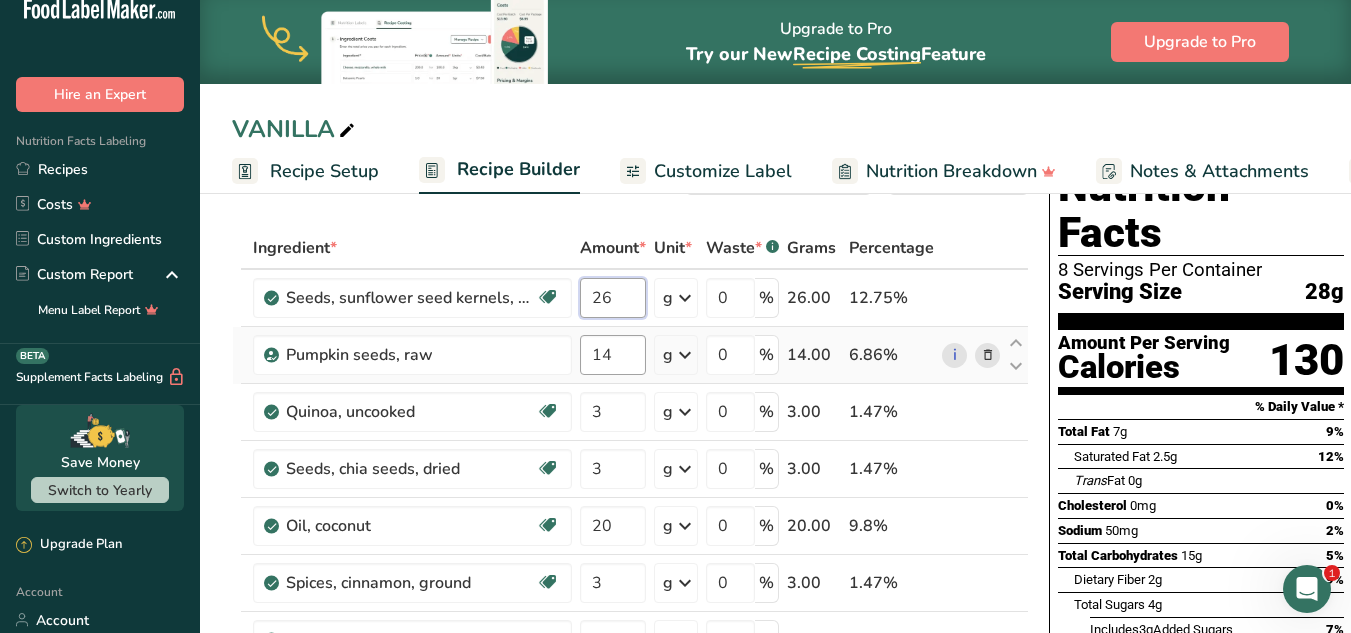 type on "26" 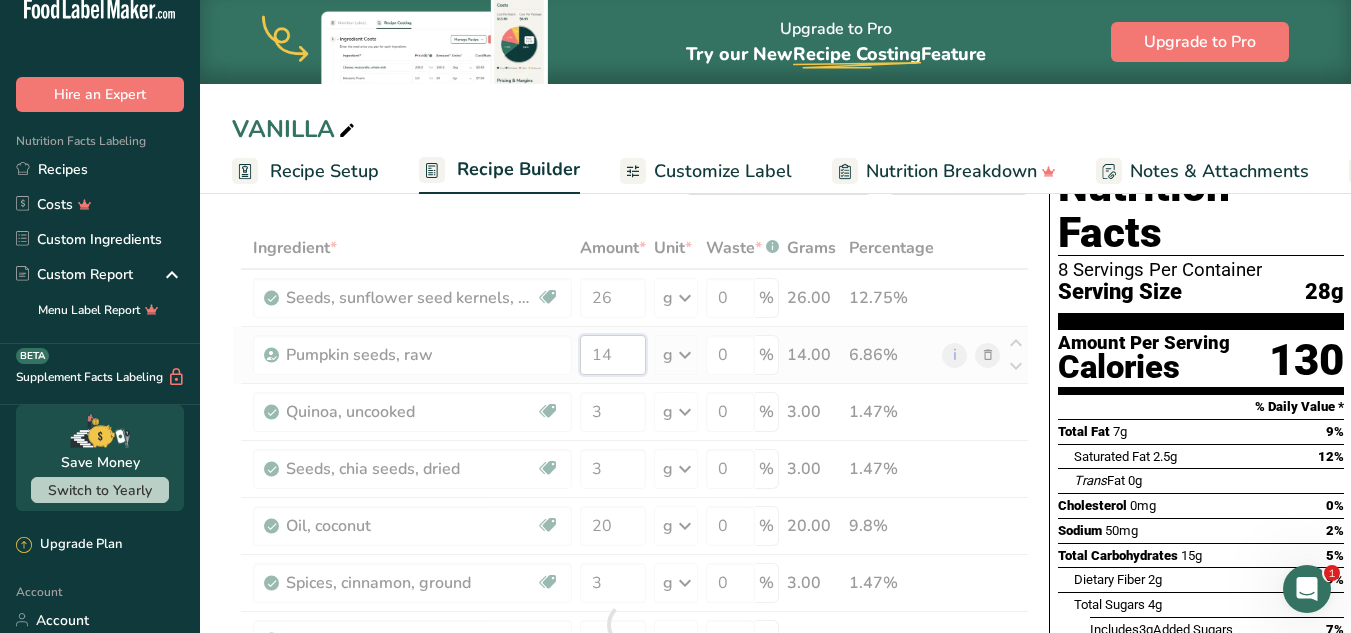 click on "Ingredient *
Amount *
Unit *
Waste *   .a-a{fill:#347362;}.b-a{fill:#fff;}          Grams
Percentage
Seeds, sunflower seed kernels, dried
Dairy free
Gluten free
Vegan
Vegetarian
Soy free
26
g
Portions
1 cup, with hulls, edible yield
1 cup
Weight Units
g
kg
mg
See more
Volume Units
l
Volume units require a density conversion. If you know your ingredient's density enter it below. Otherwise, click on "RIA" our AI Regulatory bot - she will be able to help you
lb/ft3
g/cm3
Confirm
mL" at bounding box center (630, 624) 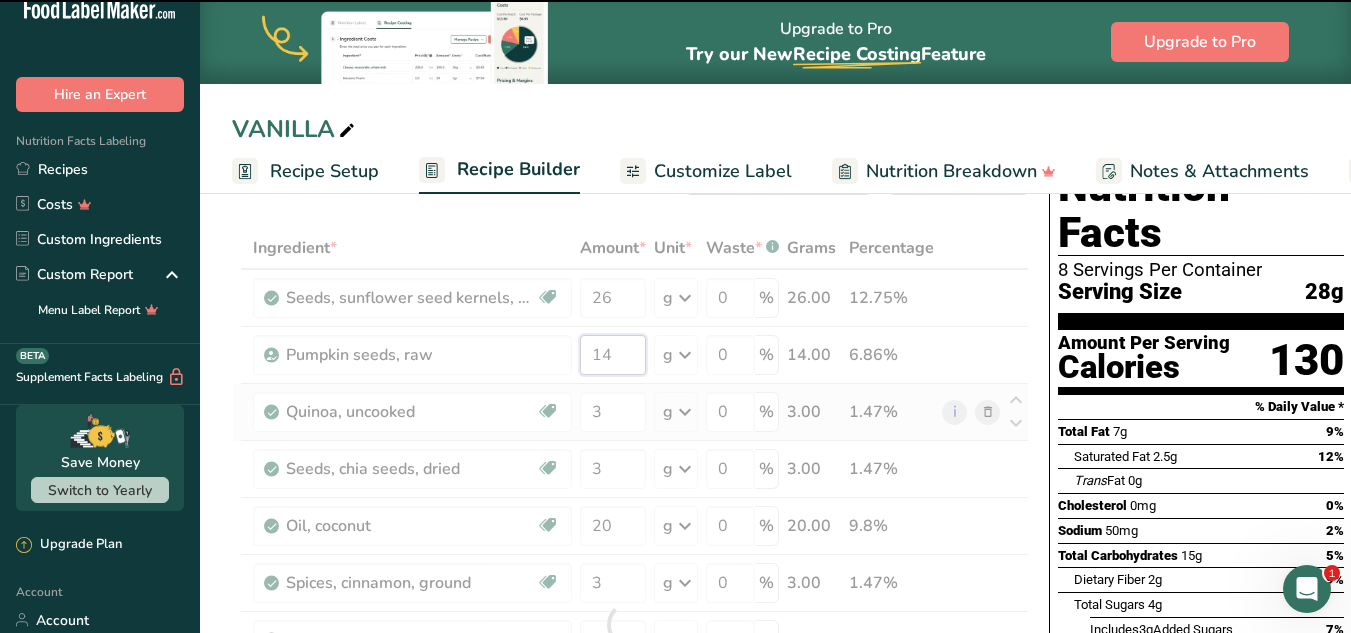click on "14" at bounding box center (613, 355) 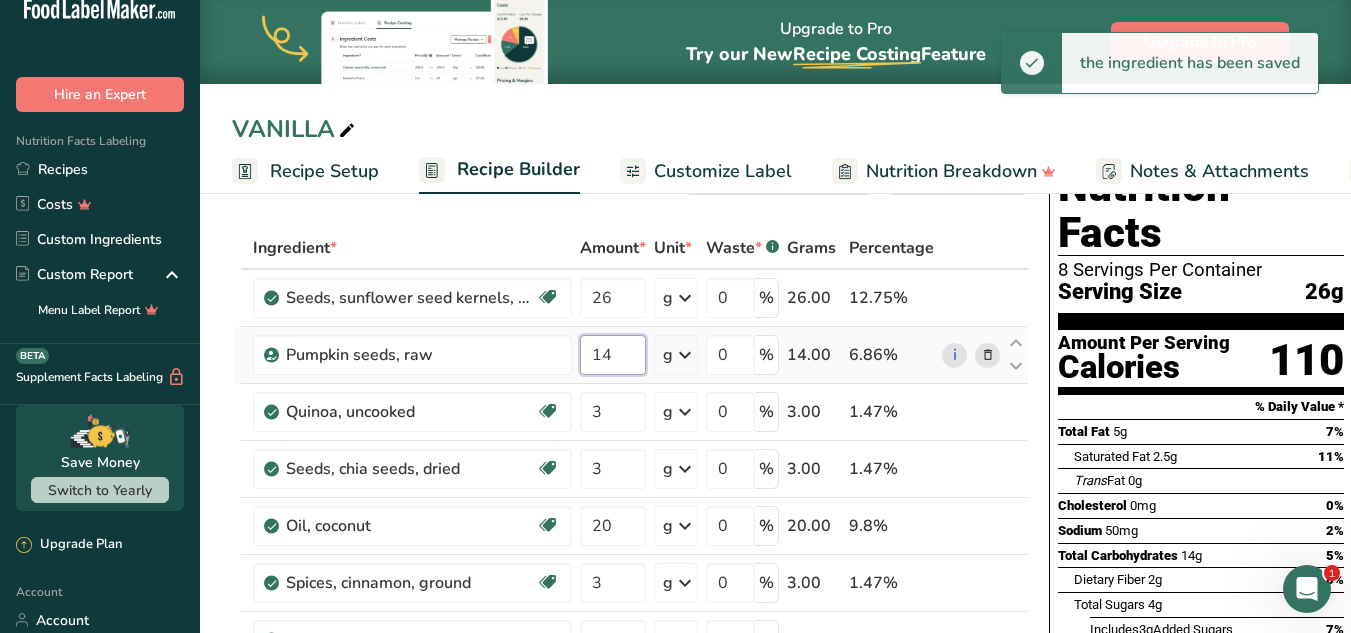drag, startPoint x: 601, startPoint y: 360, endPoint x: 587, endPoint y: 354, distance: 15.231546 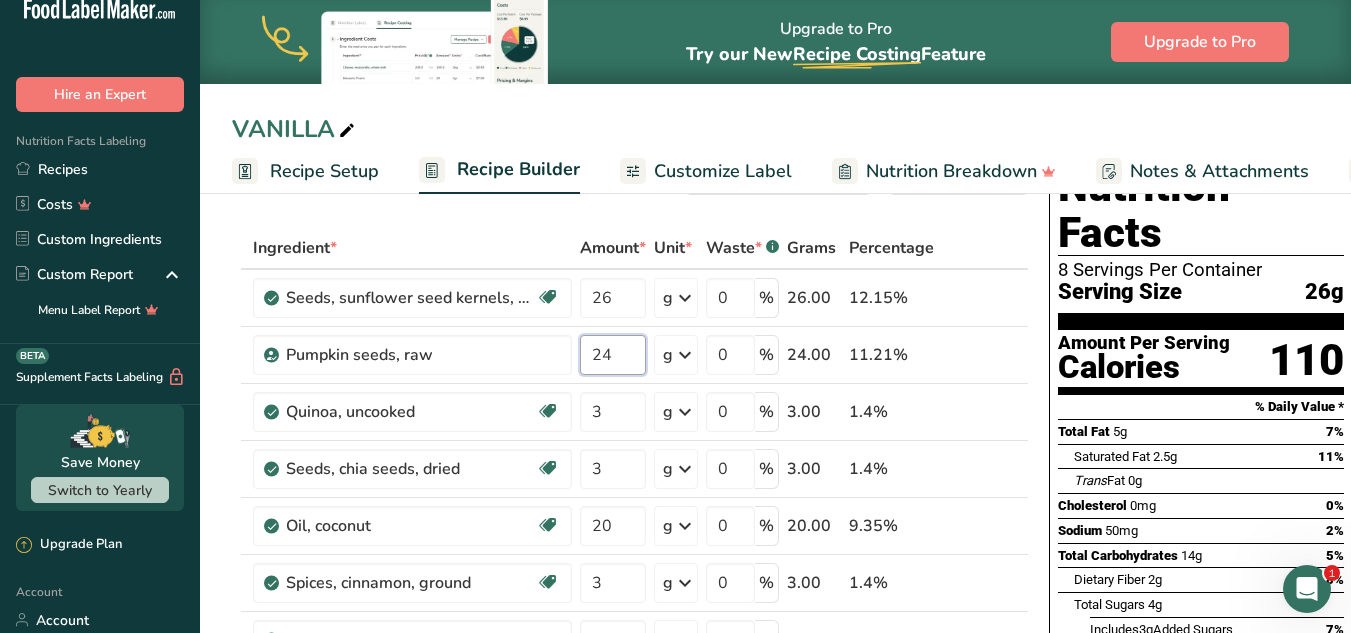 type on "24" 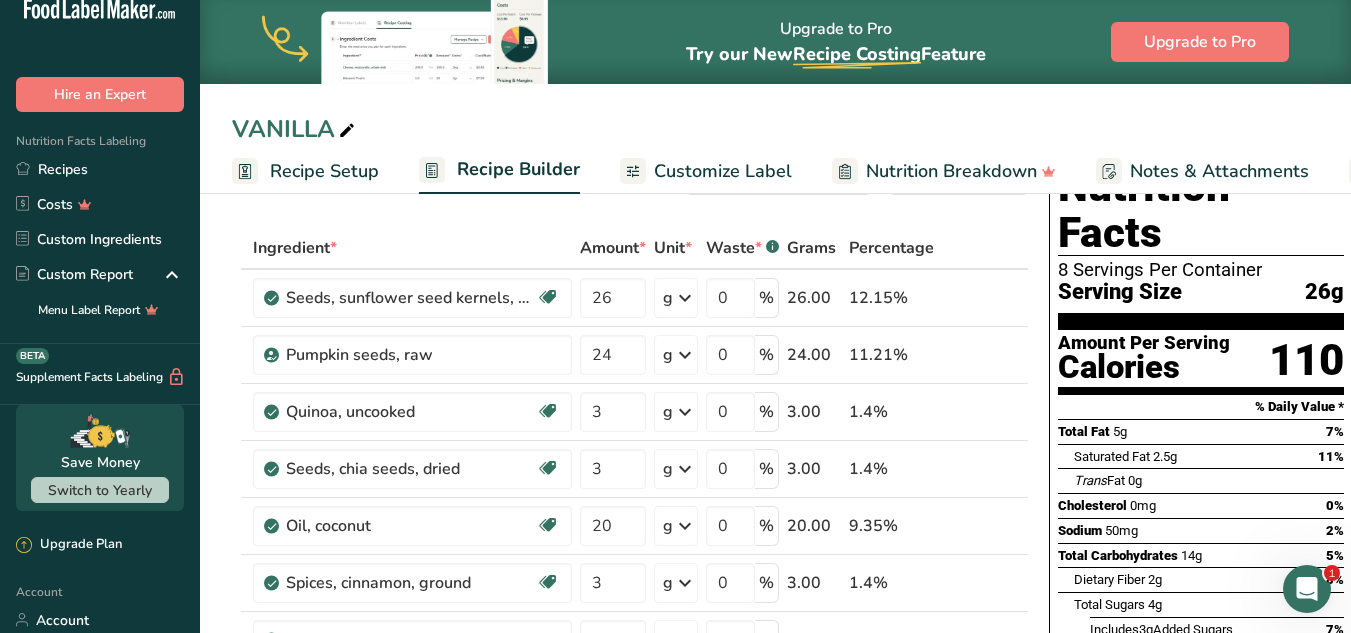 click on "Nutrition Breakdown" at bounding box center (944, 171) 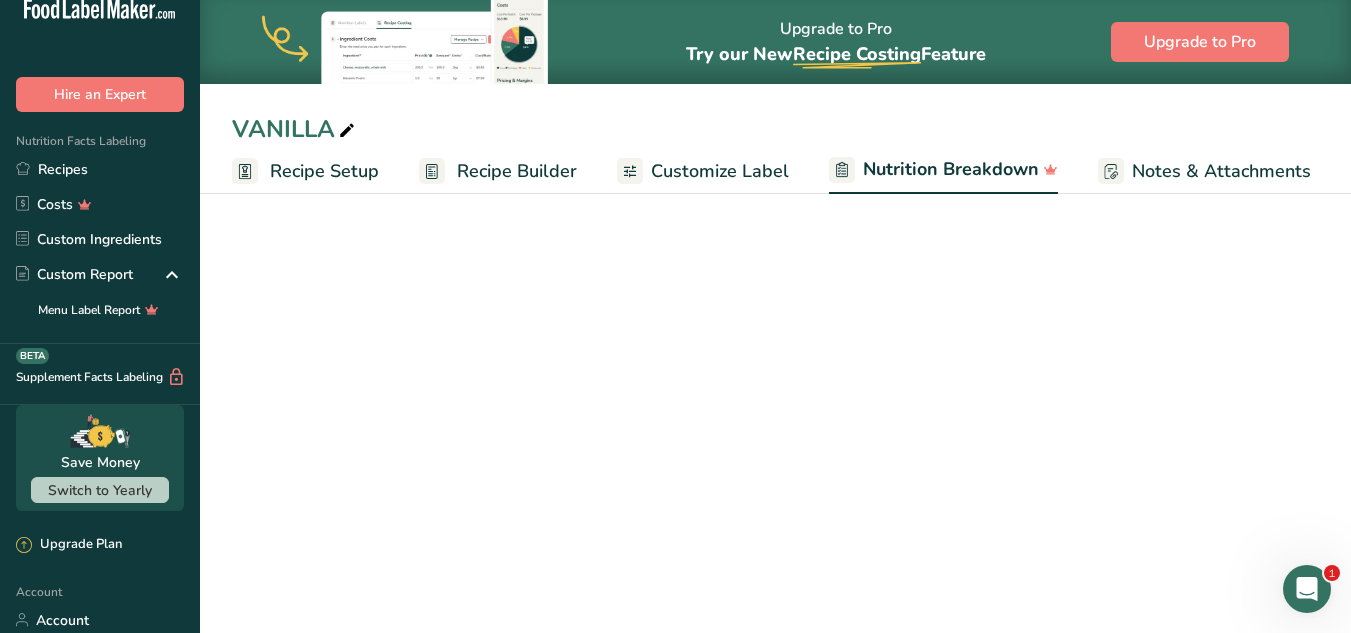 scroll, scrollTop: 0, scrollLeft: 210, axis: horizontal 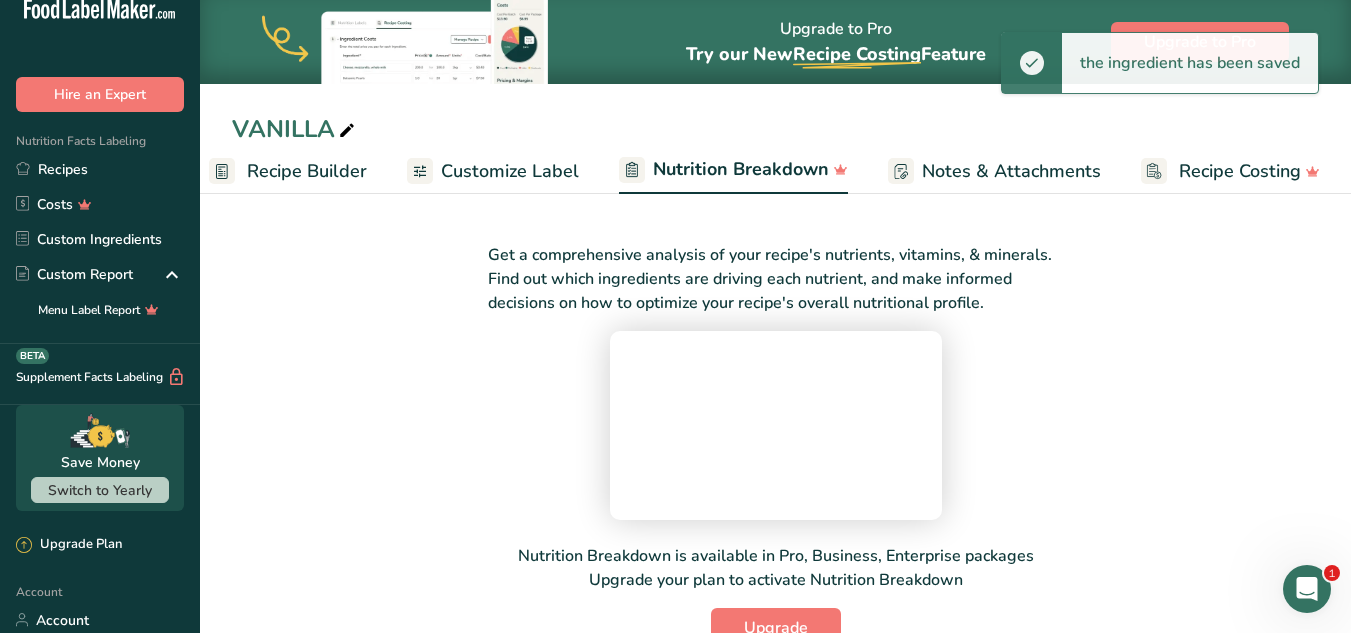 click on "Customize Label" at bounding box center [510, 171] 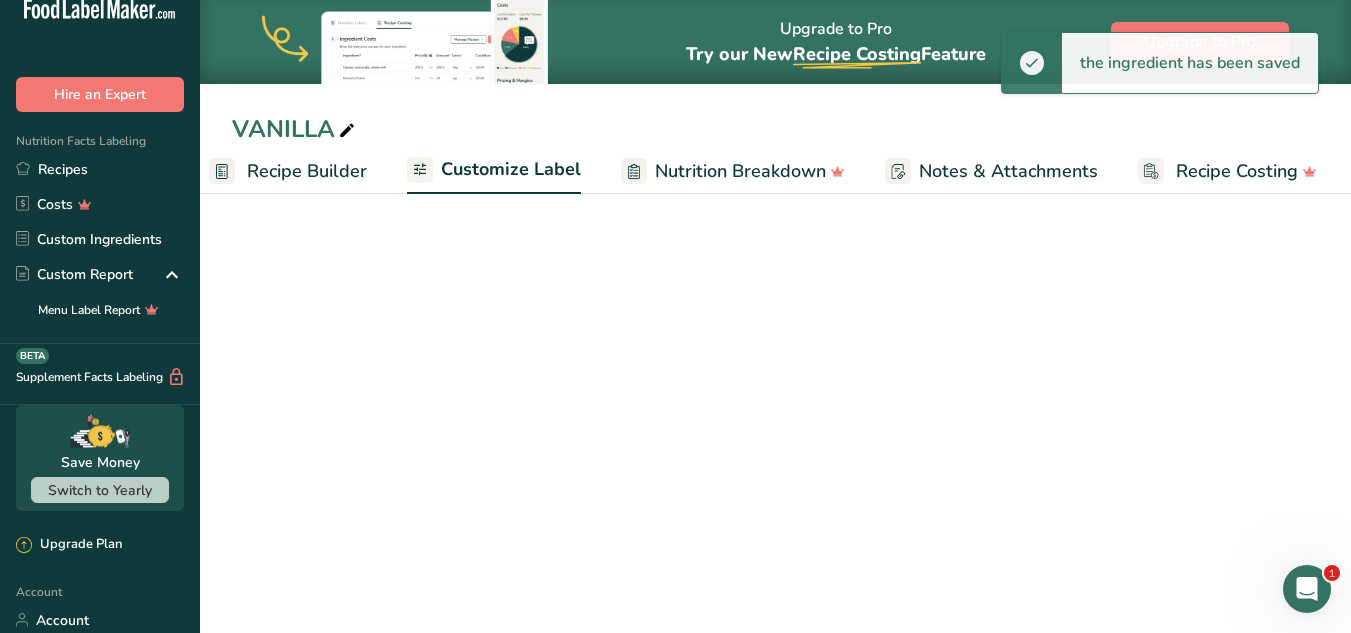 scroll, scrollTop: 0, scrollLeft: 208, axis: horizontal 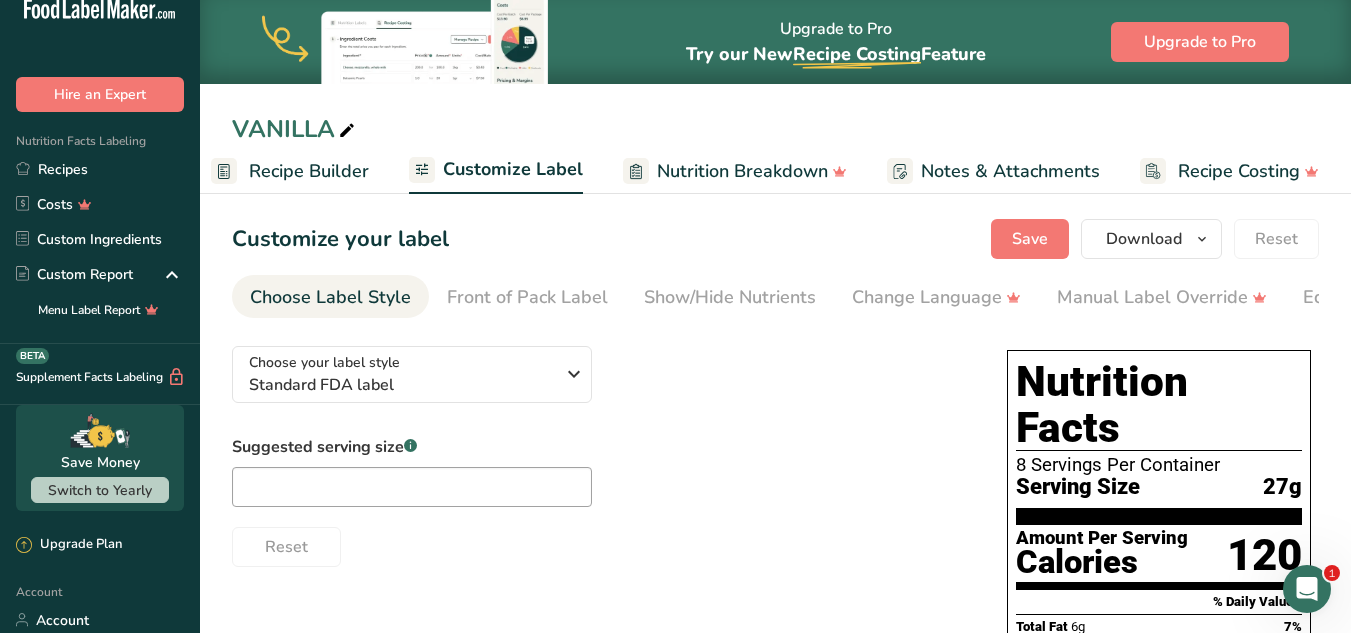 click on "Recipe Builder" at bounding box center [290, 171] 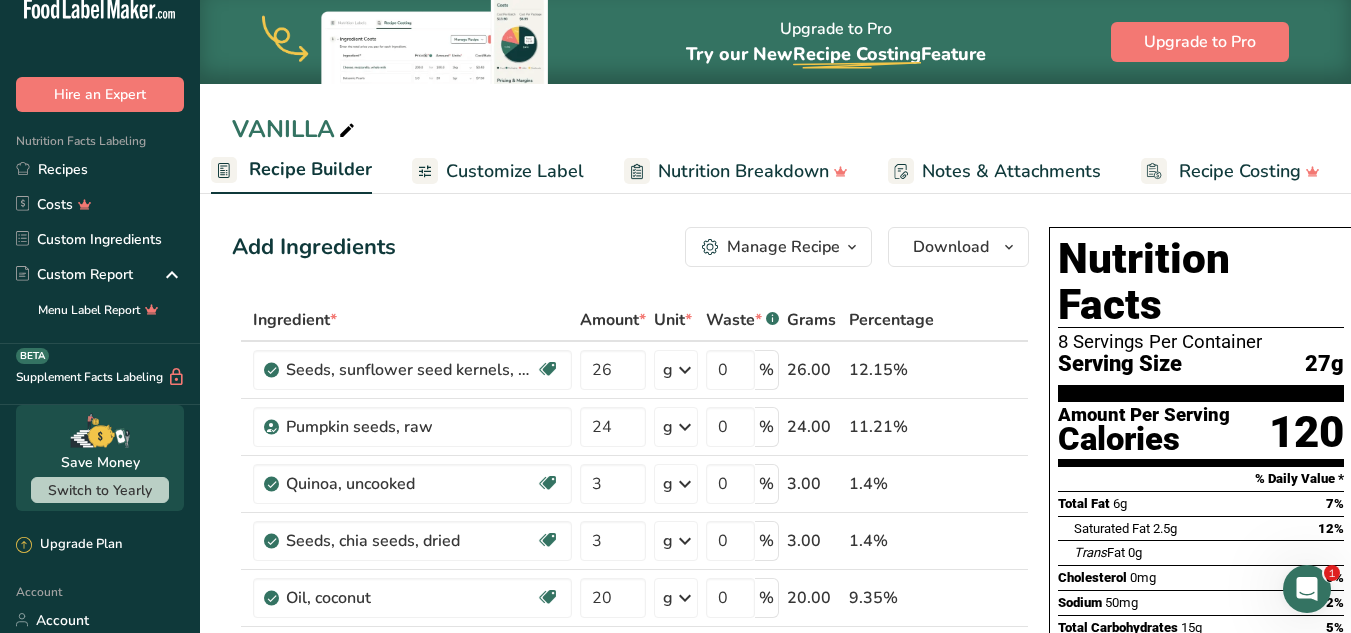 scroll, scrollTop: 0, scrollLeft: 193, axis: horizontal 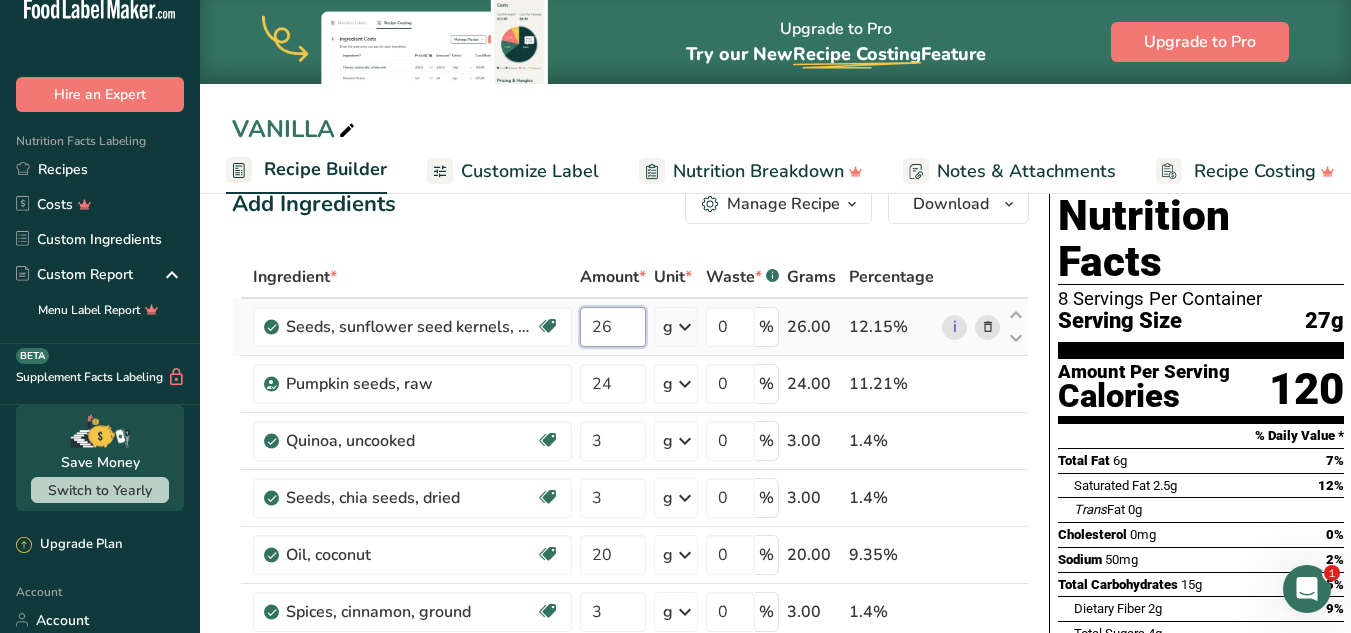 drag, startPoint x: 611, startPoint y: 325, endPoint x: 592, endPoint y: 318, distance: 20.248457 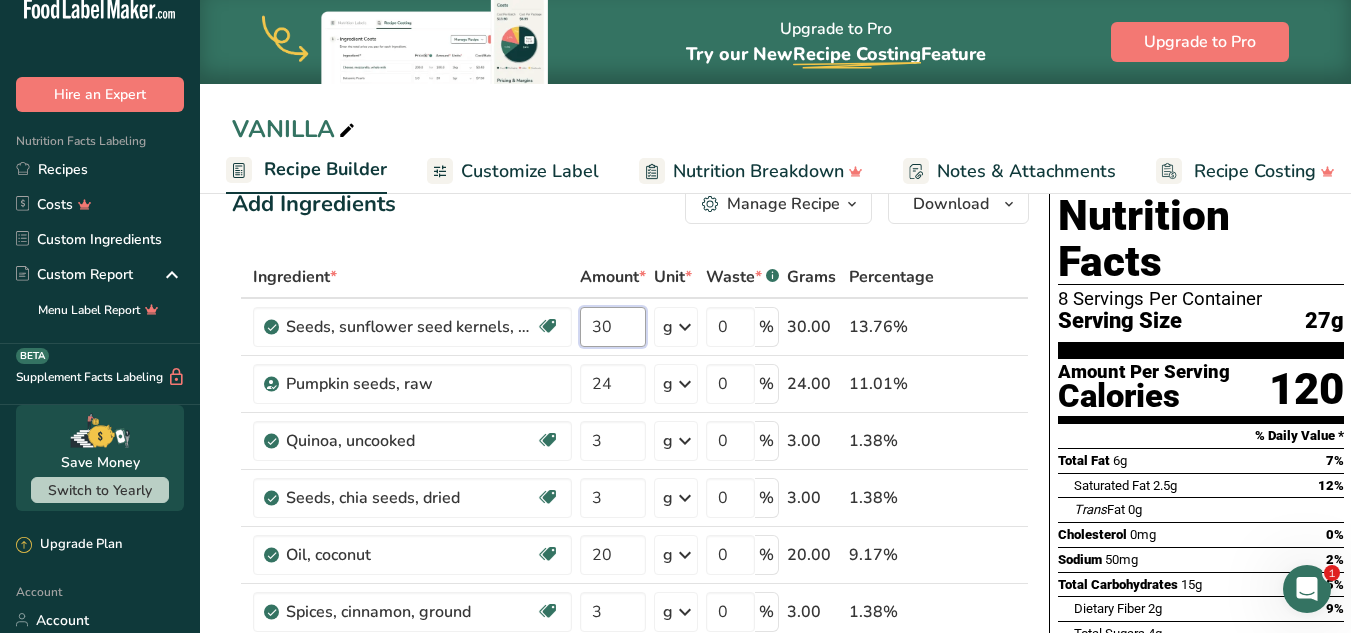 type on "30" 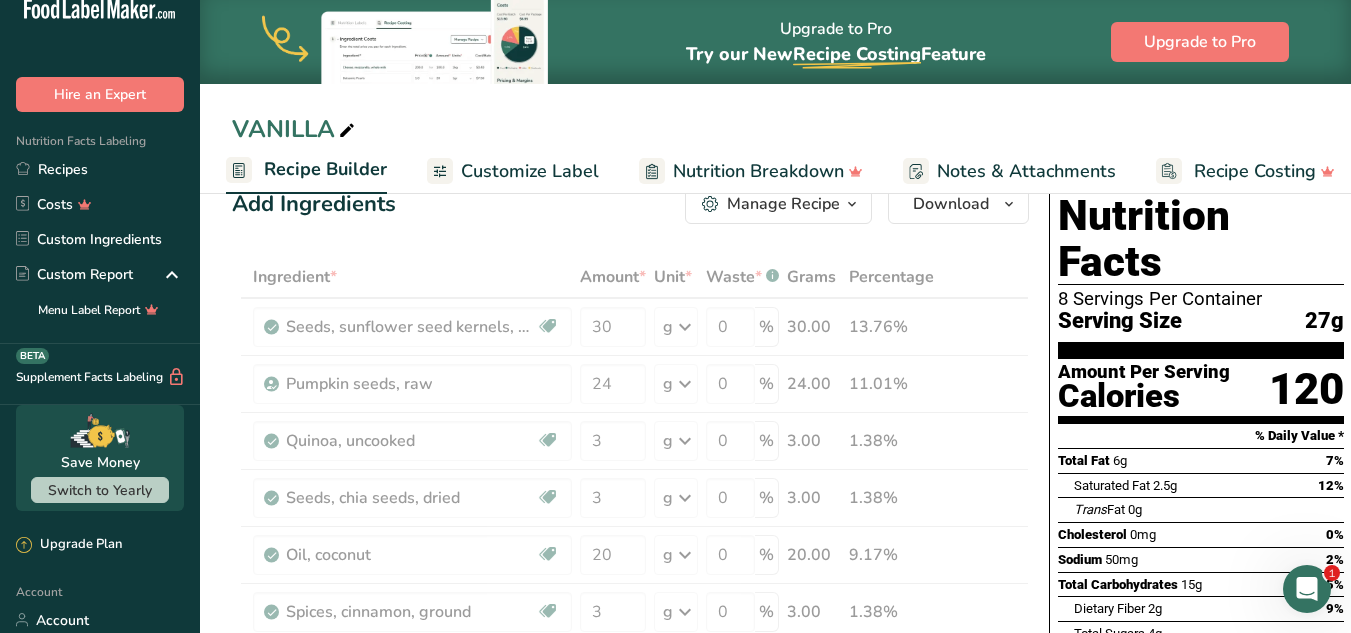 click on "Add Ingredients
Manage Recipe         Delete Recipe           Duplicate Recipe             Scale Recipe             Save as Sub-Recipe   .a-a{fill:#347362;}.b-a{fill:#fff;}                               Nutrition Breakdown                   Recipe Card
NEW
Amino Acids Pattern Report             Activity History
Download
Choose your preferred label style
Standard FDA label
Standard FDA label
The most common format for nutrition facts labels in compliance with the FDA's typeface, style and requirements
Tabular FDA label
A label format compliant with the FDA regulations presented in a tabular (horizontal) display.
Linear FDA label
A simple linear display for small sized packages.
Simplified FDA label" at bounding box center (636, 943) 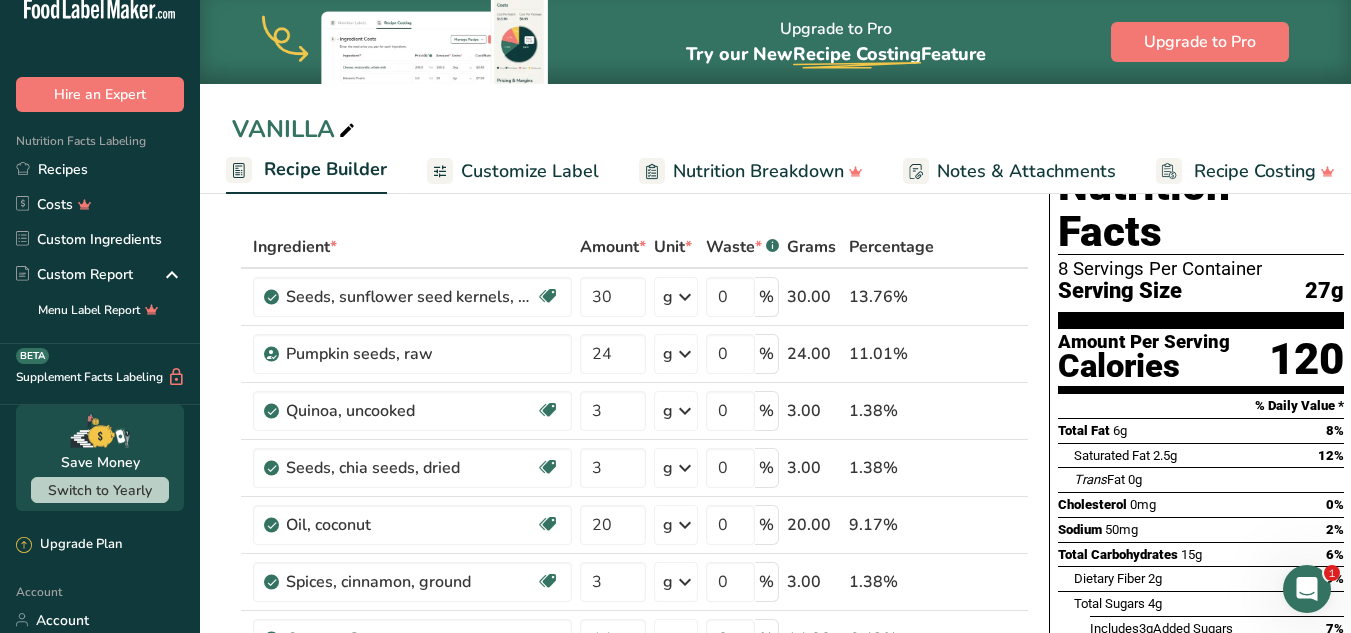 scroll, scrollTop: 79, scrollLeft: 0, axis: vertical 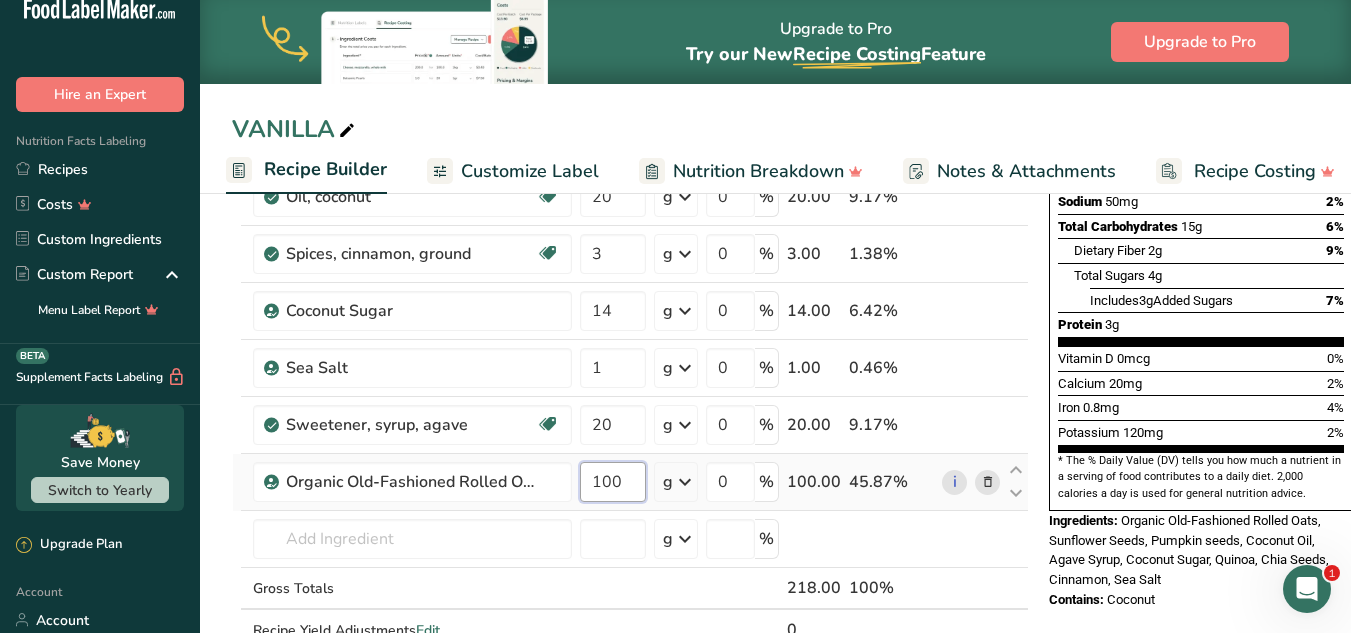 drag, startPoint x: 626, startPoint y: 477, endPoint x: 607, endPoint y: 474, distance: 19.235384 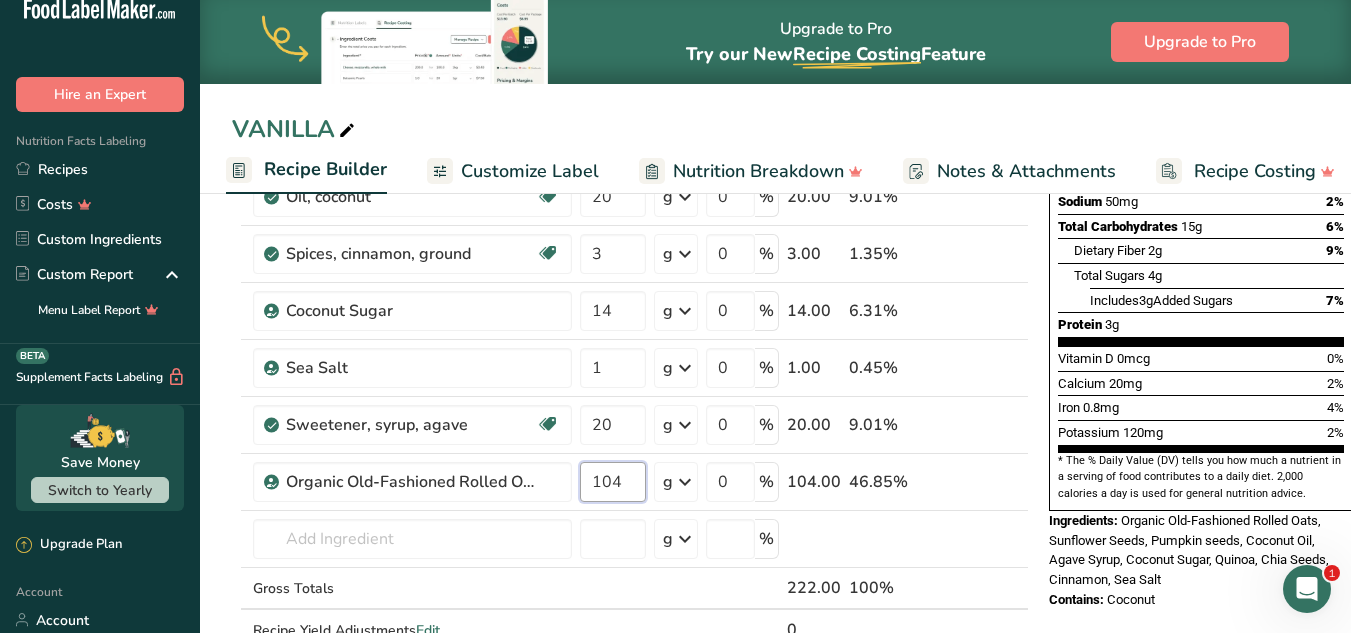 type on "104" 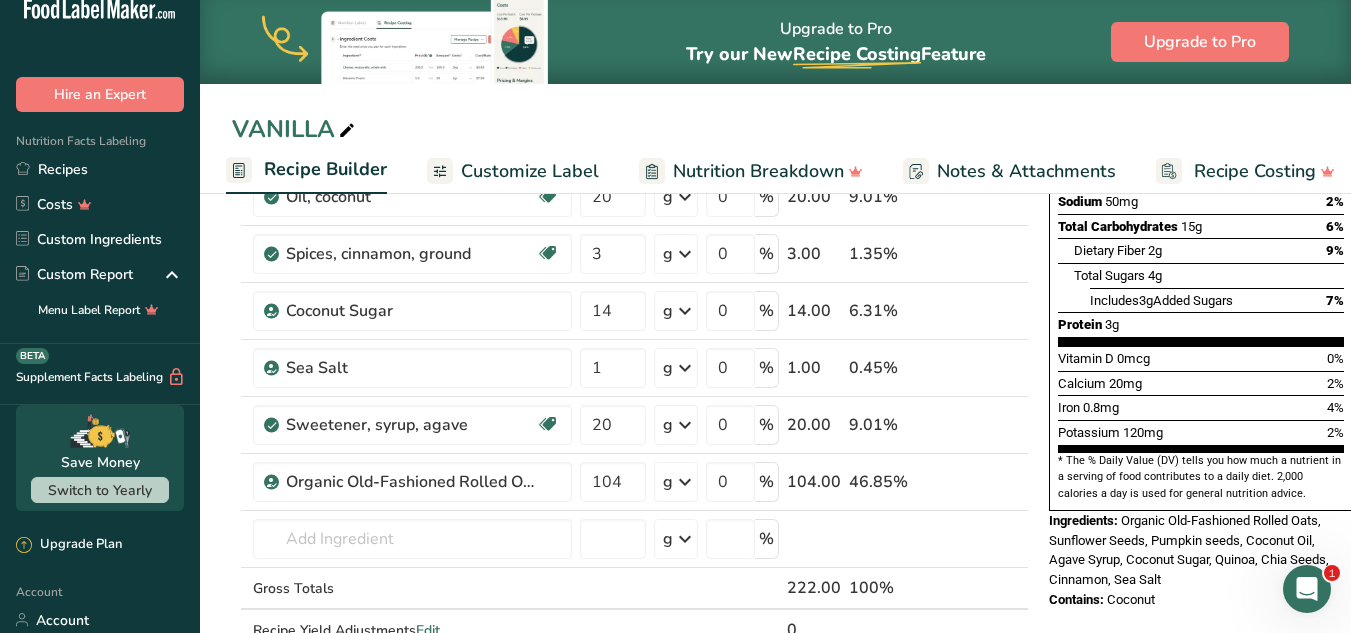 click on "Nutrition Facts
8 Servings Per Container
Serving Size
27g
Amount Per Serving
Calories
120
% Daily Value *
Total Fat
6g
8%
Saturated Fat
2.5g
12%
Trans  Fat
0g
Cholesterol
0mg
0%
Sodium
50mg
2%
Total Carbohydrates
15g
6%
Dietary Fiber
2g
9%" at bounding box center [1201, 585] 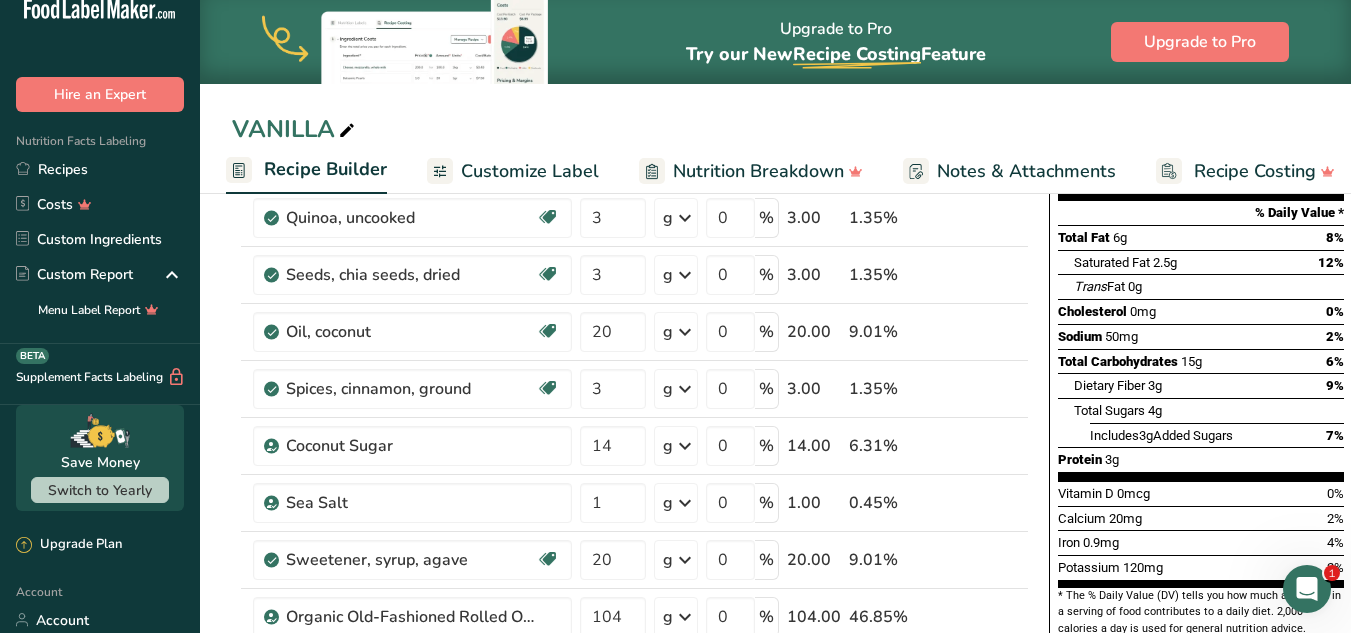 scroll, scrollTop: 254, scrollLeft: 0, axis: vertical 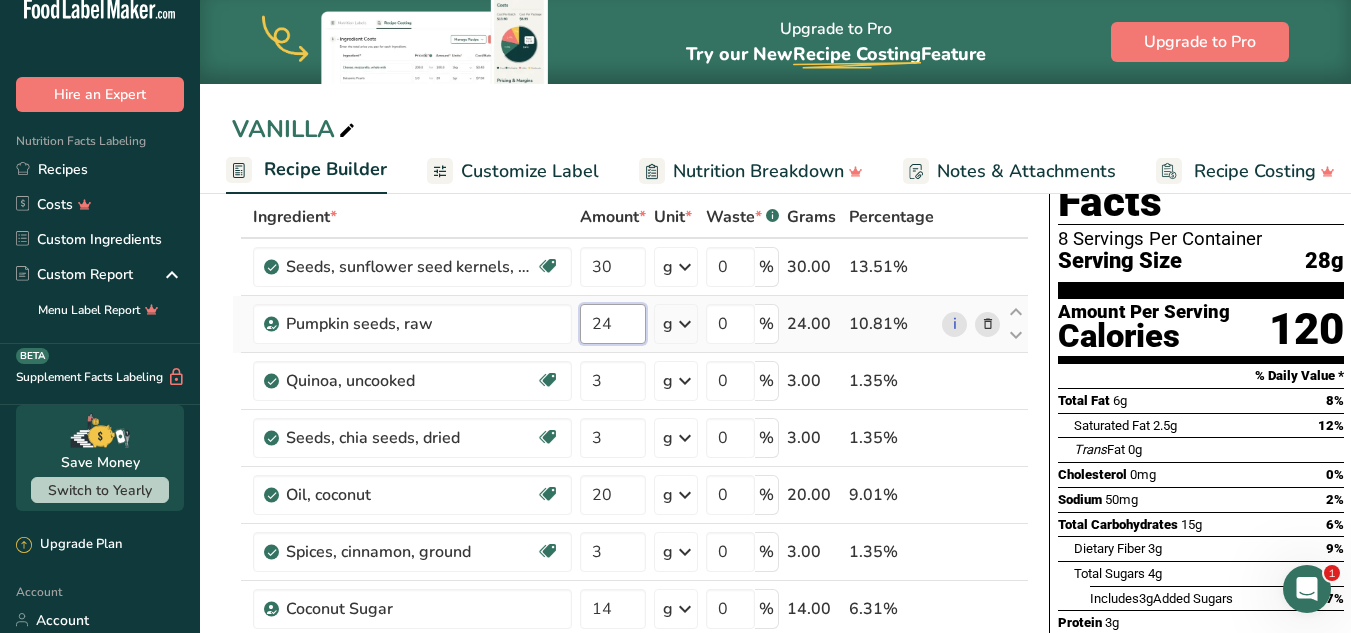 drag, startPoint x: 613, startPoint y: 328, endPoint x: 583, endPoint y: 322, distance: 30.594116 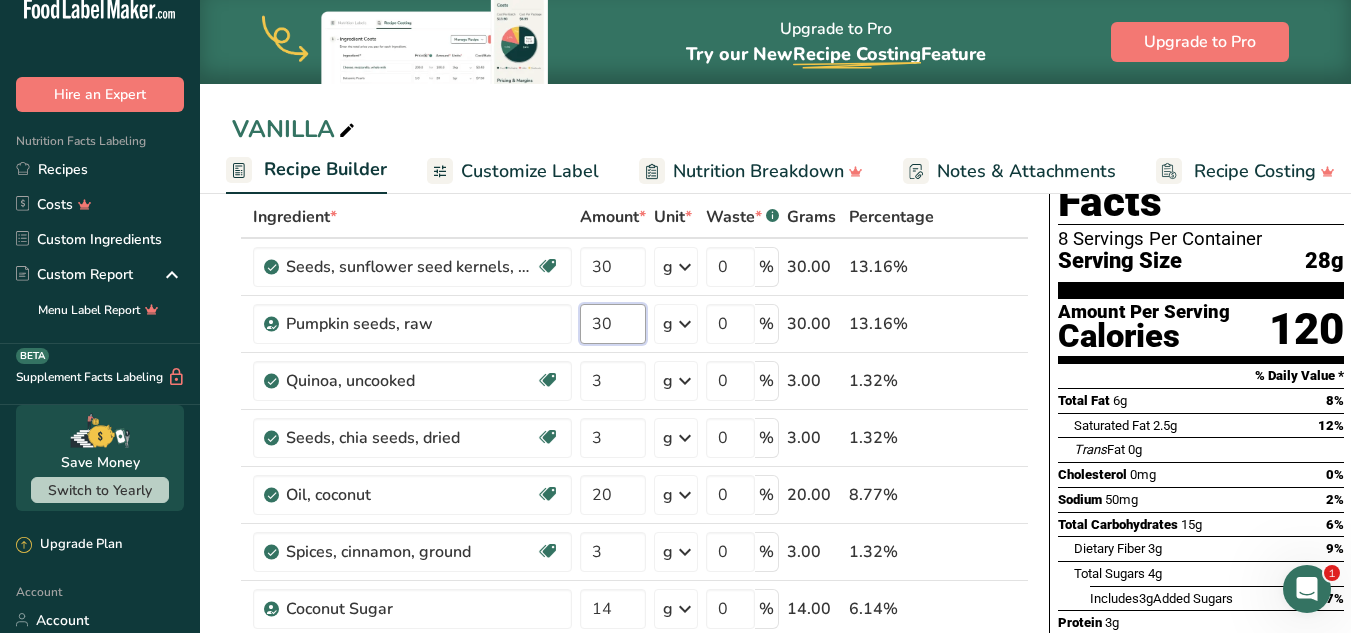 type on "30" 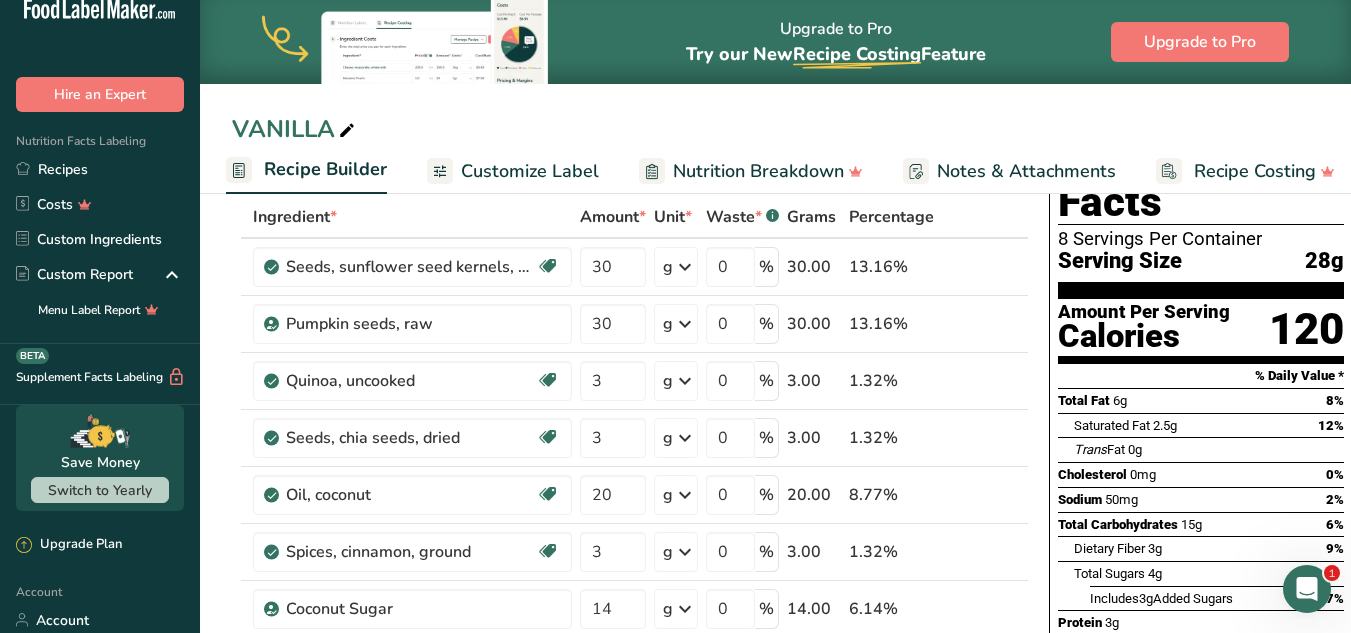 click on "Ingredient *
Amount *
Unit *
Waste *   .a-a{fill:#347362;}.b-a{fill:#fff;}          Grams
Percentage
Seeds, sunflower seed kernels, dried
Dairy free
Gluten free
Vegan
Vegetarian
Soy free
30
g
Portions
1 cup, with hulls, edible yield
1 cup
Weight Units
g
kg
mg
See more
Volume Units
l
Volume units require a density conversion. If you know your ingredient's density enter it below. Otherwise, click on "RIA" our AI Regulatory bot - she will be able to help you
lb/ft3
g/cm3
Confirm
mL" at bounding box center (630, 593) 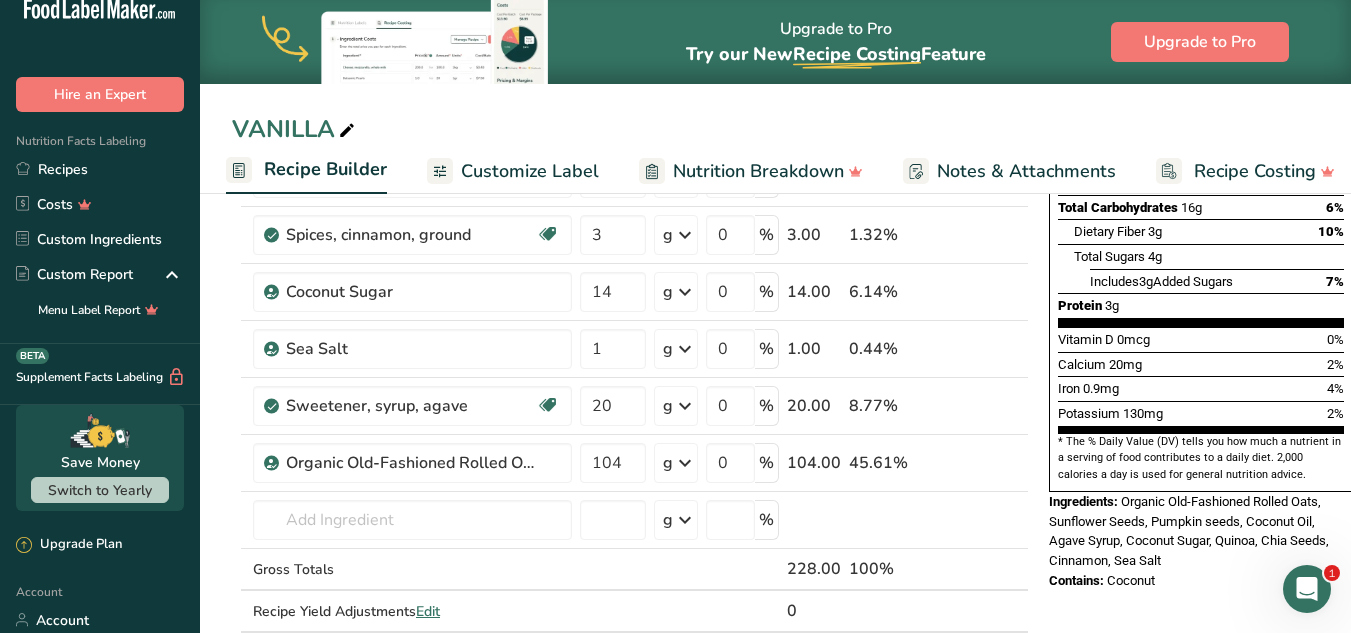 scroll, scrollTop: 335, scrollLeft: 0, axis: vertical 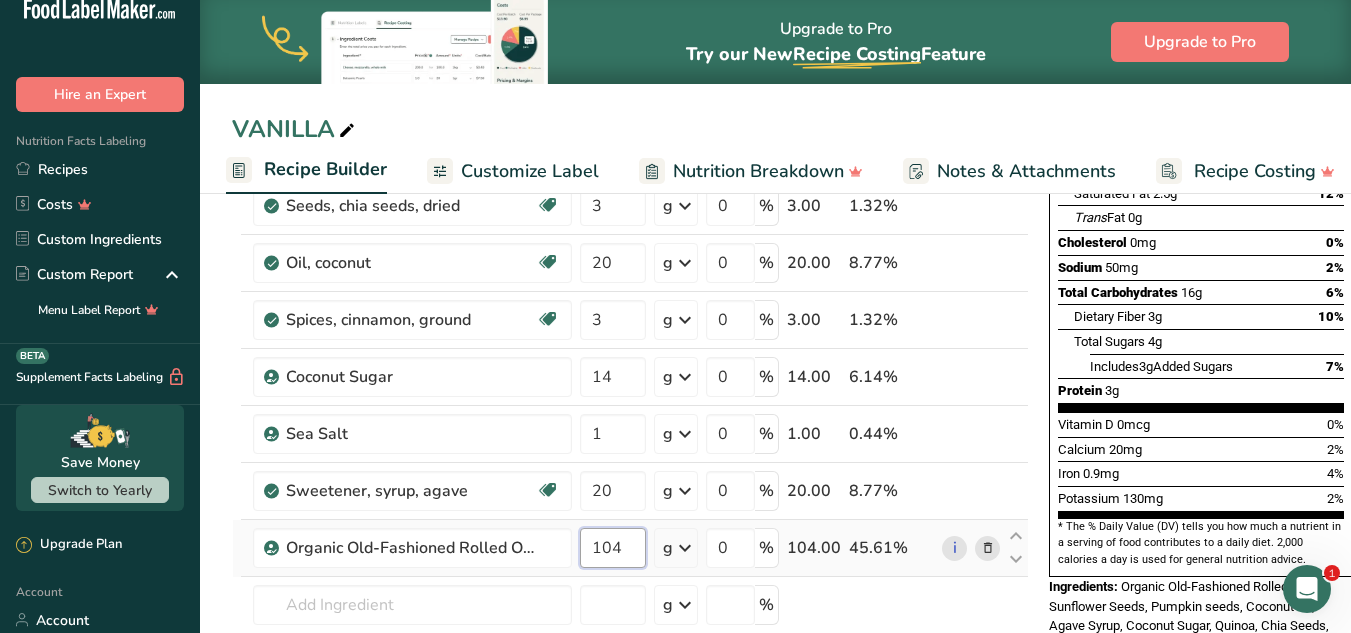 click on "104" at bounding box center (613, 548) 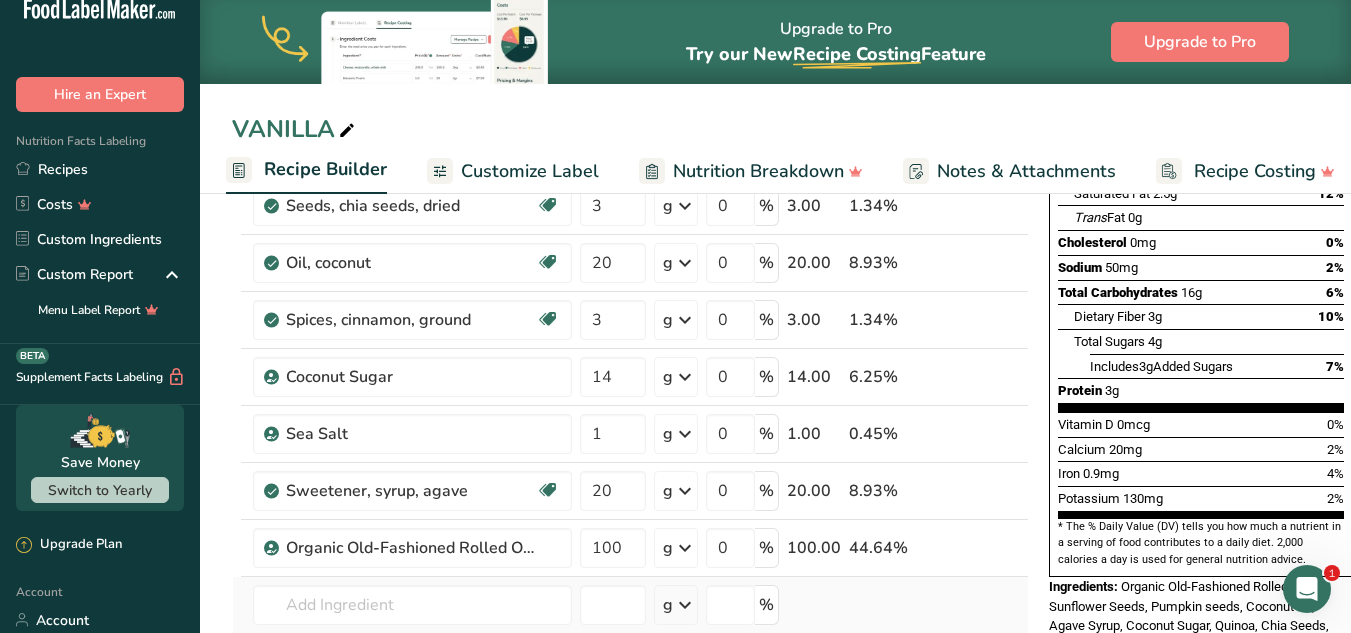 click on "Ingredient *
Amount *
Unit *
Waste *   .a-a{fill:#347362;}.b-a{fill:#fff;}          Grams
Percentage
Seeds, sunflower seed kernels, dried
Dairy free
Gluten free
Vegan
Vegetarian
Soy free
30
g
Portions
1 cup, with hulls, edible yield
1 cup
Weight Units
g
kg
mg
See more
Volume Units
l
Volume units require a density conversion. If you know your ingredient's density enter it below. Otherwise, click on "RIA" our AI Regulatory bot - she will be able to help you
lb/ft3
g/cm3
Confirm
mL" at bounding box center [630, 361] 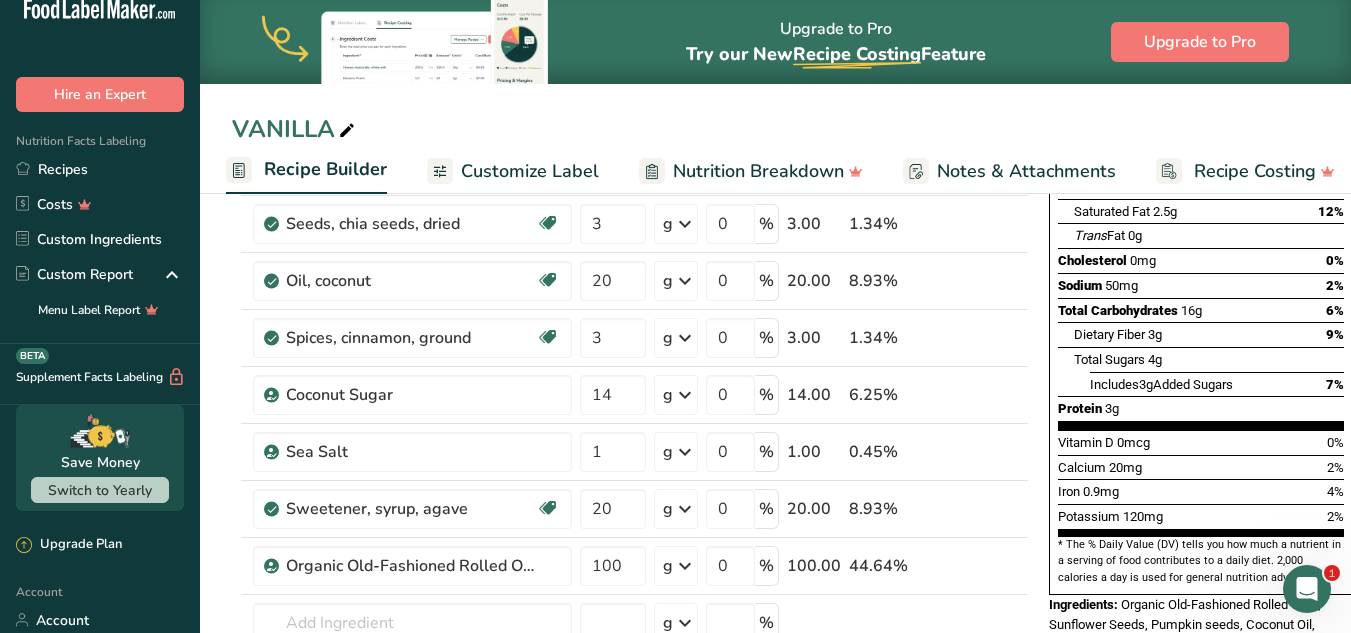scroll, scrollTop: 241, scrollLeft: 0, axis: vertical 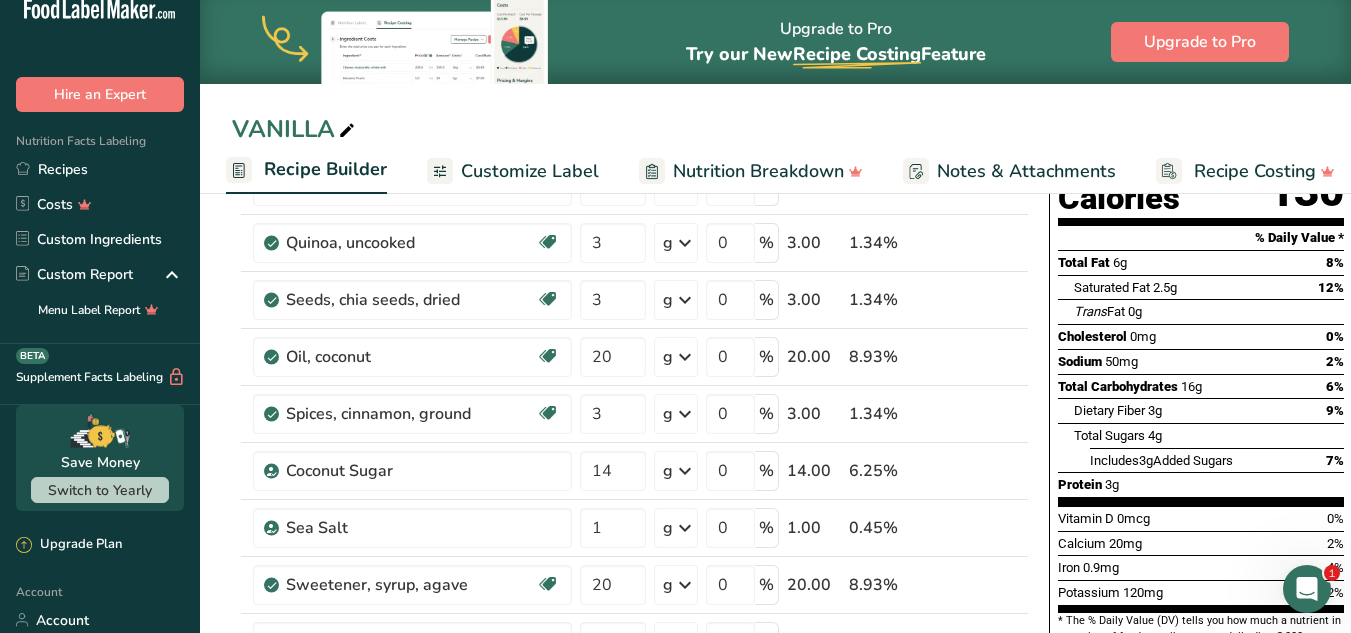 click on "VANILLA" at bounding box center [775, 129] 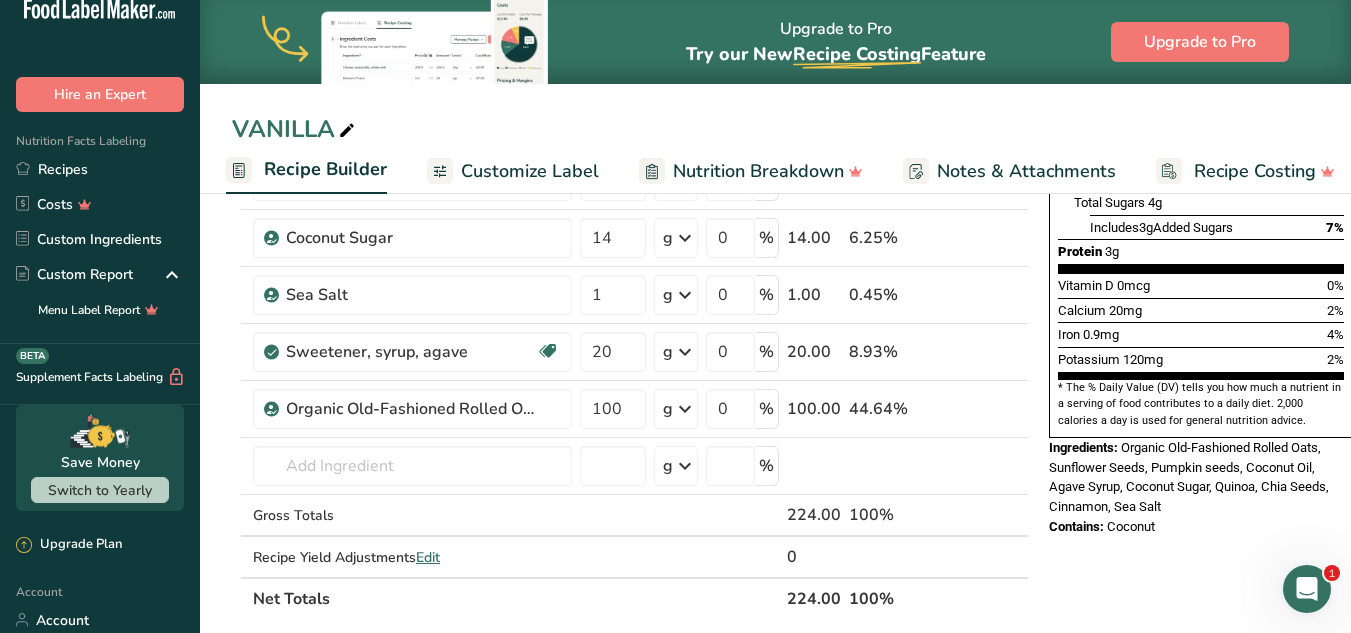 scroll, scrollTop: 480, scrollLeft: 0, axis: vertical 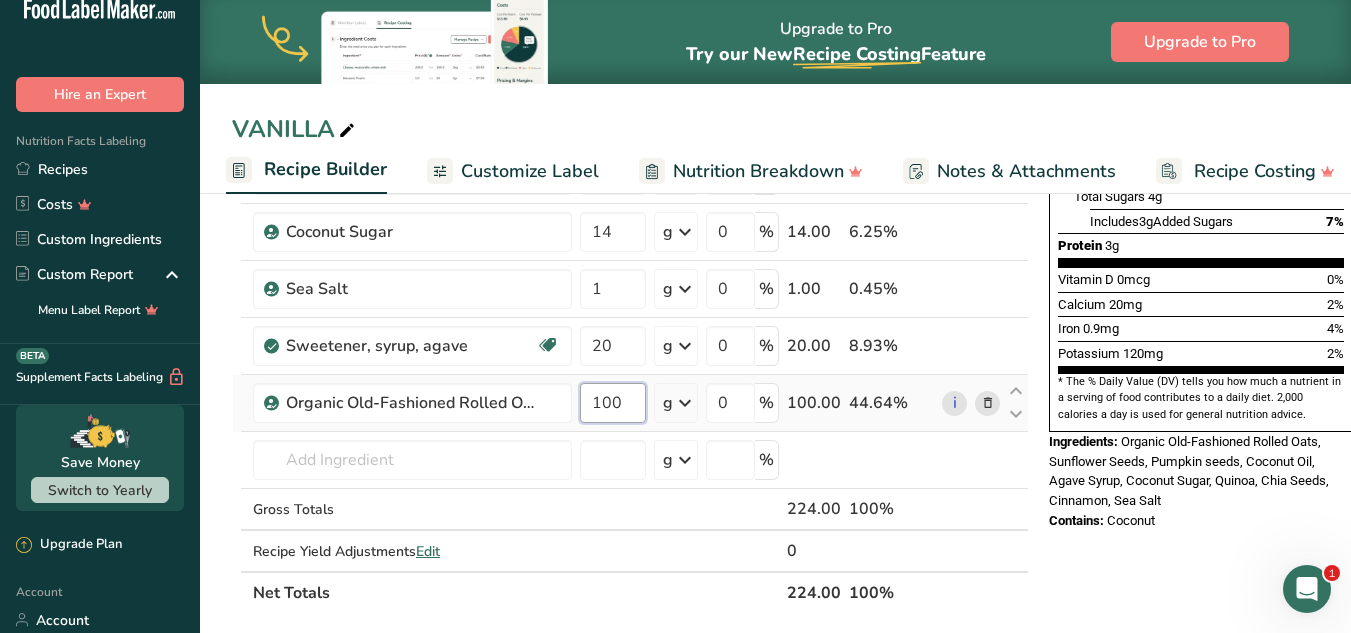 click on "100" at bounding box center (613, 403) 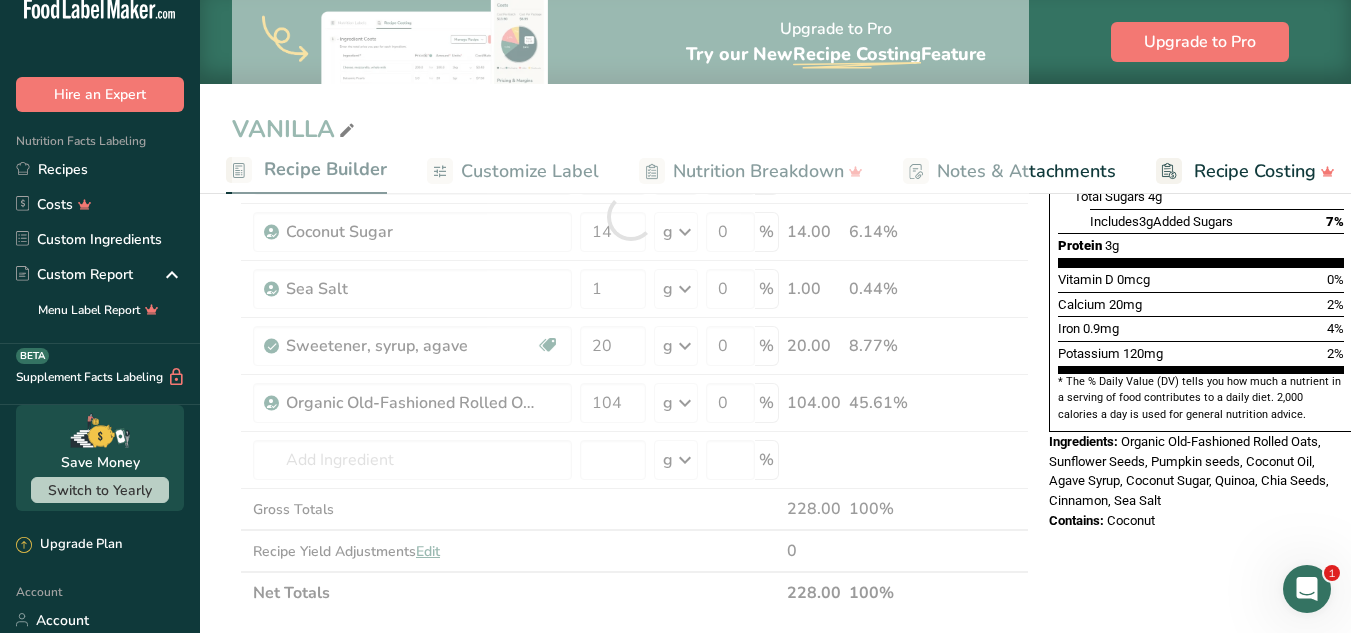 click on "Nutrition Facts
8 Servings Per Container
Serving Size
28g
Amount Per Serving
Calories
130
% Daily Value *
Total Fat
6g
8%
Saturated Fat
2.5g
12%
Trans  Fat
0g
Cholesterol
0mg
0%
Sodium
50mg
2%
Total Carbohydrates
16g
6%
Dietary Fiber
3g
9%" at bounding box center (1201, 506) 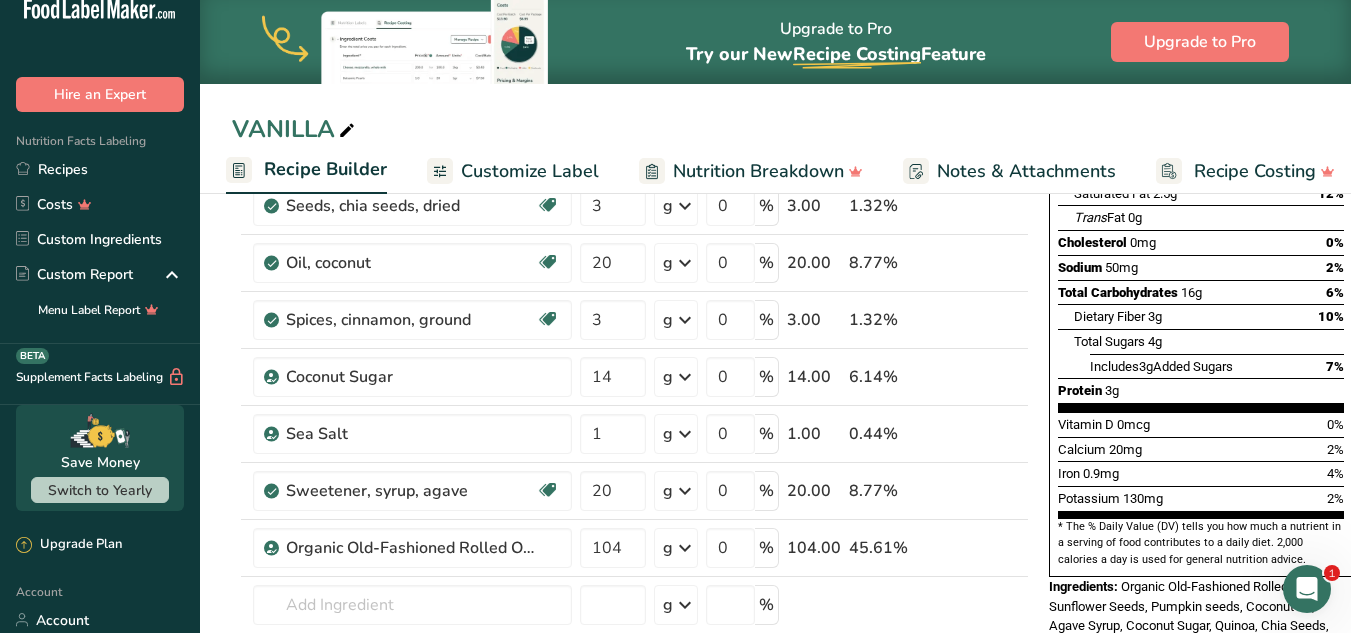 scroll, scrollTop: 293, scrollLeft: 0, axis: vertical 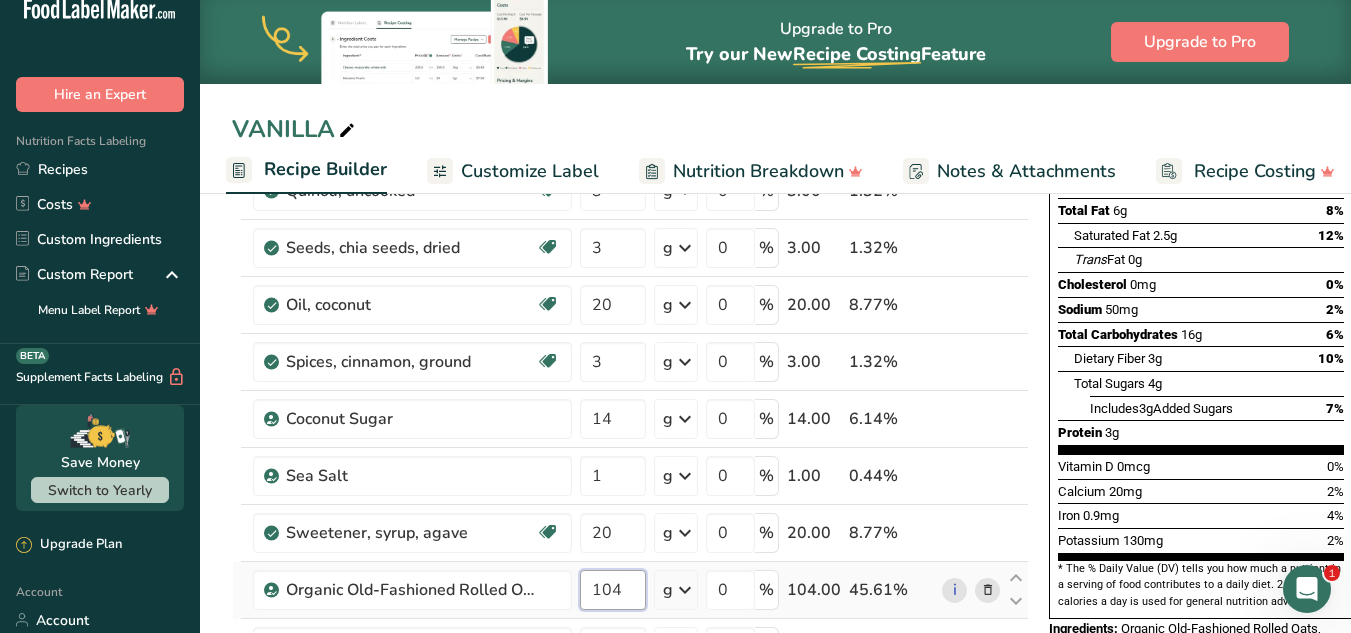 drag, startPoint x: 619, startPoint y: 601, endPoint x: 612, endPoint y: 591, distance: 12.206555 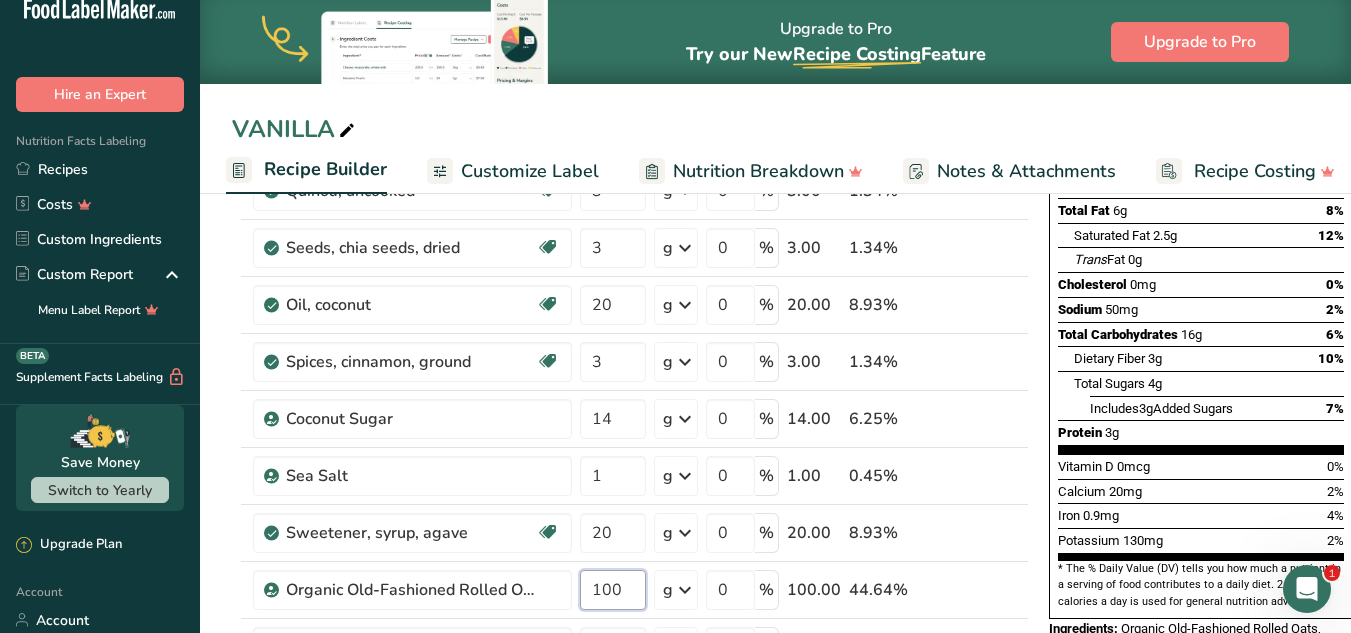 type on "100" 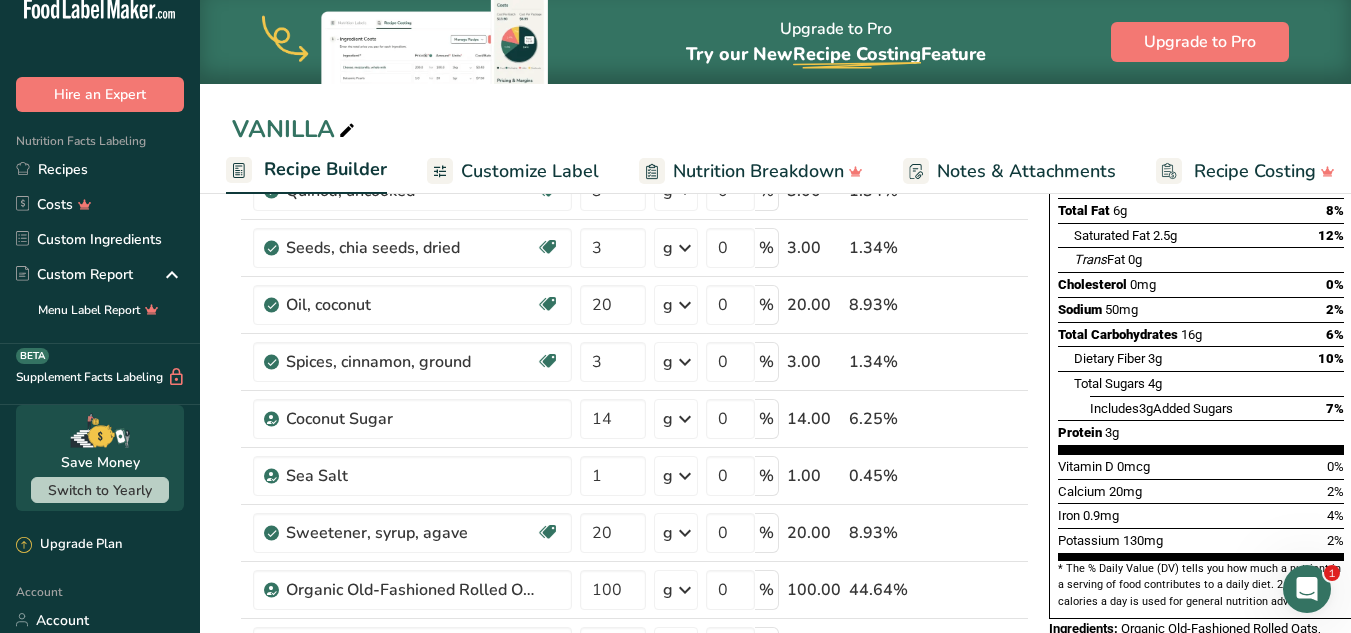 click on "VANILLA" at bounding box center (775, 129) 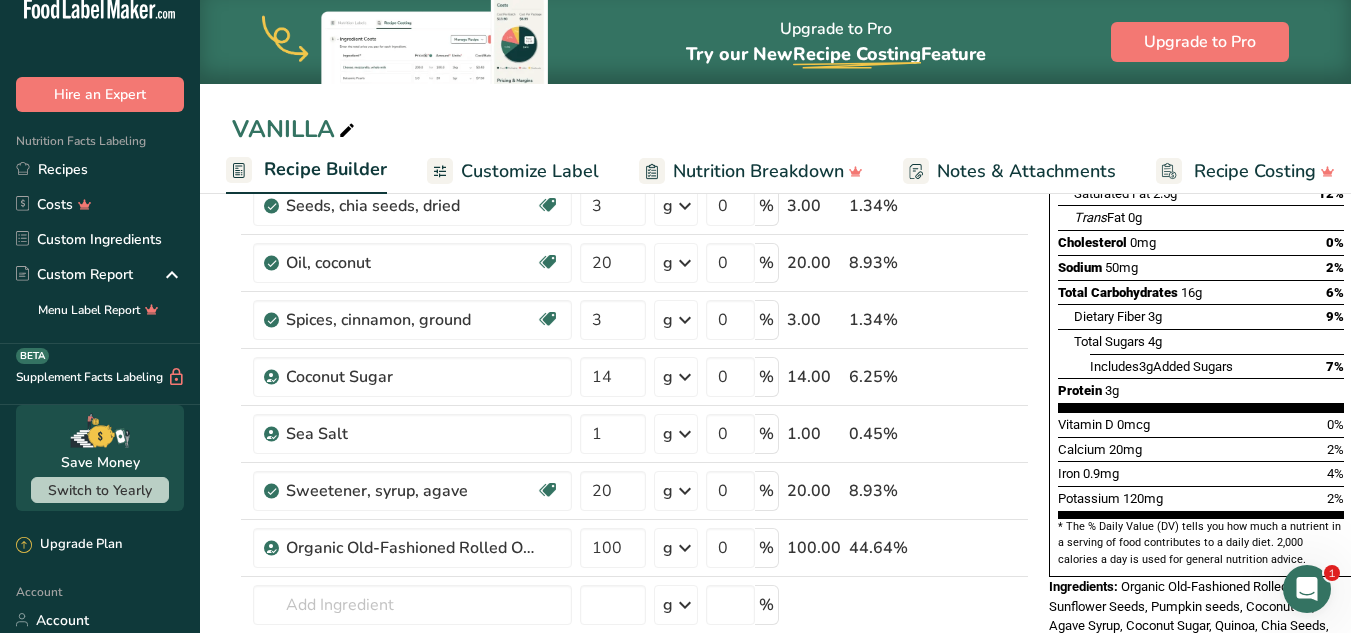 scroll, scrollTop: 338, scrollLeft: 0, axis: vertical 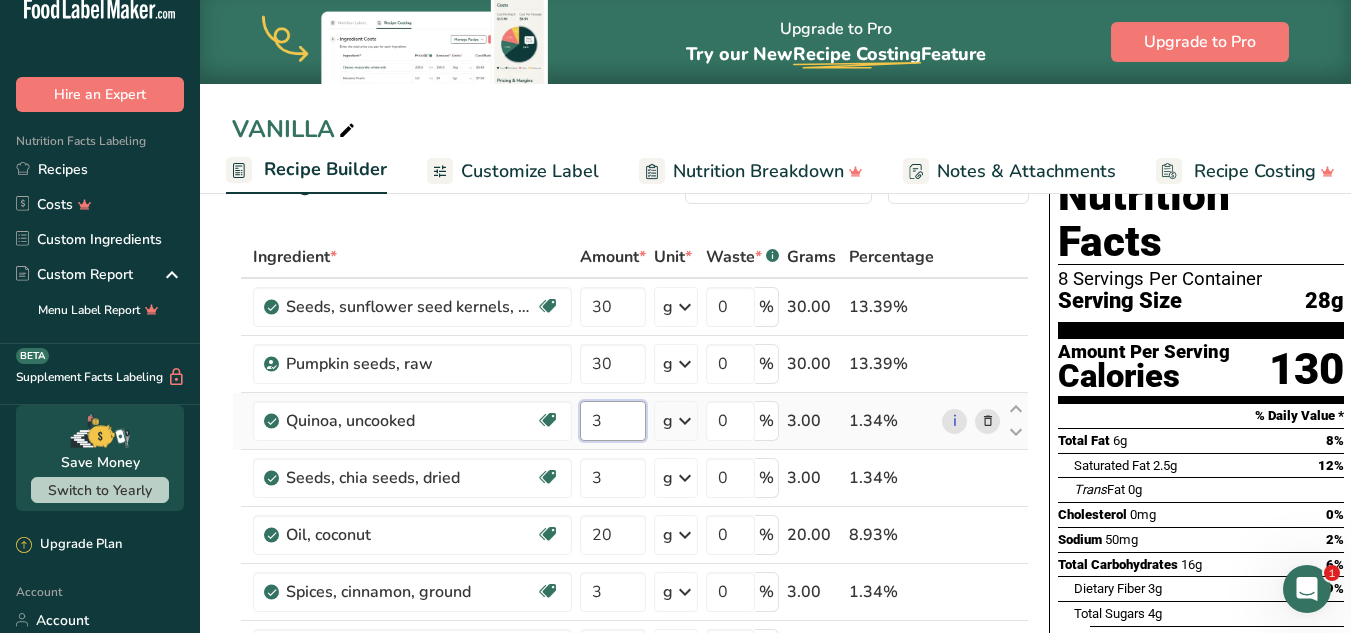 drag, startPoint x: 604, startPoint y: 426, endPoint x: 587, endPoint y: 416, distance: 19.723083 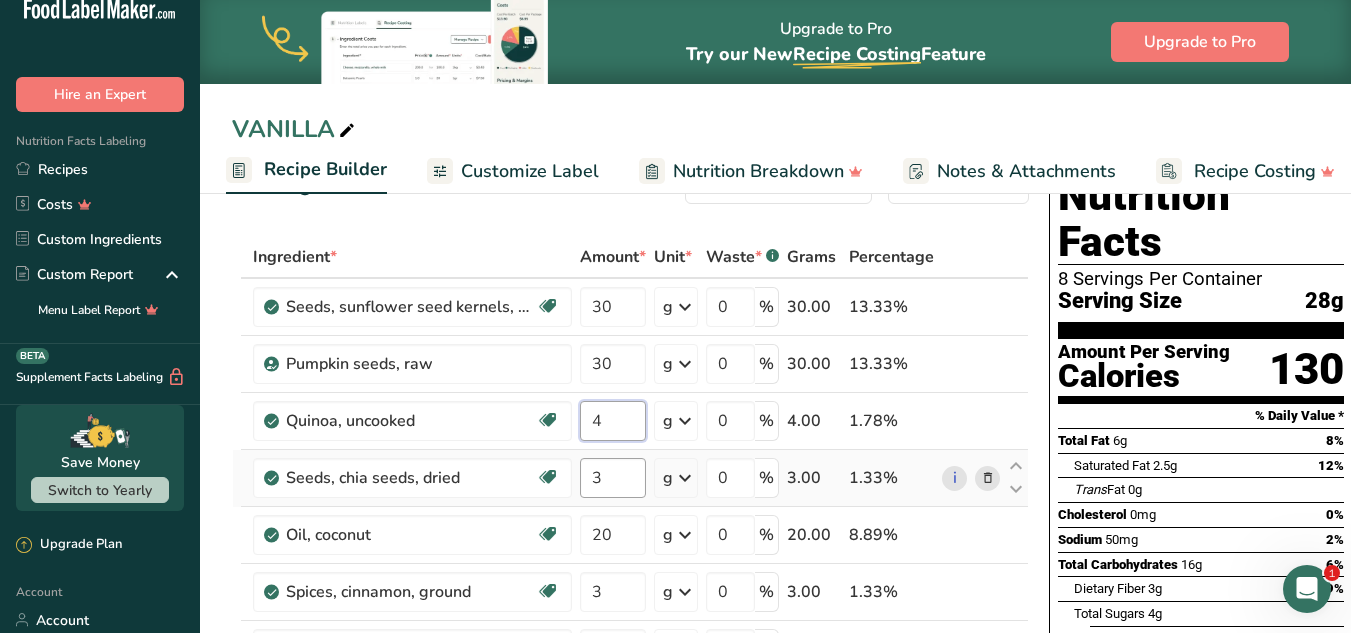 type on "4" 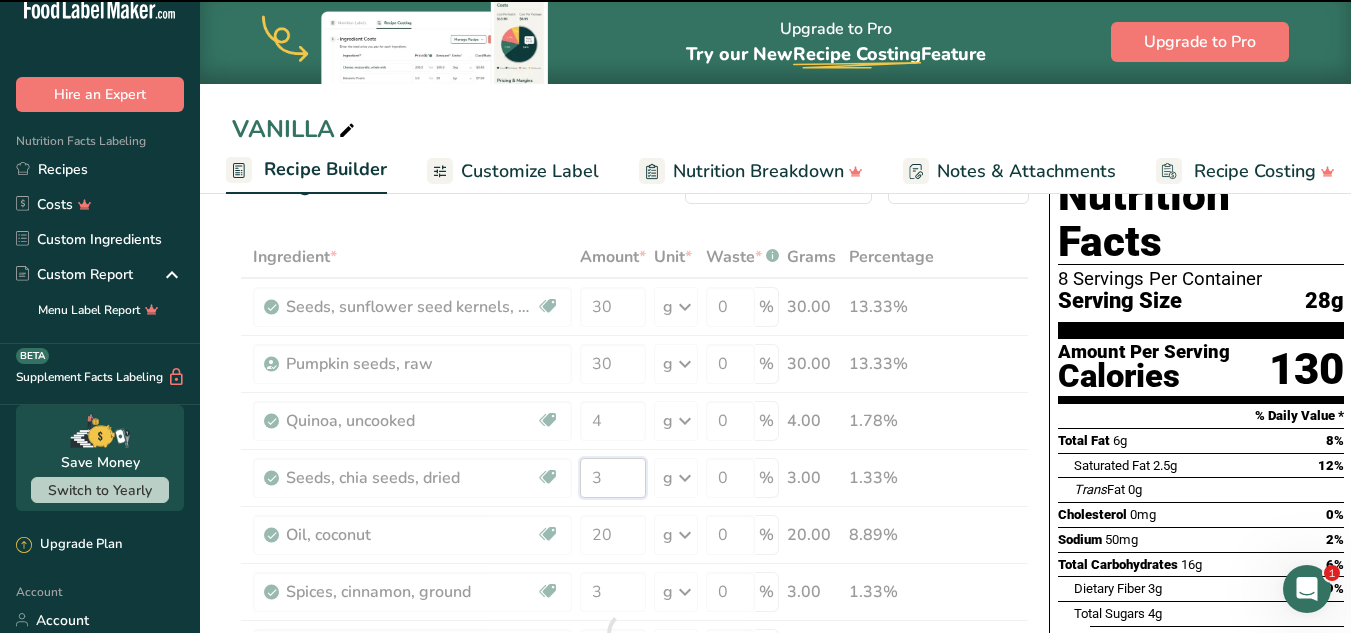 drag, startPoint x: 594, startPoint y: 479, endPoint x: 606, endPoint y: 478, distance: 12.0415945 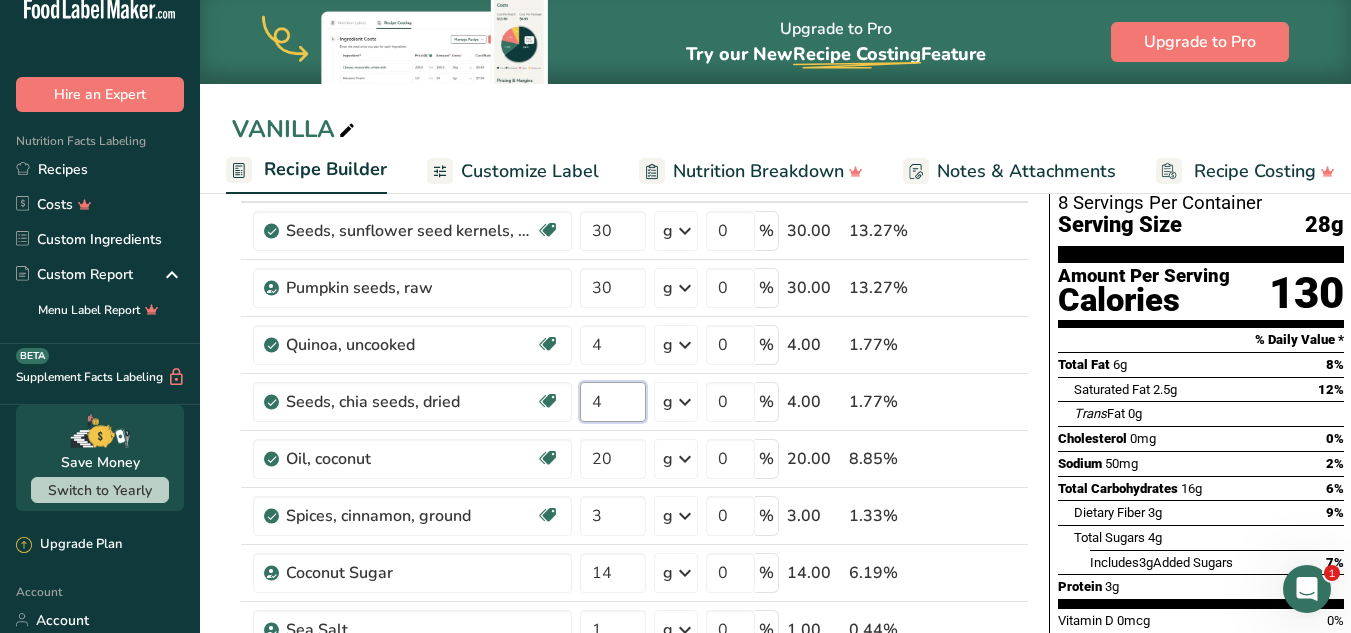 scroll, scrollTop: 109, scrollLeft: 0, axis: vertical 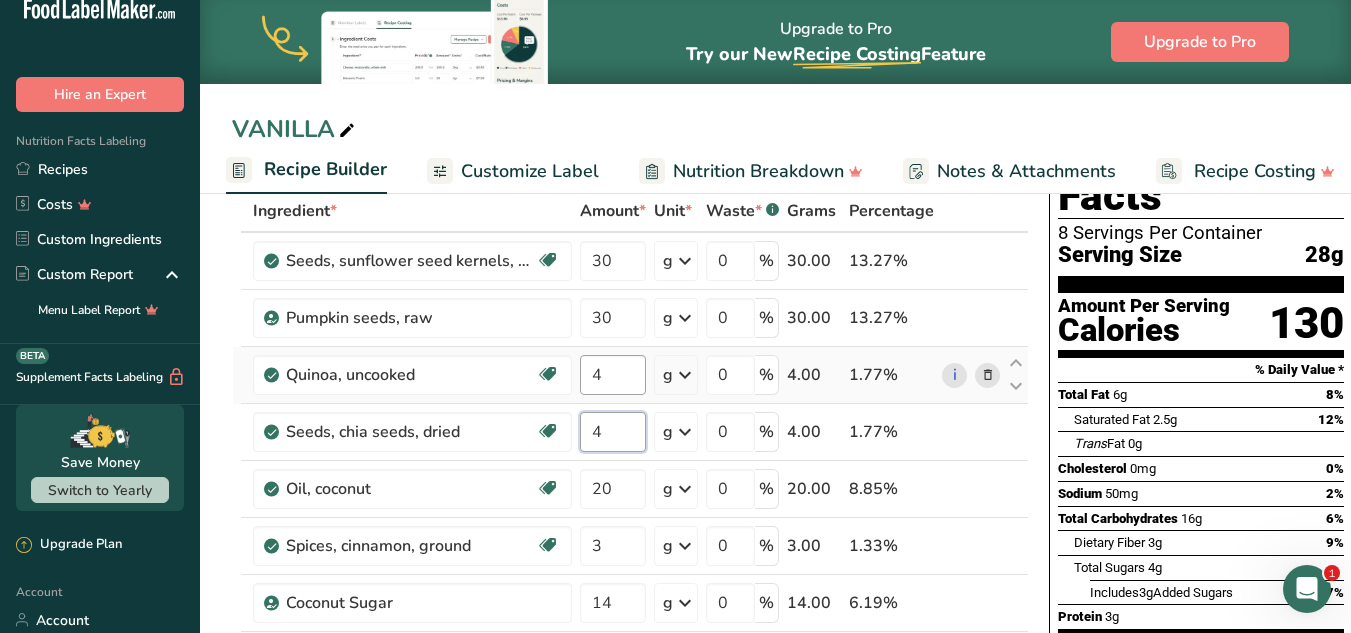 type on "4" 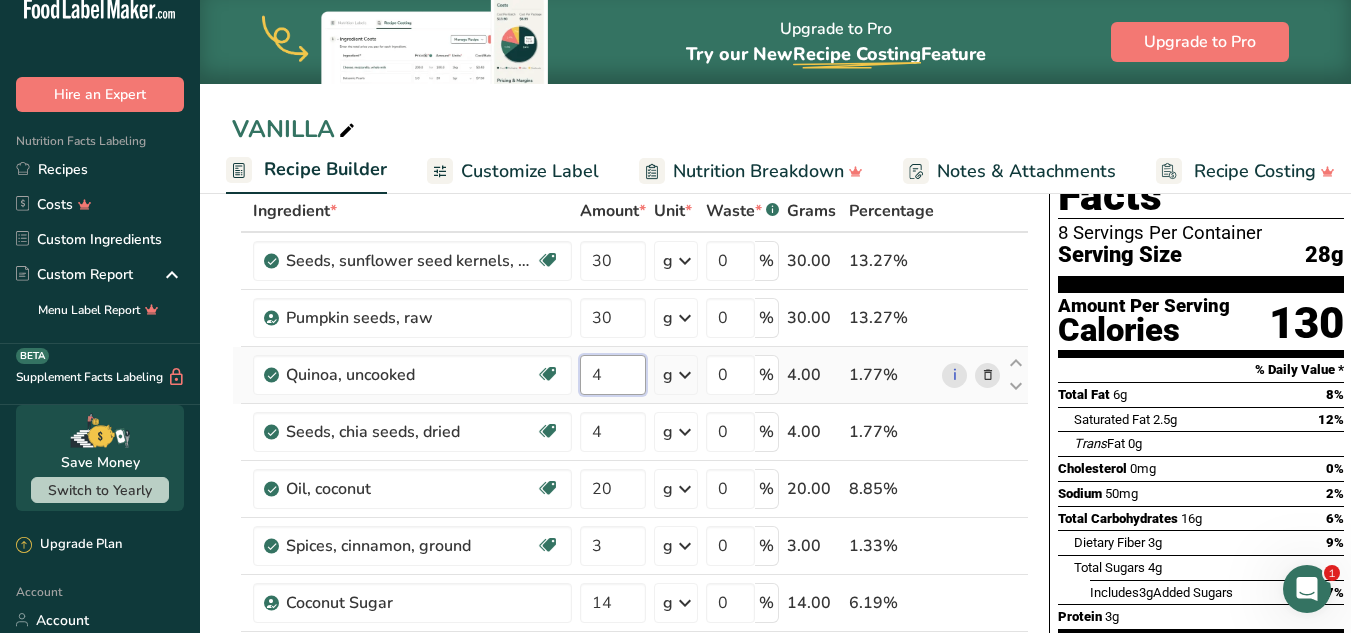 click on "Ingredient *
Amount *
Unit *
Waste *   .a-a{fill:#347362;}.b-a{fill:#fff;}          Grams
Percentage
Seeds, sunflower seed kernels, dried
Dairy free
Gluten free
Vegan
Vegetarian
Soy free
30
g
Portions
1 cup, with hulls, edible yield
1 cup
Weight Units
g
kg
mg
See more
Volume Units
l
Volume units require a density conversion. If you know your ingredient's density enter it below. Otherwise, click on "RIA" our AI Regulatory bot - she will be able to help you
lb/ft3
g/cm3
Confirm
mL" at bounding box center (630, 587) 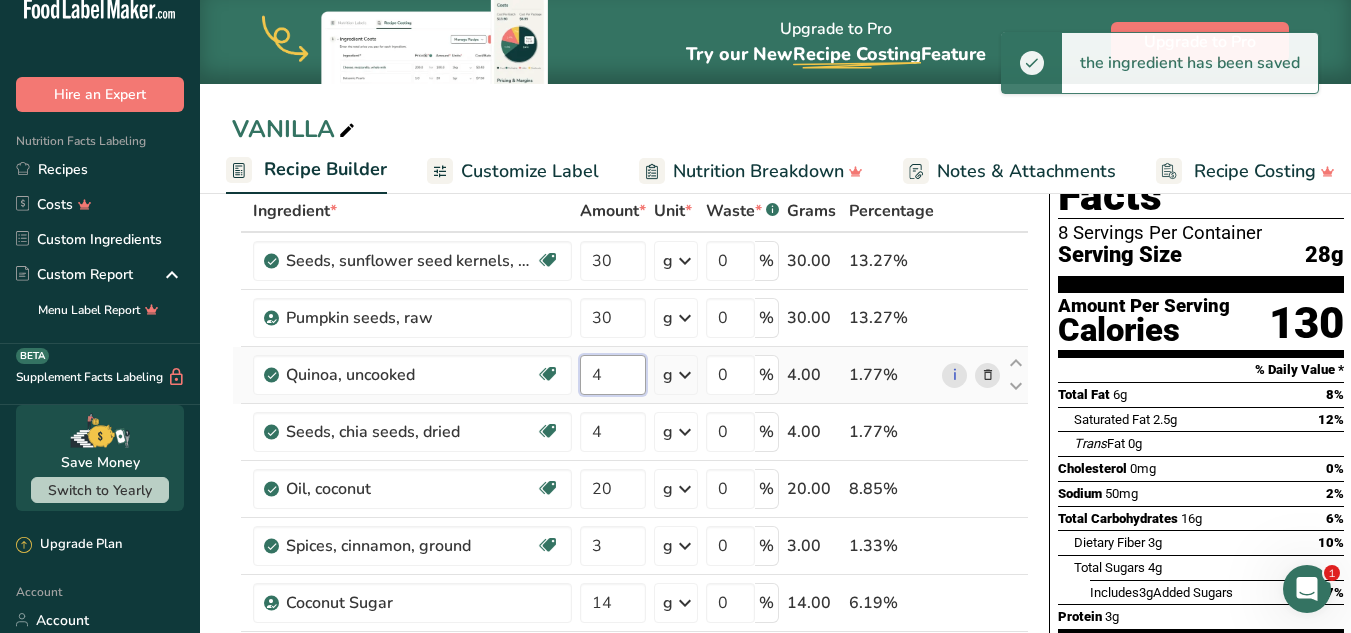 click on "4" at bounding box center (613, 375) 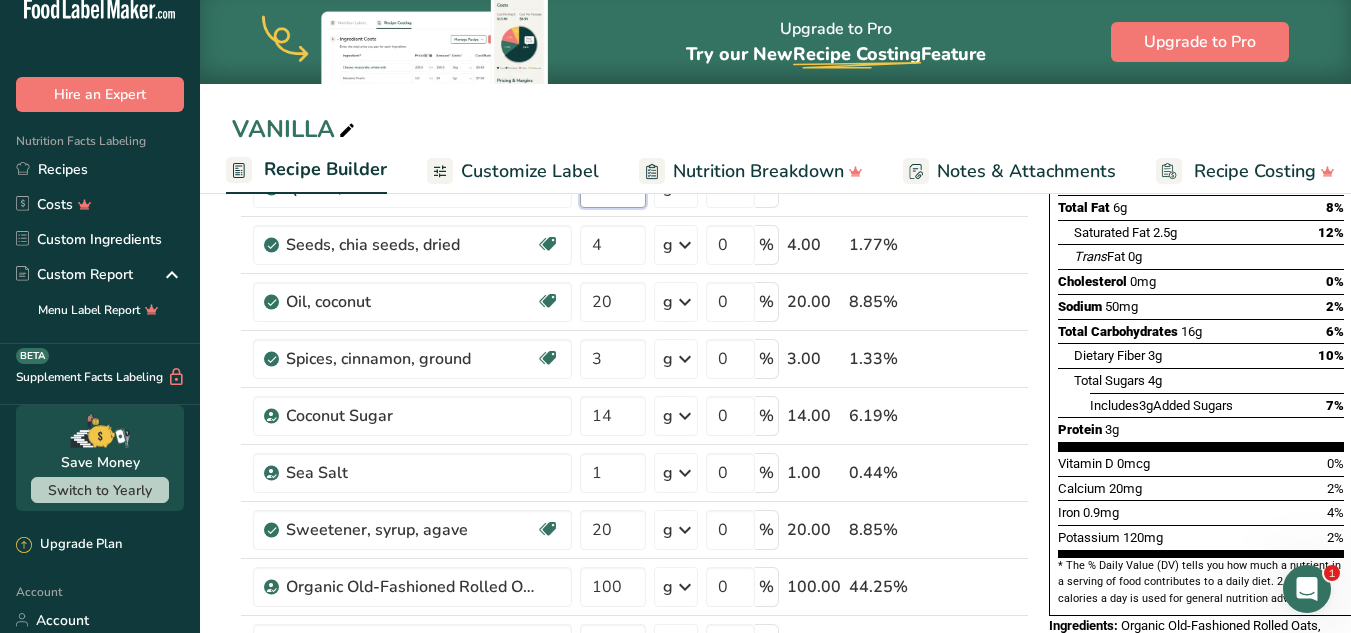 scroll, scrollTop: 235, scrollLeft: 0, axis: vertical 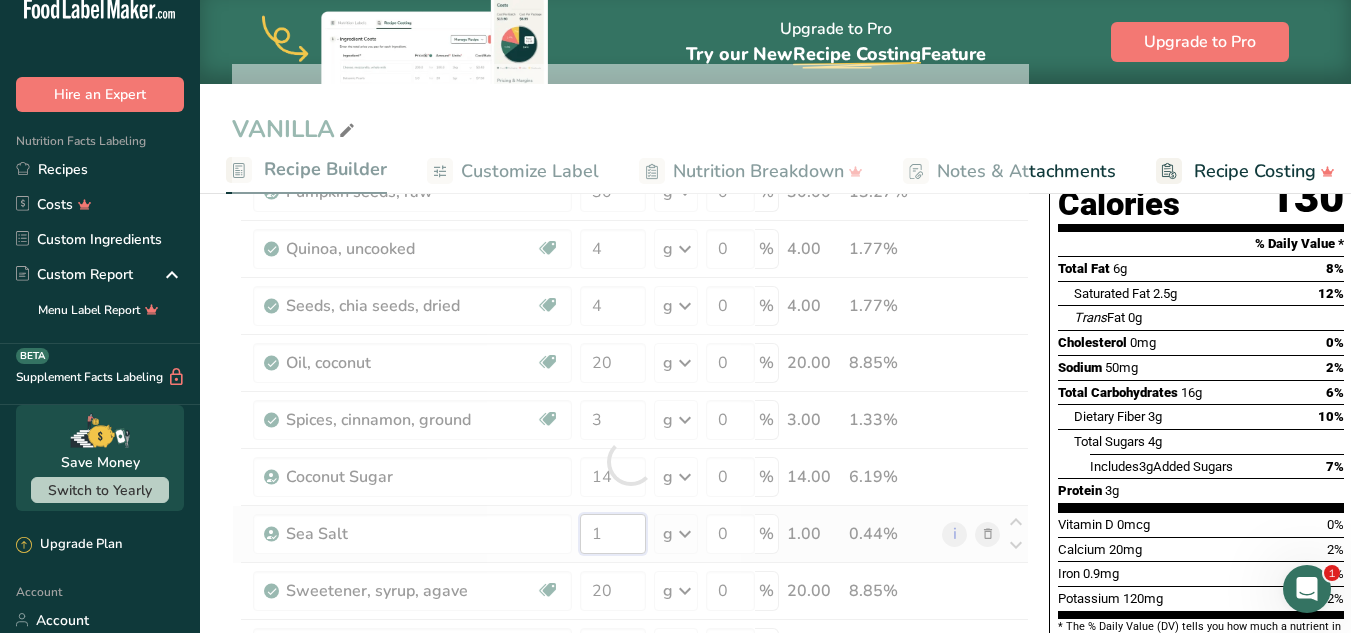 click on "Ingredient *
Amount *
Unit *
Waste *   .a-a{fill:#347362;}.b-a{fill:#fff;}          Grams
Percentage
Seeds, sunflower seed kernels, dried
Dairy free
Gluten free
Vegan
Vegetarian
Soy free
30
g
Portions
1 cup, with hulls, edible yield
1 cup
Weight Units
g
kg
mg
See more
Volume Units
l
Volume units require a density conversion. If you know your ingredient's density enter it below. Otherwise, click on "RIA" our AI Regulatory bot - she will be able to help you
lb/ft3
g/cm3
Confirm
mL" at bounding box center [630, 461] 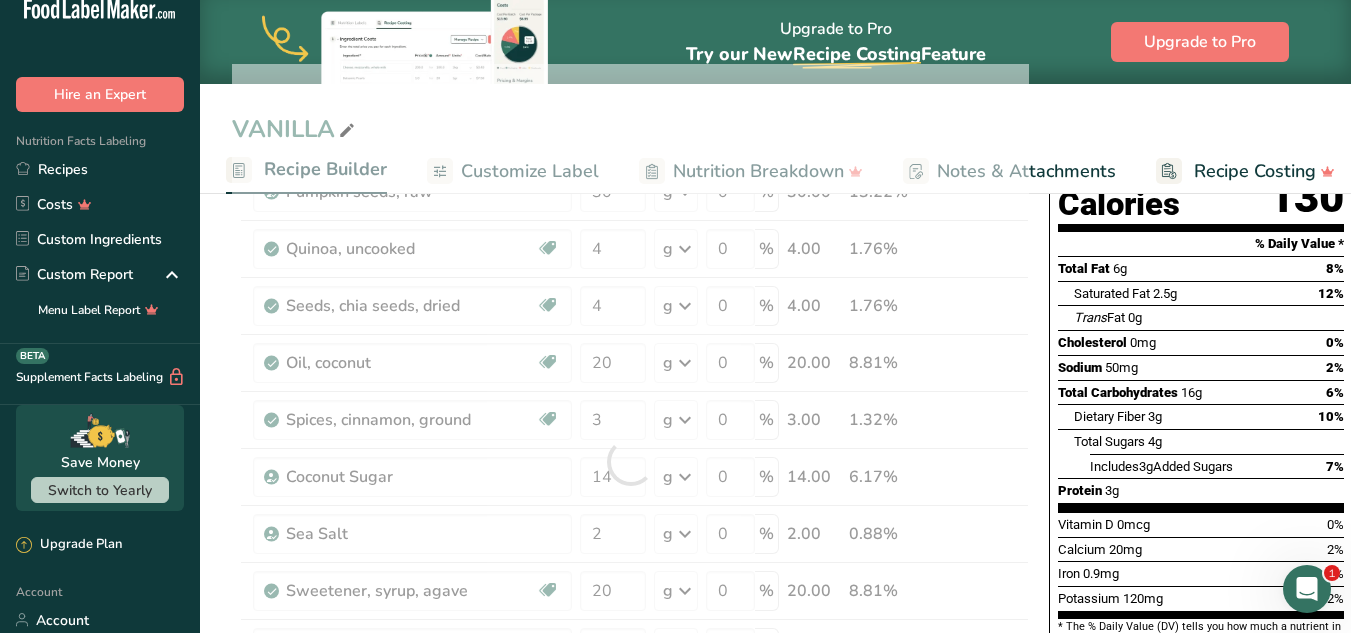 click on "VANILLA" at bounding box center (775, 129) 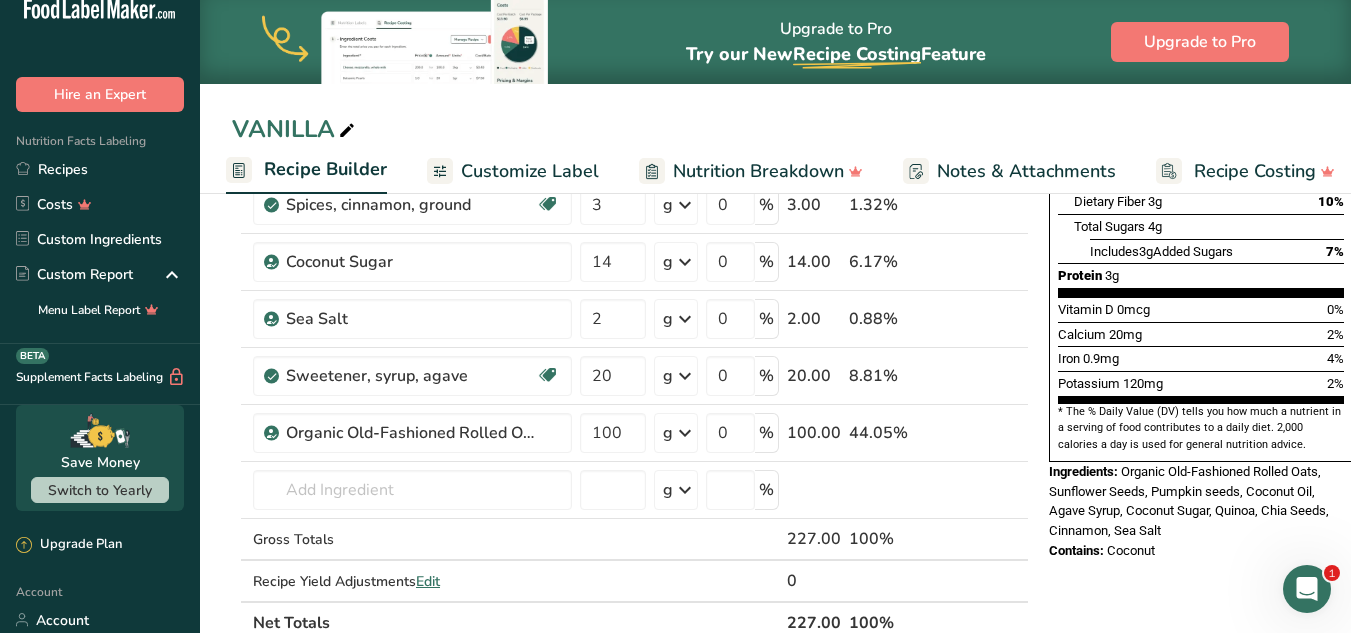 scroll, scrollTop: 441, scrollLeft: 0, axis: vertical 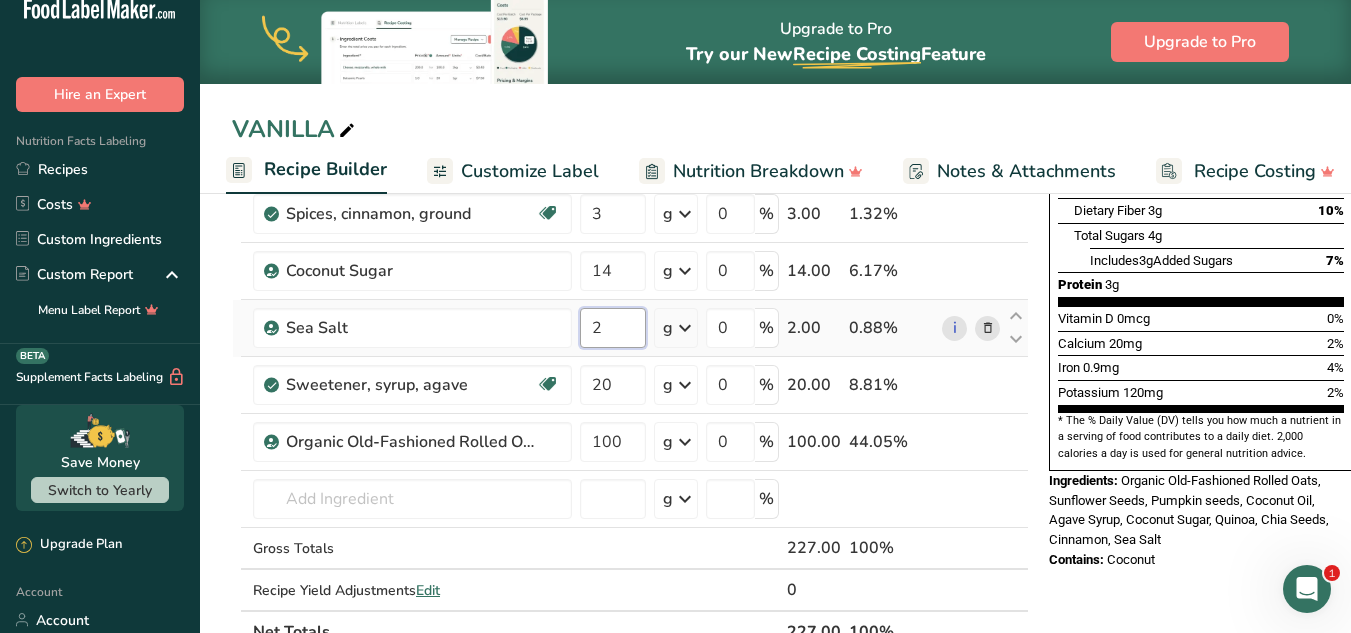drag, startPoint x: 608, startPoint y: 327, endPoint x: 586, endPoint y: 319, distance: 23.409399 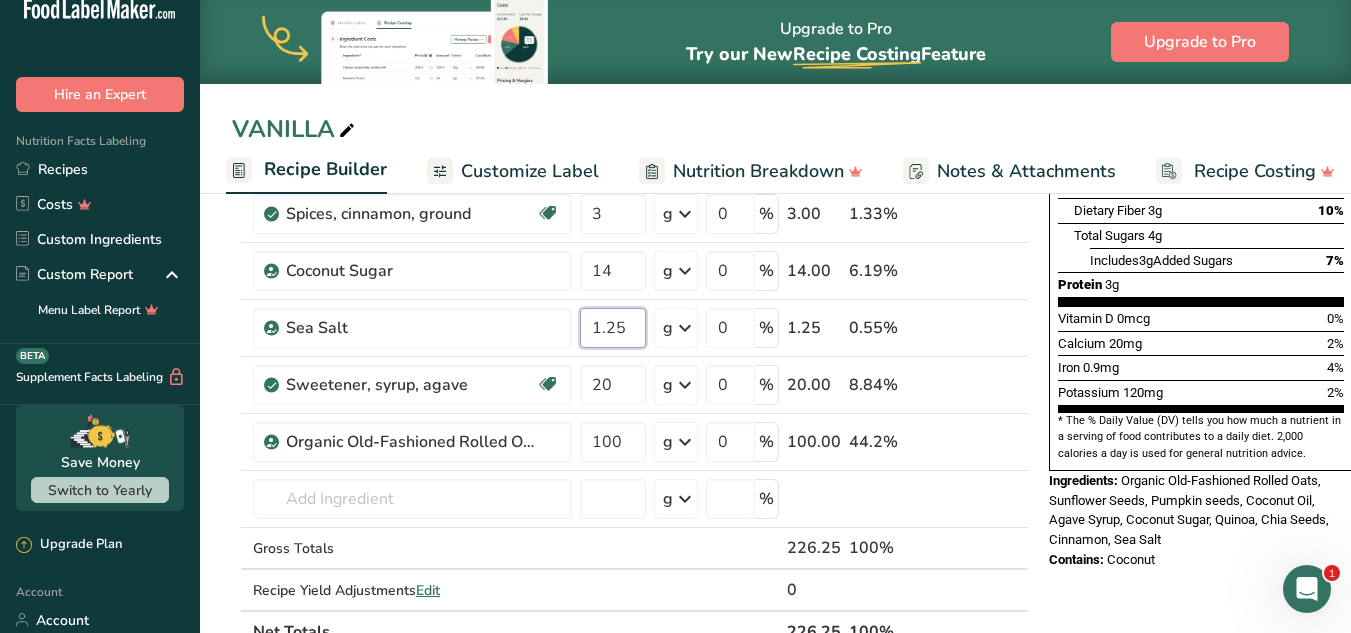 type on "1.25" 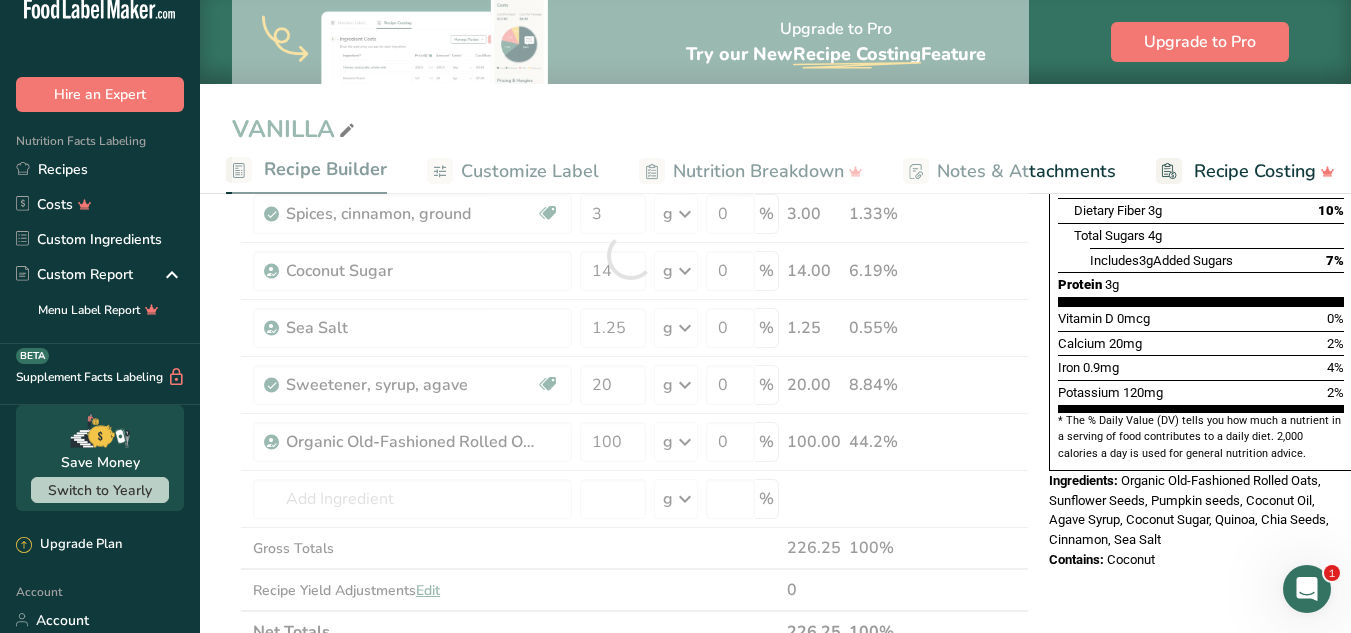 click on "Nutrition Facts
8 Servings Per Container
Serving Size
28g
Amount Per Serving
Calories
130
% Daily Value *
Total Fat
6g
8%
Saturated Fat
2.5g
12%
Trans  Fat
0g
Cholesterol
0mg
0%
Sodium
100mg
4%
Total Carbohydrates
16g
6%
Dietary Fiber
3g
10%" at bounding box center (1201, 545) 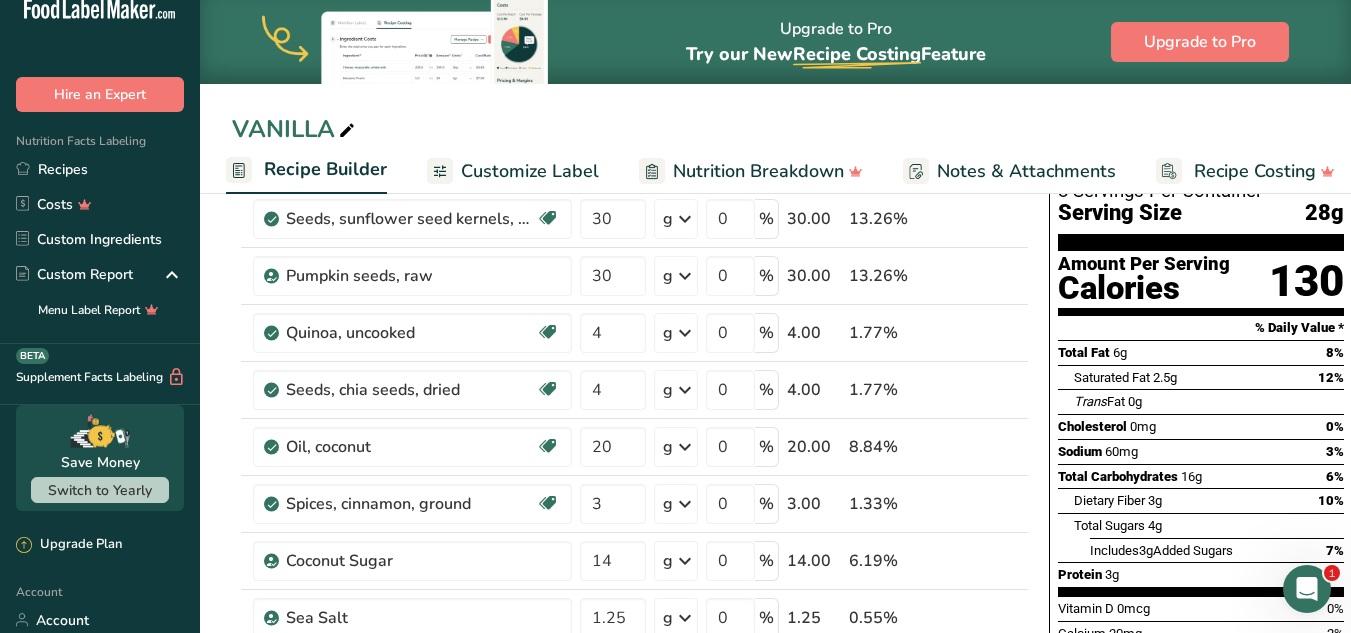 scroll, scrollTop: 148, scrollLeft: 0, axis: vertical 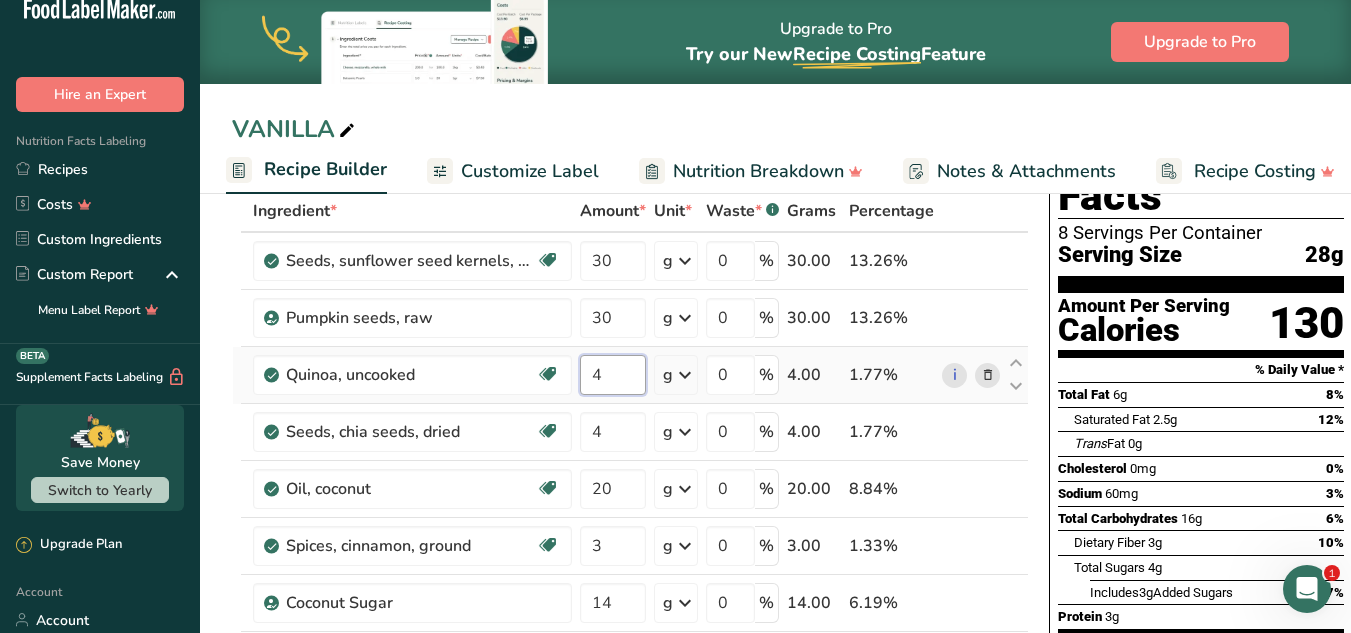 click on "4" at bounding box center (613, 375) 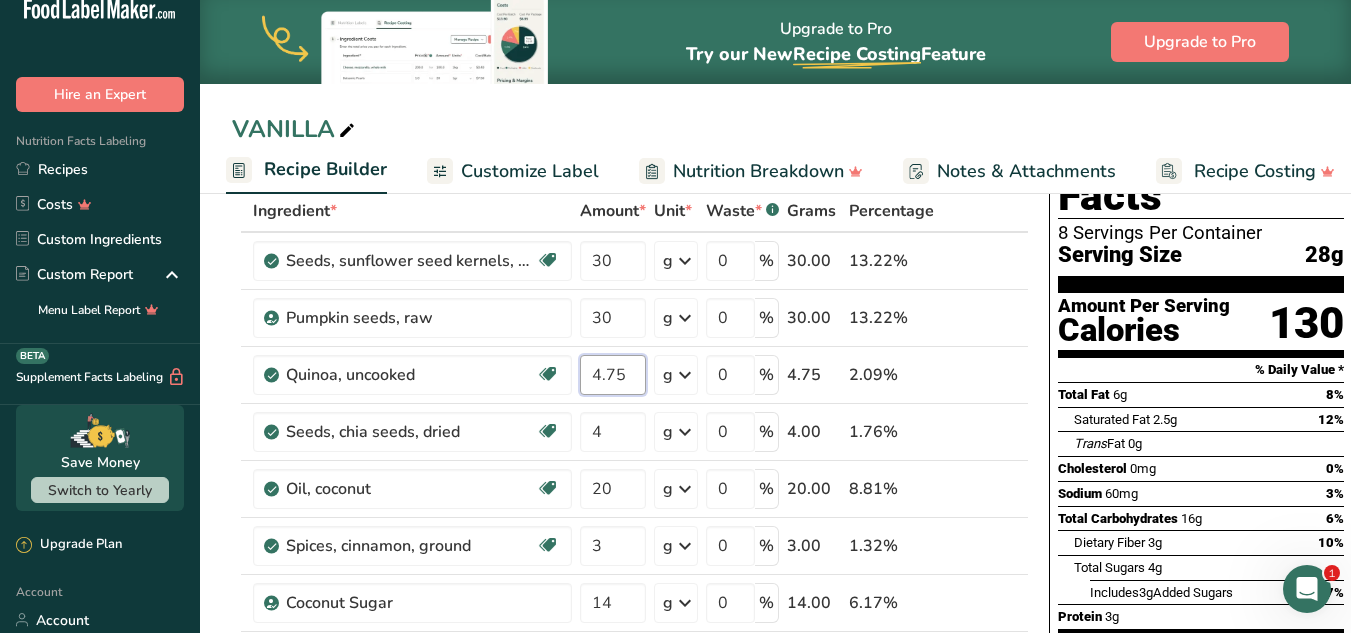 type on "4.75" 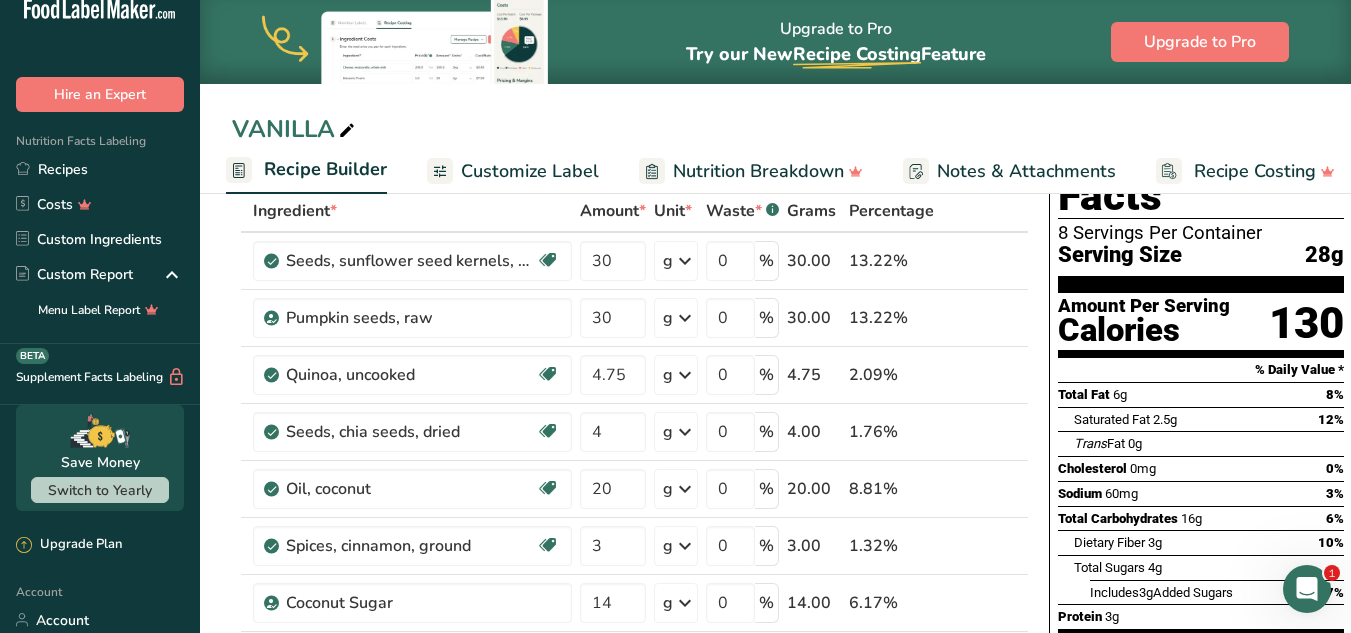 click on "VANILLA
Recipe Setup                       Recipe Builder   Customize Label               Nutrition Breakdown                 Notes & Attachments                 Recipe Costing" at bounding box center [775, 97] 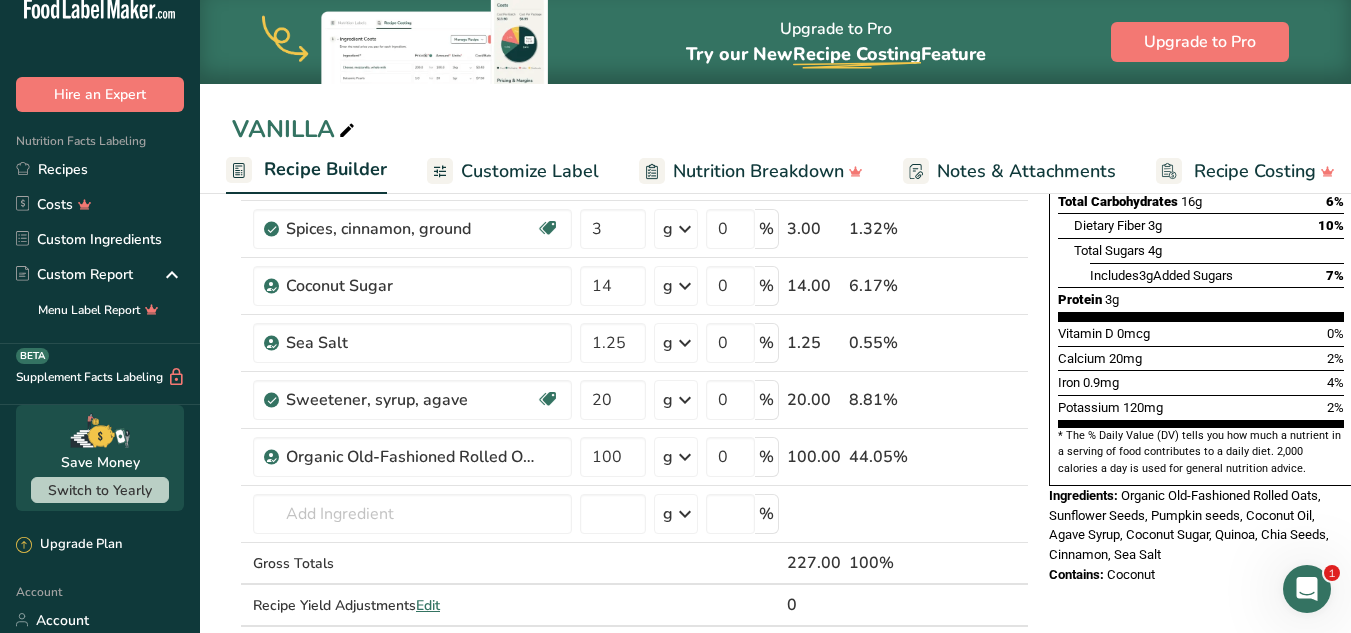 scroll, scrollTop: 423, scrollLeft: 0, axis: vertical 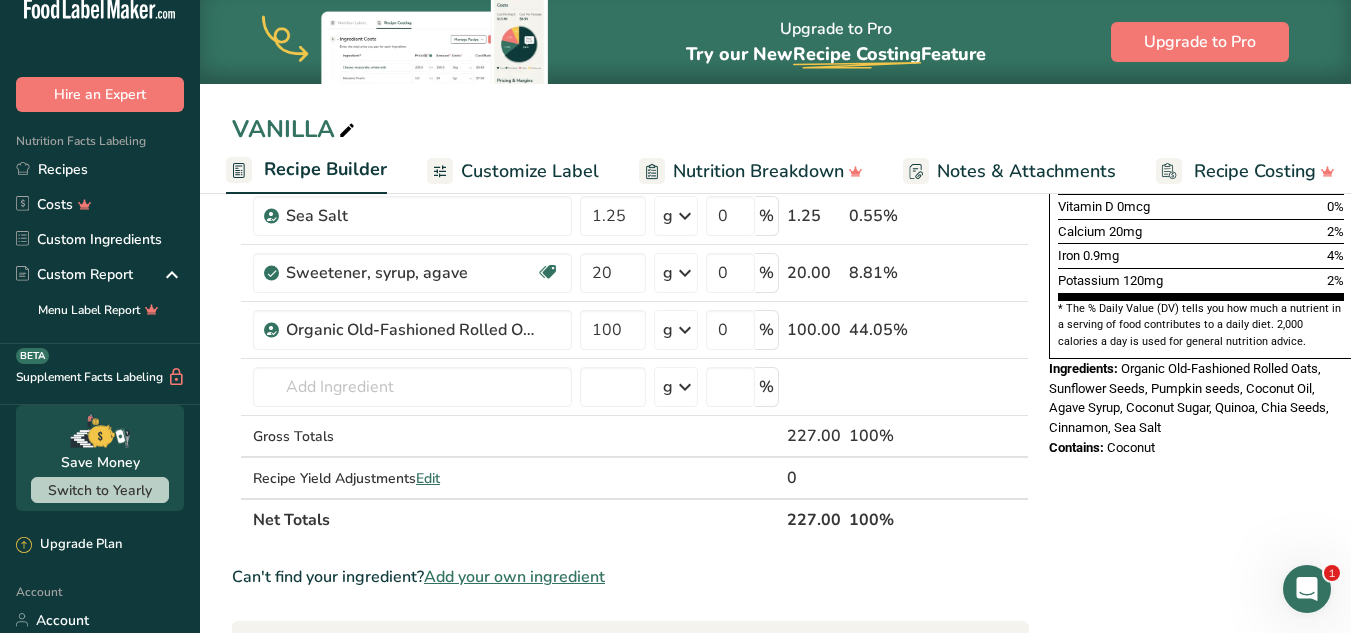 click on "Customize Label" at bounding box center [530, 171] 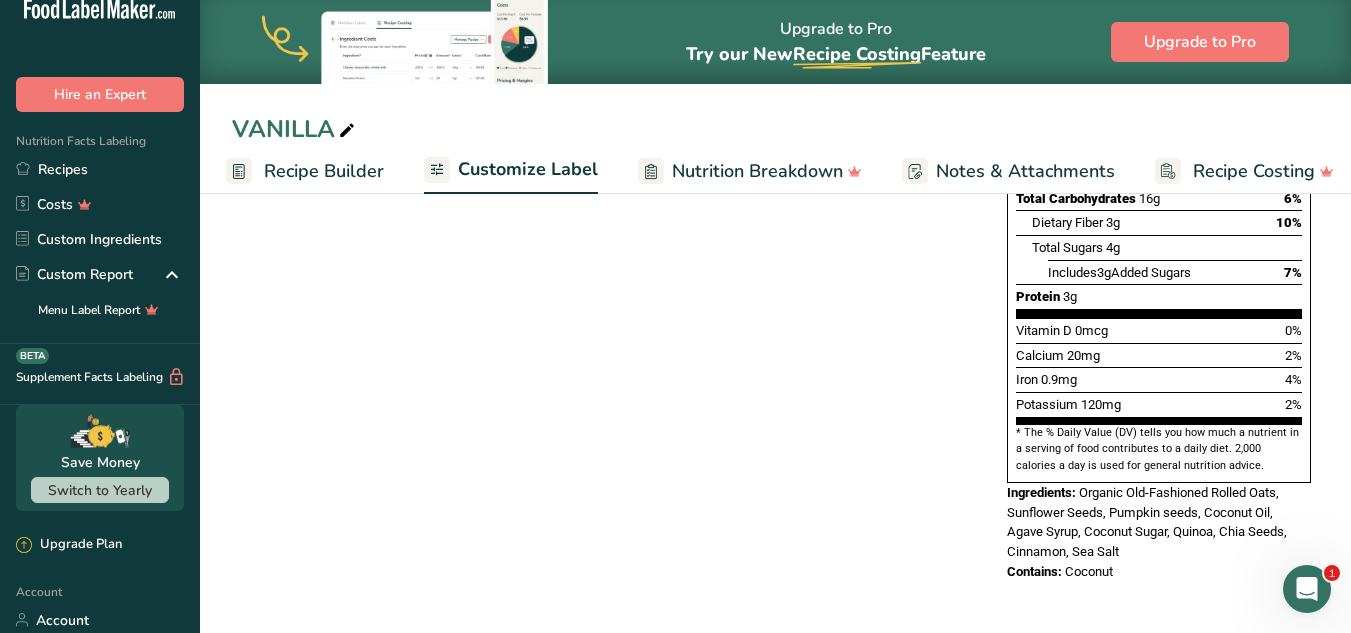 scroll, scrollTop: 0, scrollLeft: 208, axis: horizontal 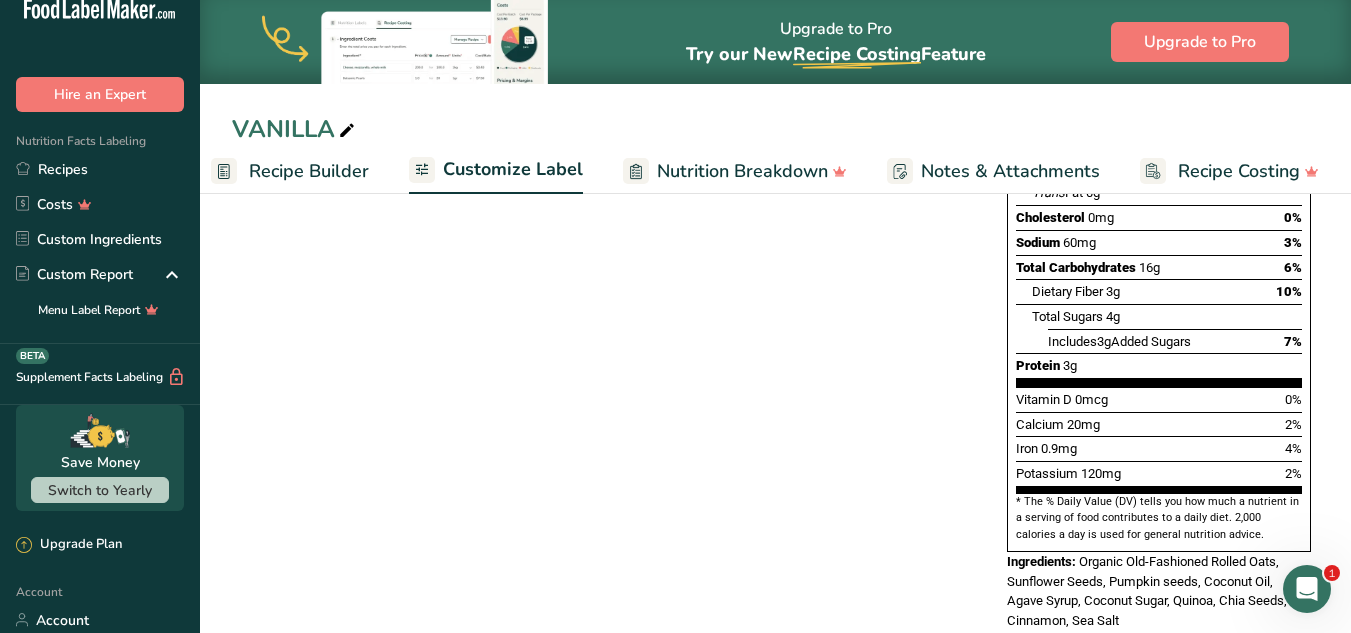 click on "Notes & Attachments" at bounding box center (1010, 171) 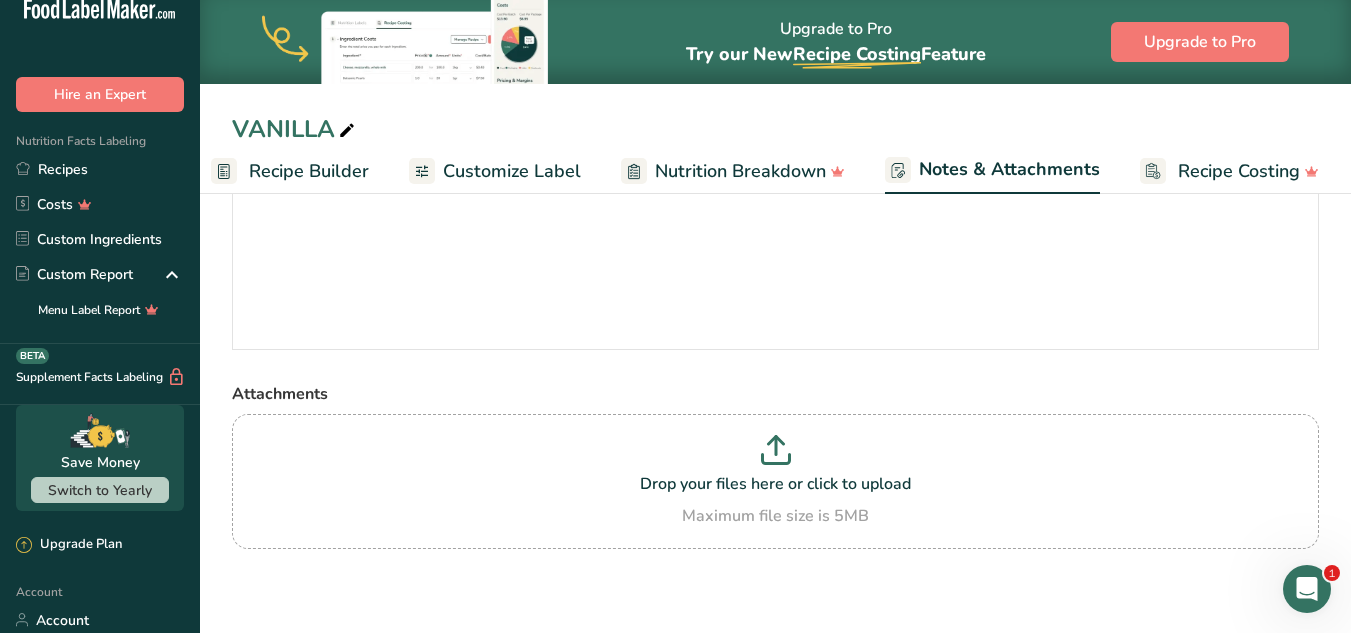 scroll, scrollTop: 0, scrollLeft: 209, axis: horizontal 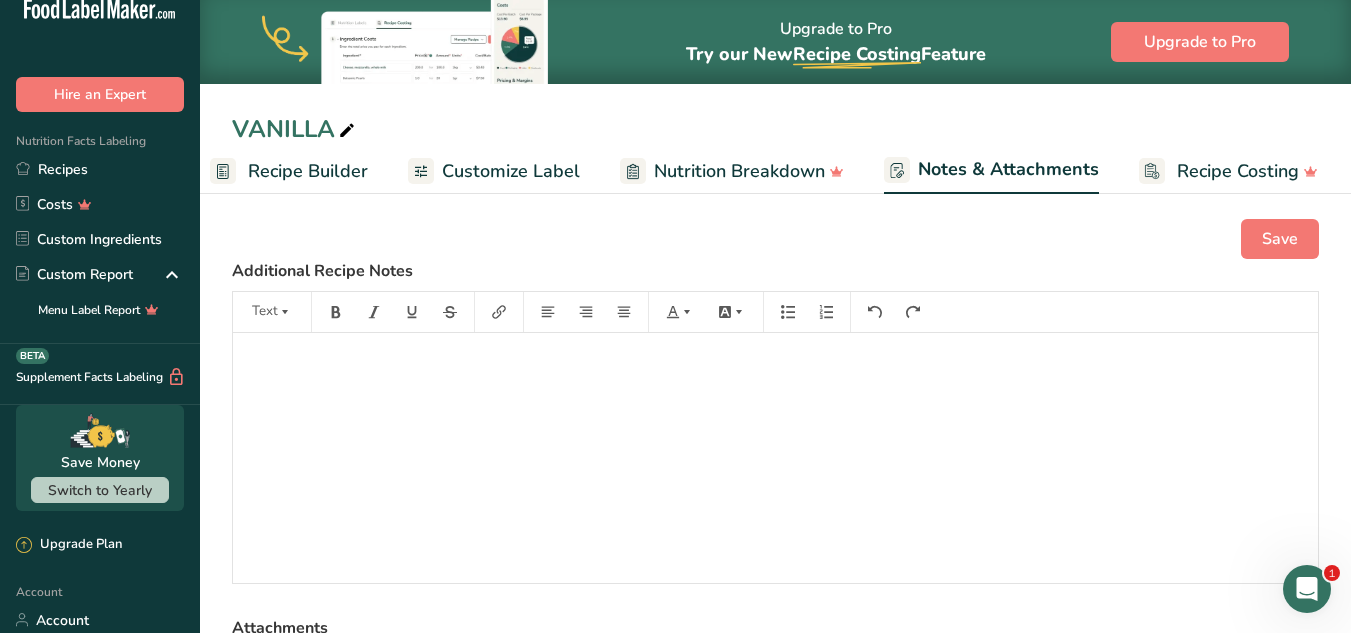 click on "Recipe Setup                       Recipe Builder   Customize Label               Nutrition Breakdown                 Notes & Attachments                 Recipe Costing" at bounding box center (674, 170) 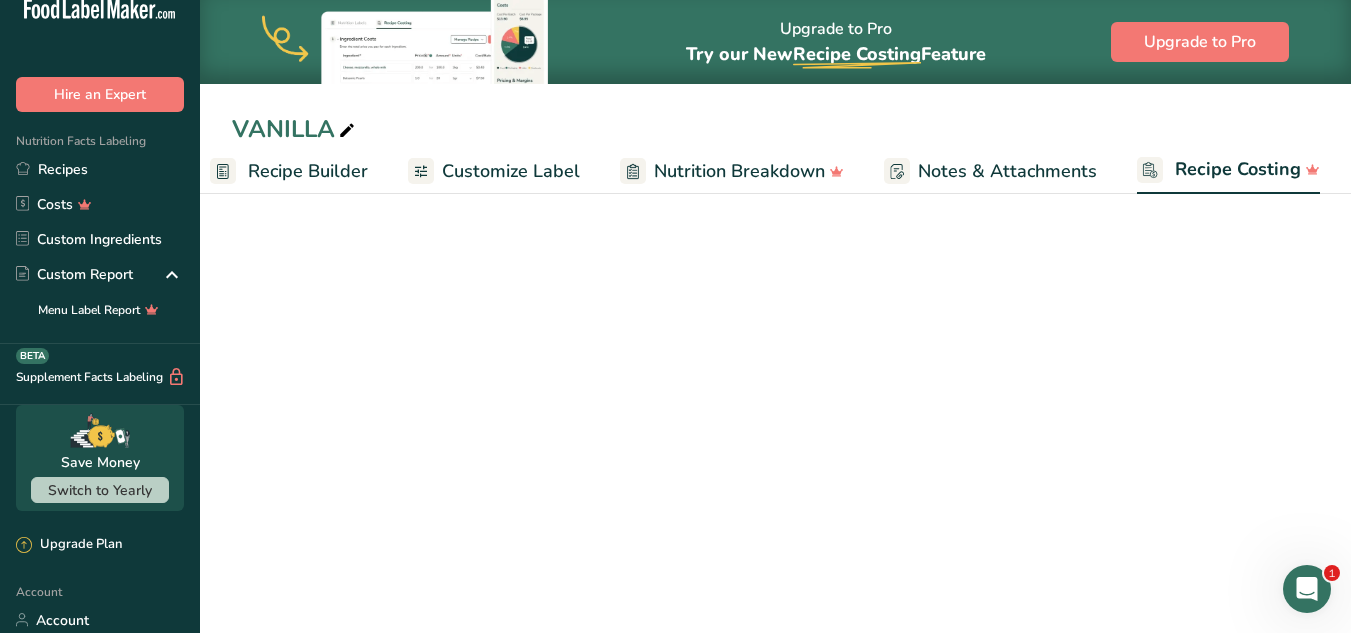 scroll, scrollTop: 0, scrollLeft: 208, axis: horizontal 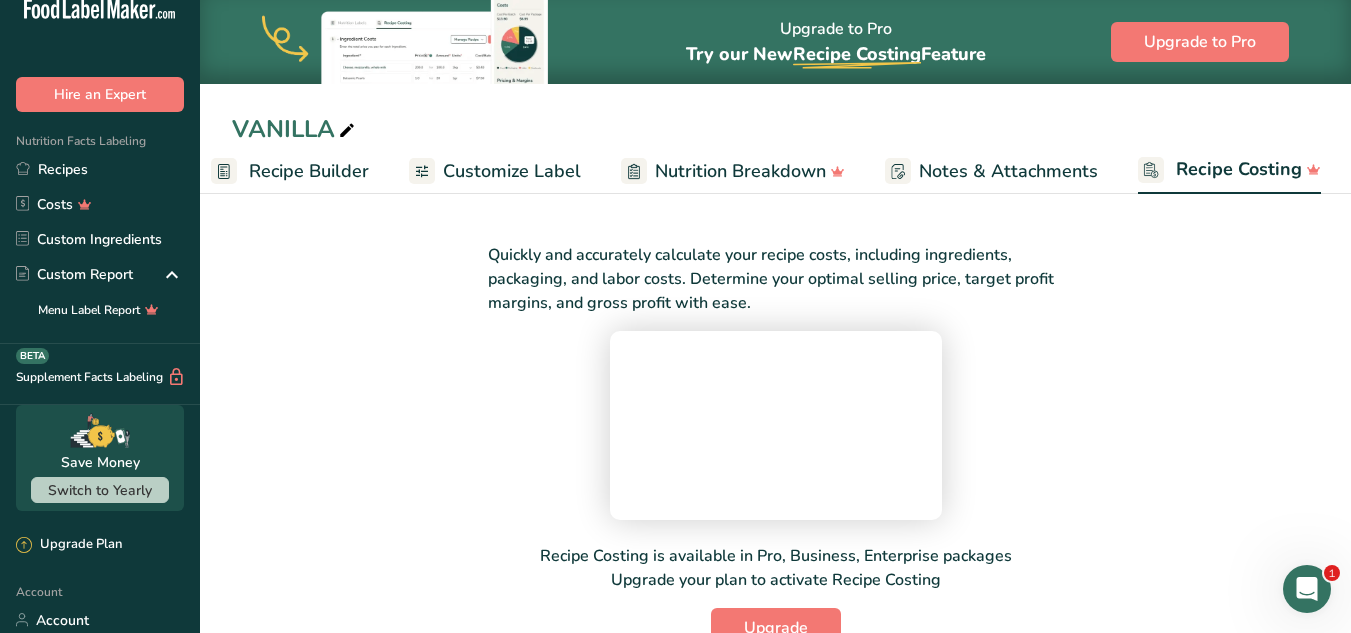 click on "Notes & Attachments" at bounding box center (991, 171) 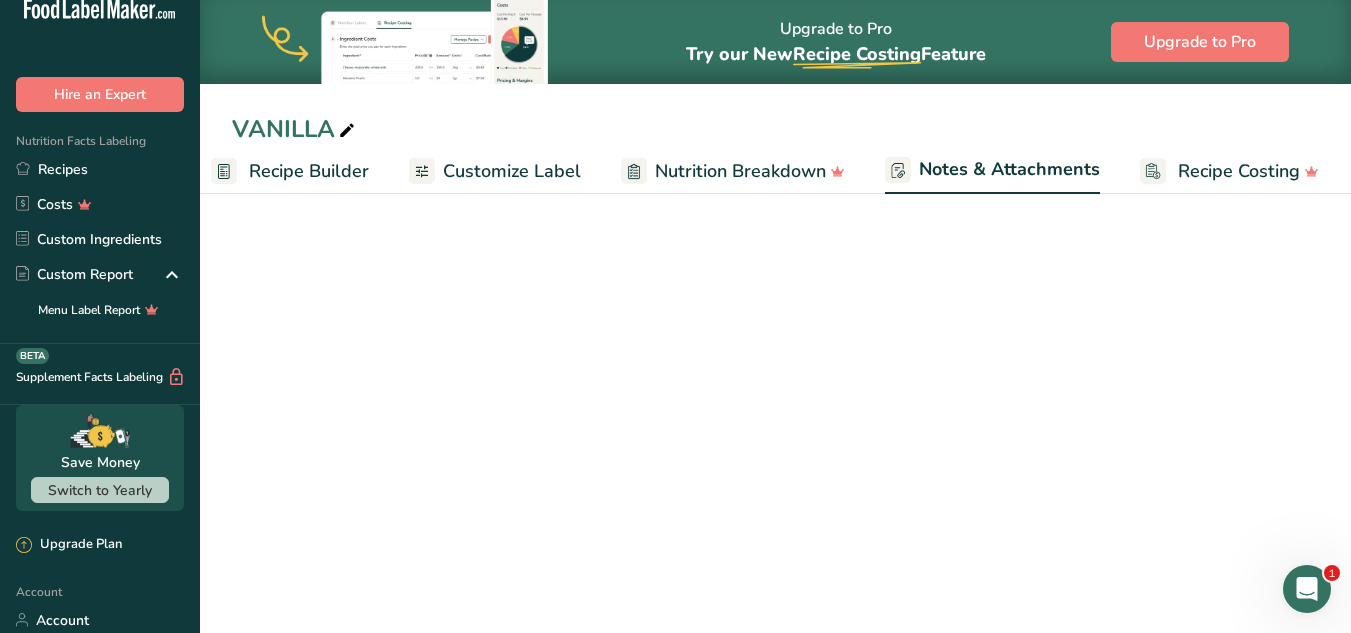scroll, scrollTop: 0, scrollLeft: 209, axis: horizontal 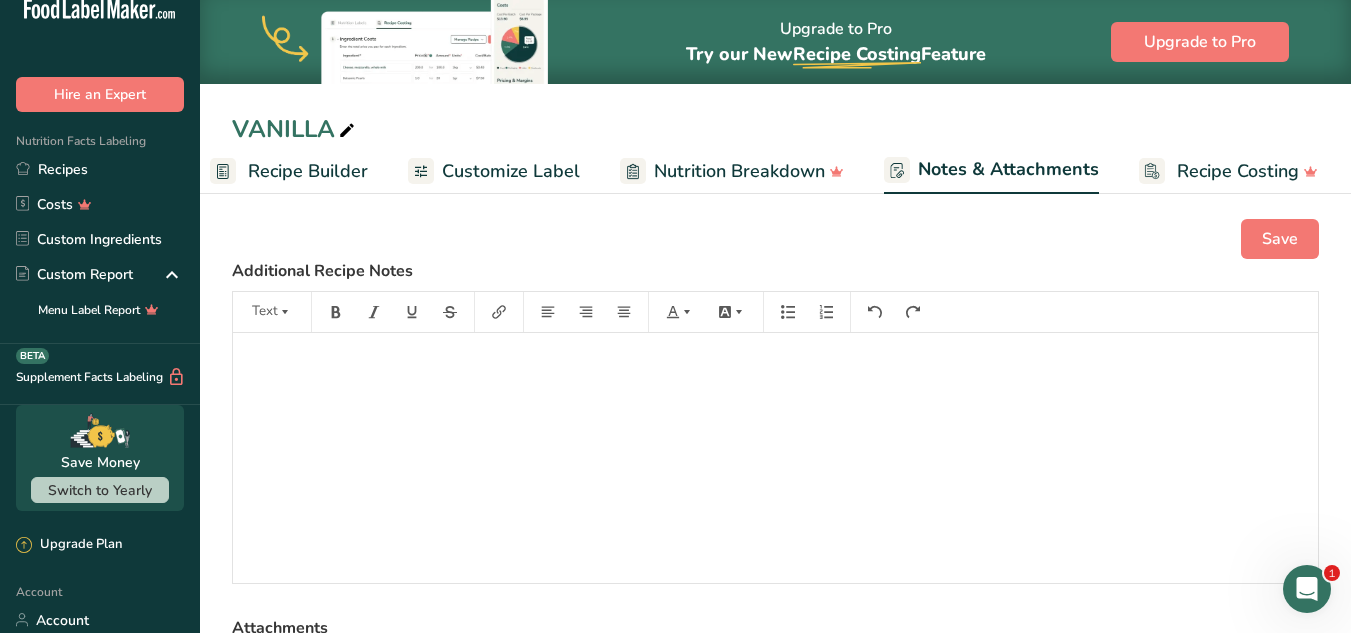 click on "Customize Label" at bounding box center [511, 171] 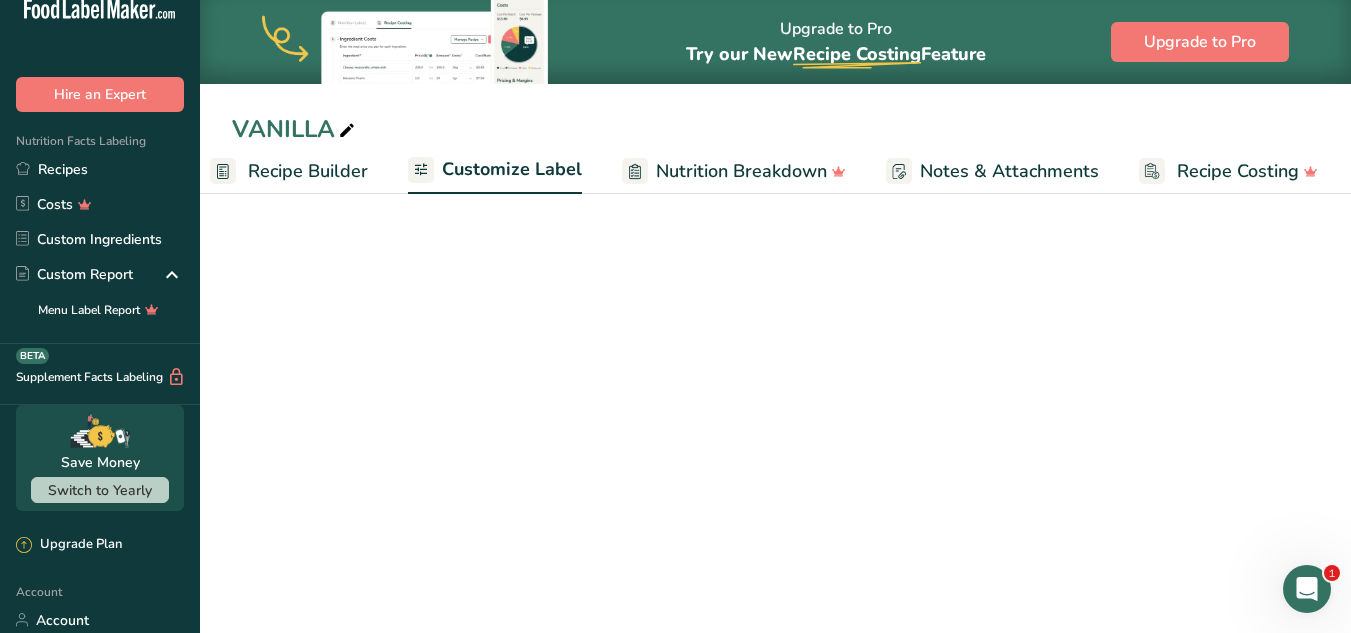 scroll, scrollTop: 0, scrollLeft: 208, axis: horizontal 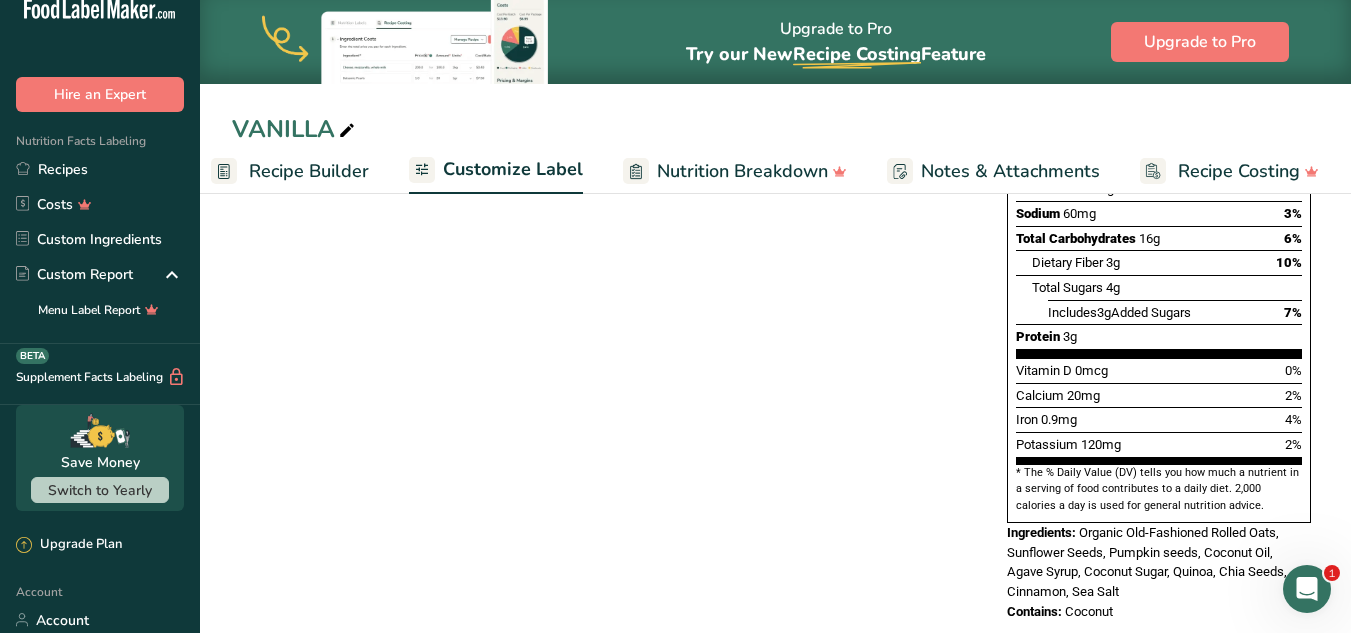 click on "Organic Old-Fashioned Rolled Oats, Sunflower Seeds, Pumpkin seeds, Coconut Oil, Agave Syrup, Coconut Sugar, Quinoa, Chia Seeds, Cinnamon, Sea Salt" at bounding box center [1147, 562] 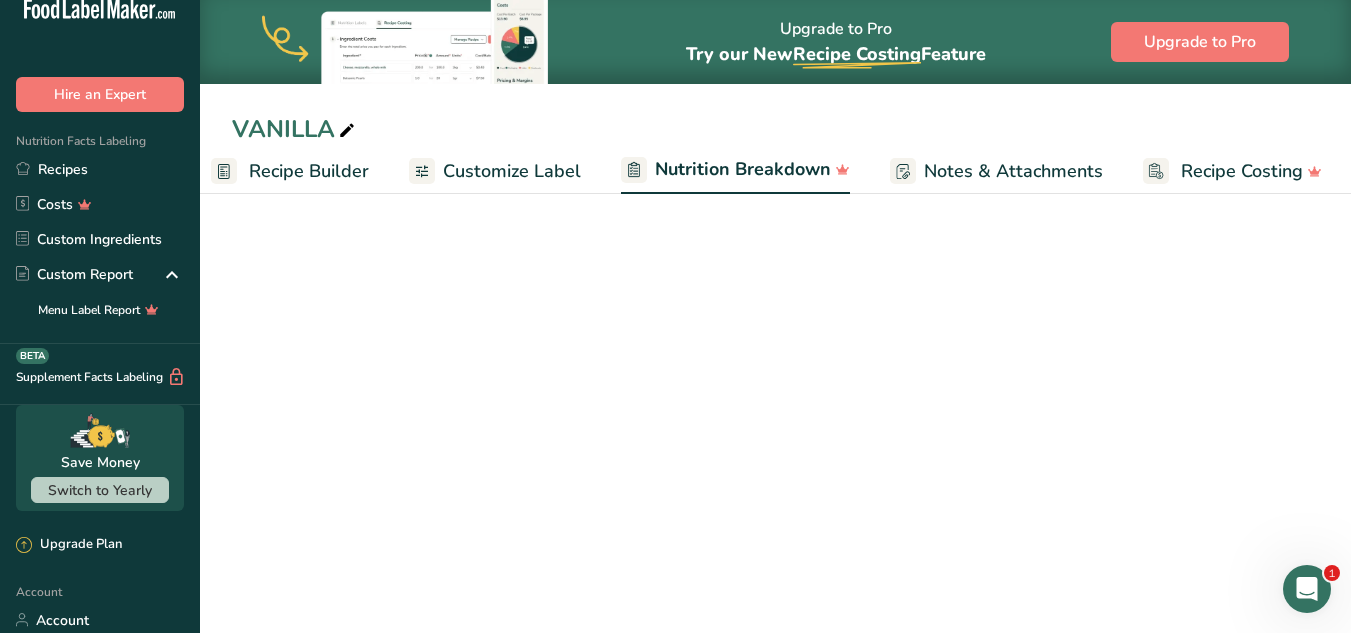 scroll, scrollTop: 0, scrollLeft: 210, axis: horizontal 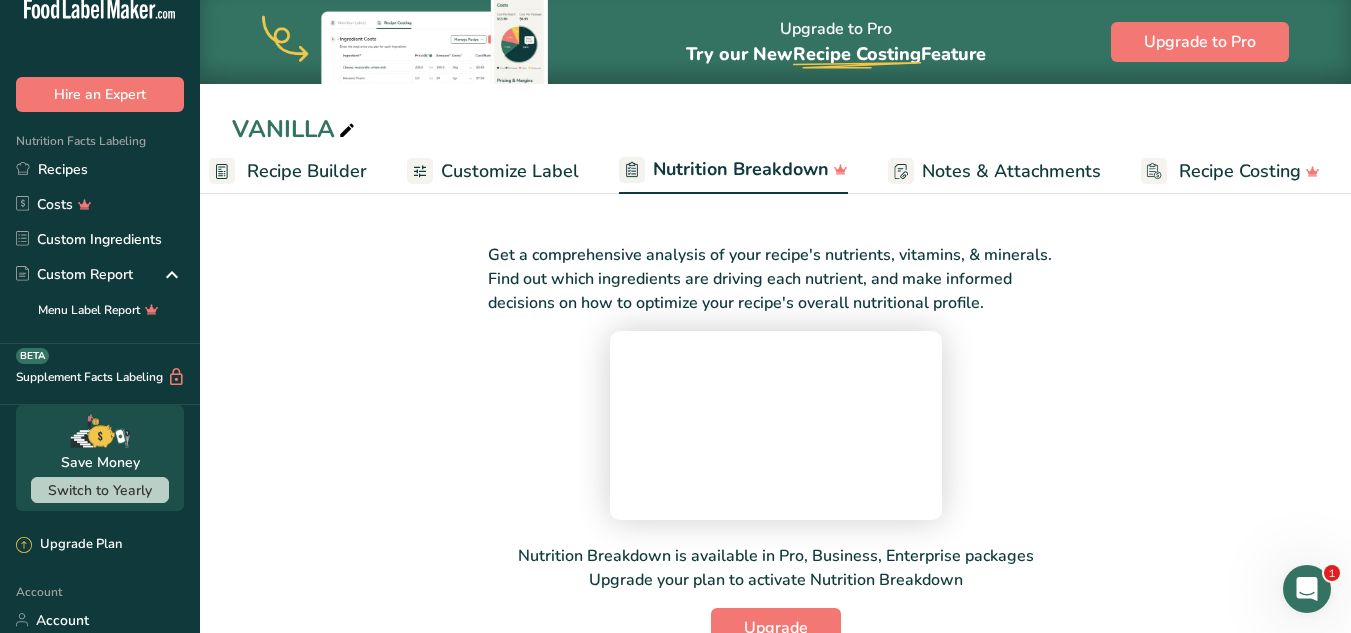 click on "Recipe Builder" at bounding box center [307, 171] 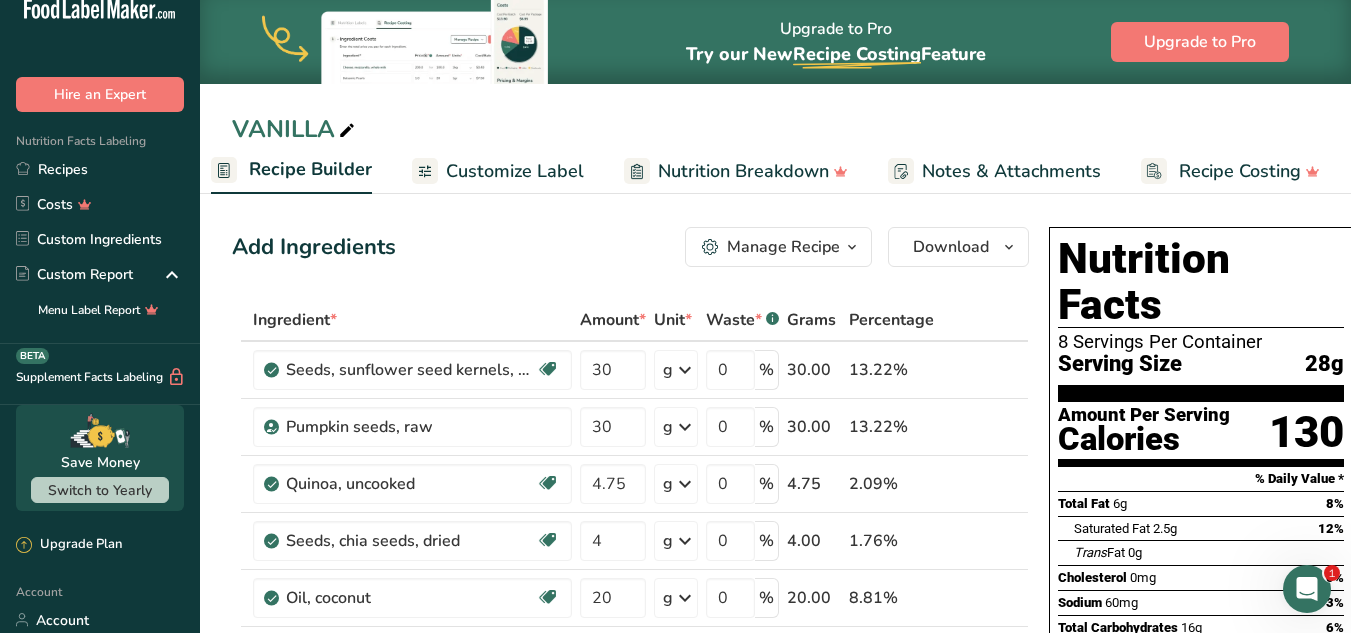 scroll, scrollTop: 0, scrollLeft: 193, axis: horizontal 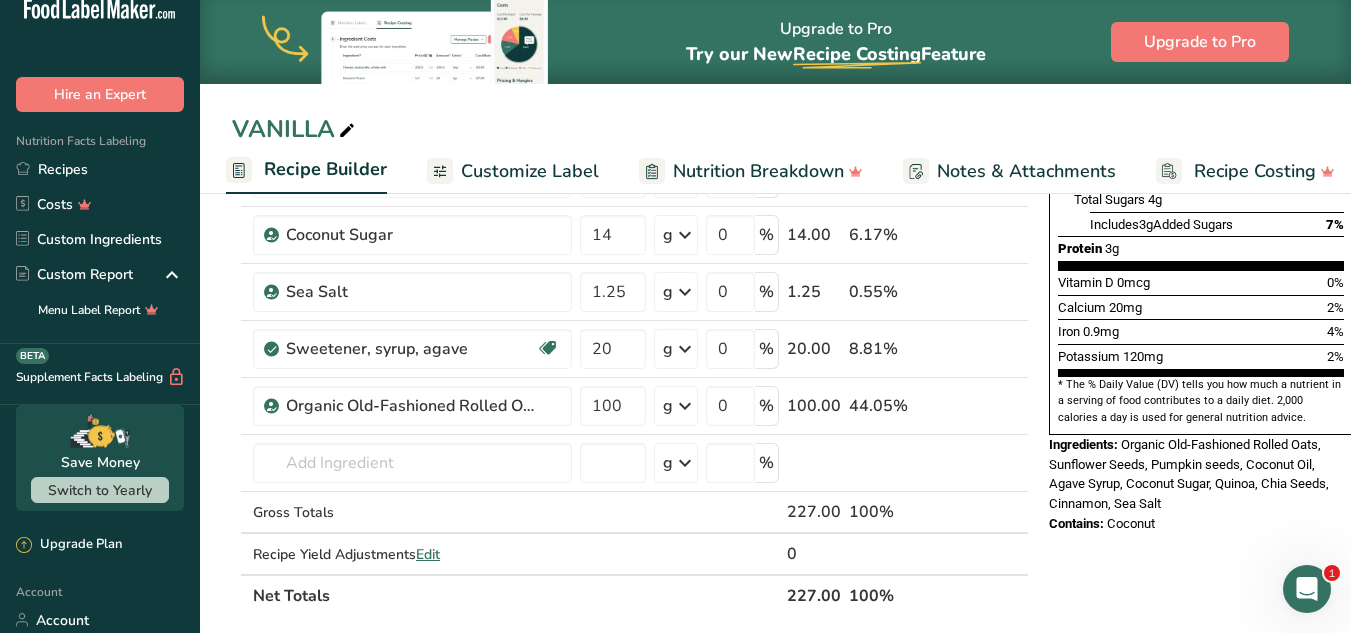 click on "Organic Old-Fashioned Rolled Oats, Sunflower Seeds, Pumpkin seeds, Coconut Oil, Agave Syrup, Coconut Sugar, Quinoa, Chia Seeds, Cinnamon, Sea Salt" at bounding box center [1189, 474] 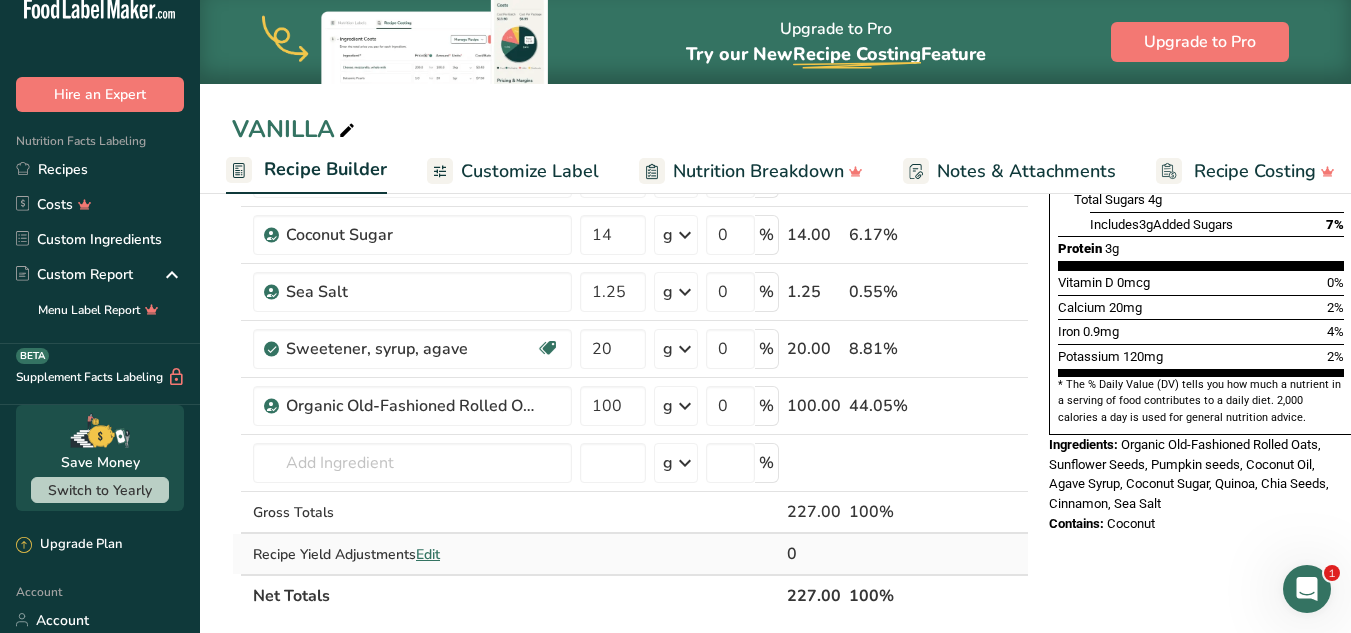 click on "Edit" at bounding box center (428, 554) 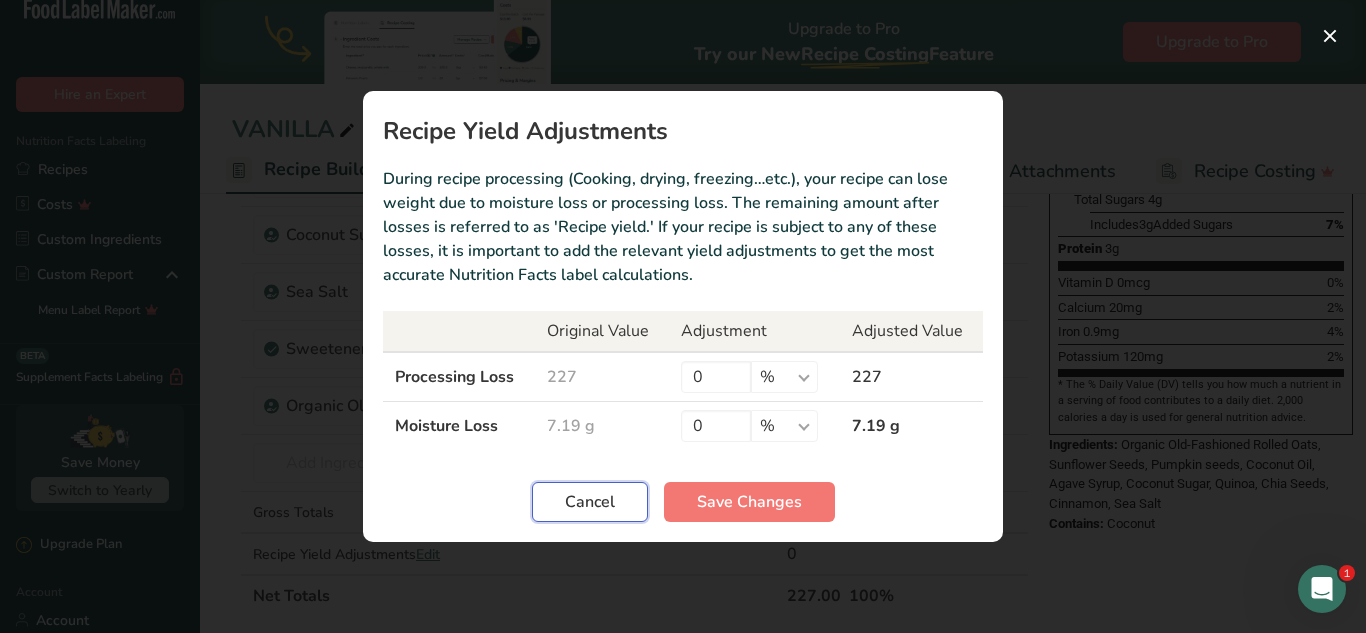 click on "Cancel" at bounding box center (590, 502) 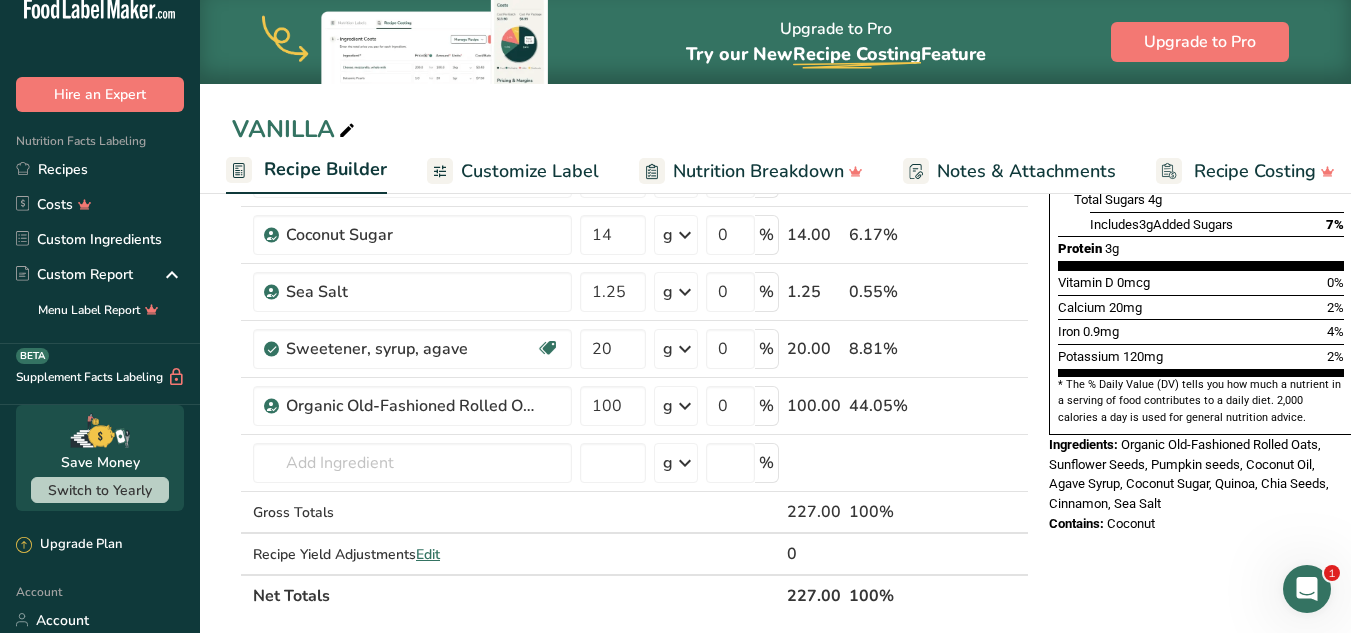 click on "Coconut" at bounding box center (1131, 523) 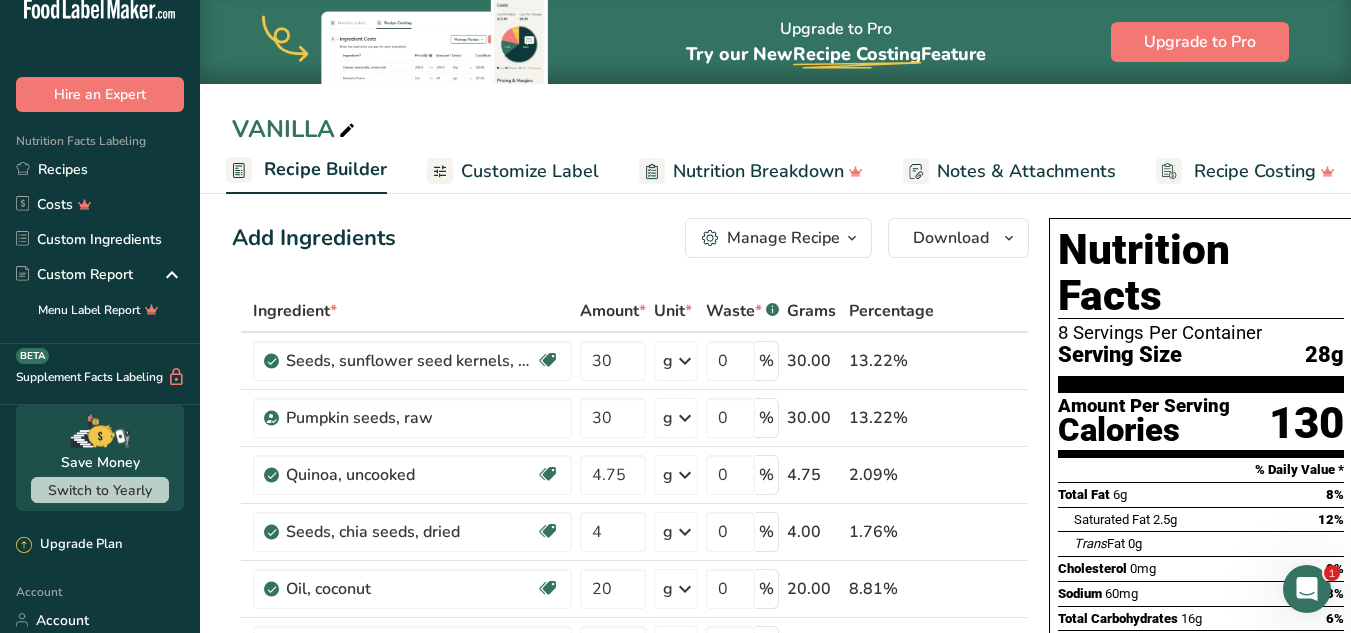 scroll, scrollTop: 0, scrollLeft: 0, axis: both 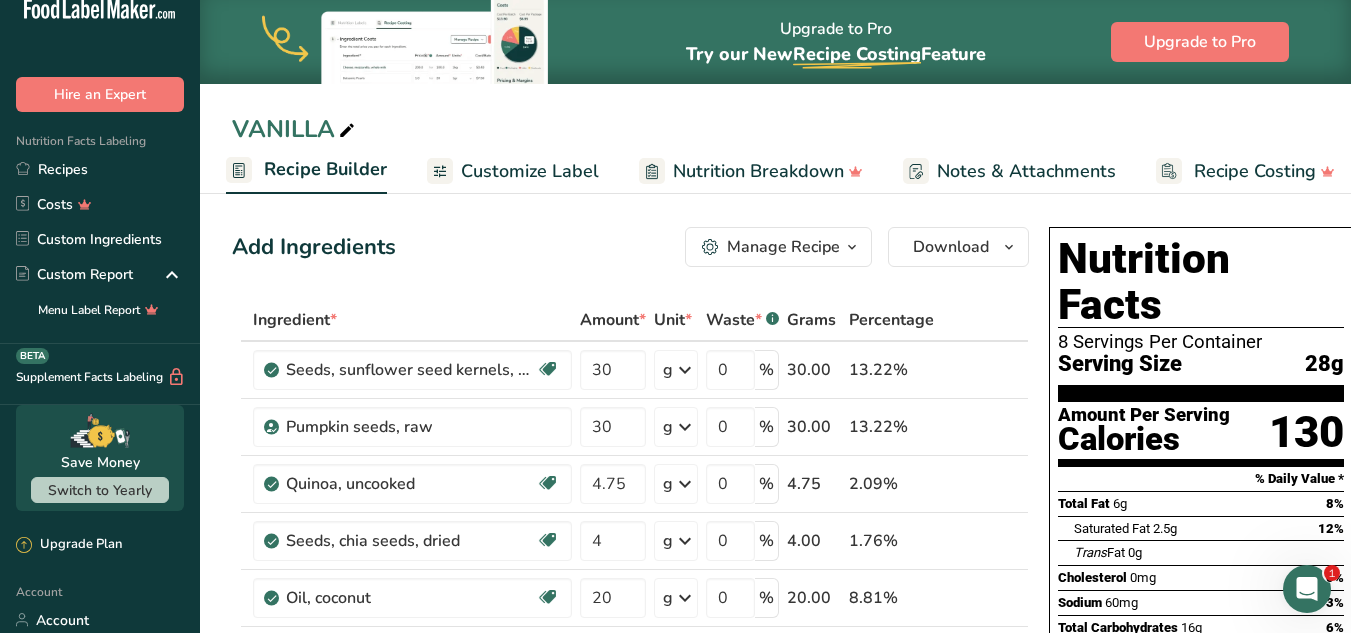 click on "Customize Label" at bounding box center (530, 171) 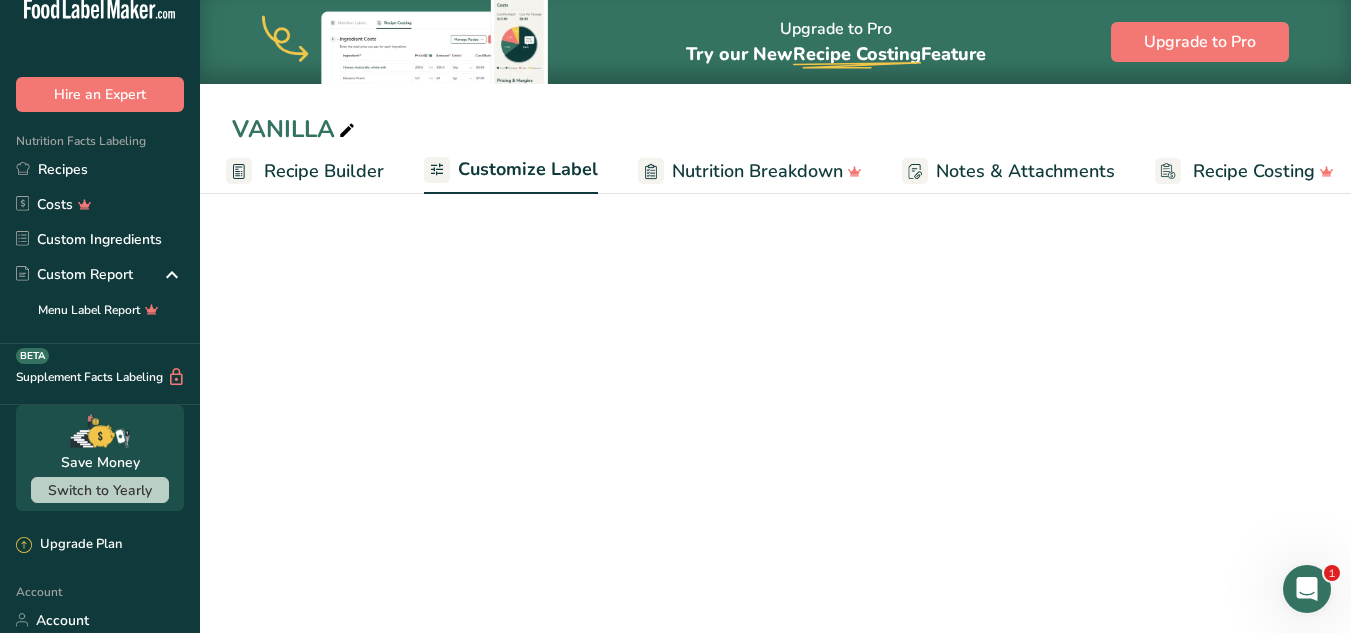 scroll, scrollTop: 0, scrollLeft: 208, axis: horizontal 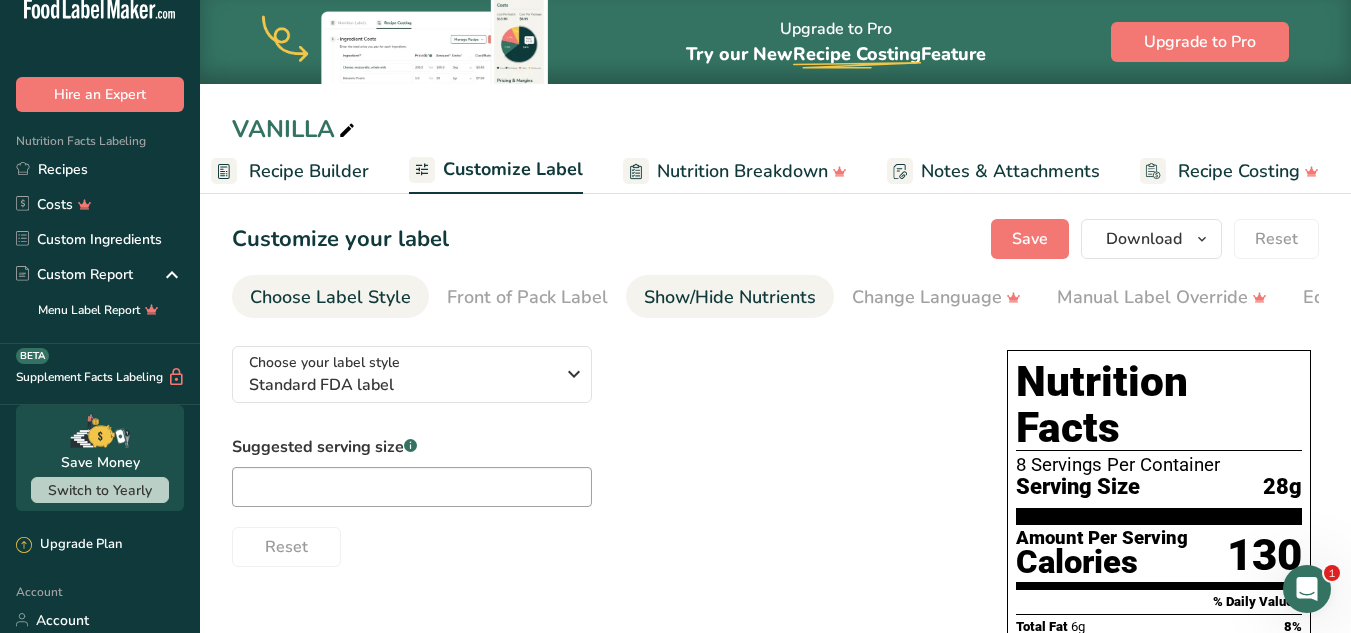 click on "Show/Hide Nutrients" at bounding box center [730, 297] 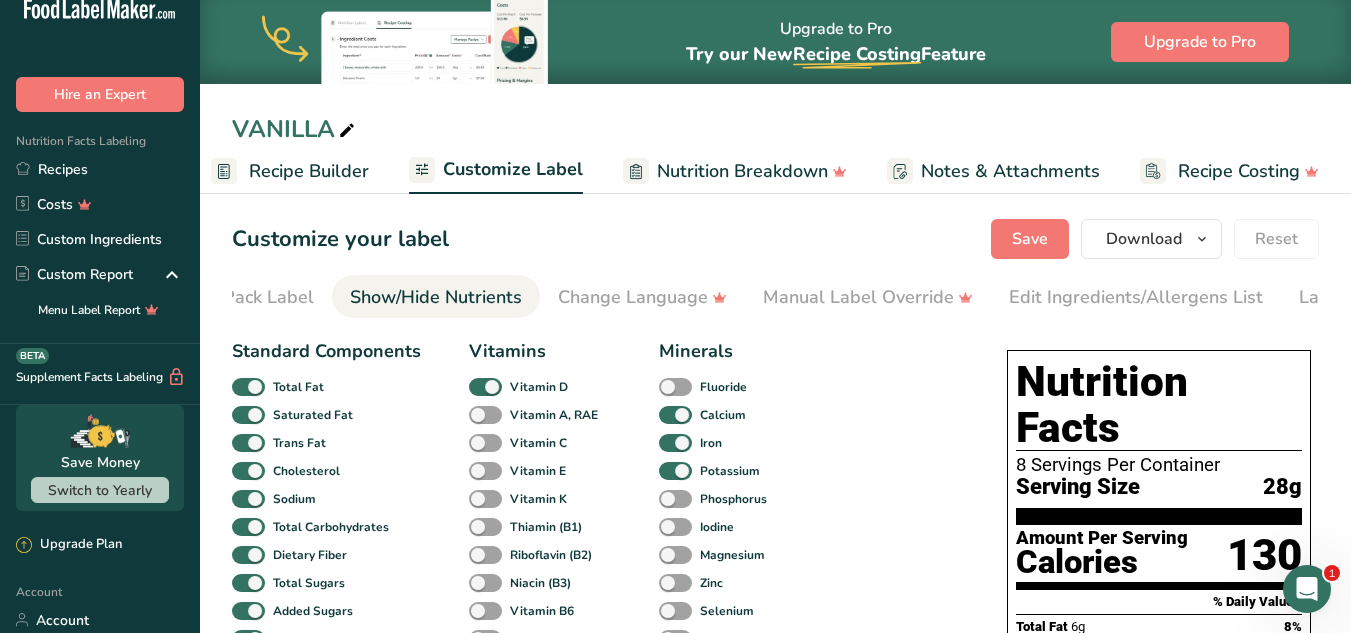 scroll, scrollTop: 0, scrollLeft: 388, axis: horizontal 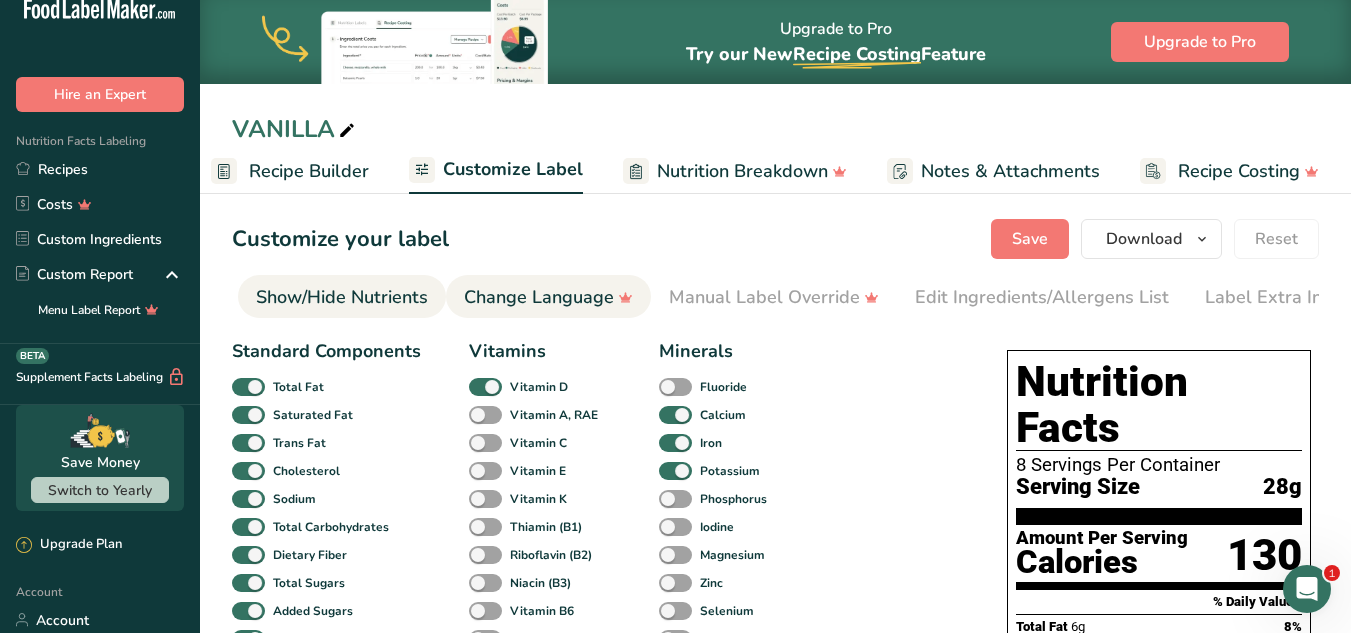 click on "Change Language" at bounding box center [548, 297] 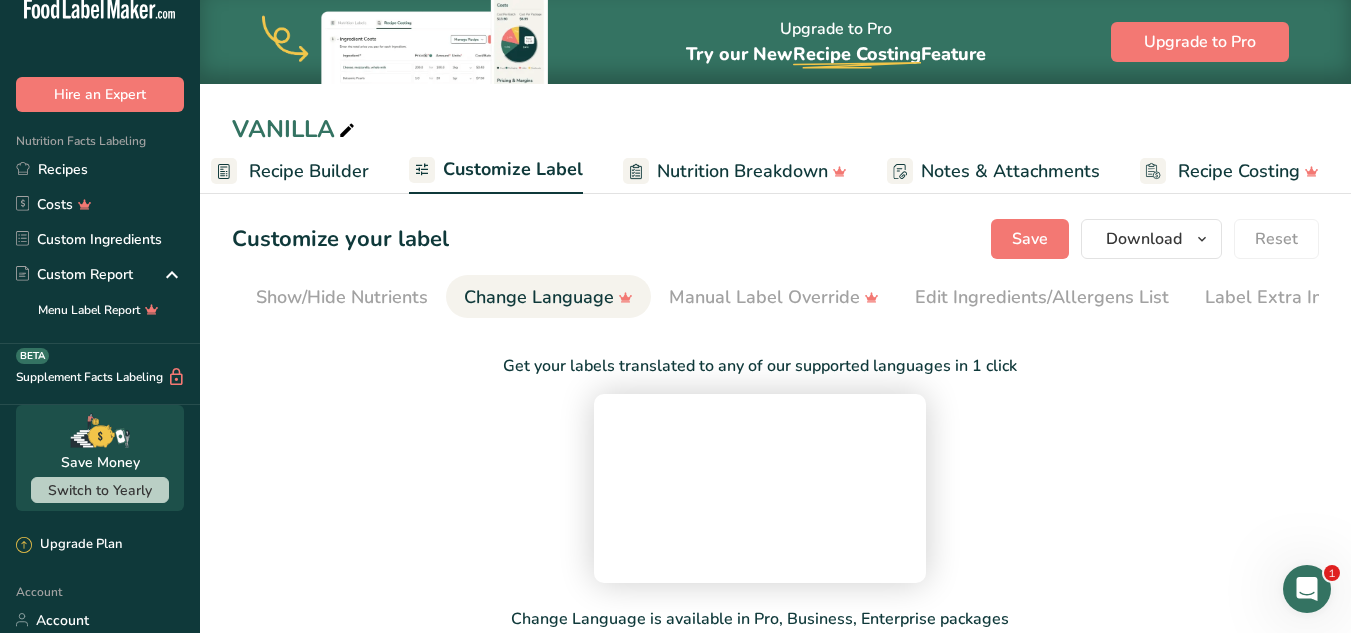 scroll, scrollTop: 0, scrollLeft: 414, axis: horizontal 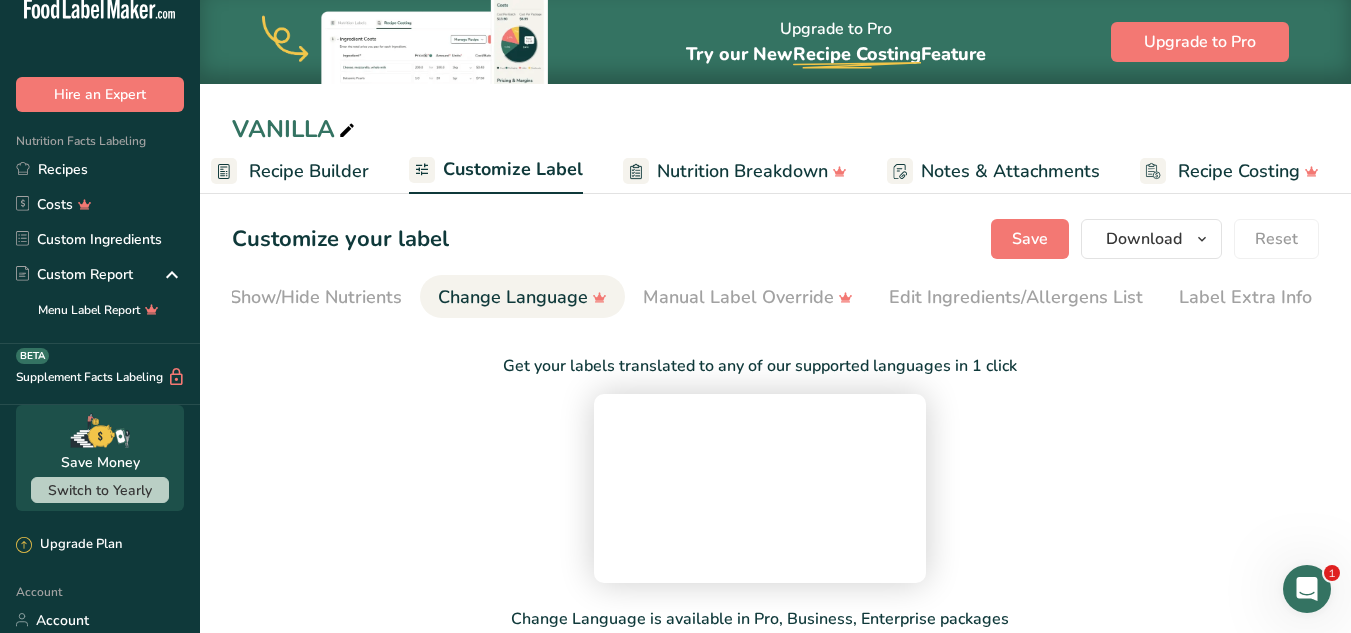 click at bounding box center (760, 485) 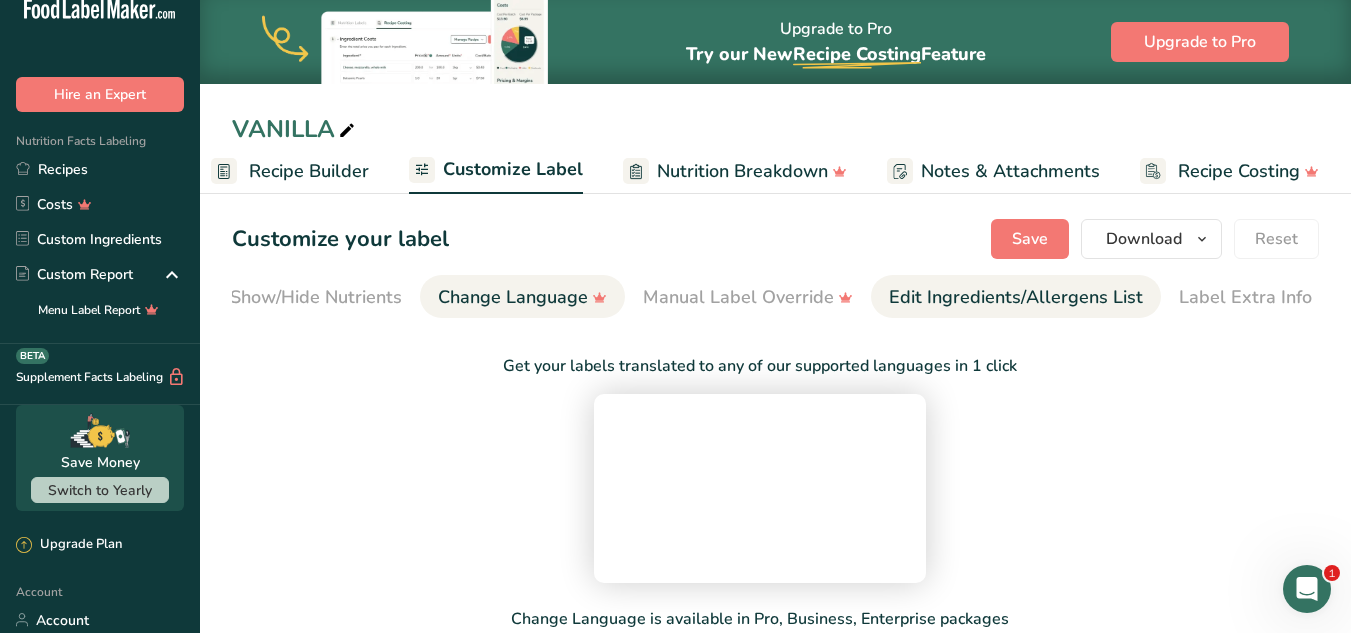 click on "Edit Ingredients/Allergens List" at bounding box center [1016, 297] 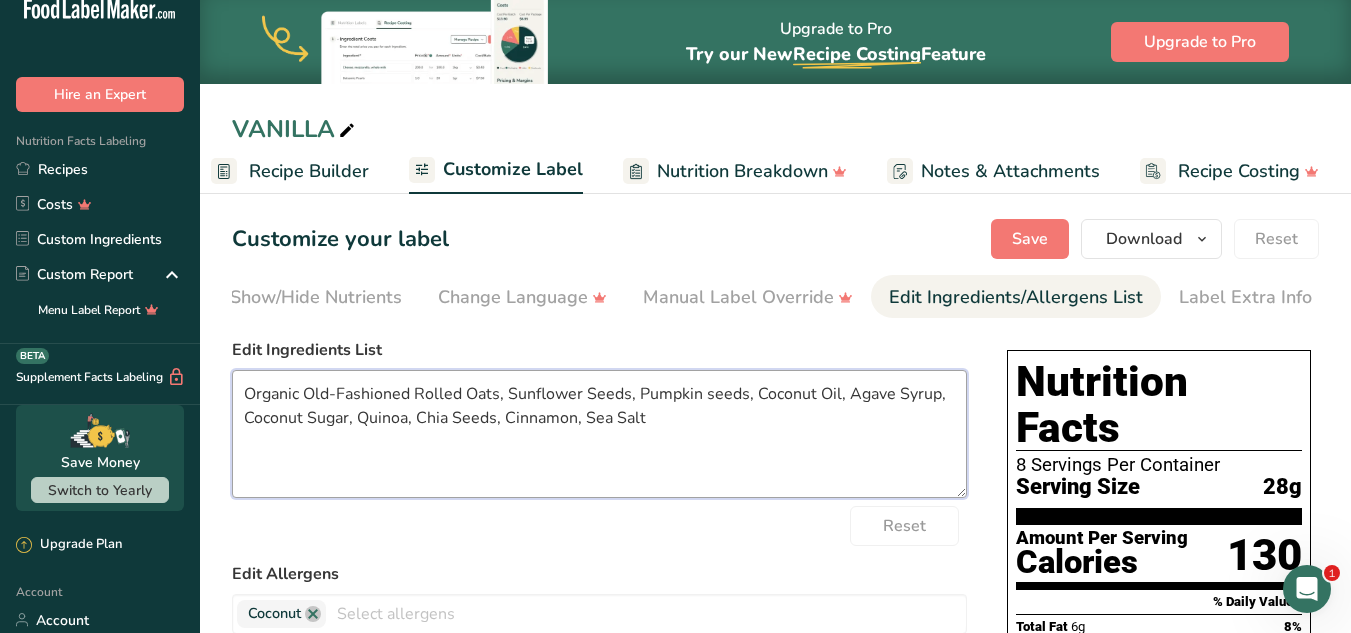 click on "Organic Old-Fashioned Rolled Oats, Sunflower Seeds, Pumpkin seeds, Coconut Oil, Agave Syrup, Coconut Sugar, Quinoa, Chia Seeds, Cinnamon, Sea Salt" at bounding box center [599, 434] 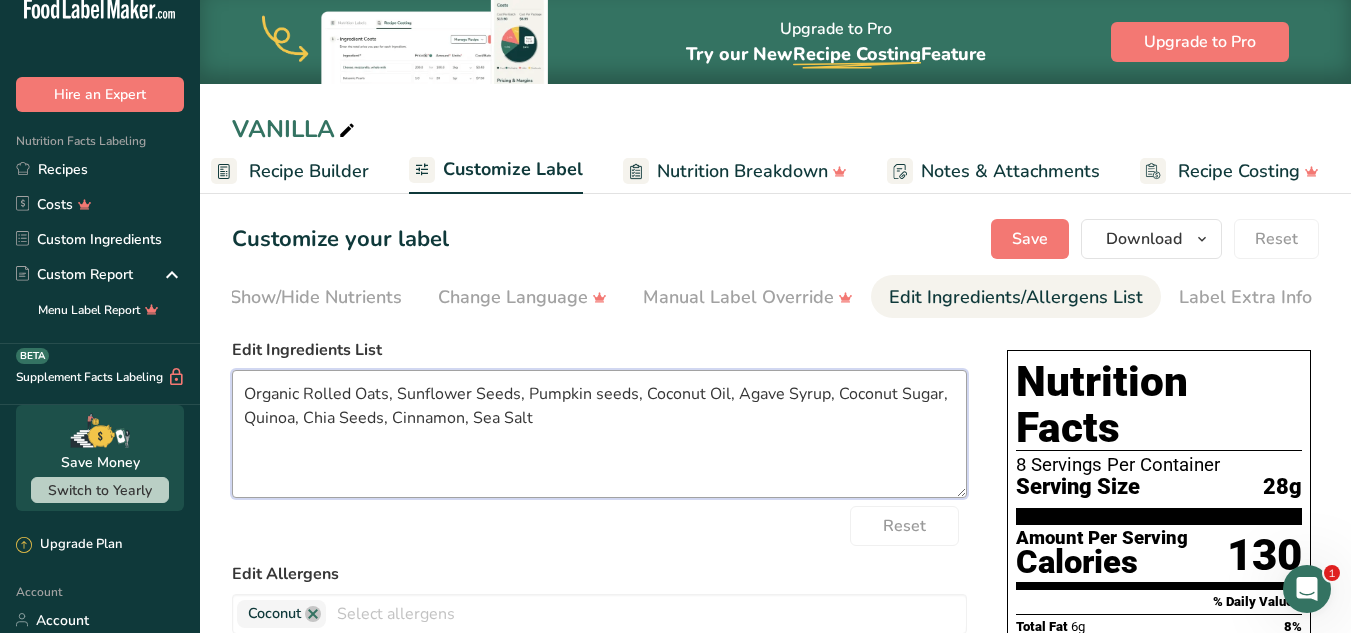 drag, startPoint x: 303, startPoint y: 403, endPoint x: 196, endPoint y: 349, distance: 119.85408 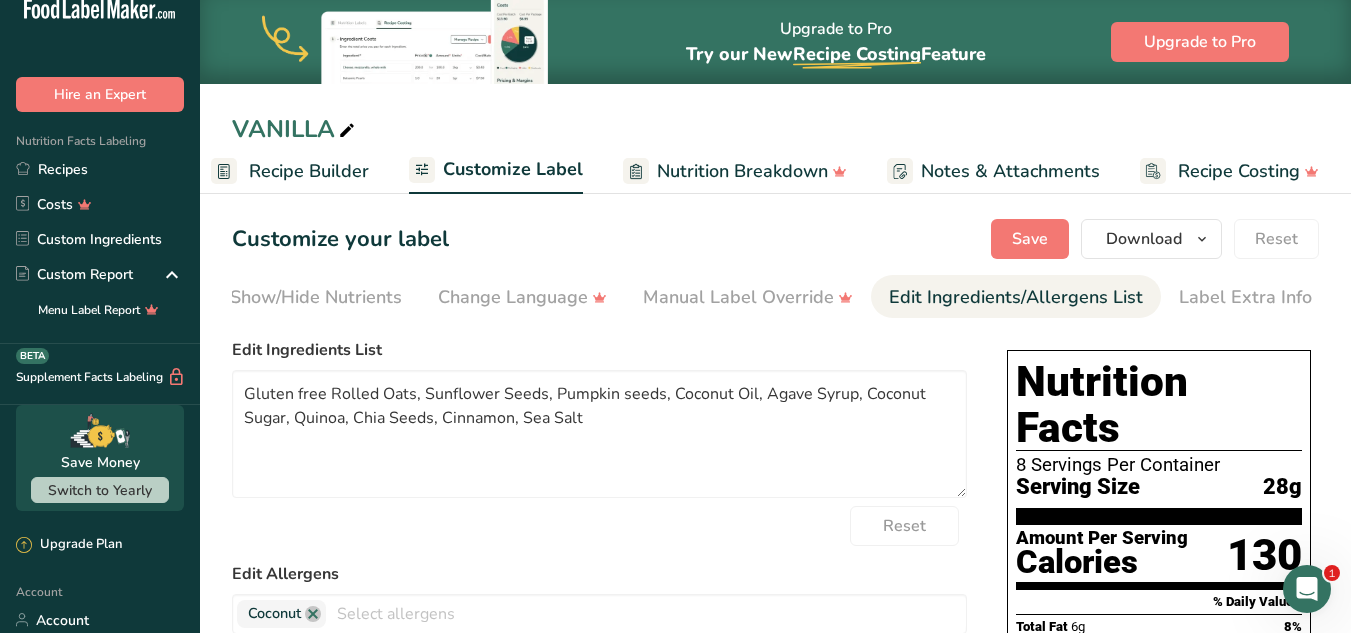 click on "Reset" at bounding box center [599, 526] 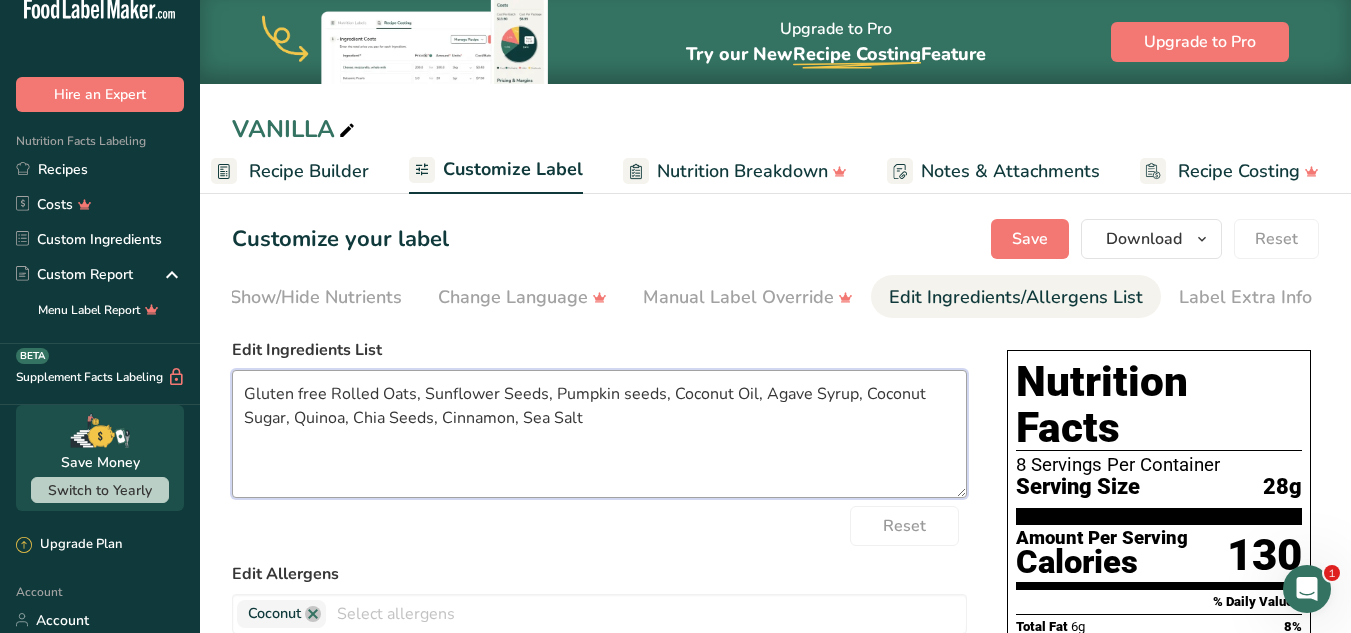 click on "Gluten free Rolled Oats, Sunflower Seeds, Pumpkin seeds, Coconut Oil, Agave Syrup, Coconut Sugar, Quinoa, Chia Seeds, Cinnamon, Sea Salt" at bounding box center (599, 434) 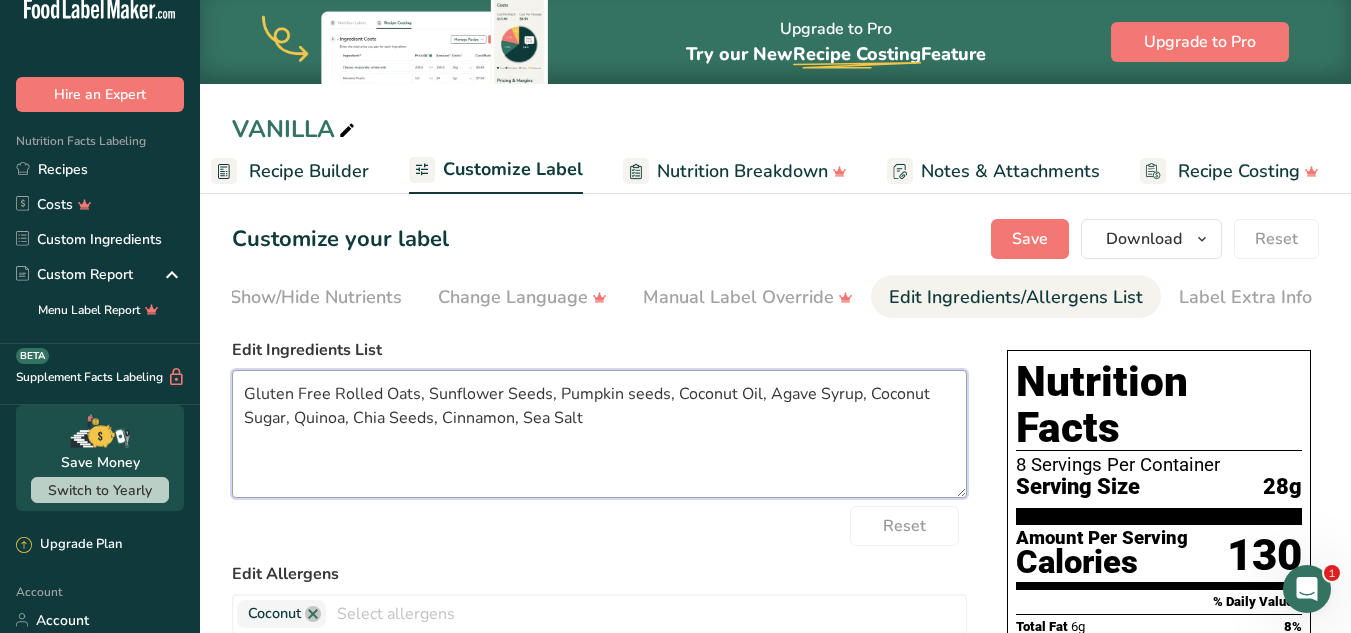 click on "Gluten Free Rolled Oats, Sunflower Seeds, Pumpkin seeds, Coconut Oil, Agave Syrup, Coconut Sugar, Quinoa, Chia Seeds, Cinnamon, Sea Salt" at bounding box center [599, 434] 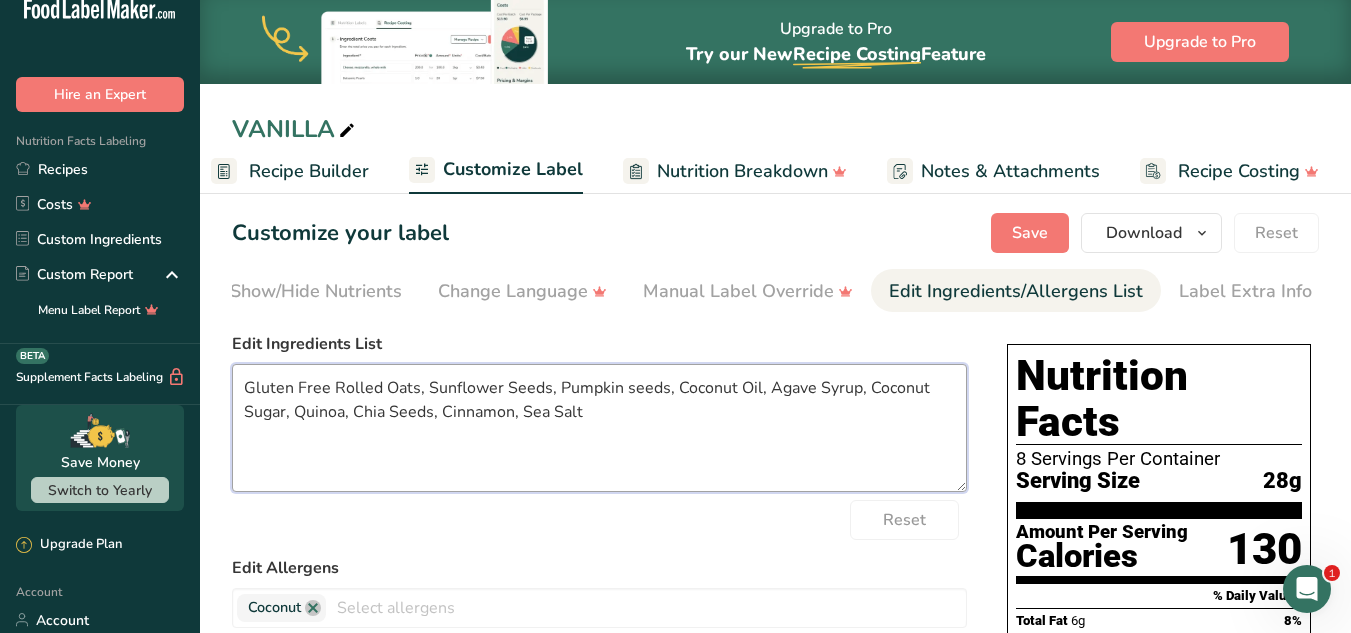 scroll, scrollTop: 5, scrollLeft: 0, axis: vertical 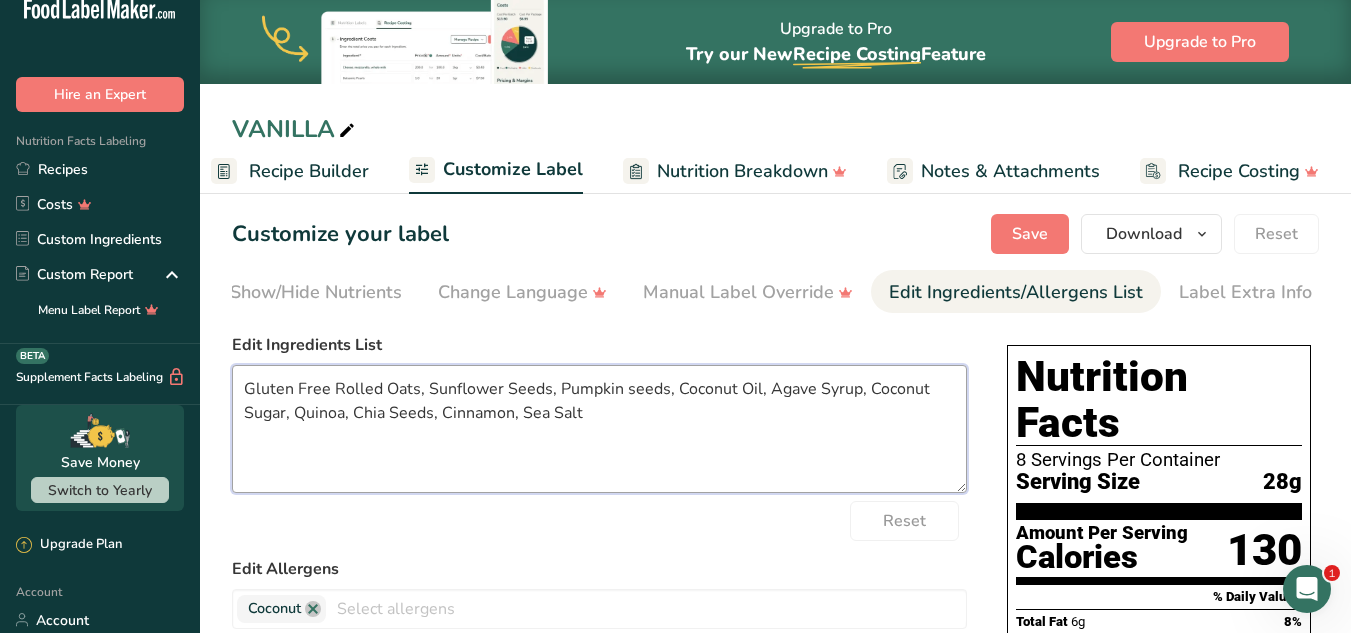 drag, startPoint x: 332, startPoint y: 394, endPoint x: 222, endPoint y: 391, distance: 110.0409 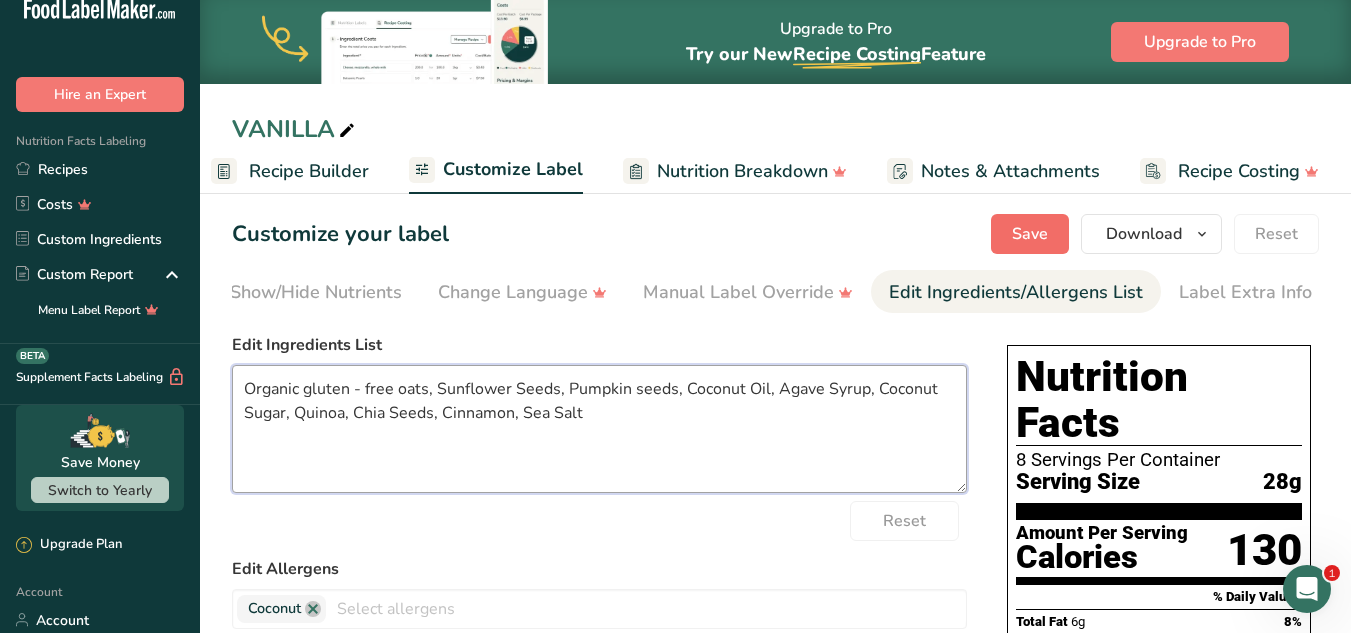 type on "Organic gluten - free oats, Sunflower Seeds, Pumpkin seeds, Coconut Oil, Agave Syrup, Coconut Sugar, Quinoa, Chia Seeds, Cinnamon, Sea Salt" 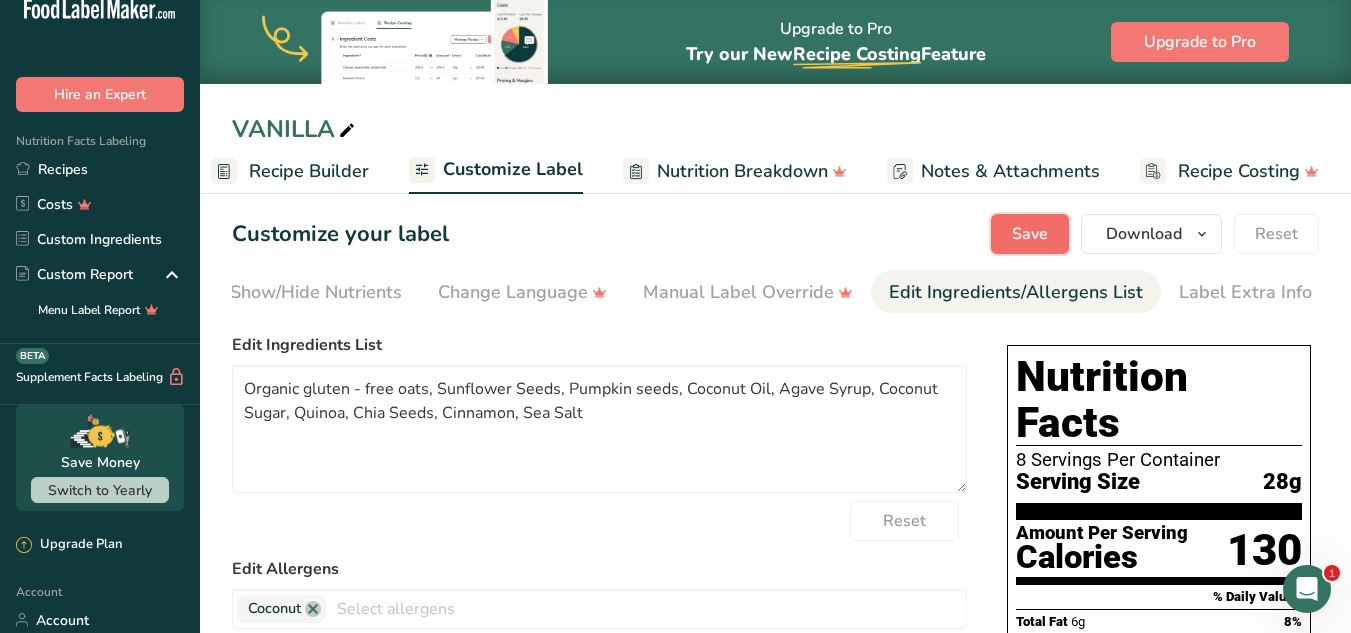 click on "Save" at bounding box center [1030, 234] 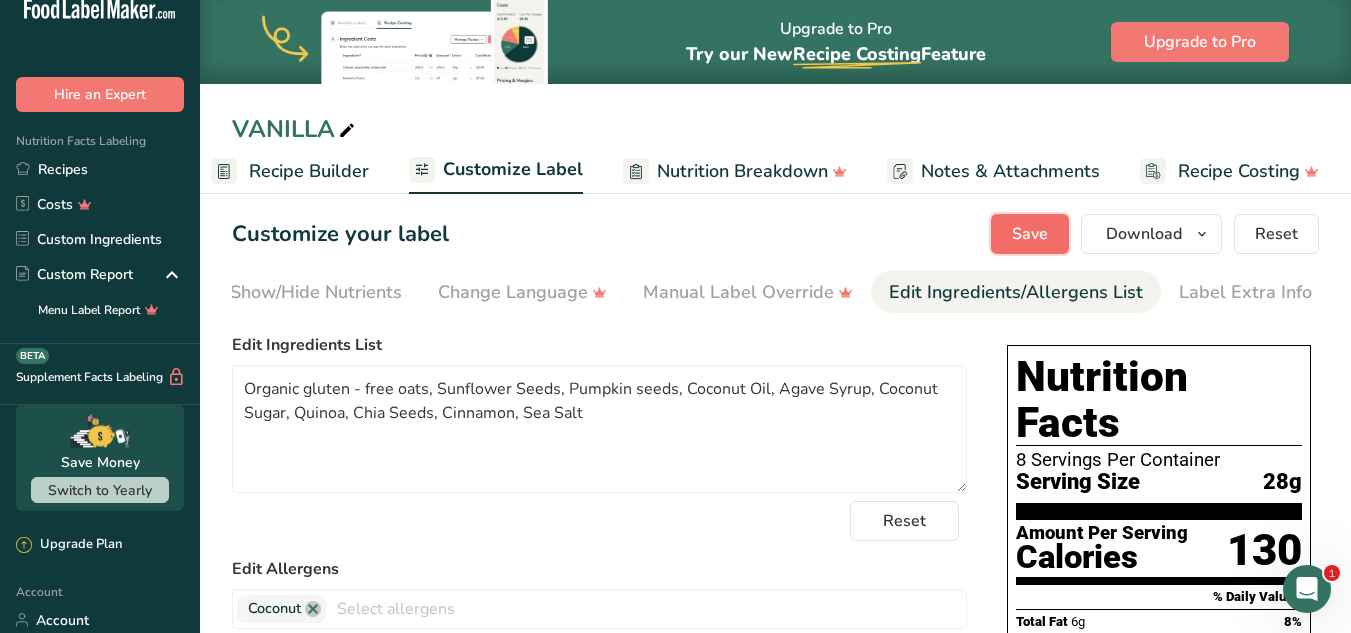 click on "Save" at bounding box center (1030, 234) 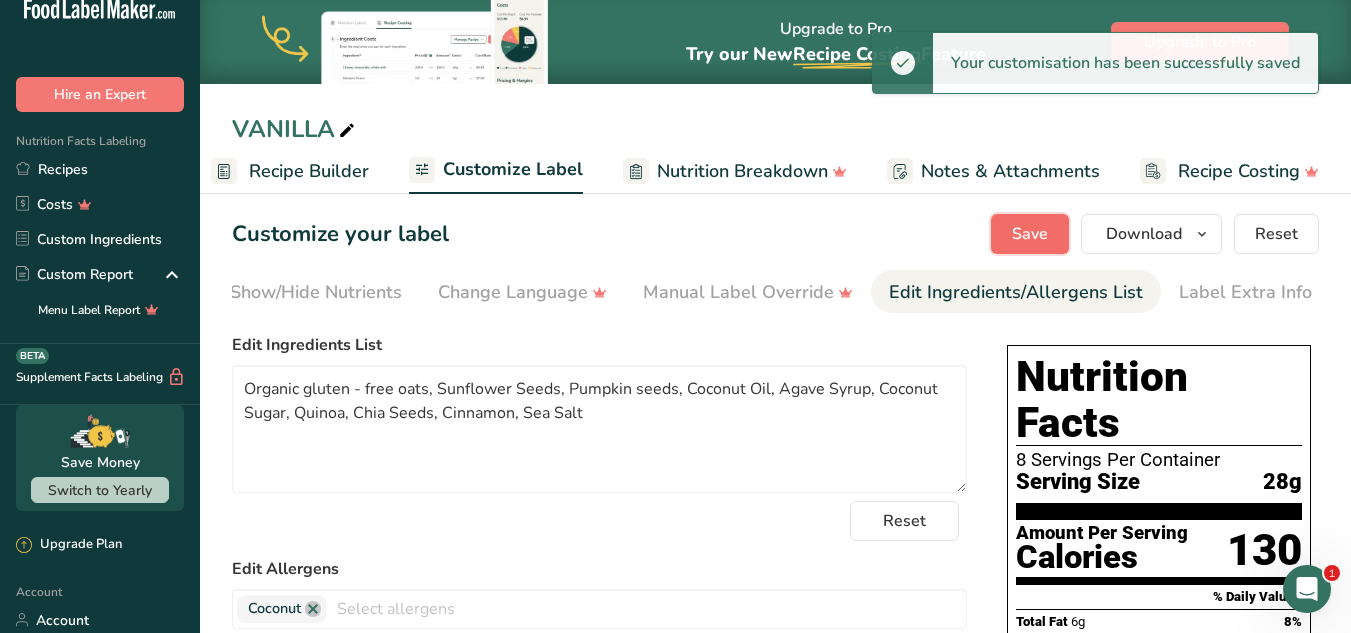 click on "Save" at bounding box center [1030, 234] 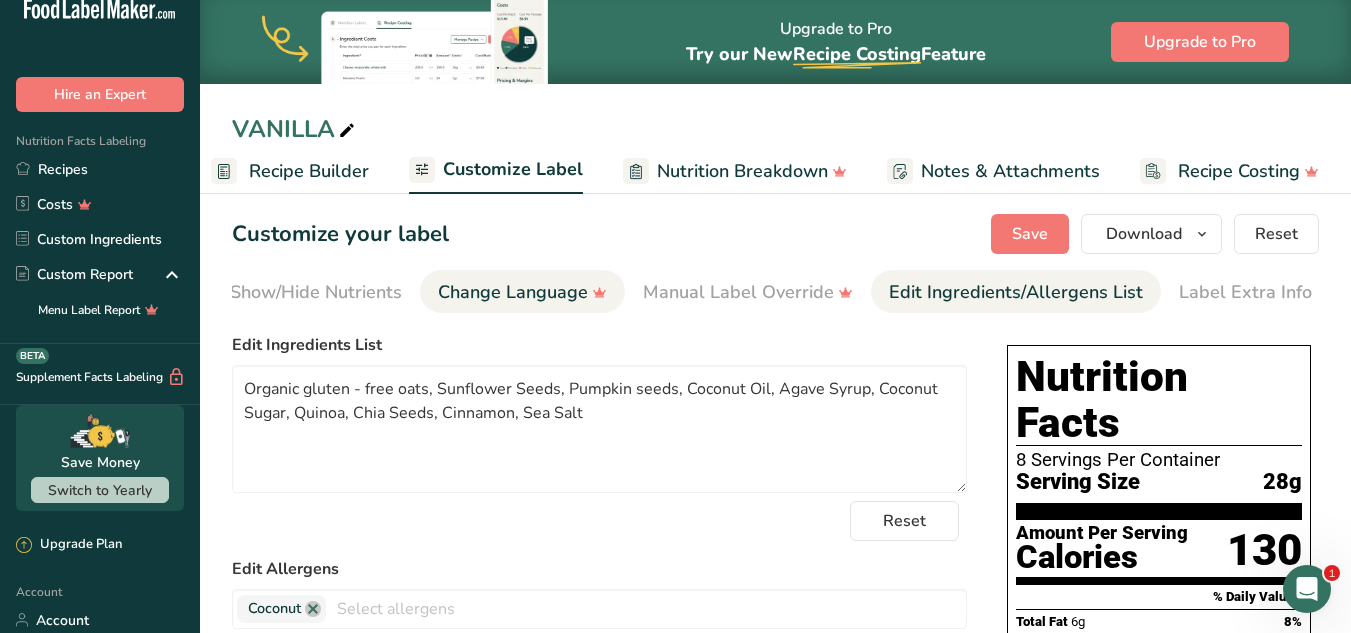 click on "Change Language" at bounding box center (522, 291) 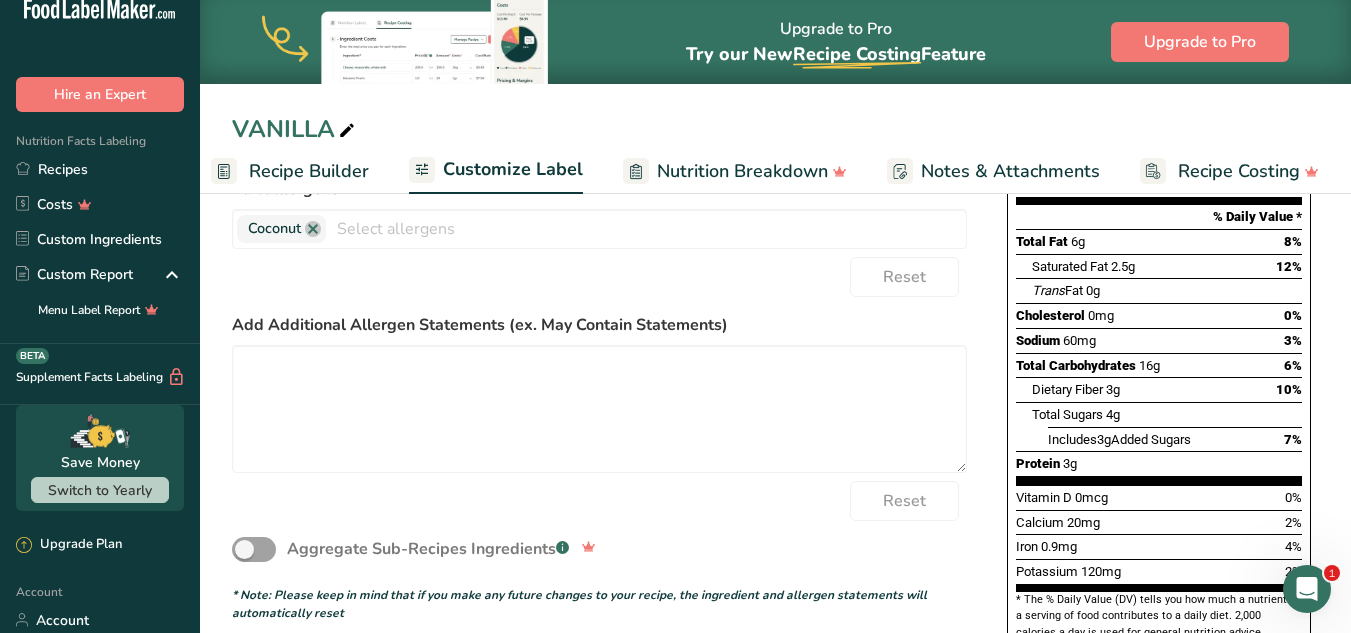 scroll, scrollTop: 396, scrollLeft: 0, axis: vertical 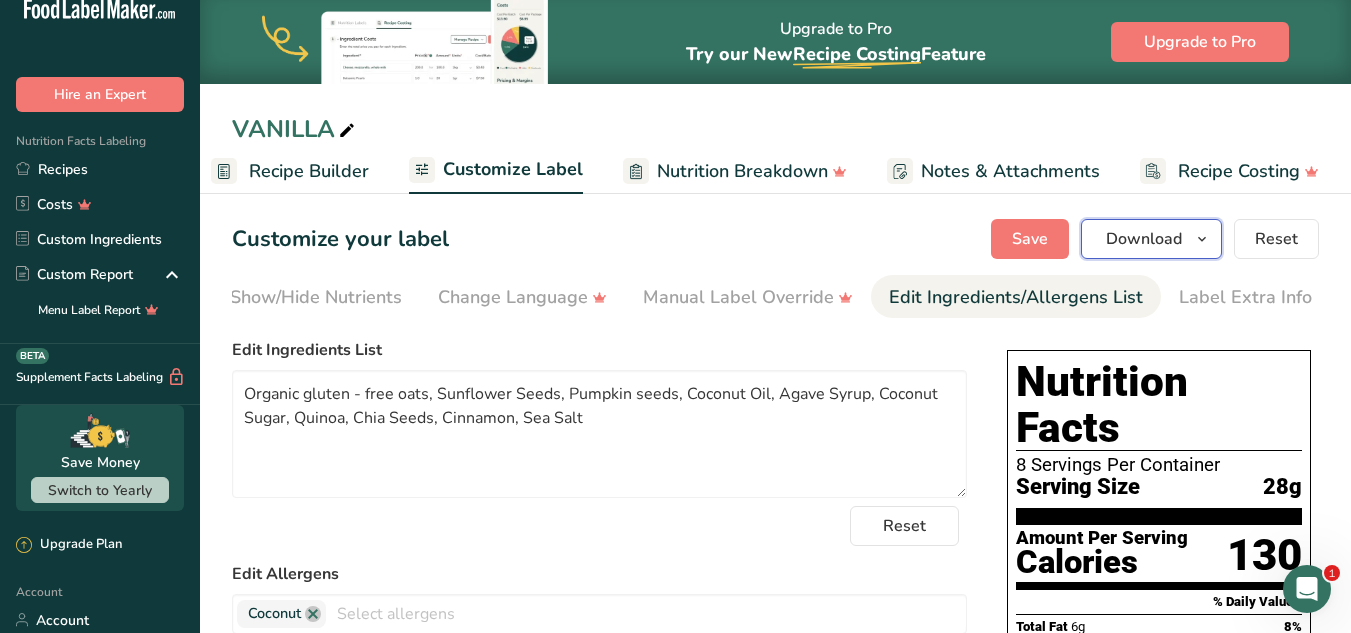 click on "Download" at bounding box center (1151, 239) 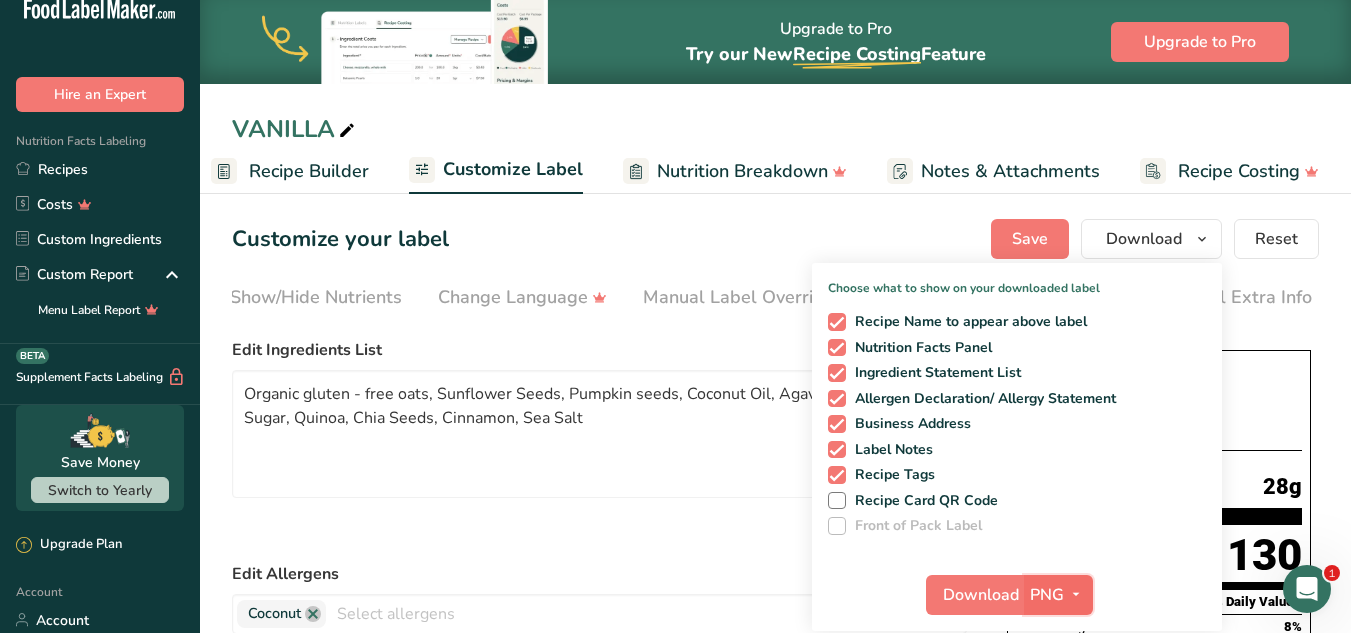 click on "PNG" at bounding box center [1047, 595] 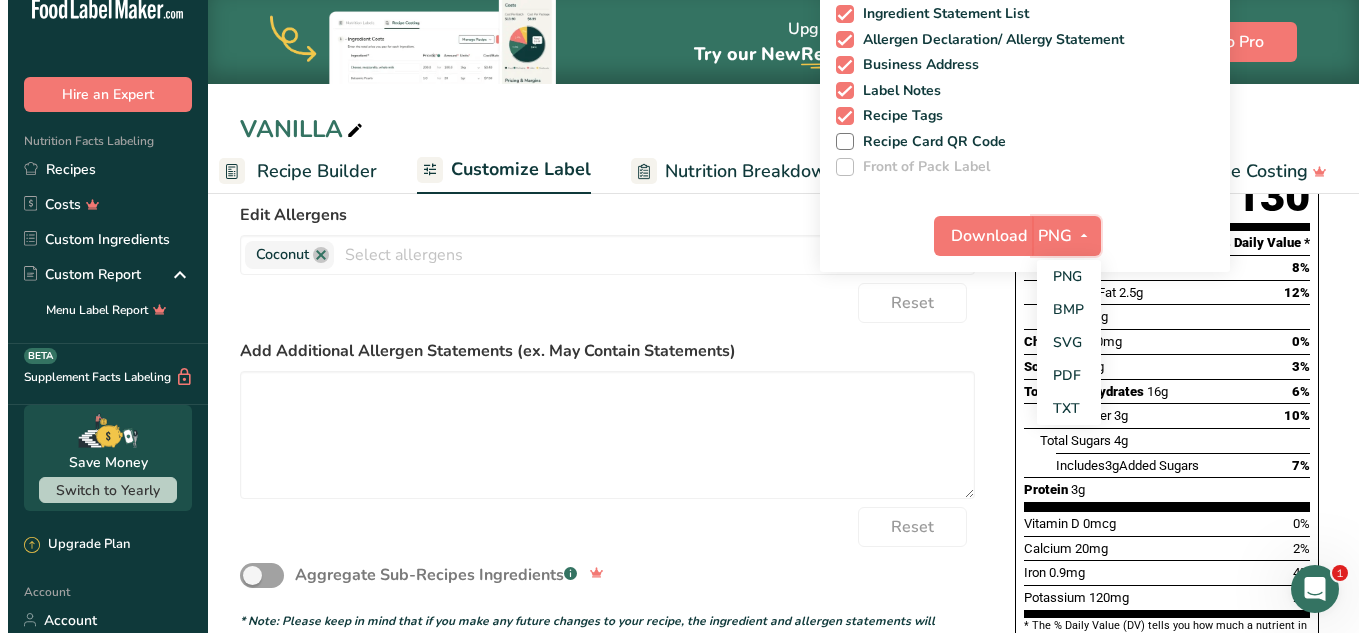 scroll, scrollTop: 366, scrollLeft: 0, axis: vertical 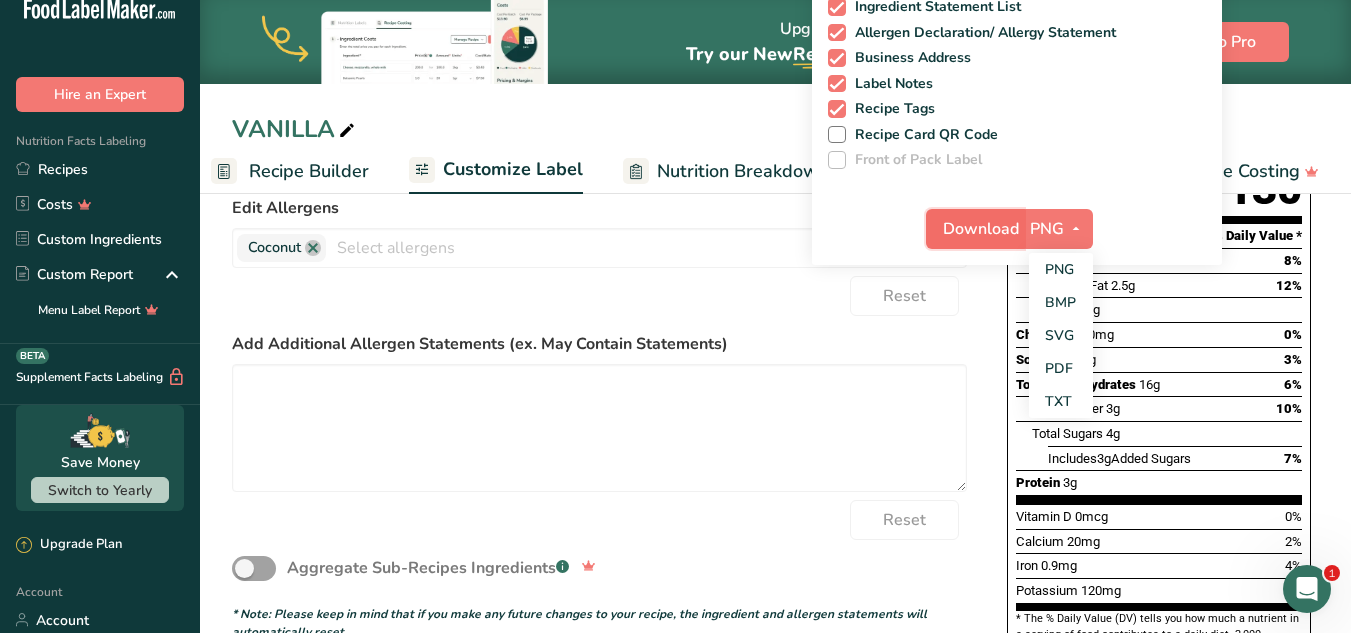 click on "Download" at bounding box center [981, 229] 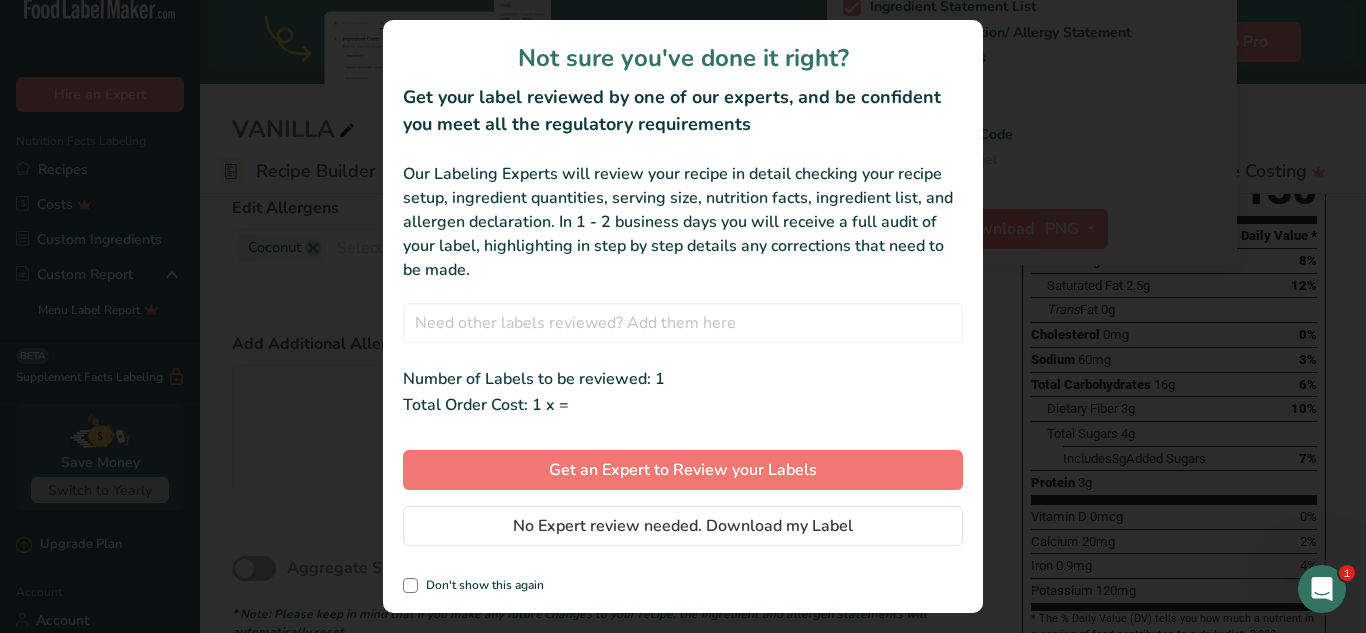 scroll, scrollTop: 0, scrollLeft: 399, axis: horizontal 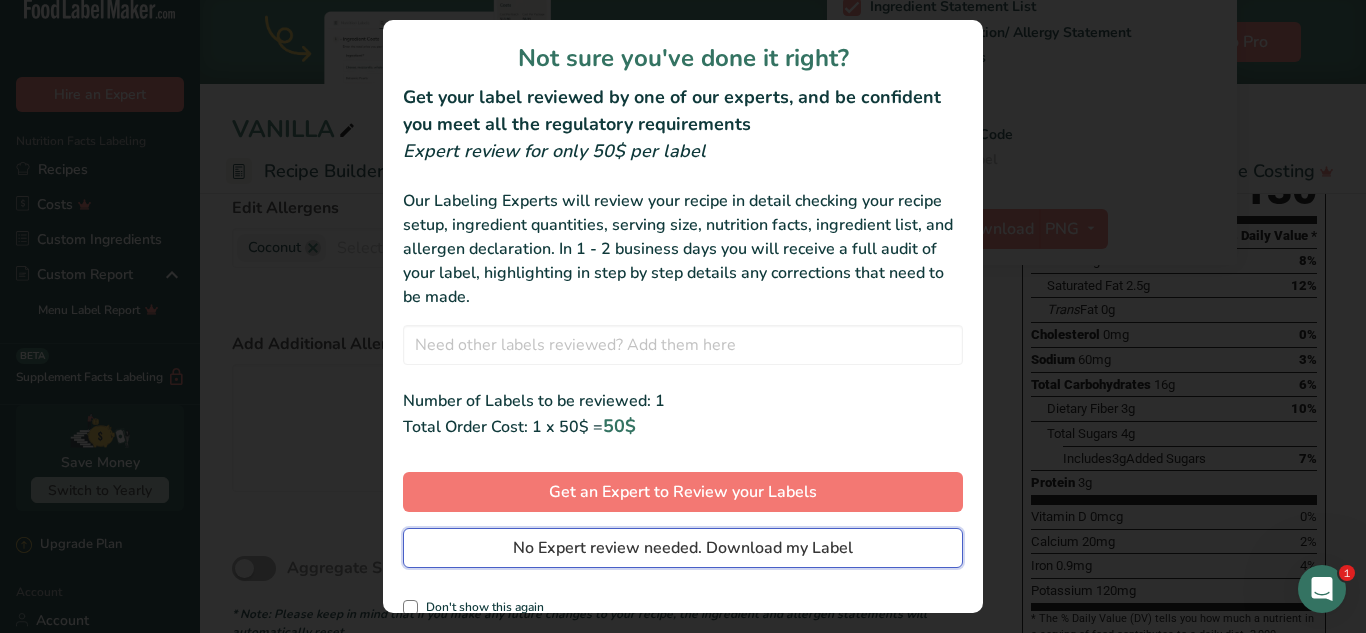 click on "No Expert review needed. Download my Label" at bounding box center [683, 548] 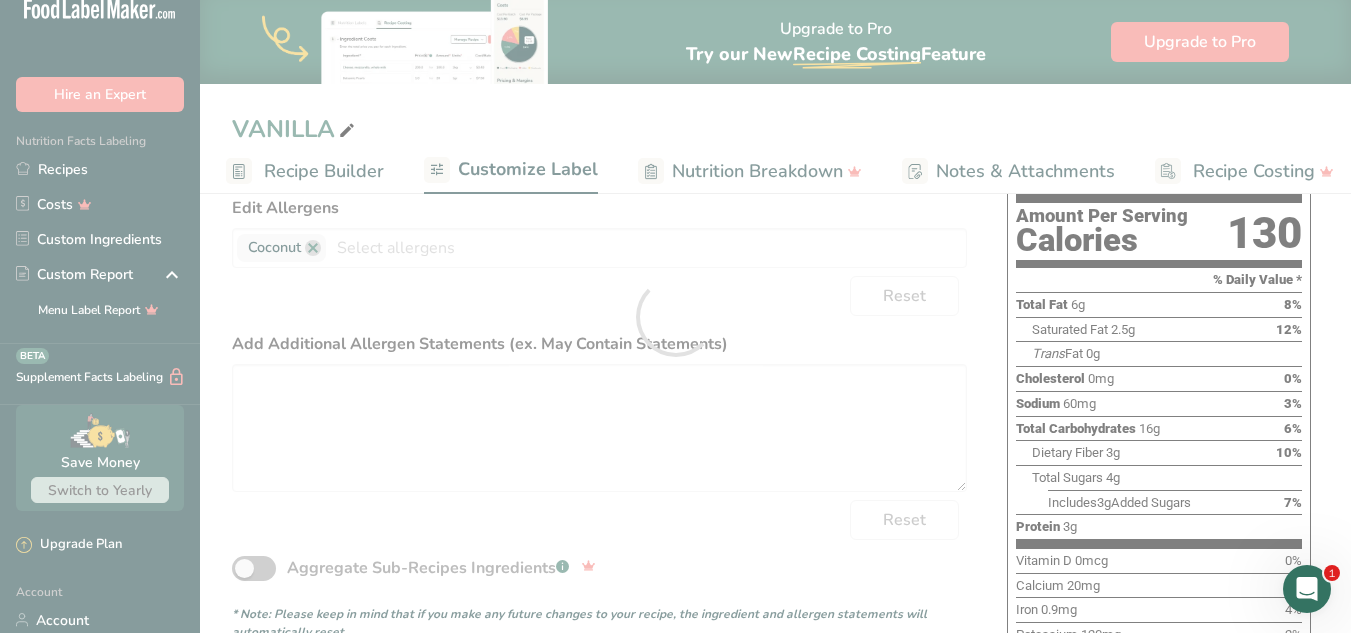 scroll, scrollTop: 0, scrollLeft: 0, axis: both 